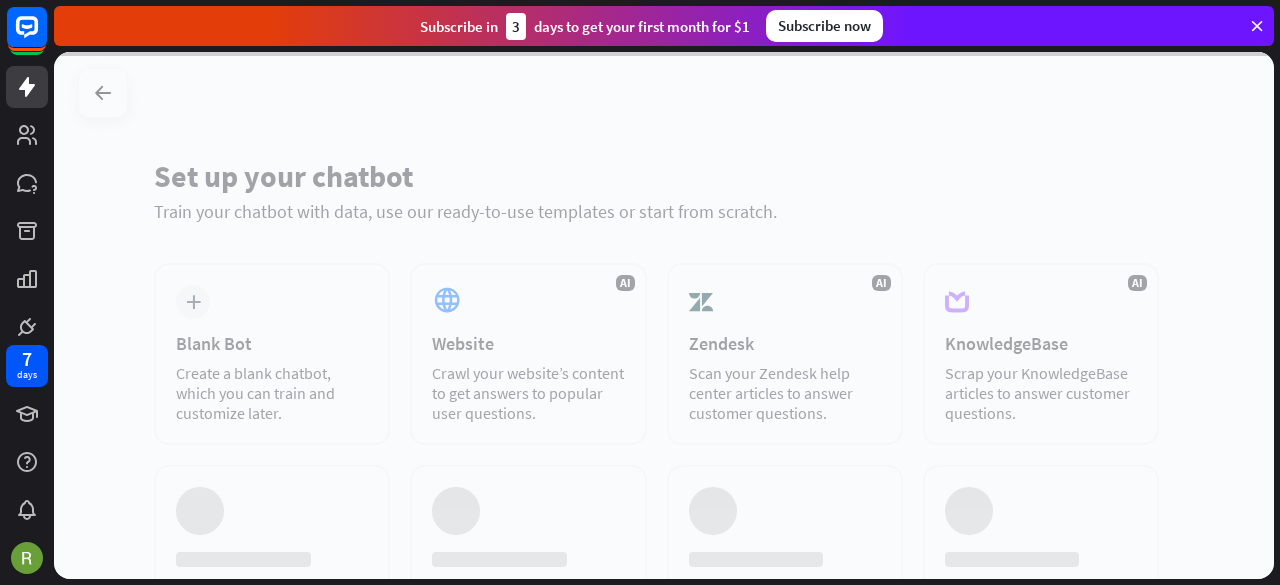 scroll, scrollTop: 0, scrollLeft: 0, axis: both 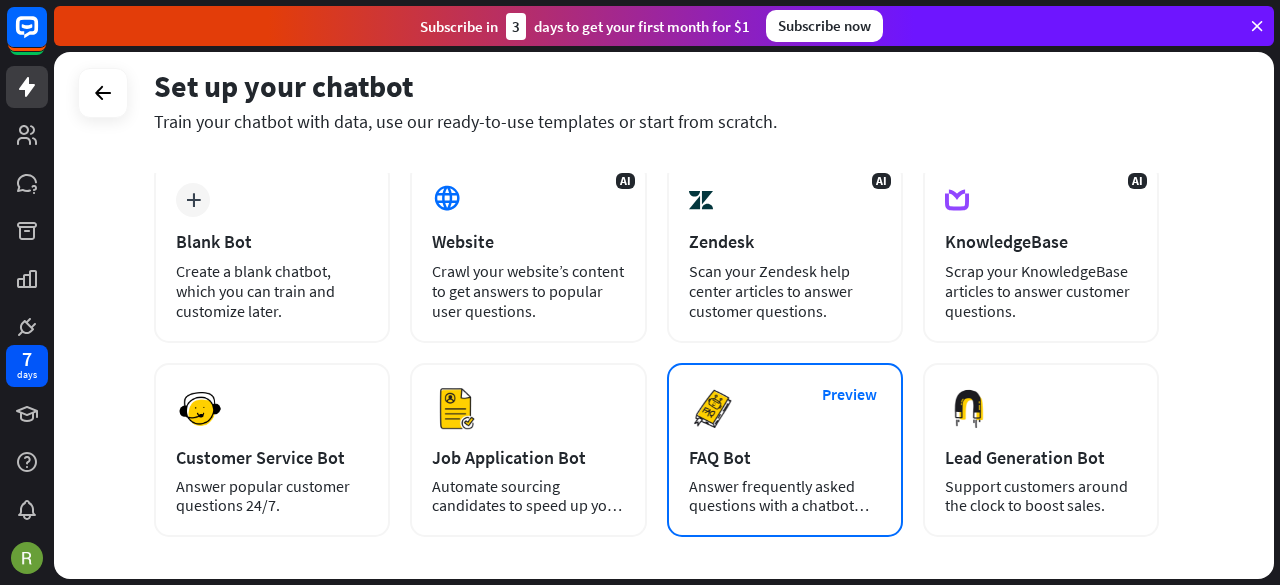 click on "Preview
FAQ Bot
Answer frequently asked questions with a chatbot and save your time." at bounding box center [785, 450] 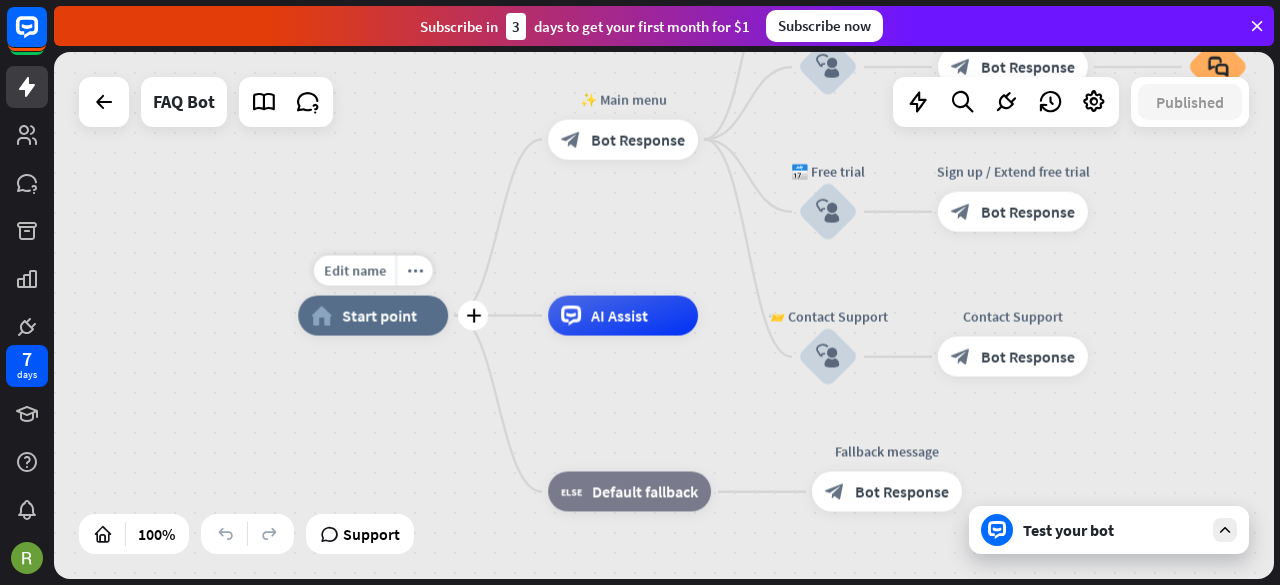 click on "home_2   Start point" at bounding box center [373, 316] 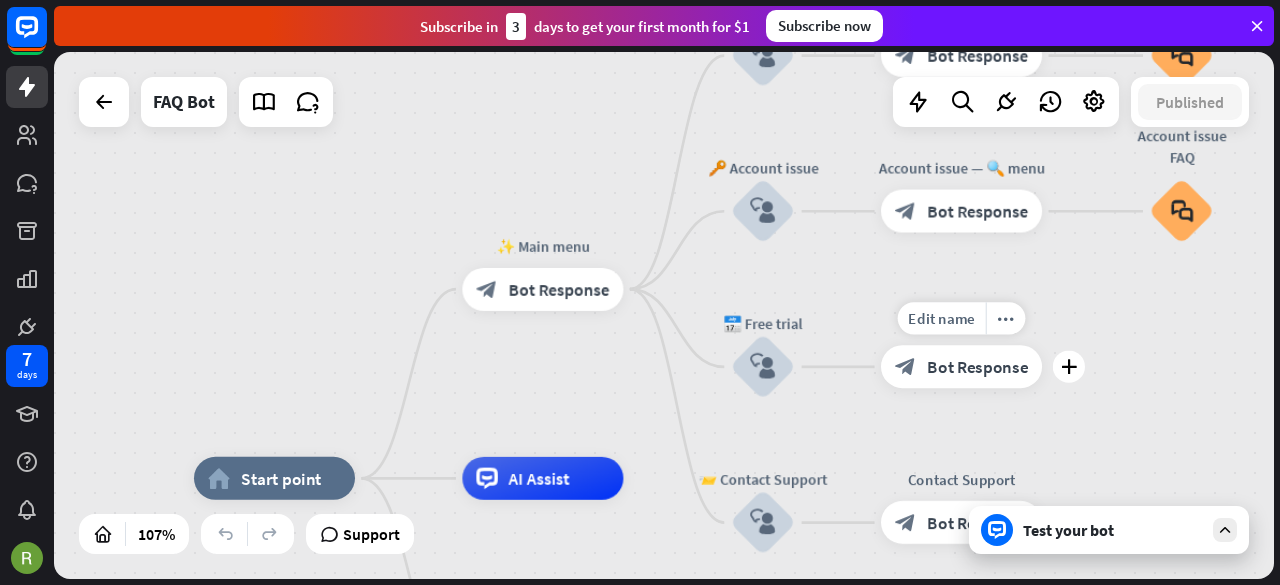 drag, startPoint x: 920, startPoint y: 249, endPoint x: 848, endPoint y: 421, distance: 186.46179 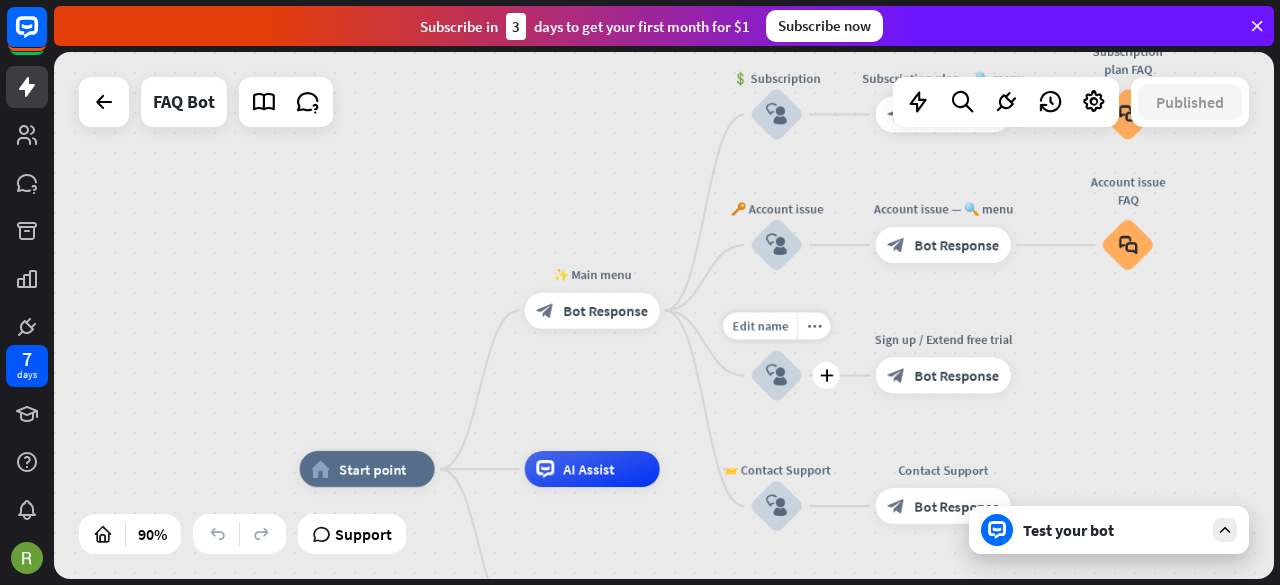 click on "block_user_input" at bounding box center (777, 376) 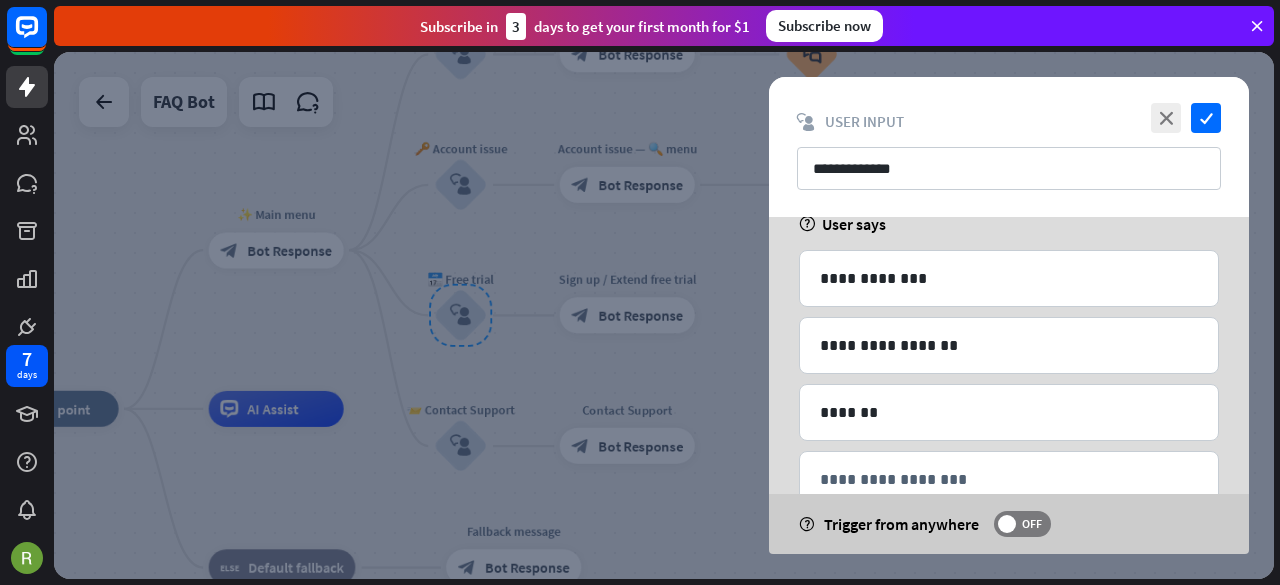 scroll, scrollTop: 174, scrollLeft: 0, axis: vertical 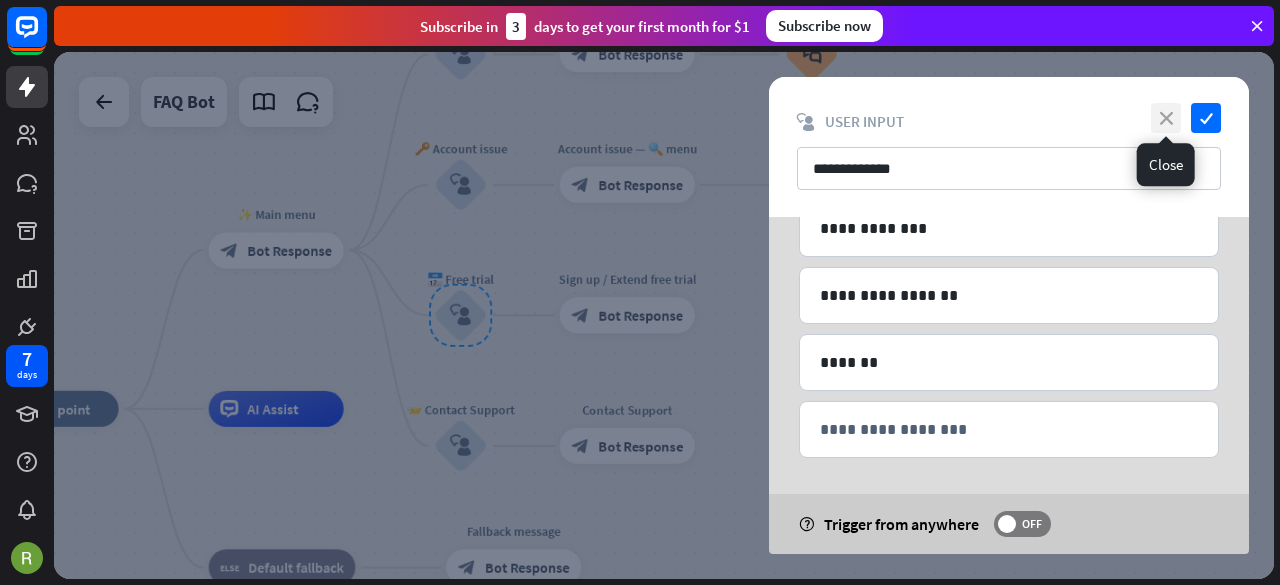 click on "close" at bounding box center (1166, 118) 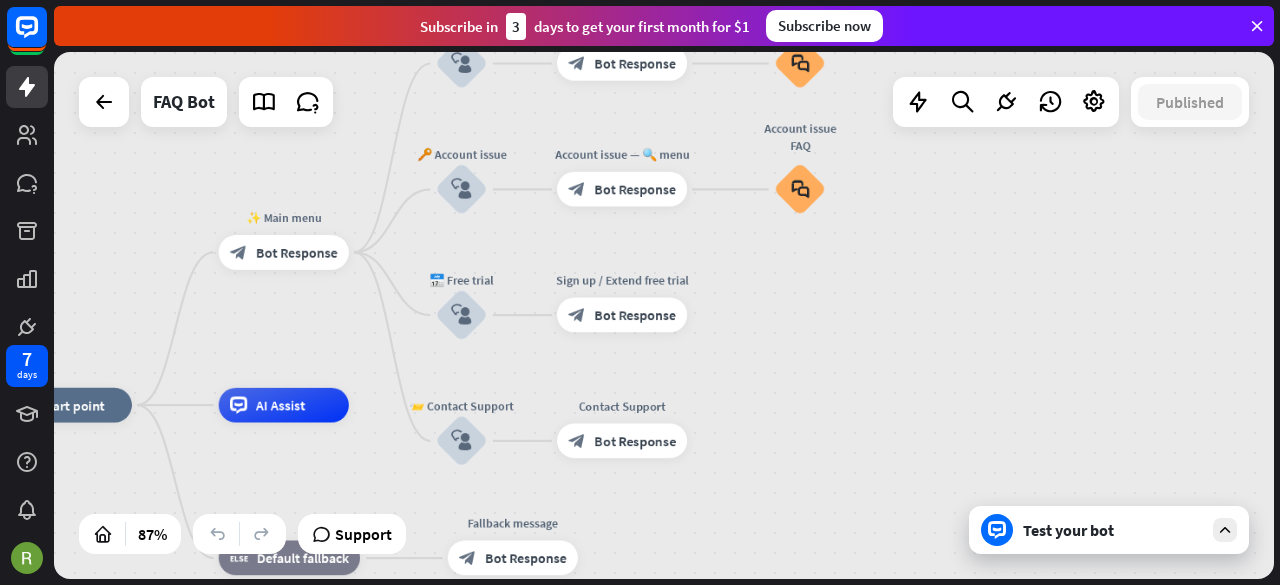 click on "Test your bot" at bounding box center (1109, 530) 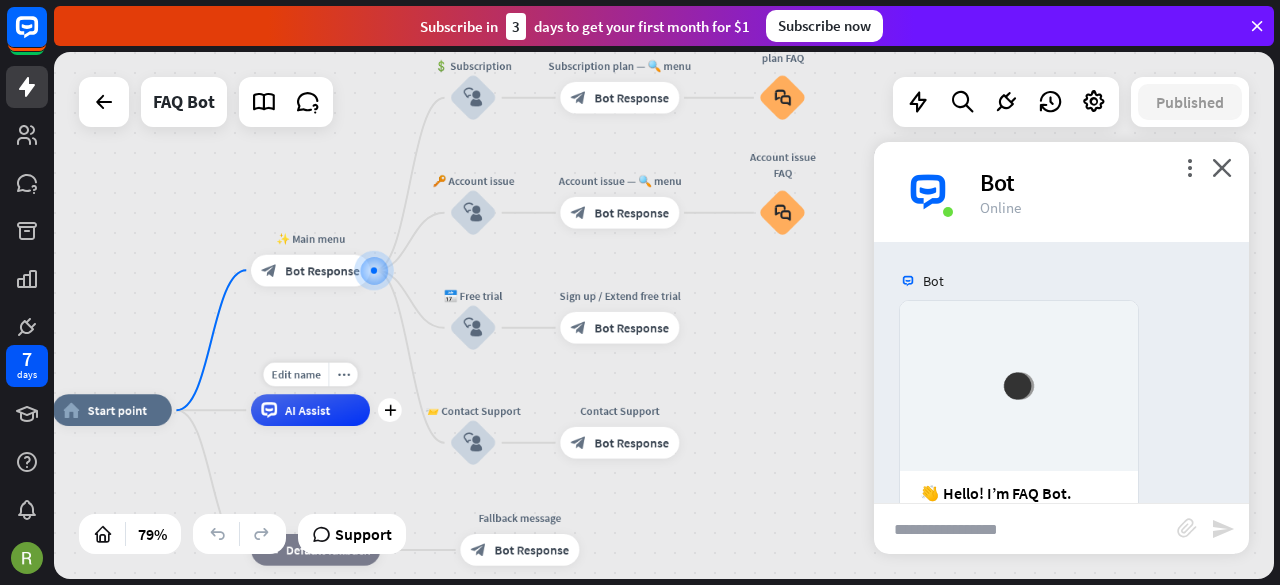 scroll, scrollTop: 271, scrollLeft: 0, axis: vertical 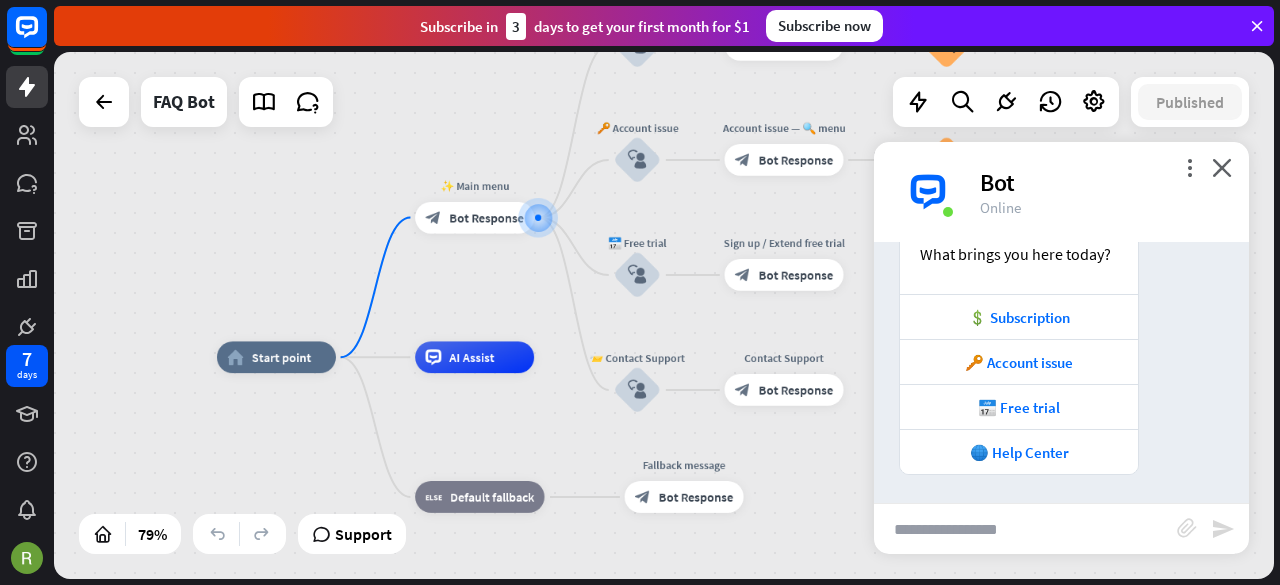 drag, startPoint x: 439, startPoint y: 388, endPoint x: 453, endPoint y: 289, distance: 99.985 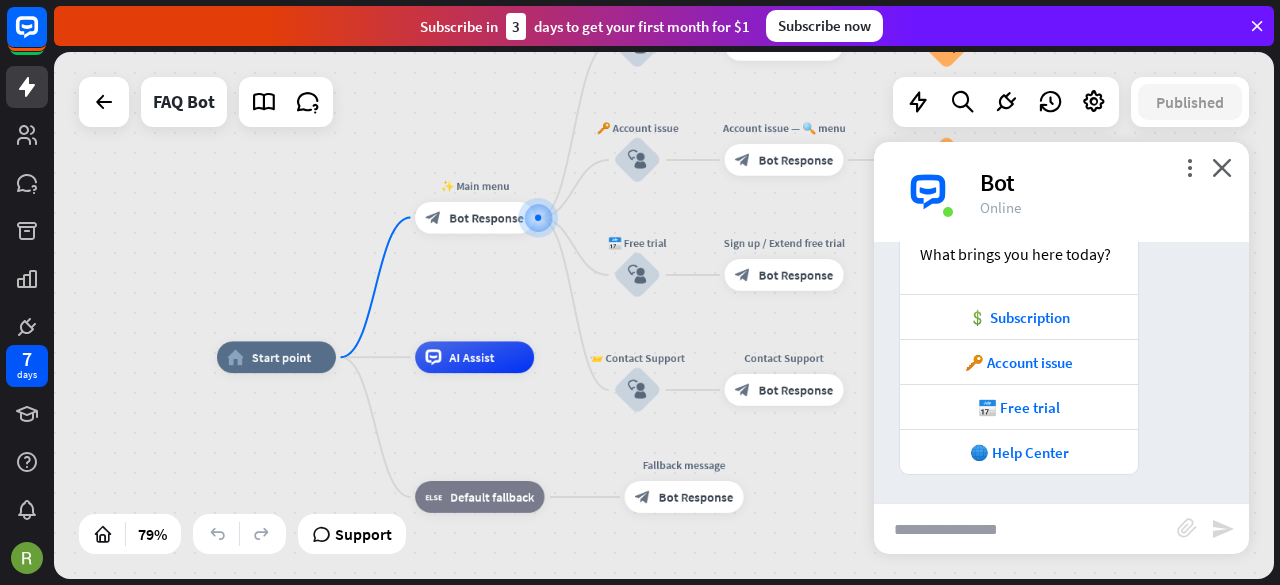 click on "home_2   Start point                 ✨ Main menu   block_bot_response   Bot Response                     💲 Subscription   block_user_input                 Subscription plan — 🔍 menu   block_bot_response   Bot Response                 Subscription plan FAQ   block_faq                 🔑 Account issue   block_user_input                 Account issue — 🔍 menu   block_bot_response   Bot Response                 Account issue FAQ   block_faq                 📅 Free trial   block_user_input                 Sign up / Extend free trial   block_bot_response   Bot Response                 📨 Contact Support   block_user_input                 Contact Support   block_bot_response   Bot Response                     AI Assist                   block_fallback   Default fallback                 Fallback message   block_bot_response   Bot Response" at bounding box center (664, 315) 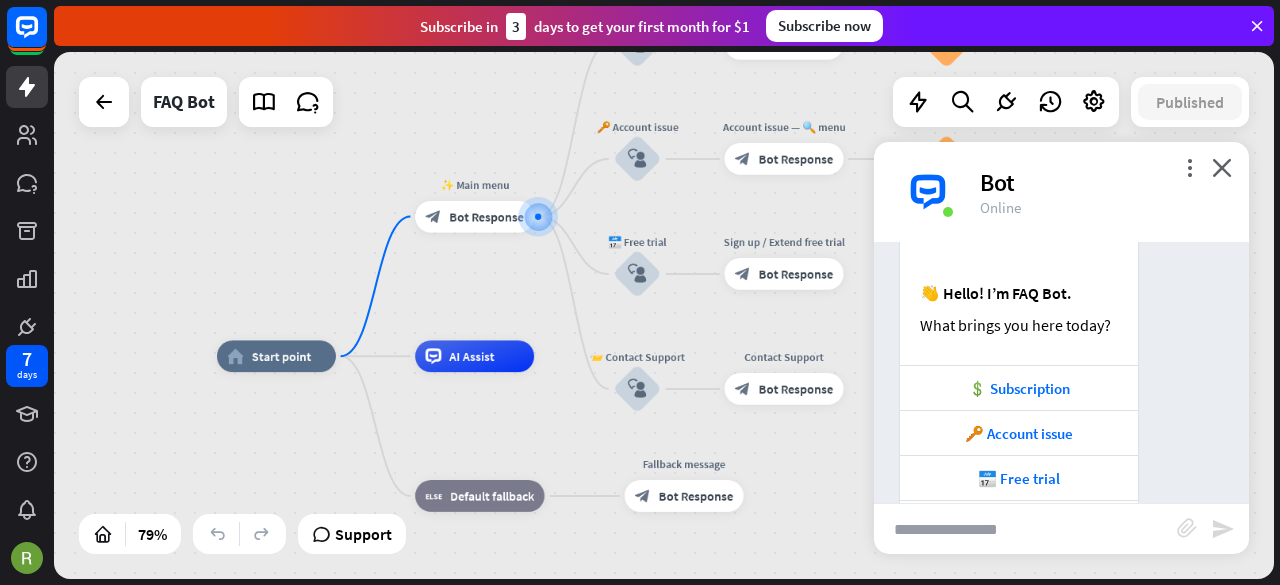 scroll, scrollTop: 271, scrollLeft: 0, axis: vertical 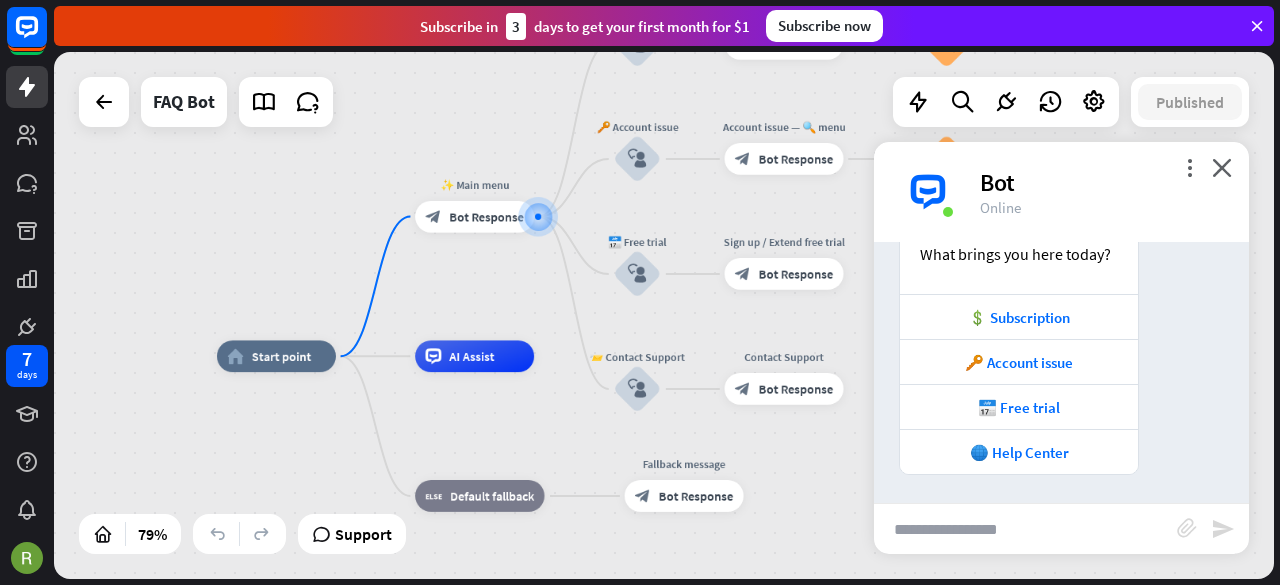 click on "Edit name   more_horiz             home_2   Start point                 ✨ Main menu   block_bot_response   Bot Response                     💲 Subscription   block_user_input                 Subscription plan — 🔍 menu   block_bot_response   Bot Response                 Subscription plan FAQ   block_faq                 🔑 Account issue   block_user_input                 Account issue — 🔍 menu   block_bot_response   Bot Response                 Account issue FAQ   block_faq                 📅 Free trial   block_user_input                 Sign up / Extend free trial   block_bot_response   Bot Response                 📨 Contact Support   block_user_input                 Contact Support   block_bot_response   Bot Response                     AI Assist                   block_fallback   Default fallback                 Fallback message   block_bot_response   Bot Response" at bounding box center [664, 315] 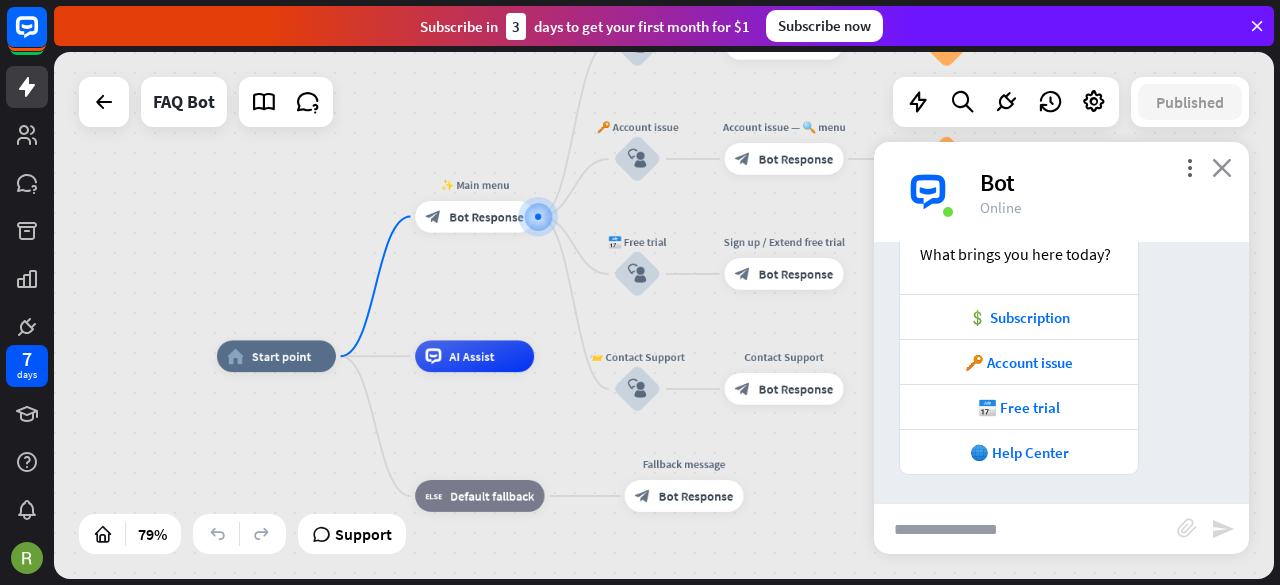 click on "close" at bounding box center (1222, 167) 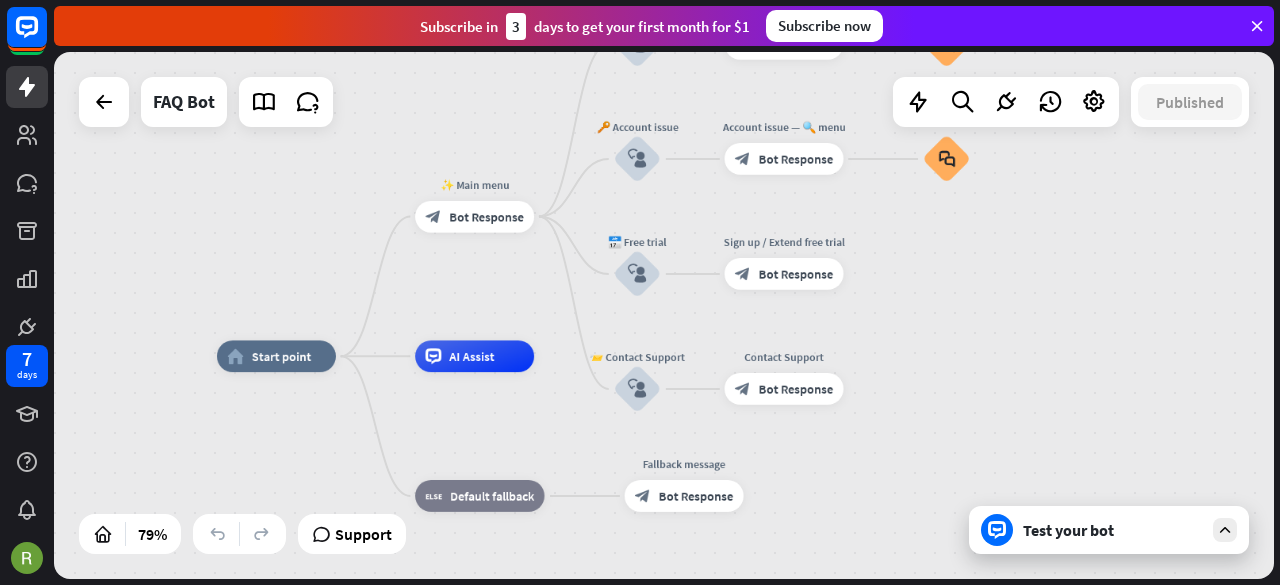 click on "Test your bot" at bounding box center (1113, 530) 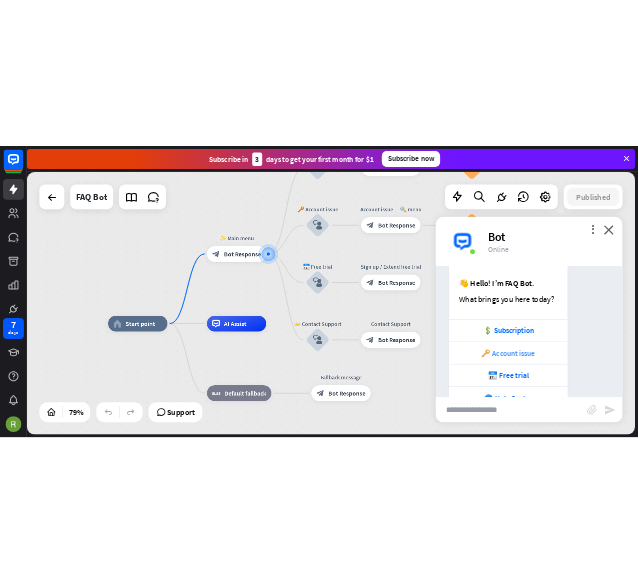 scroll, scrollTop: 216, scrollLeft: 0, axis: vertical 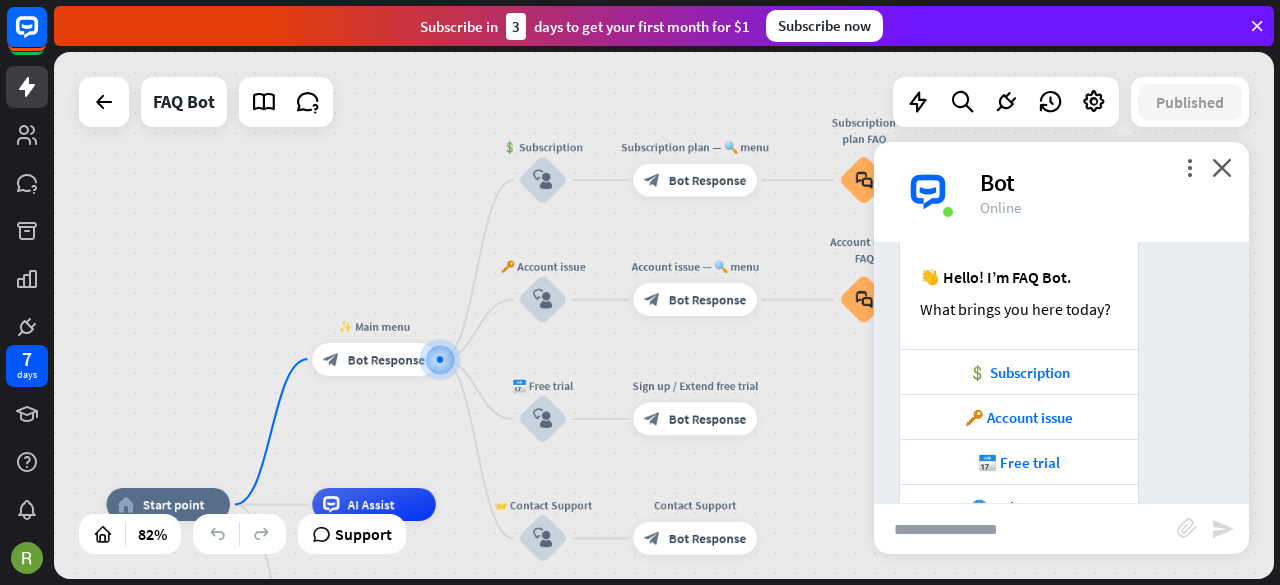 drag, startPoint x: 507, startPoint y: 286, endPoint x: 404, endPoint y: 431, distance: 177.8595 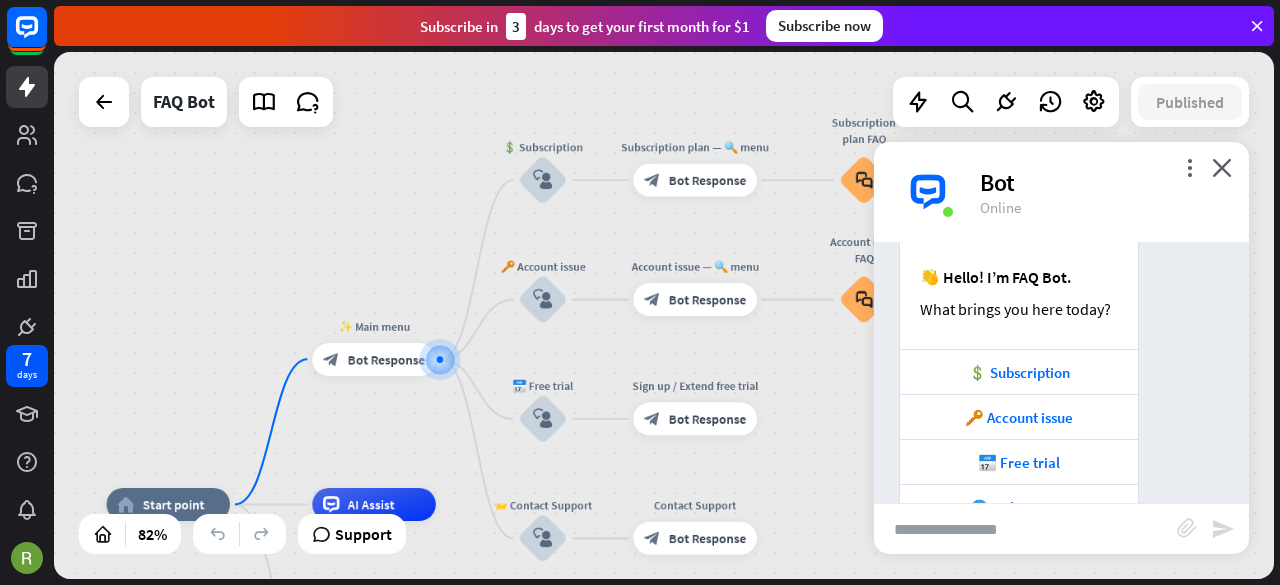 click on "home_2   Start point                 ✨ Main menu   block_bot_response   Bot Response                     💲 Subscription   block_user_input                 Subscription plan — 🔍 menu   block_bot_response   Bot Response                 Subscription plan FAQ   block_faq                 🔑 Account issue   block_user_input                 Account issue — 🔍 menu   block_bot_response   Bot Response                 Account issue FAQ   block_faq                 📅 Free trial   block_user_input                 Sign up / Extend free trial   block_bot_response   Bot Response                 📨 Contact Support   block_user_input                 Contact Support   block_bot_response   Bot Response                     AI Assist                   block_fallback   Default fallback                 Fallback message   block_bot_response   Bot Response" at bounding box center [664, 315] 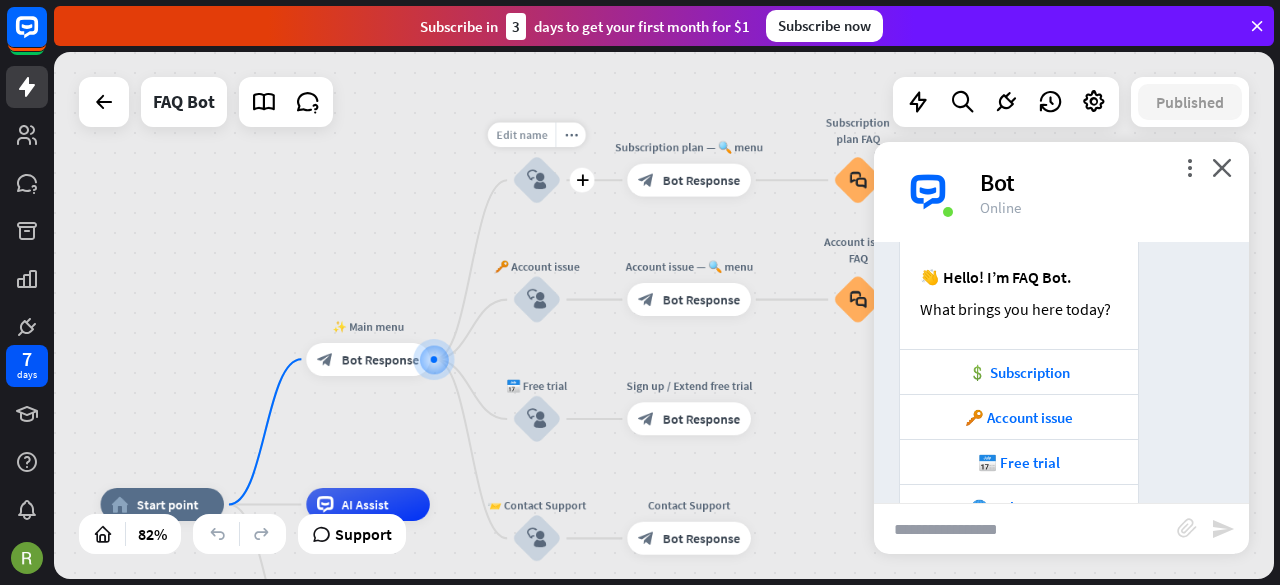 click on "Edit name" at bounding box center [521, 135] 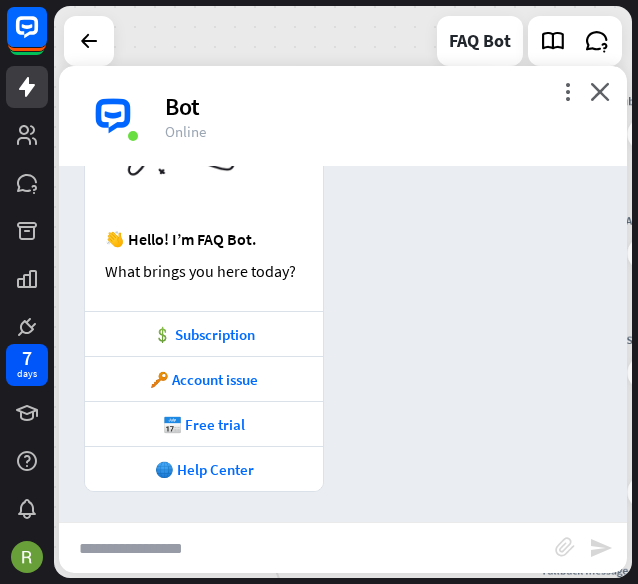 scroll, scrollTop: 176, scrollLeft: 0, axis: vertical 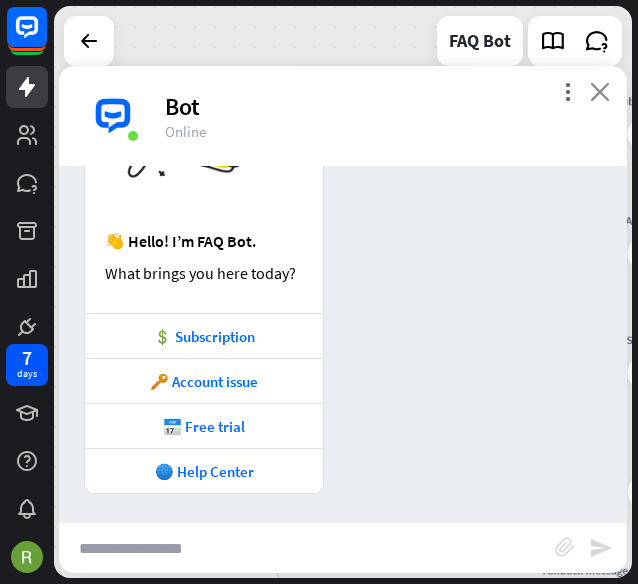 click on "close" at bounding box center (600, 91) 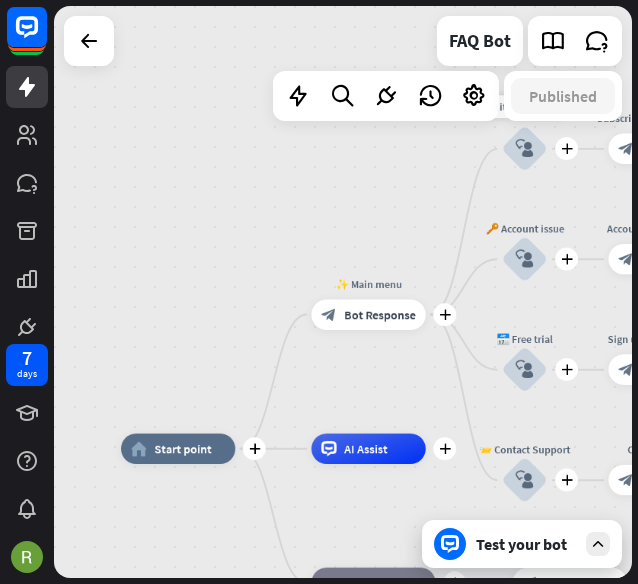 click on "block_user_input" at bounding box center (525, 149) 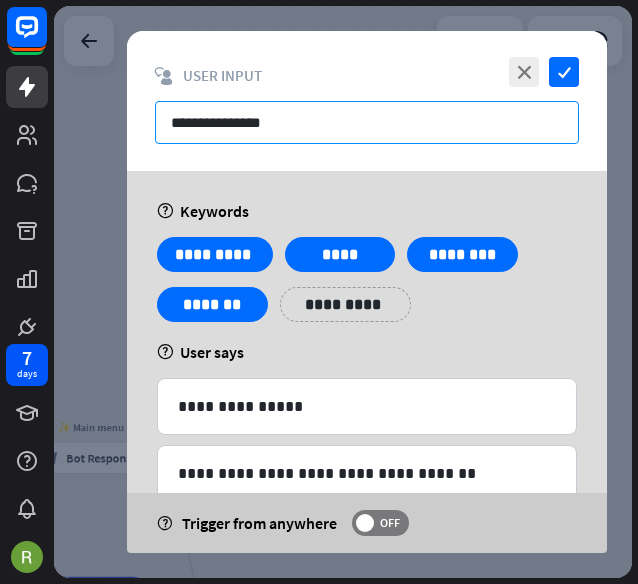 drag, startPoint x: 300, startPoint y: 126, endPoint x: 55, endPoint y: 141, distance: 245.45876 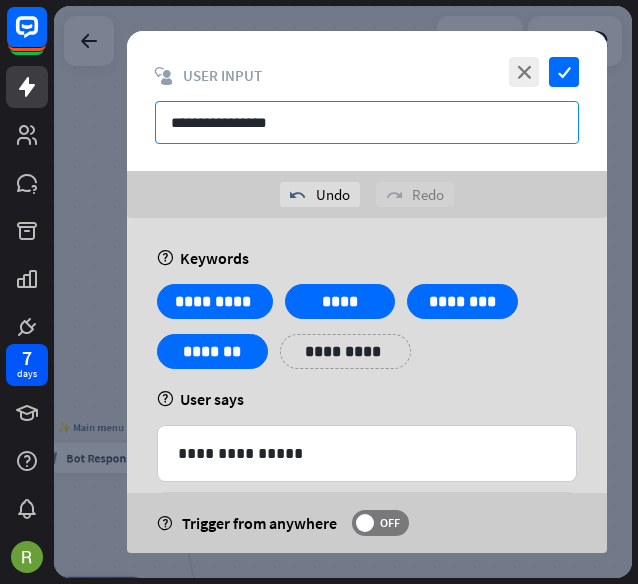 click on "**********" at bounding box center (367, 122) 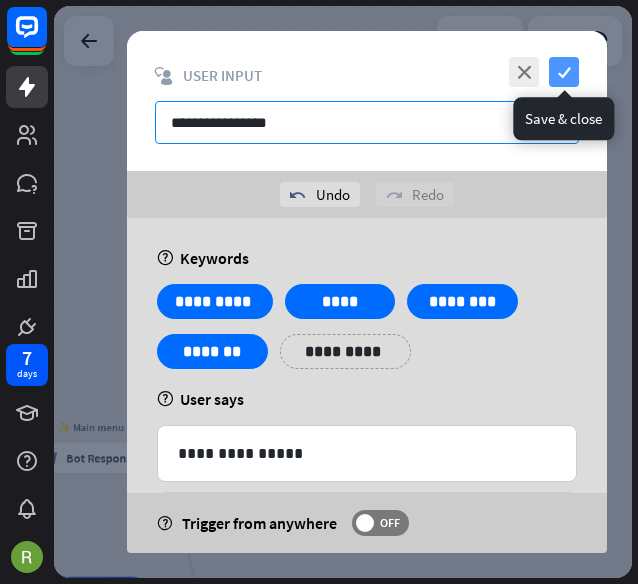 type on "**********" 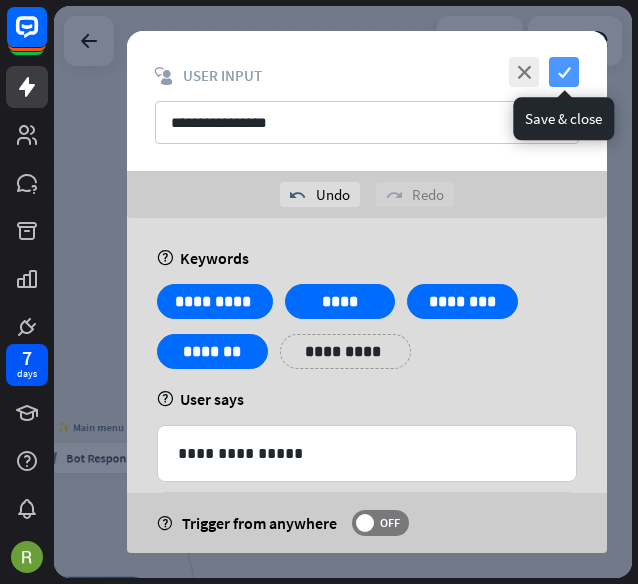 click on "check" at bounding box center (564, 72) 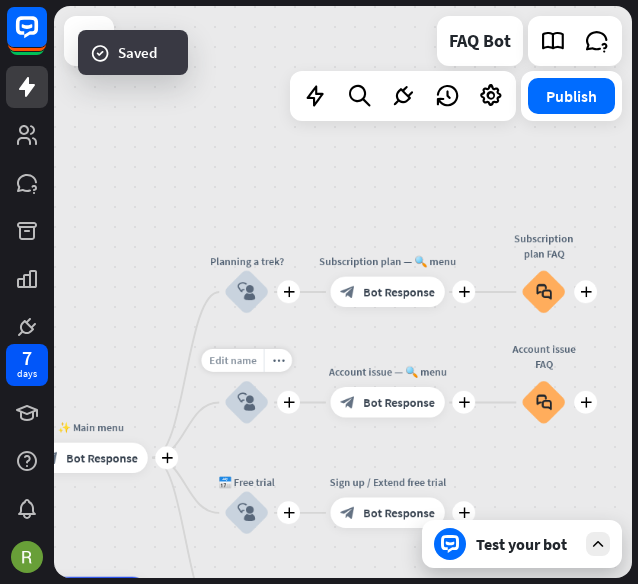 click on "Edit name" at bounding box center (232, 361) 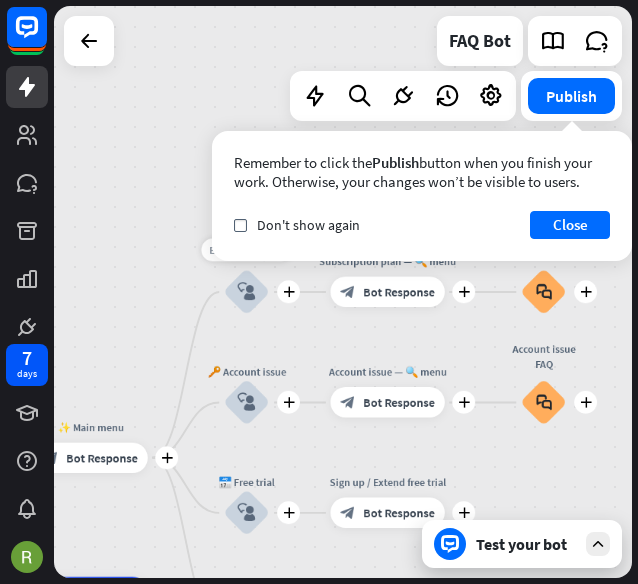 click on "Edit name" at bounding box center (232, 250) 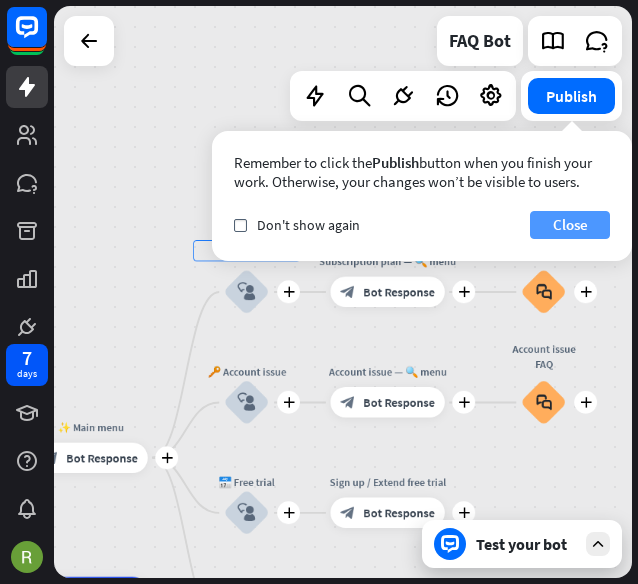 click on "Close" at bounding box center [570, 225] 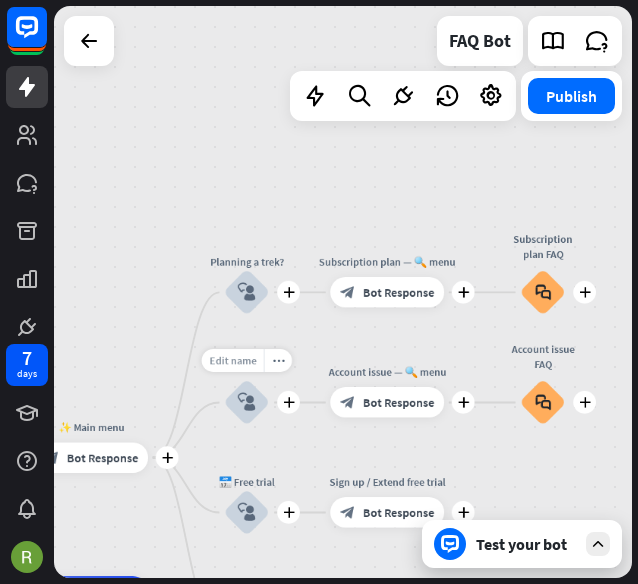 click on "Edit name" at bounding box center [232, 361] 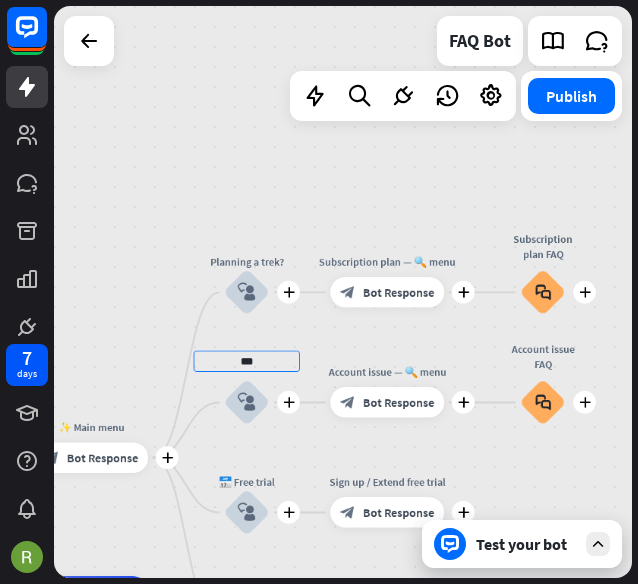 type on "**" 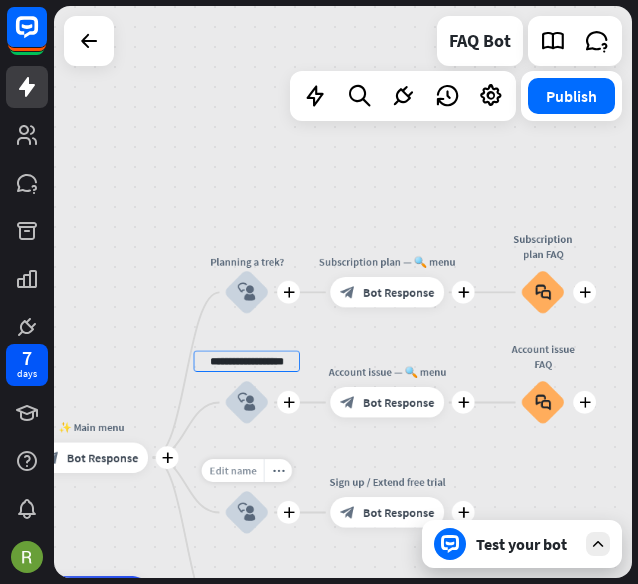 type on "**********" 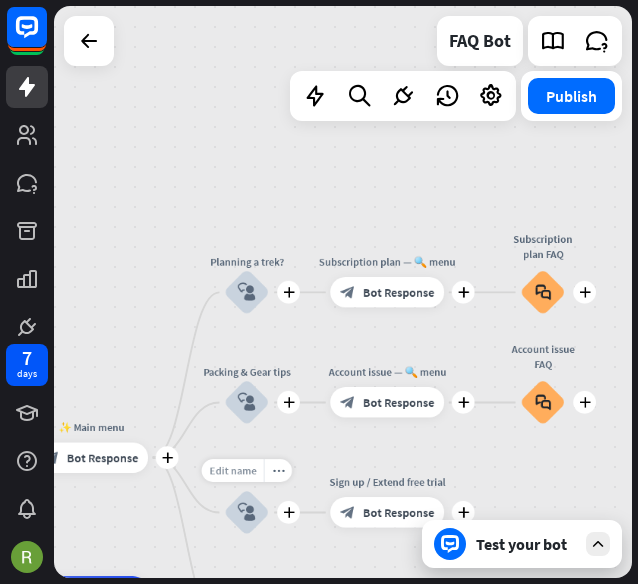 click on "Edit name" at bounding box center [232, 471] 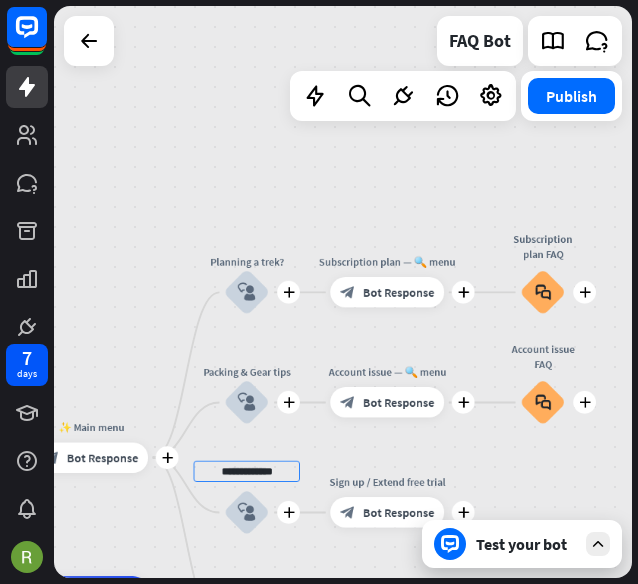 drag, startPoint x: 282, startPoint y: 470, endPoint x: 186, endPoint y: 471, distance: 96.00521 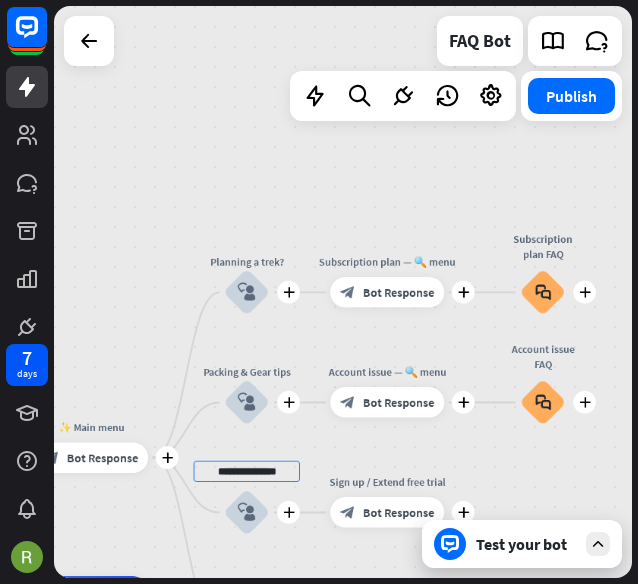 type on "**********" 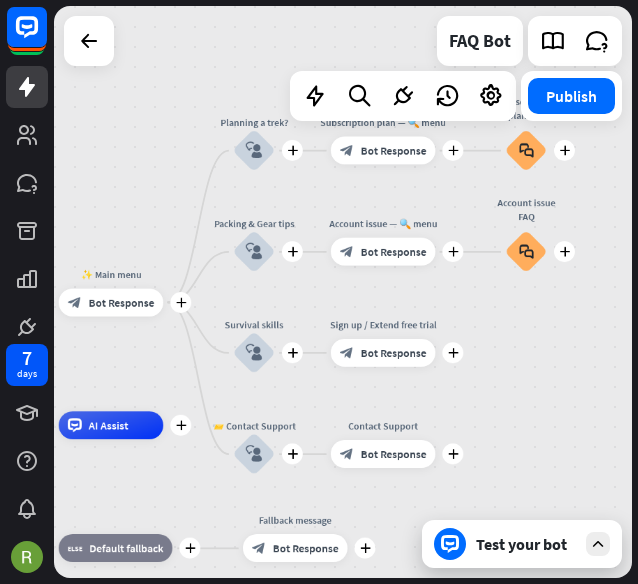 drag, startPoint x: 318, startPoint y: 447, endPoint x: 317, endPoint y: 299, distance: 148.00337 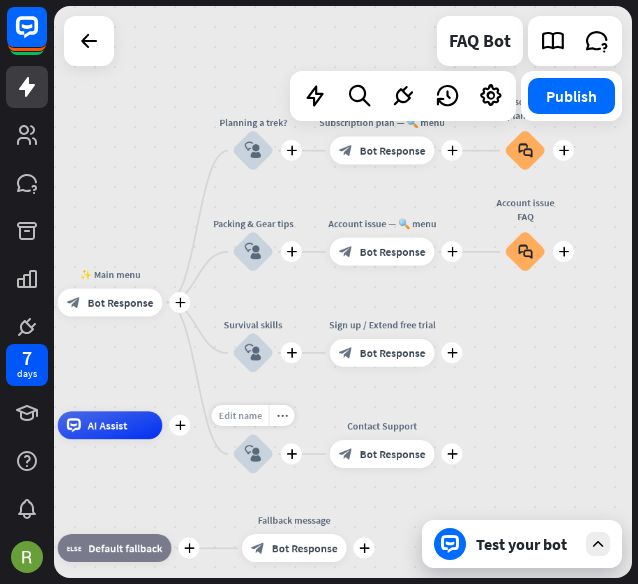 click on "Edit name" at bounding box center [239, 415] 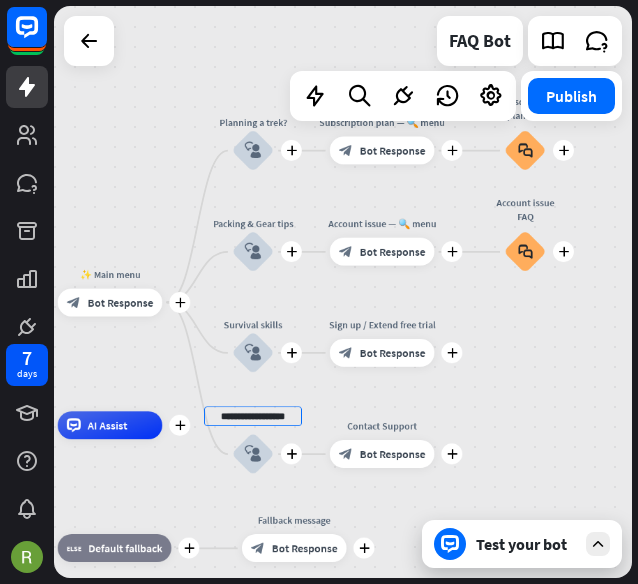 scroll, scrollTop: 0, scrollLeft: 2, axis: horizontal 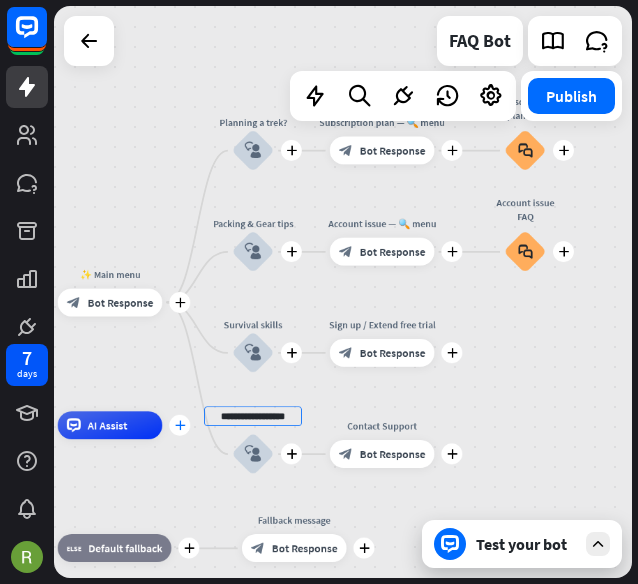 drag, startPoint x: 298, startPoint y: 420, endPoint x: 182, endPoint y: 423, distance: 116.03879 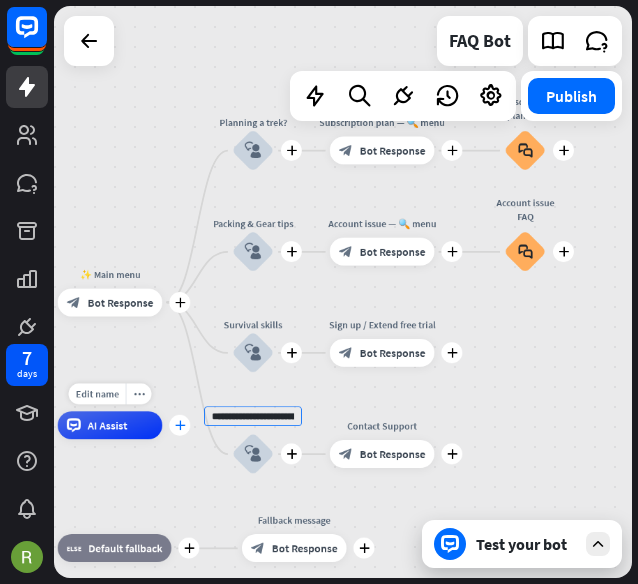 scroll, scrollTop: 0, scrollLeft: 71, axis: horizontal 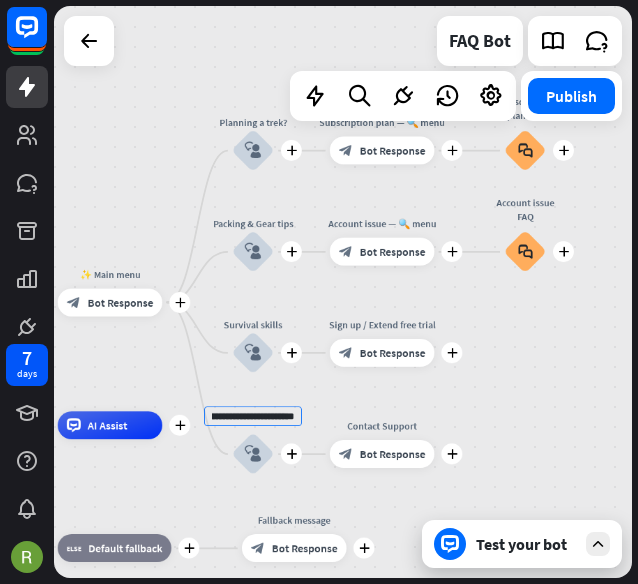 type on "**********" 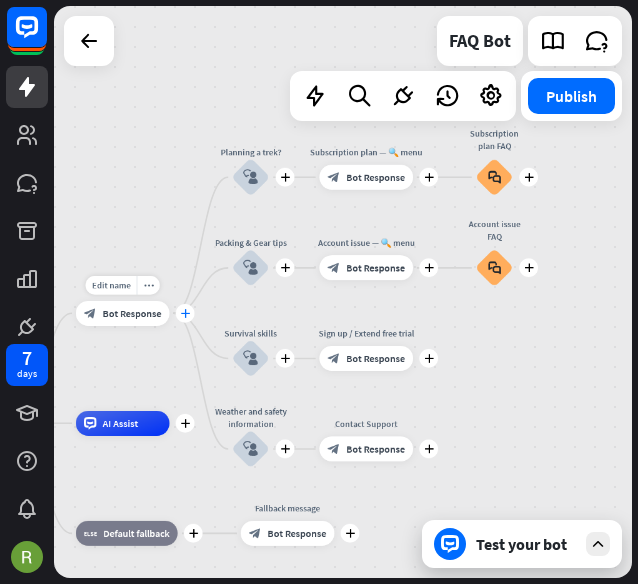 click on "plus" at bounding box center [185, 313] 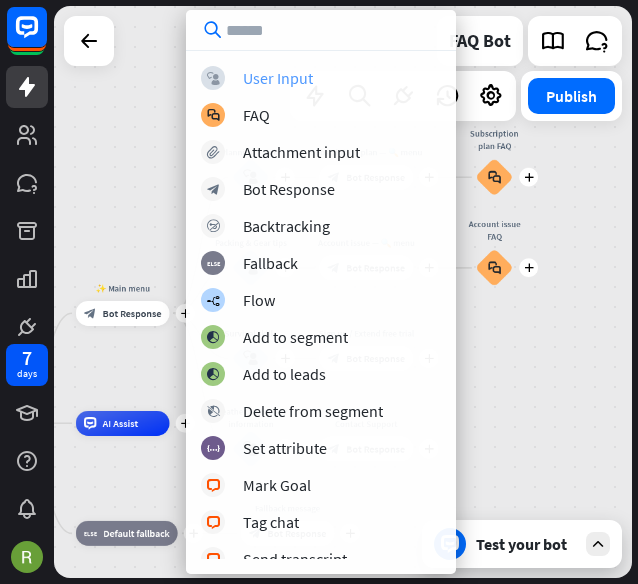 click on "User Input" at bounding box center (278, 78) 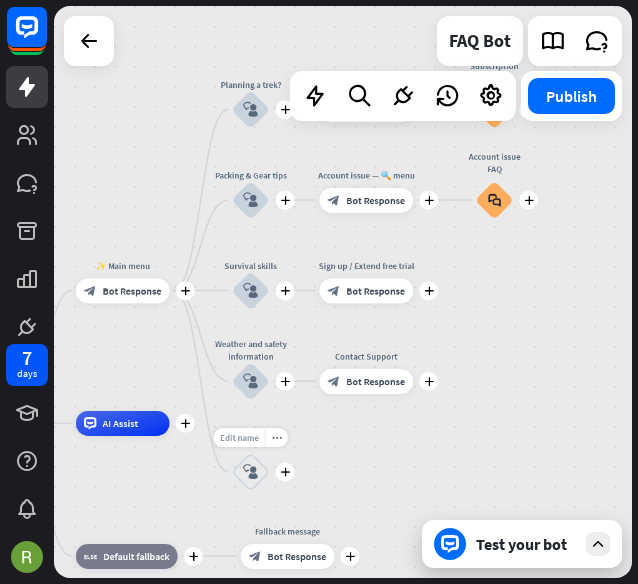 click on "Edit name" at bounding box center [239, 437] 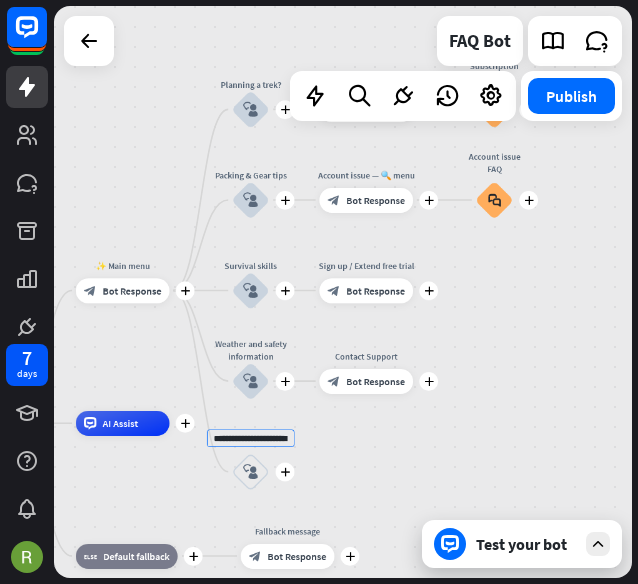 scroll, scrollTop: 0, scrollLeft: 24, axis: horizontal 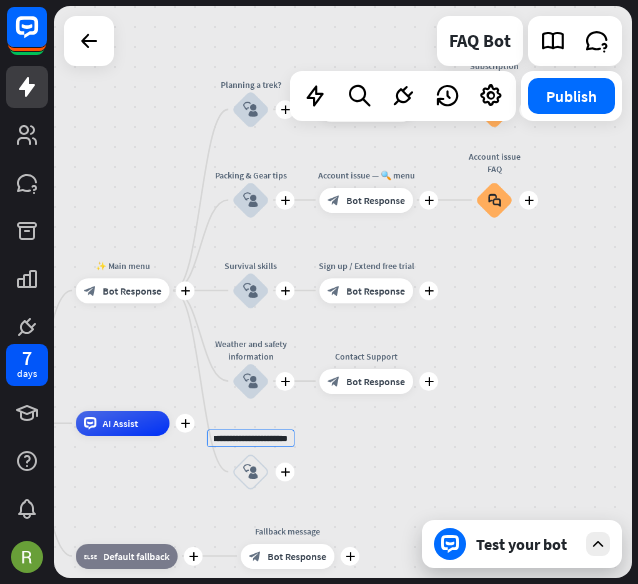 type on "**********" 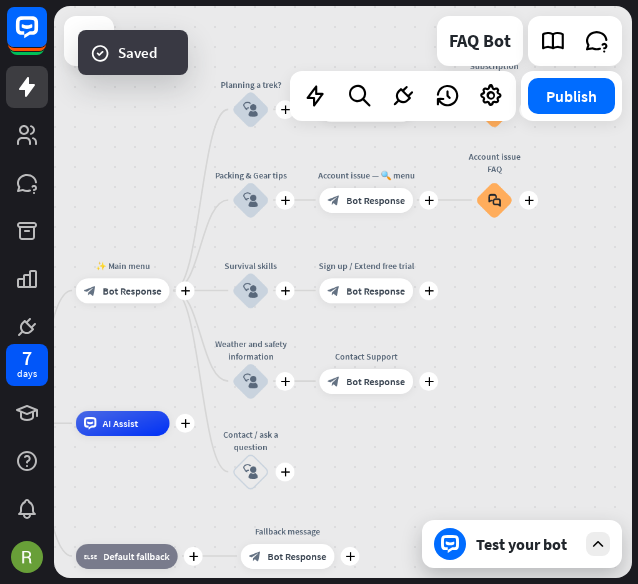 click on "Test your bot" at bounding box center (526, 544) 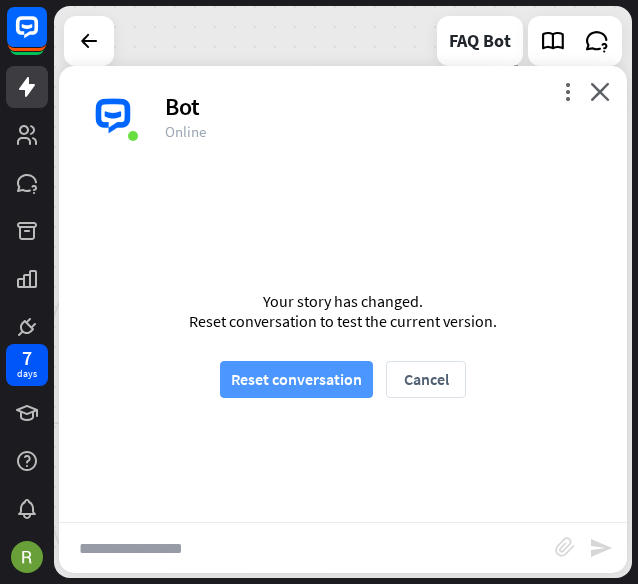 click on "Reset conversation" at bounding box center (296, 379) 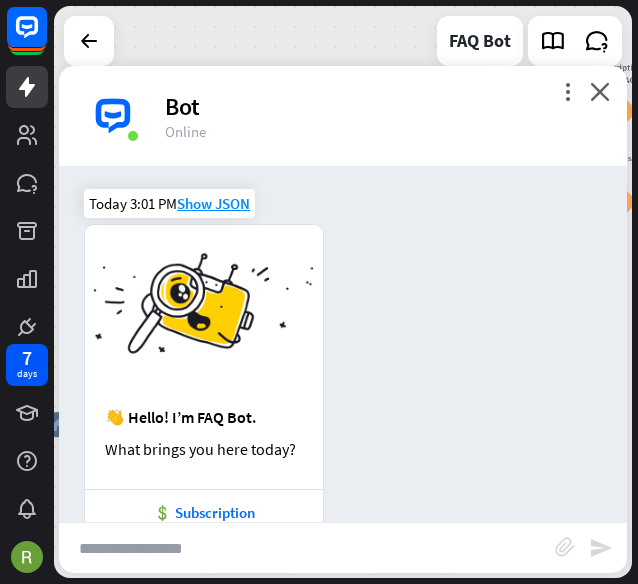 scroll, scrollTop: 176, scrollLeft: 0, axis: vertical 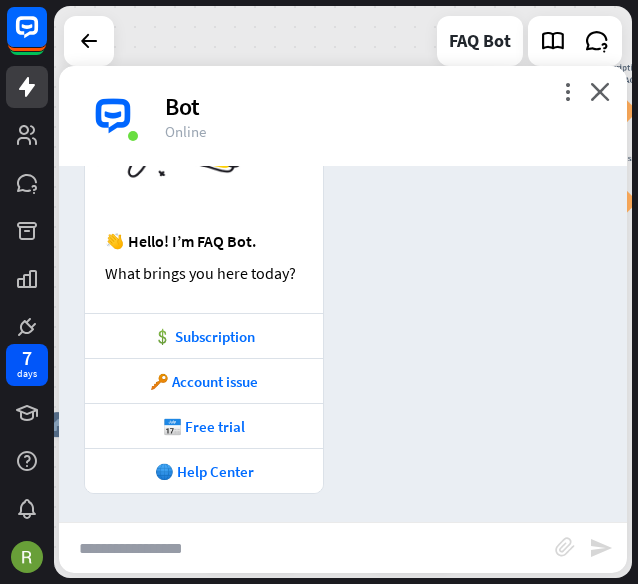 click on "more_vert
close
Bot
Online" at bounding box center (343, 116) 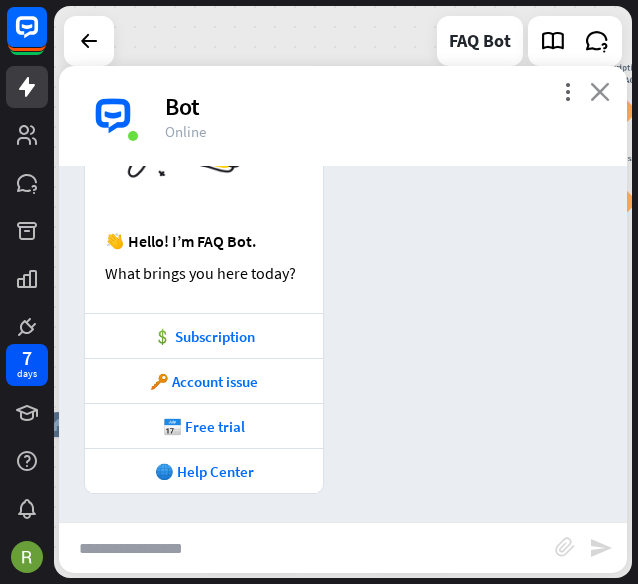 click on "close" at bounding box center (600, 91) 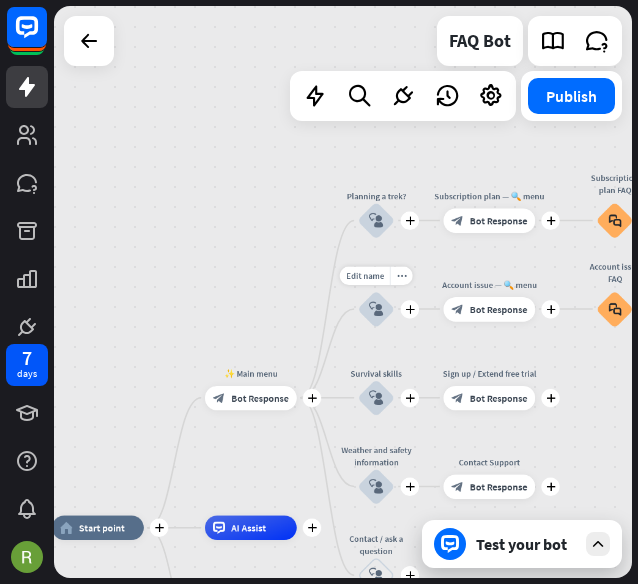 drag, startPoint x: 404, startPoint y: 216, endPoint x: 402, endPoint y: 333, distance: 117.01709 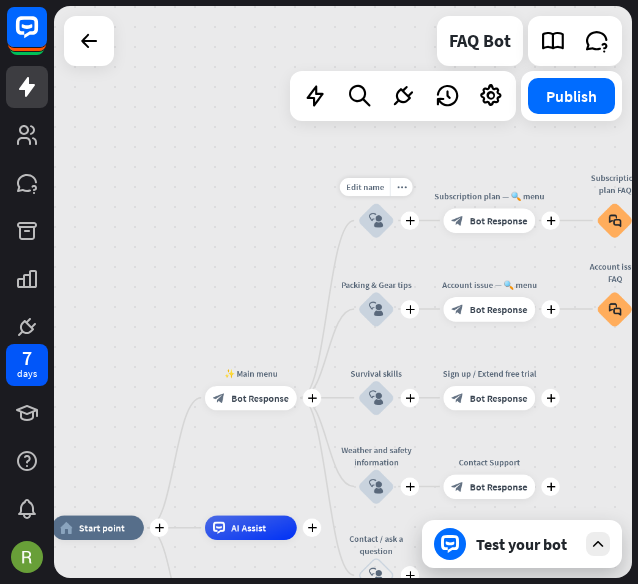 click on "block_user_input" at bounding box center [376, 220] 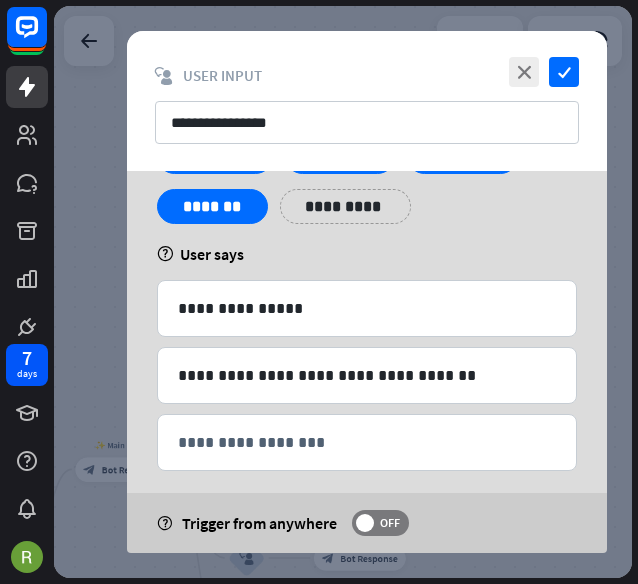 scroll, scrollTop: 100, scrollLeft: 0, axis: vertical 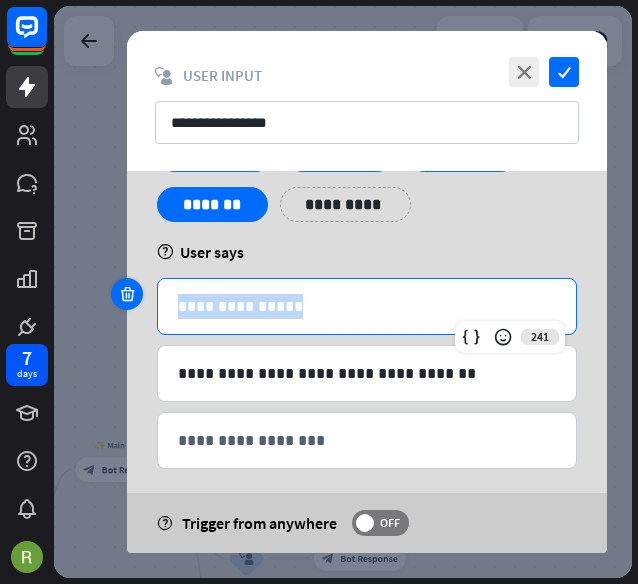 drag, startPoint x: 338, startPoint y: 307, endPoint x: 133, endPoint y: 305, distance: 205.00975 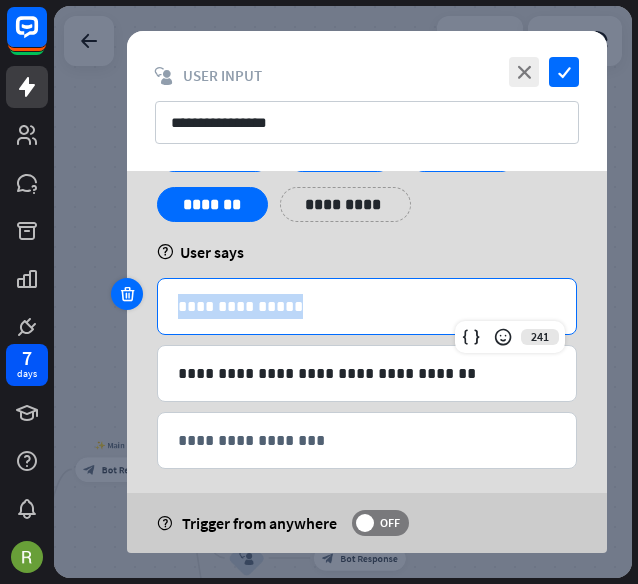 click on "**********" at bounding box center (367, 306) 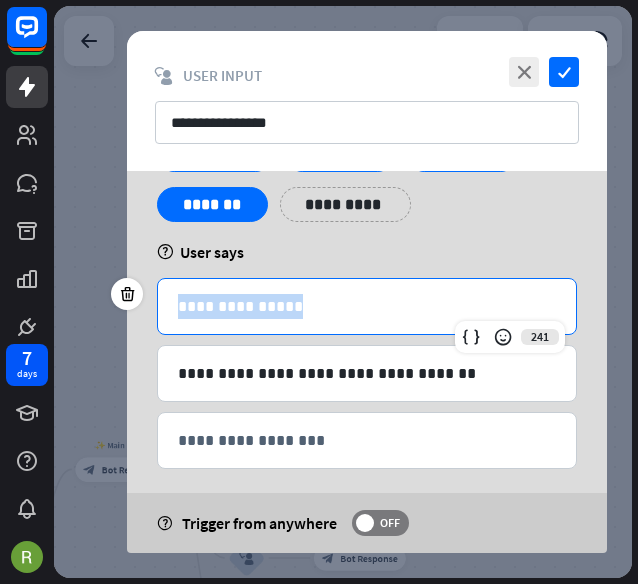 scroll, scrollTop: 0, scrollLeft: 0, axis: both 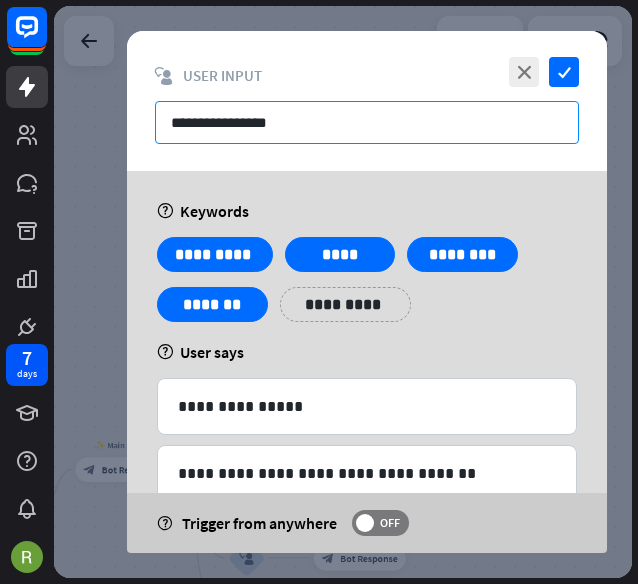 drag, startPoint x: 296, startPoint y: 117, endPoint x: 123, endPoint y: 117, distance: 173 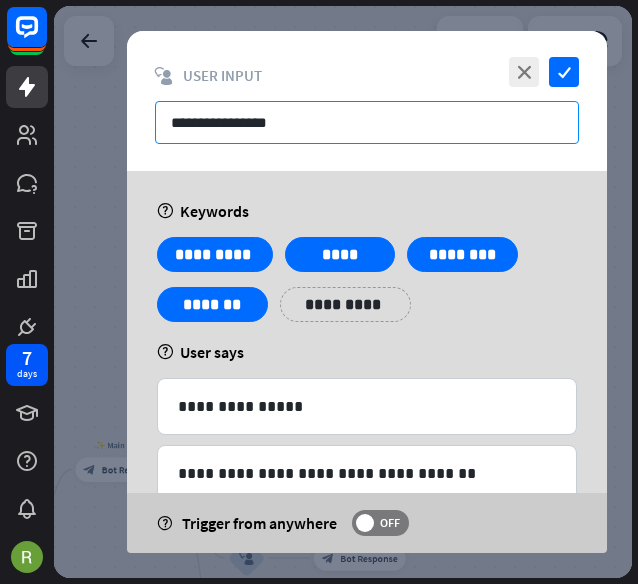 click on "**********" at bounding box center (343, 292) 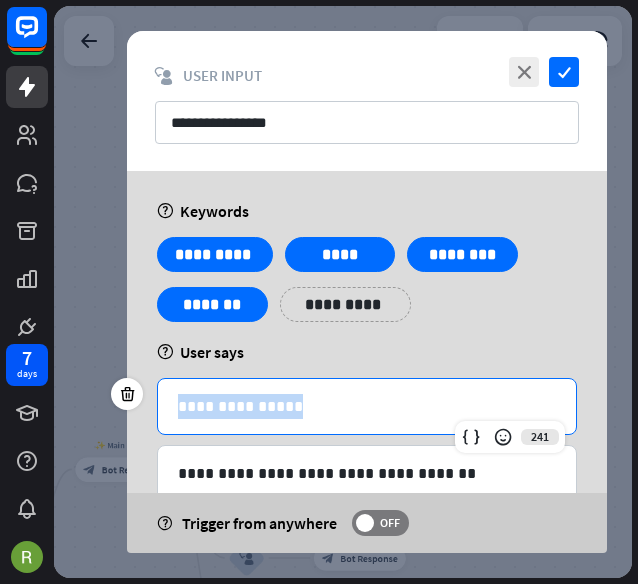drag, startPoint x: 315, startPoint y: 403, endPoint x: 140, endPoint y: 408, distance: 175.07141 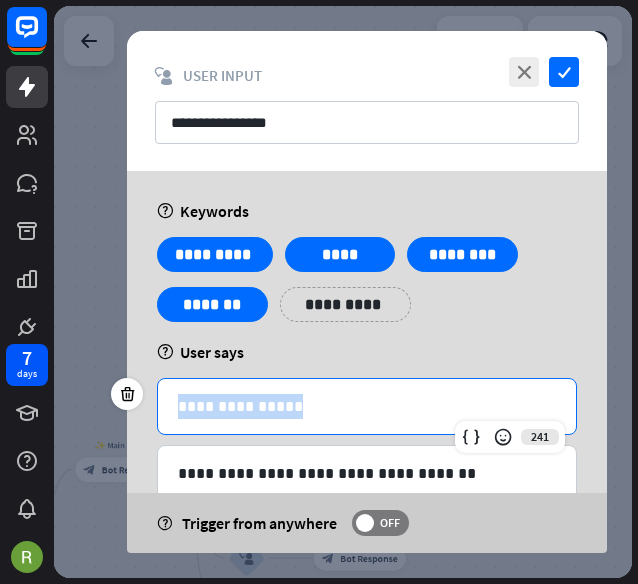 click on "**********" at bounding box center (367, 406) 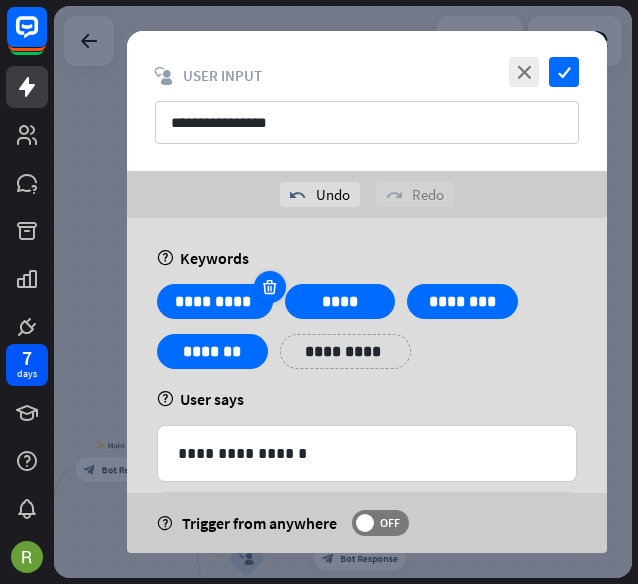 click at bounding box center (269, 287) 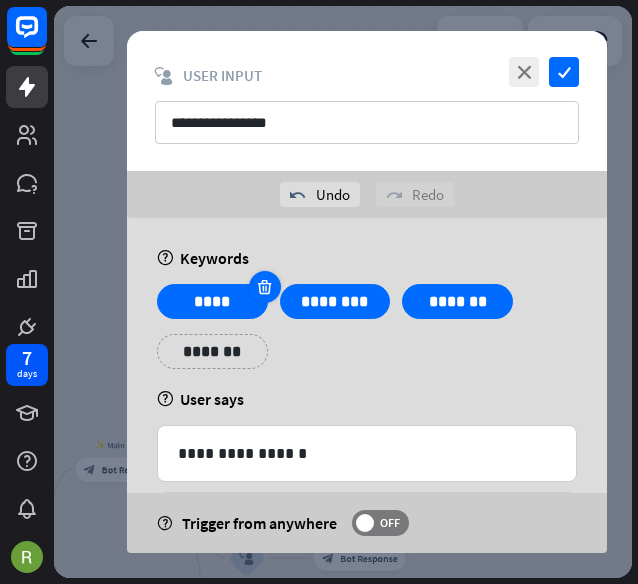 click at bounding box center (264, 287) 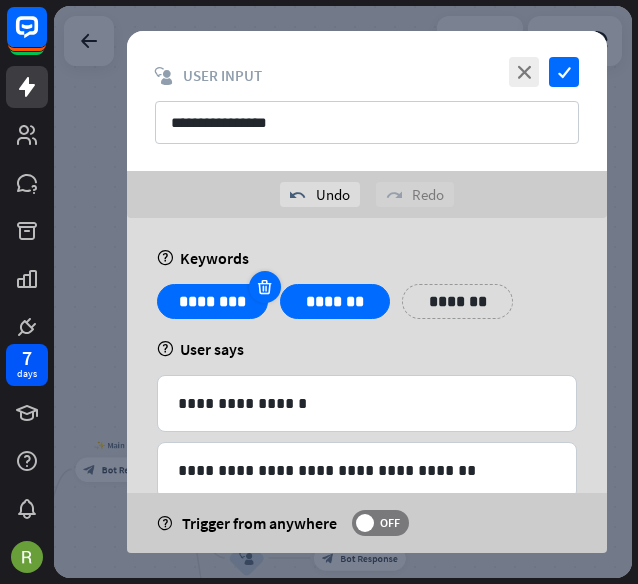 click at bounding box center (264, 287) 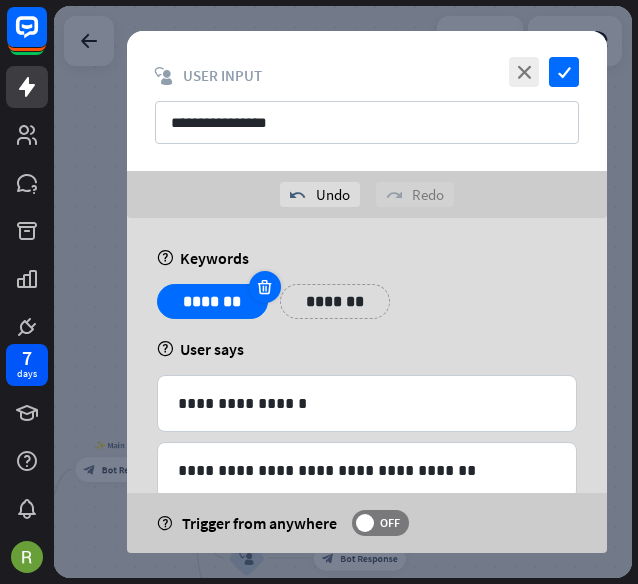 click at bounding box center [264, 287] 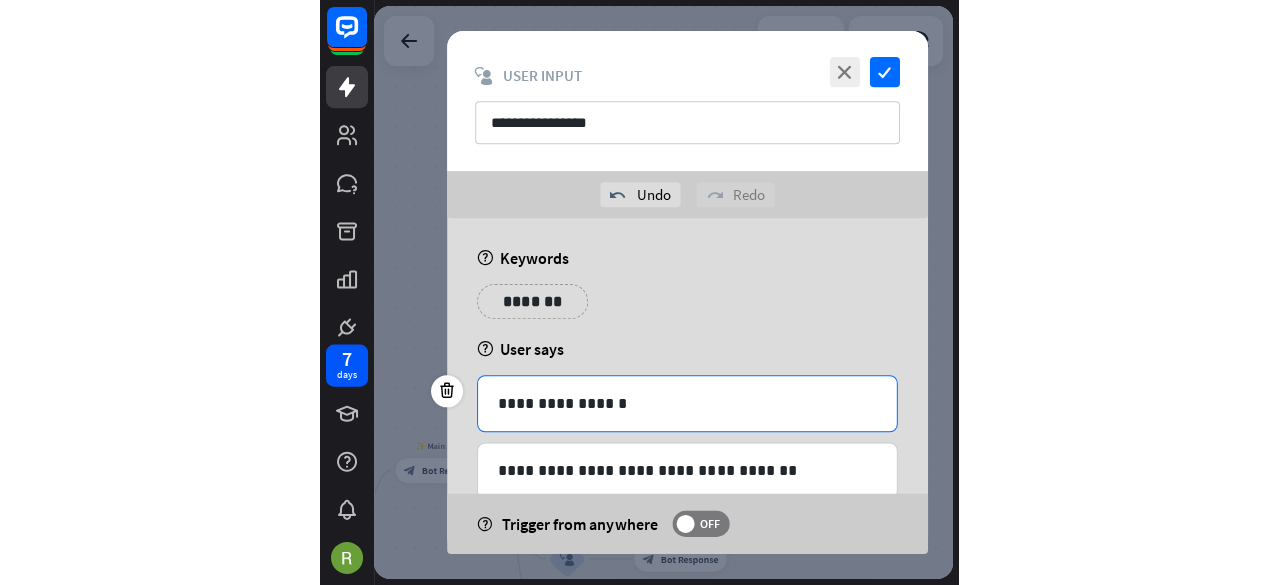 scroll, scrollTop: 110, scrollLeft: 0, axis: vertical 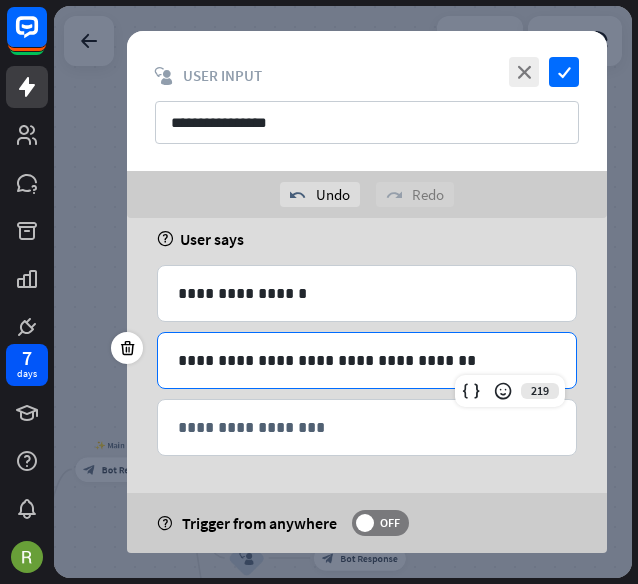 drag, startPoint x: 436, startPoint y: 359, endPoint x: 584, endPoint y: 369, distance: 148.33745 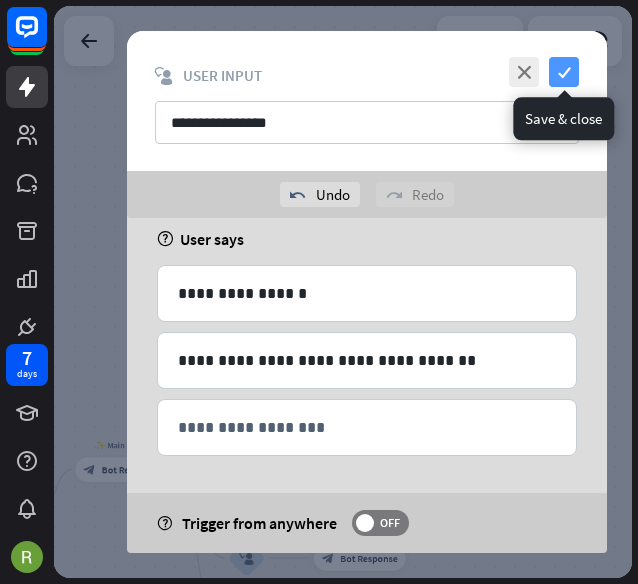 click on "check" at bounding box center [564, 72] 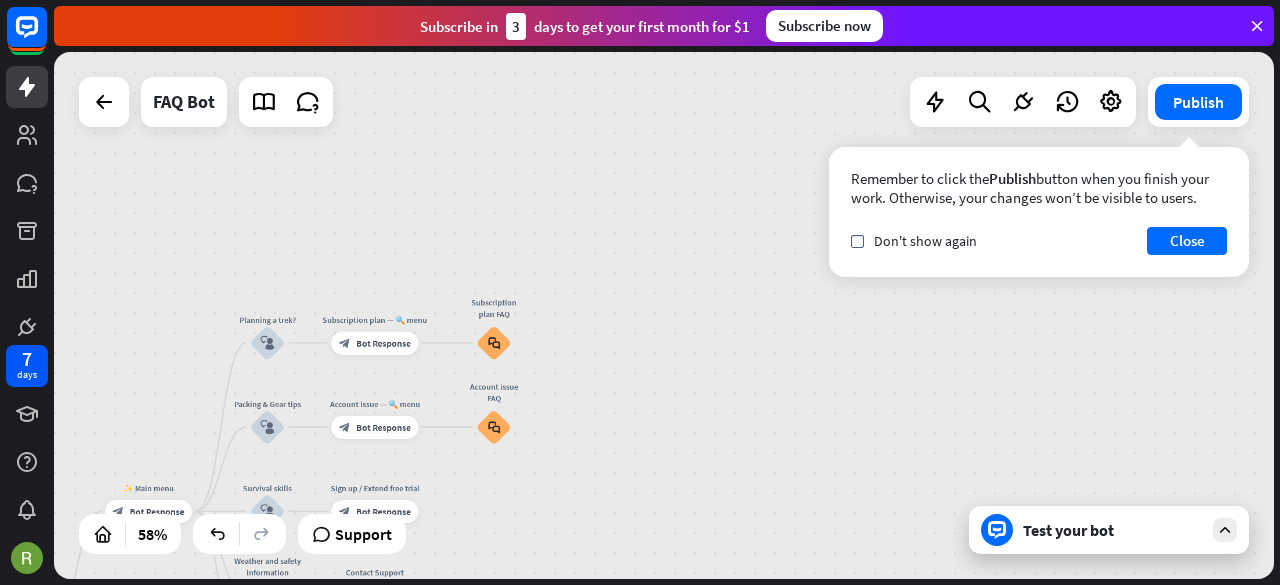 click on "Test your bot" at bounding box center (1113, 530) 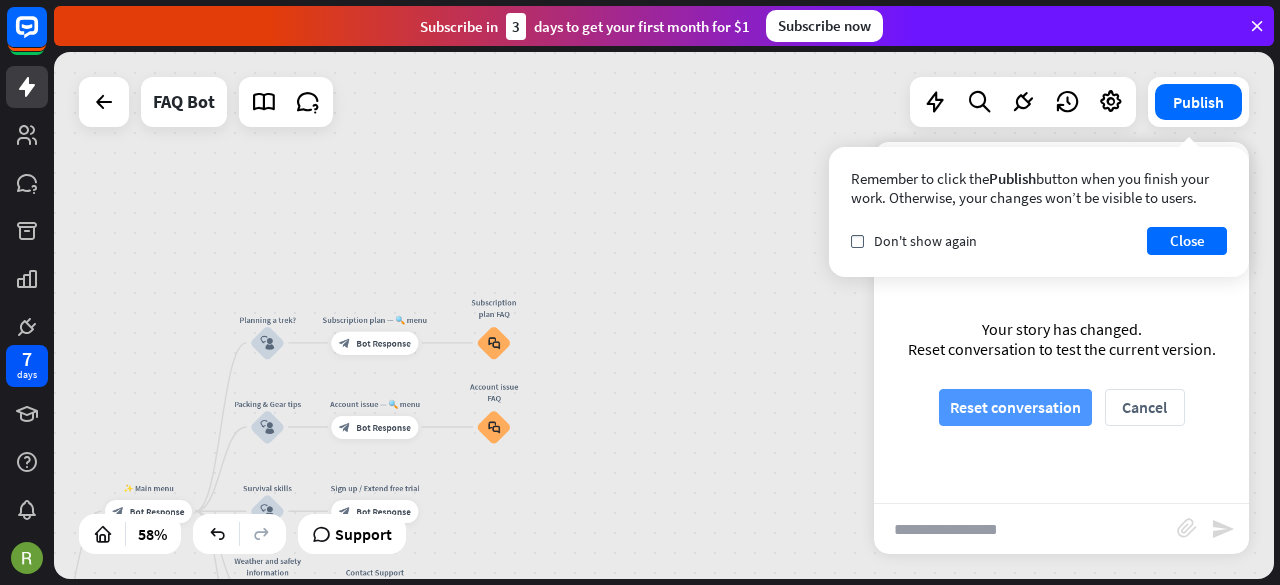 click on "Reset conversation" at bounding box center (1015, 407) 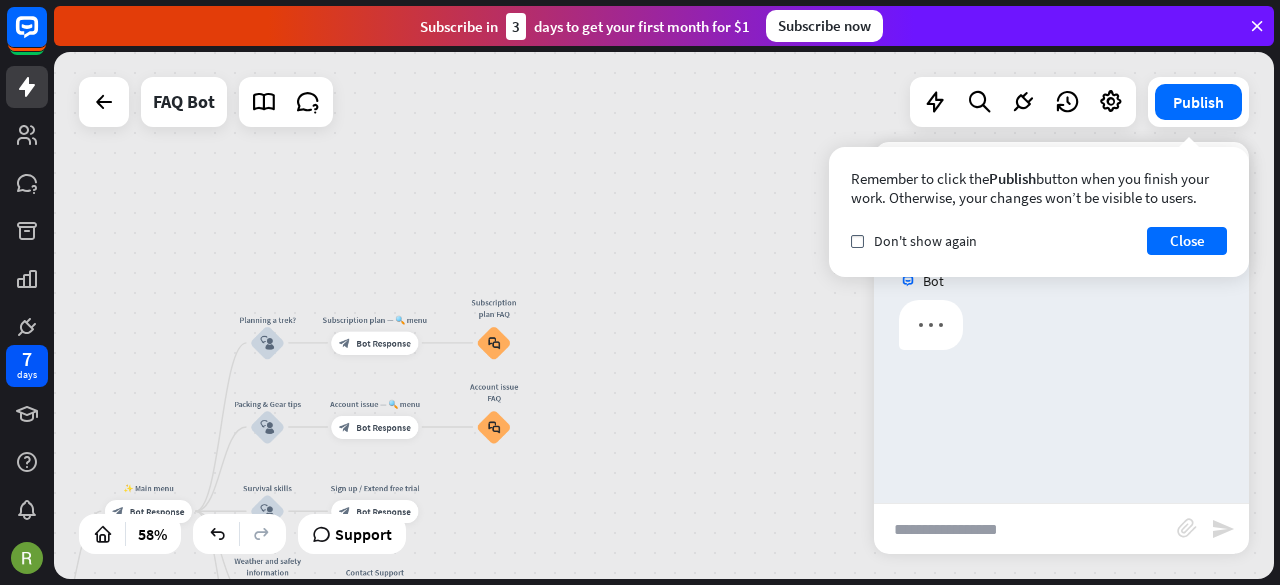 scroll, scrollTop: 0, scrollLeft: 0, axis: both 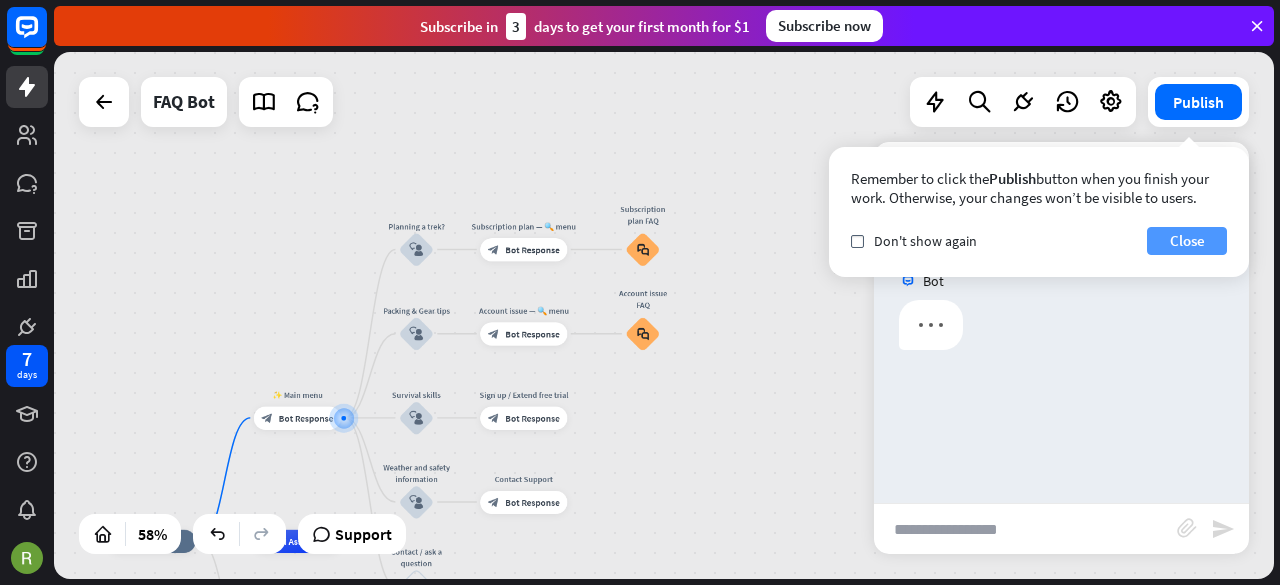 click on "Close" at bounding box center [1187, 241] 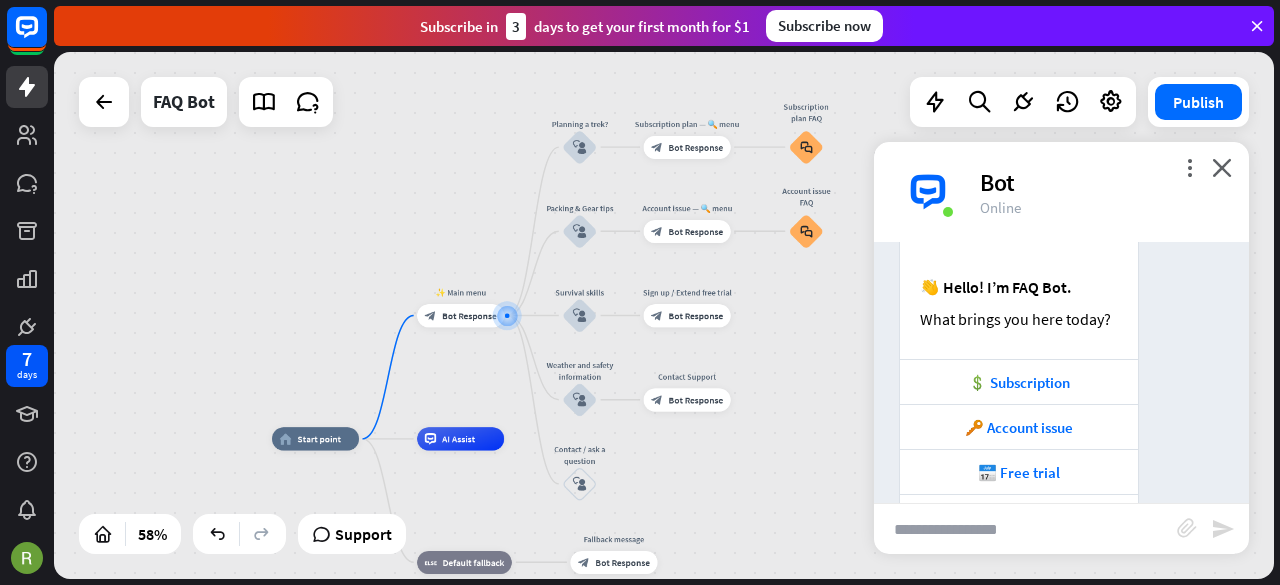 scroll, scrollTop: 271, scrollLeft: 0, axis: vertical 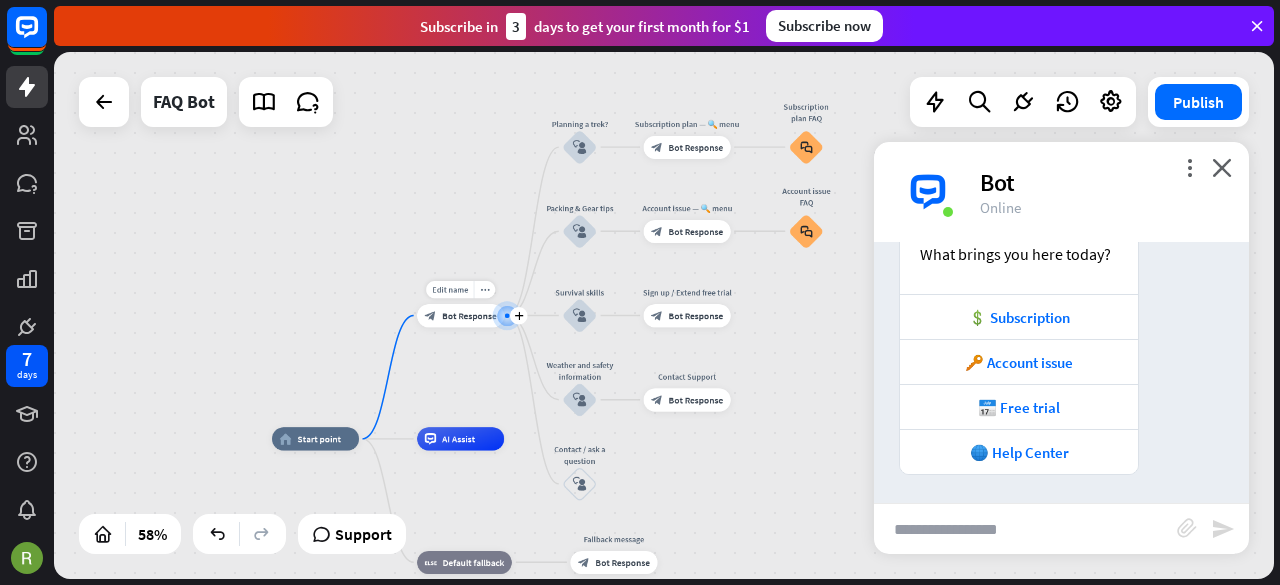 click on "Bot Response" at bounding box center (469, 316) 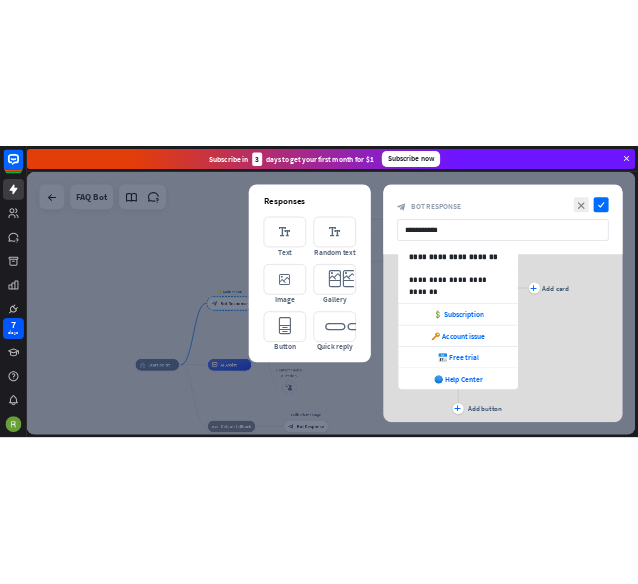 scroll, scrollTop: 300, scrollLeft: 0, axis: vertical 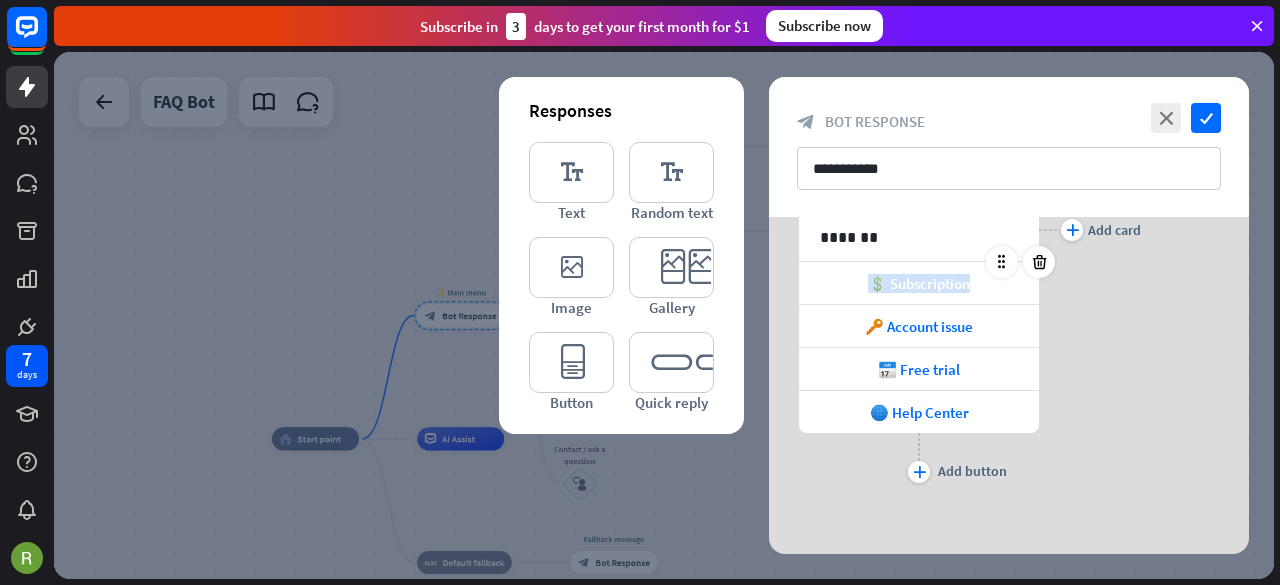 drag, startPoint x: 971, startPoint y: 282, endPoint x: 833, endPoint y: 282, distance: 138 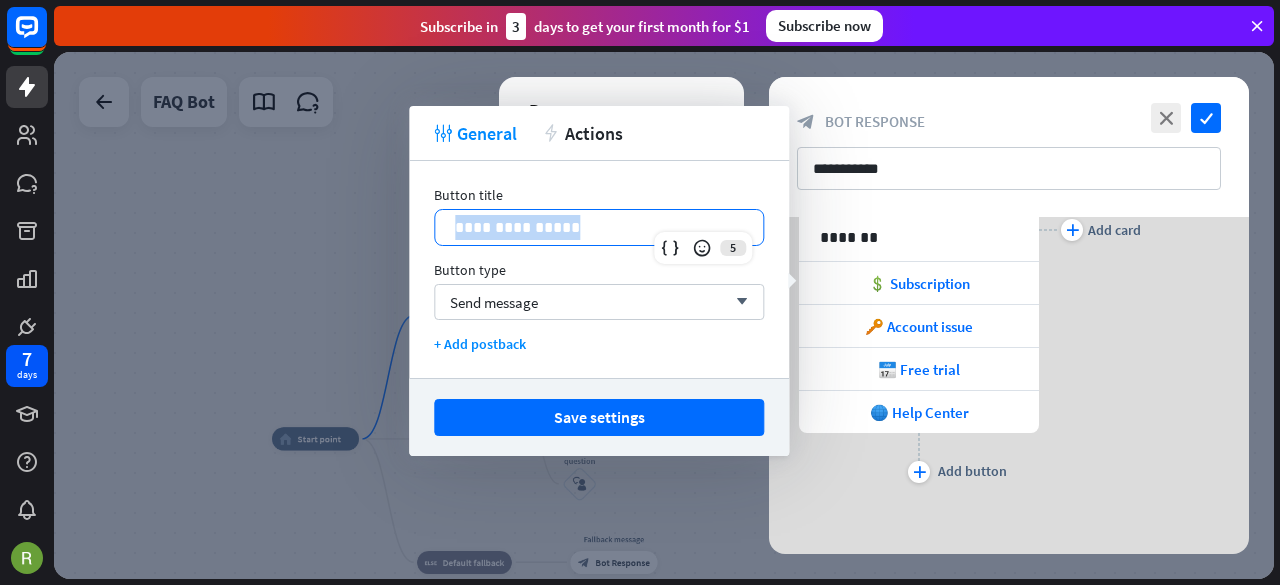 drag, startPoint x: 616, startPoint y: 225, endPoint x: 416, endPoint y: 226, distance: 200.0025 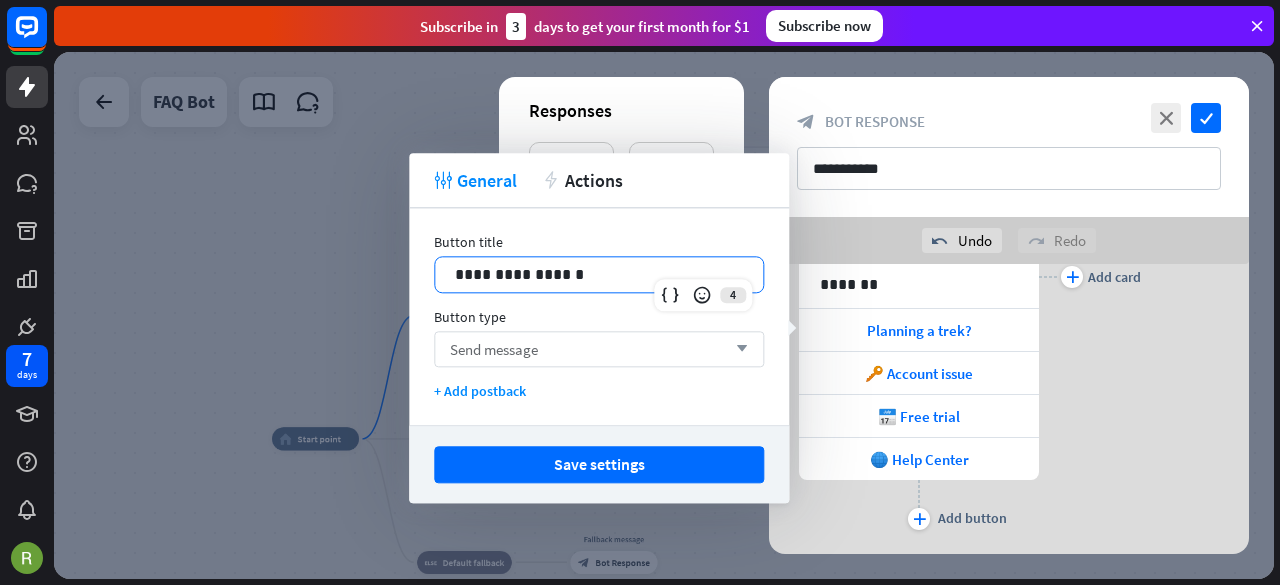 click on "Send message
arrow_down" at bounding box center (599, 349) 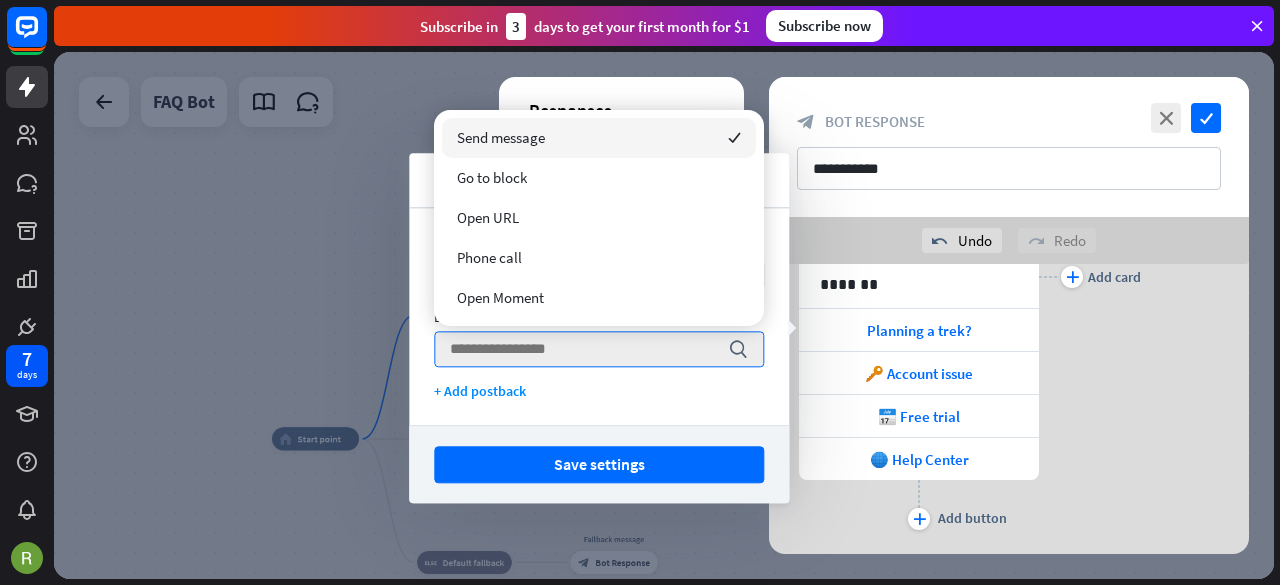 click on "Send message
checked" at bounding box center [599, 138] 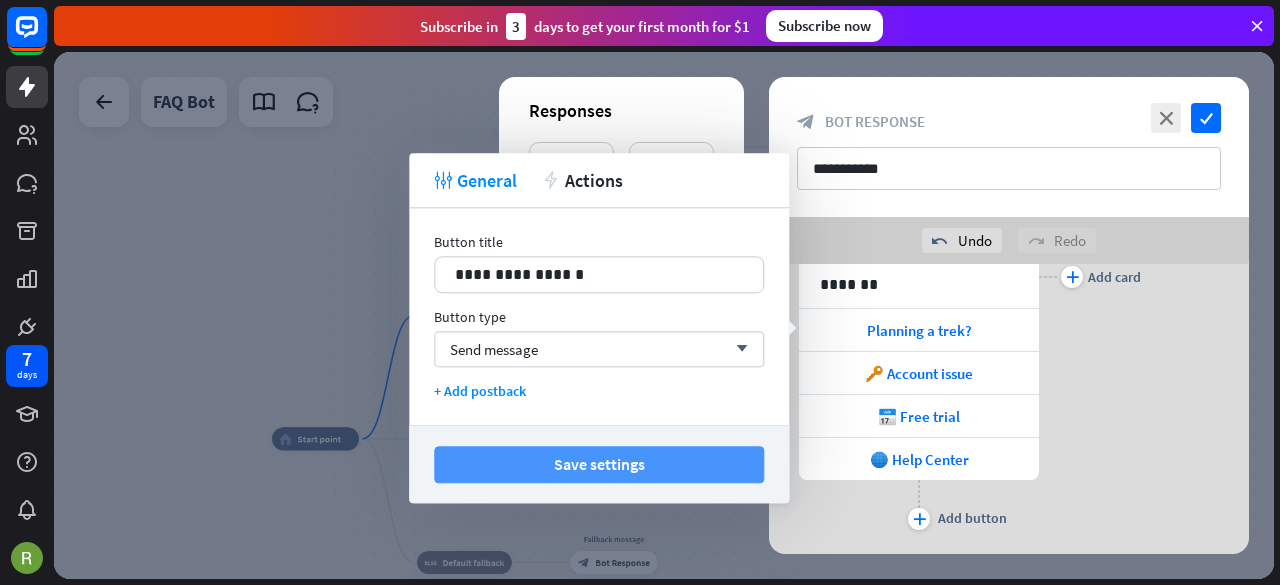 click on "Save settings" at bounding box center (599, 464) 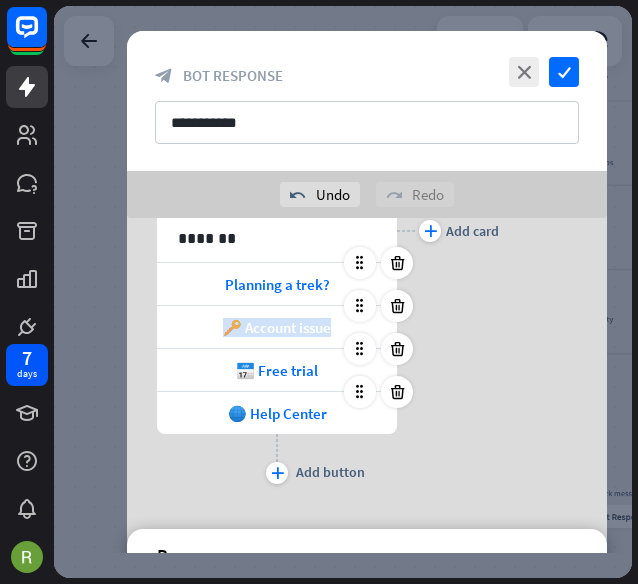 drag, startPoint x: 338, startPoint y: 321, endPoint x: 189, endPoint y: 317, distance: 149.05368 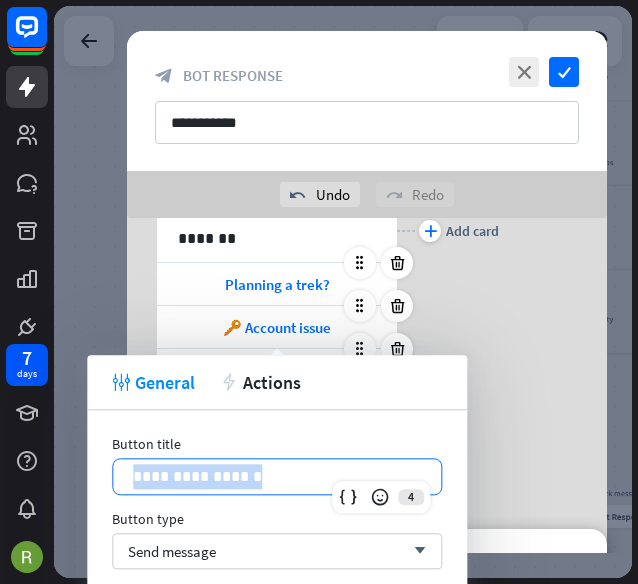 drag, startPoint x: 268, startPoint y: 469, endPoint x: 114, endPoint y: 475, distance: 154.11684 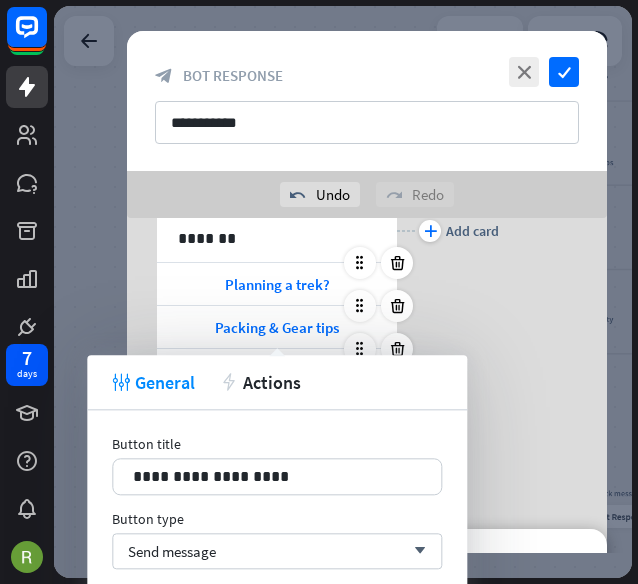 drag, startPoint x: 359, startPoint y: 377, endPoint x: 359, endPoint y: 357, distance: 20 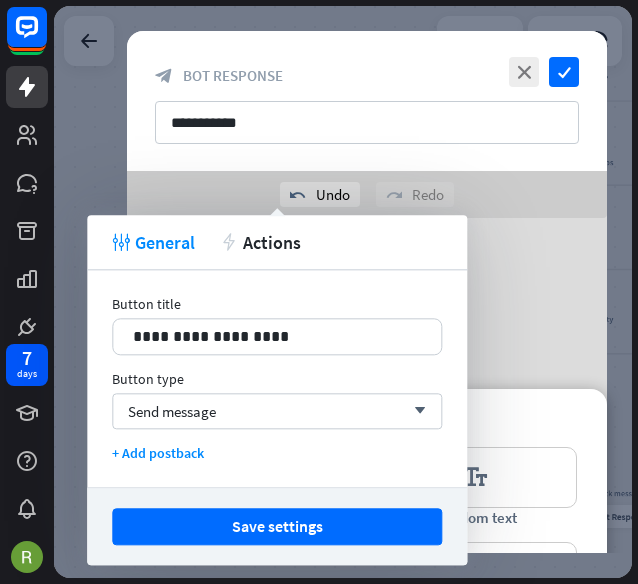 scroll, scrollTop: 426, scrollLeft: 0, axis: vertical 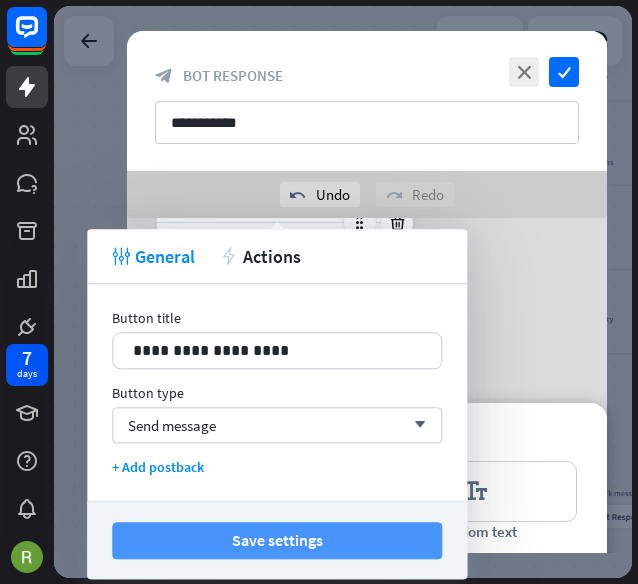 click on "Save settings" at bounding box center [277, 540] 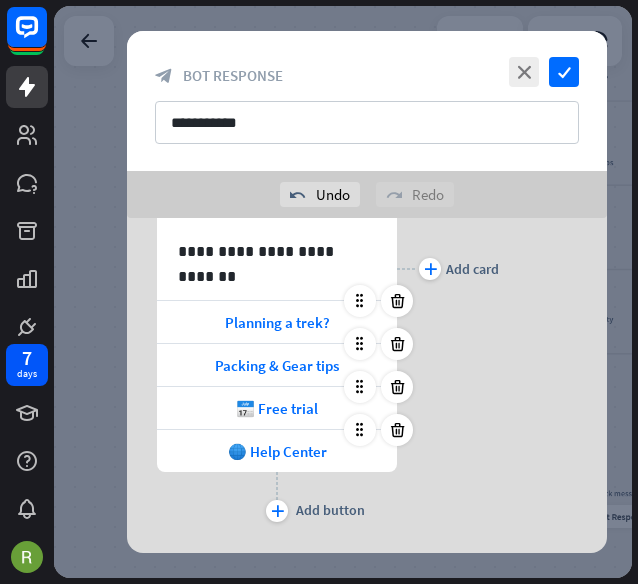 scroll, scrollTop: 260, scrollLeft: 0, axis: vertical 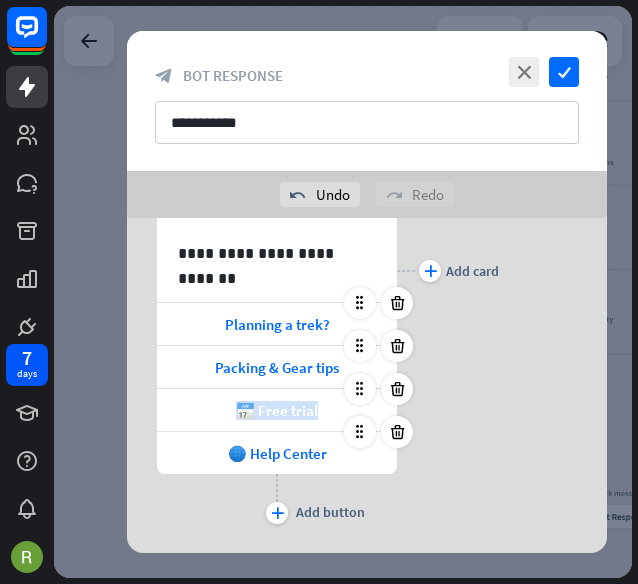 drag, startPoint x: 322, startPoint y: 406, endPoint x: 230, endPoint y: 401, distance: 92.13577 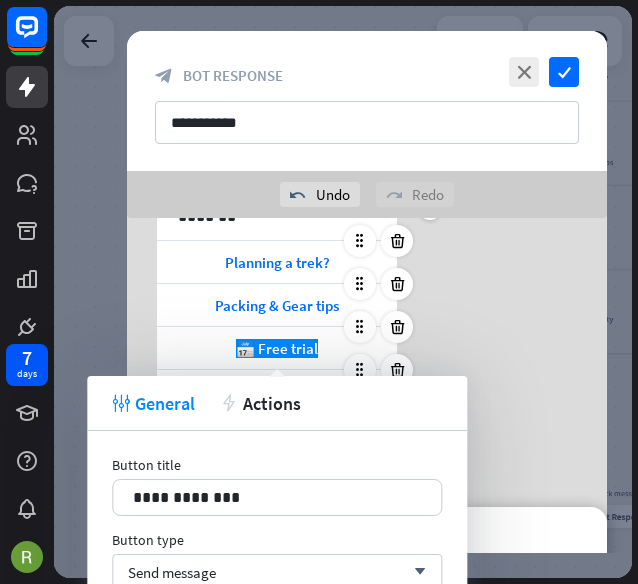 scroll, scrollTop: 322, scrollLeft: 0, axis: vertical 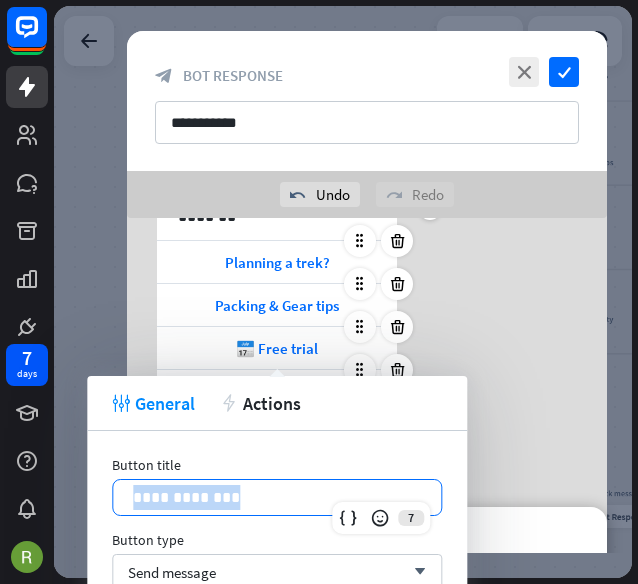 drag, startPoint x: 294, startPoint y: 489, endPoint x: 93, endPoint y: 497, distance: 201.15913 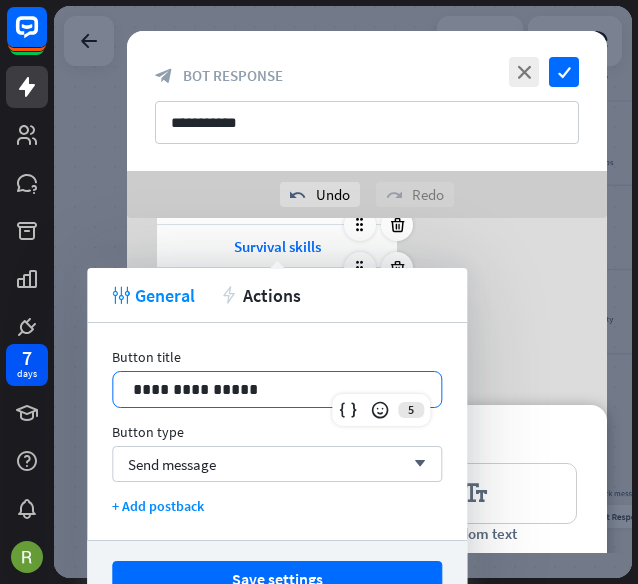 scroll, scrollTop: 430, scrollLeft: 0, axis: vertical 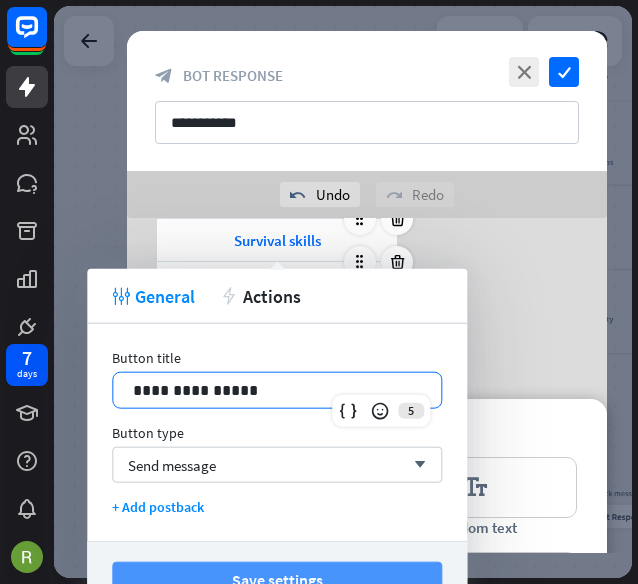 click on "Save settings" at bounding box center (277, 580) 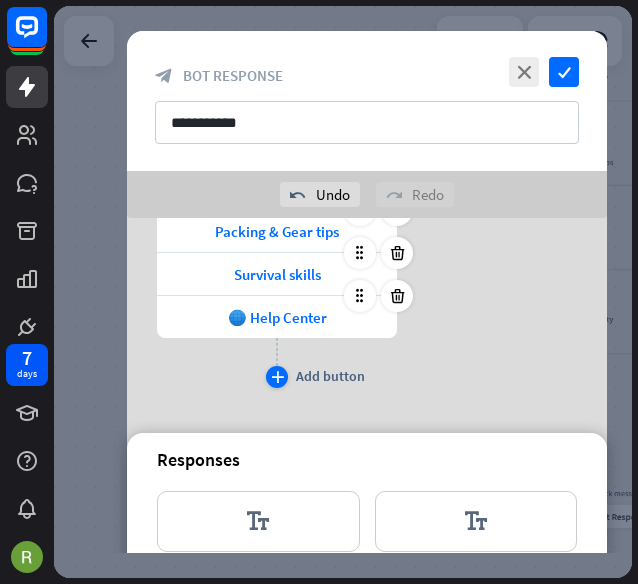 click on "plus" at bounding box center [277, 377] 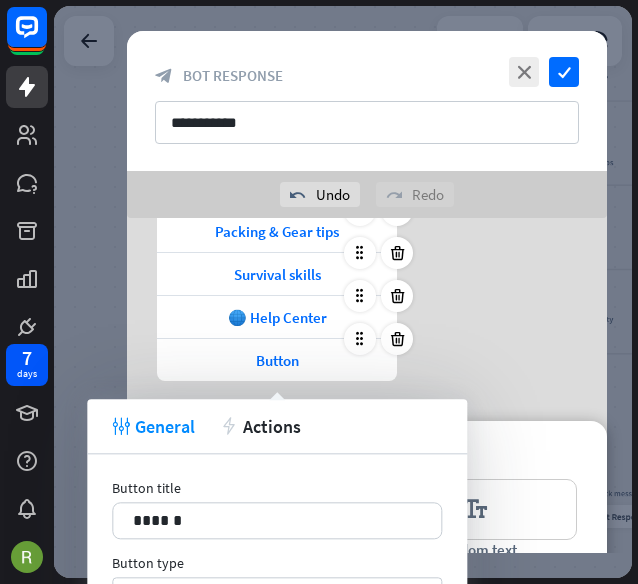 scroll, scrollTop: 384, scrollLeft: 0, axis: vertical 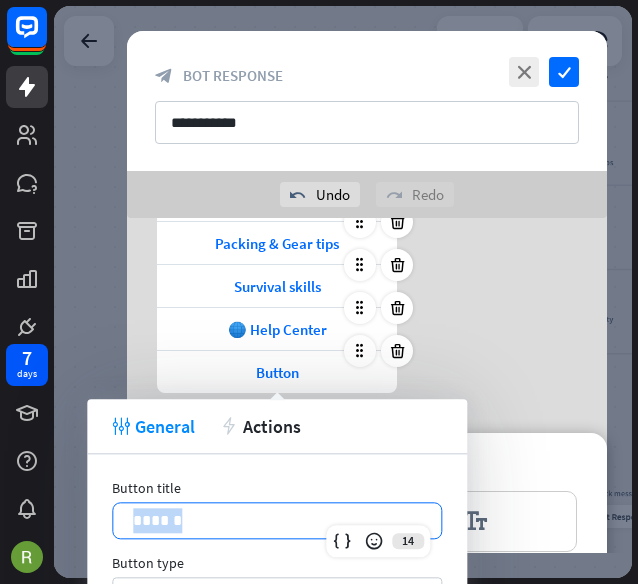 drag, startPoint x: 211, startPoint y: 527, endPoint x: 88, endPoint y: 521, distance: 123.146255 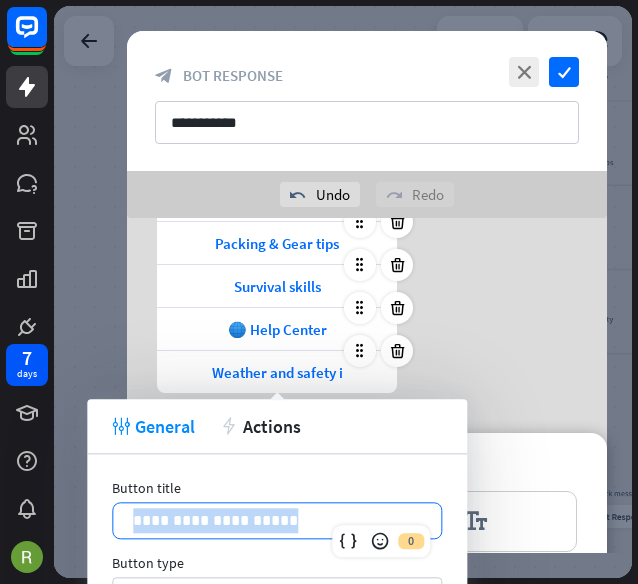 drag, startPoint x: 215, startPoint y: 524, endPoint x: 92, endPoint y: 520, distance: 123.065025 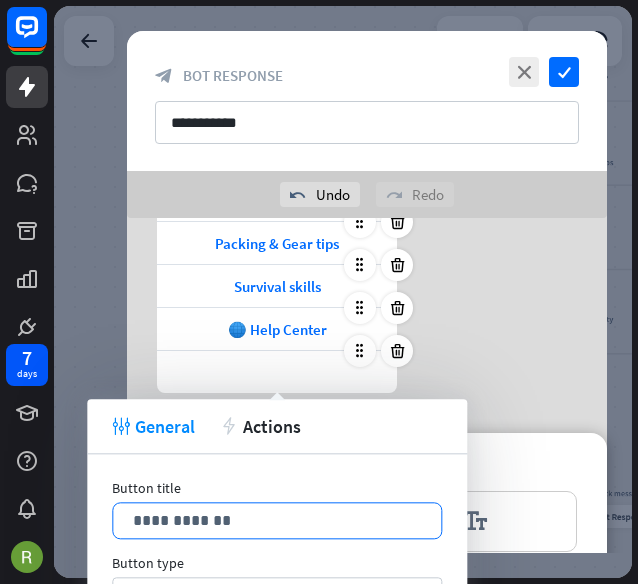 click on "**********" at bounding box center [277, 520] 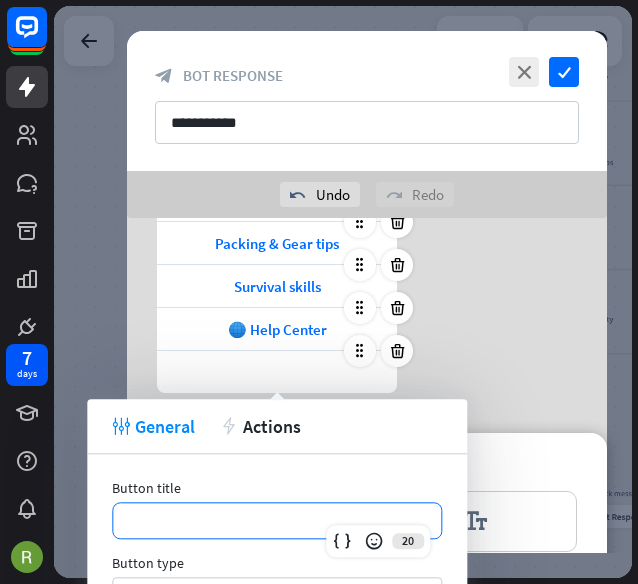 paste 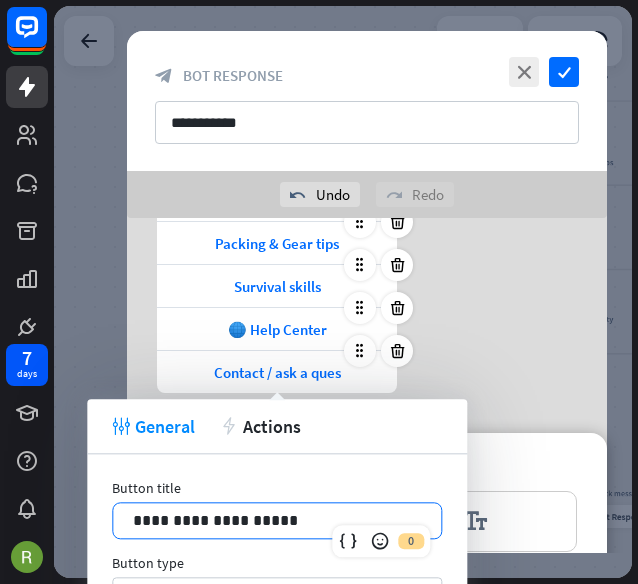 type 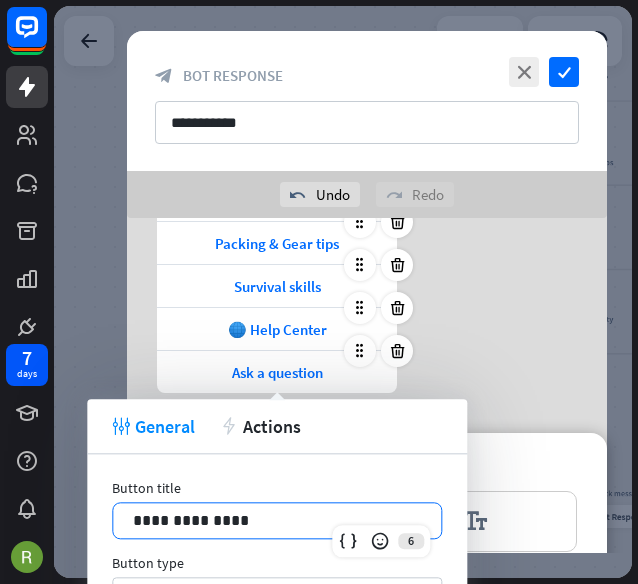 click on "tweak
General
action
Actions" at bounding box center [277, 426] 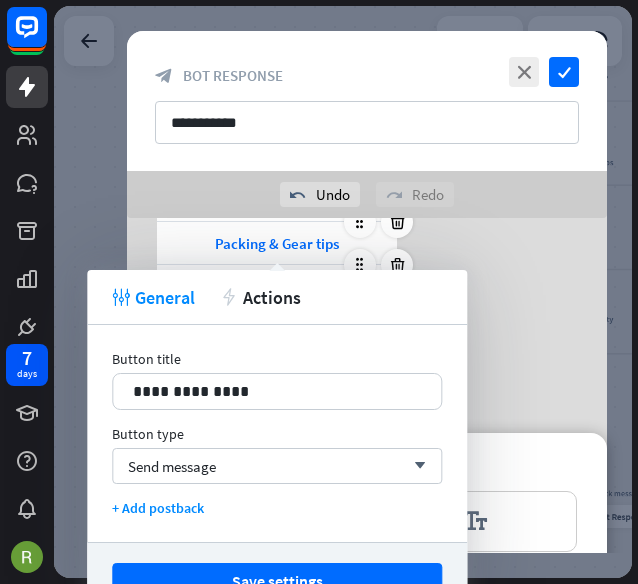 scroll, scrollTop: 514, scrollLeft: 0, axis: vertical 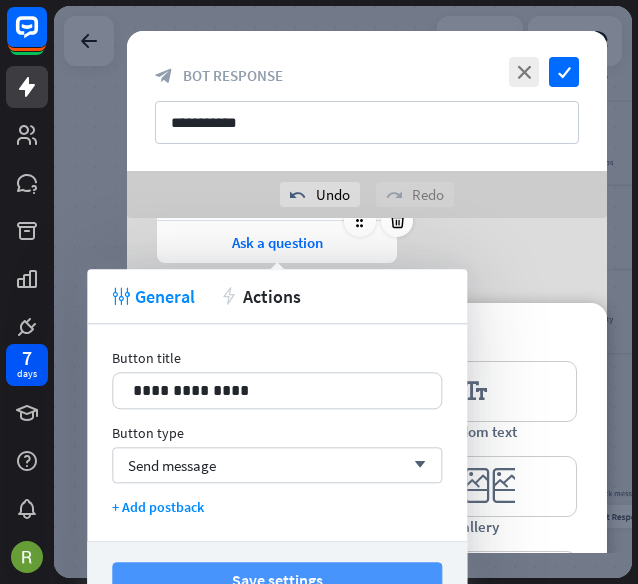 click on "Save settings" at bounding box center [277, 580] 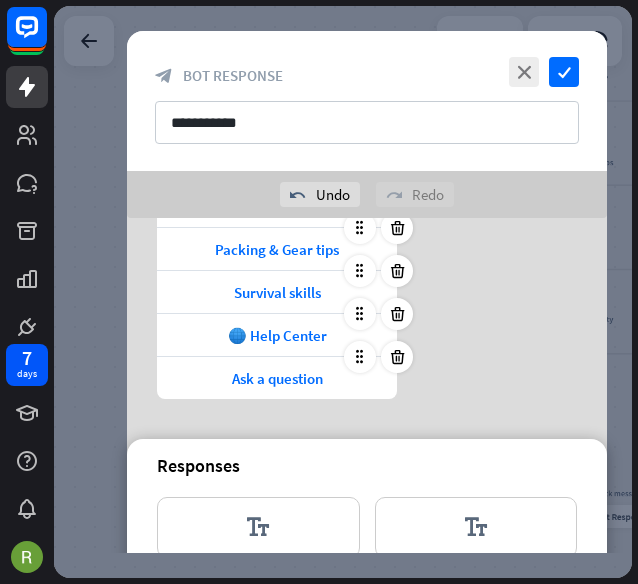 scroll, scrollTop: 368, scrollLeft: 0, axis: vertical 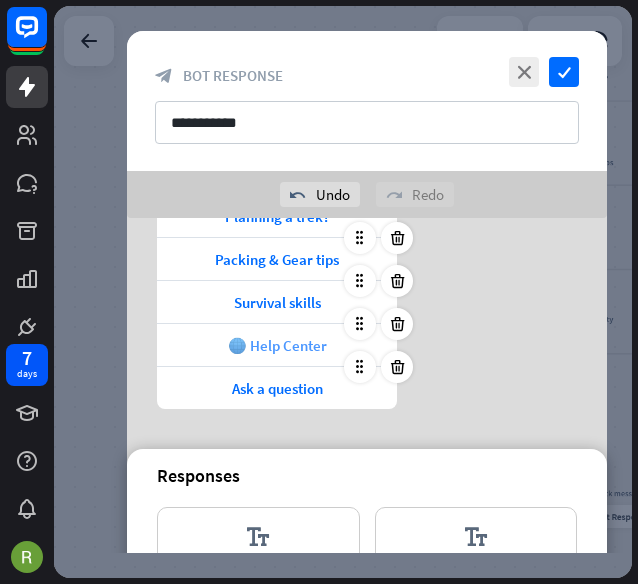 click on "🌐 Help Center" at bounding box center [277, 345] 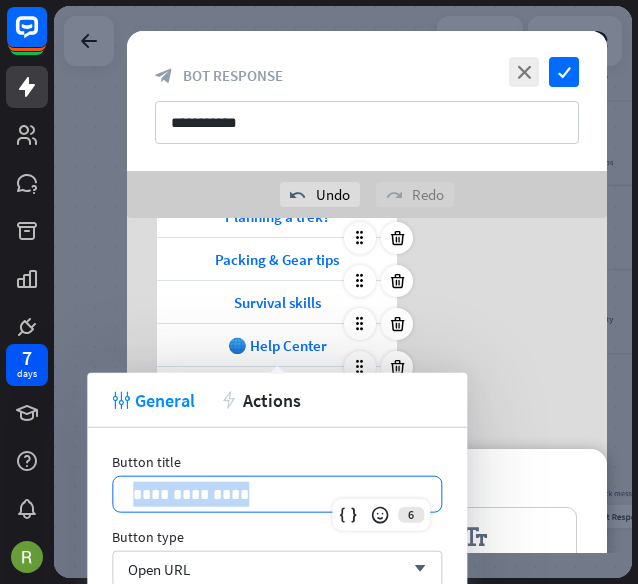 drag, startPoint x: 292, startPoint y: 506, endPoint x: 130, endPoint y: 497, distance: 162.2498 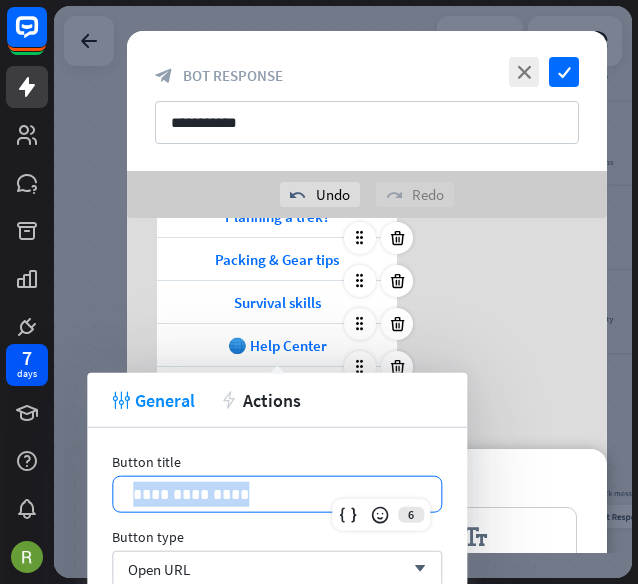 click on "**********" at bounding box center [277, 494] 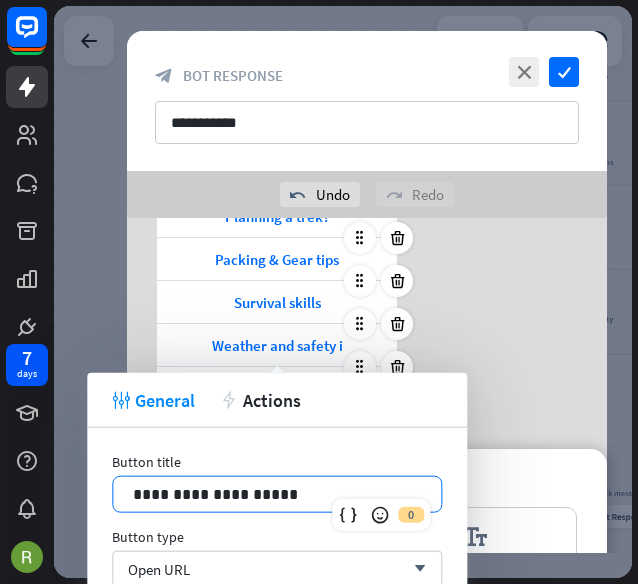 type 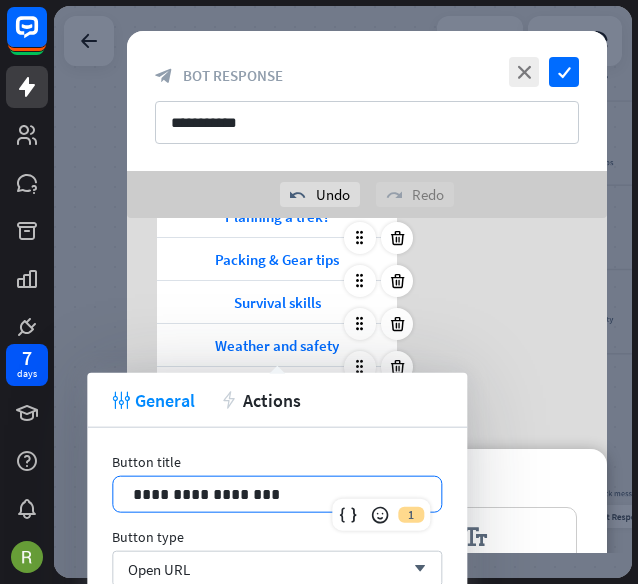 click on "plus   Add card" at bounding box center (448, 156) 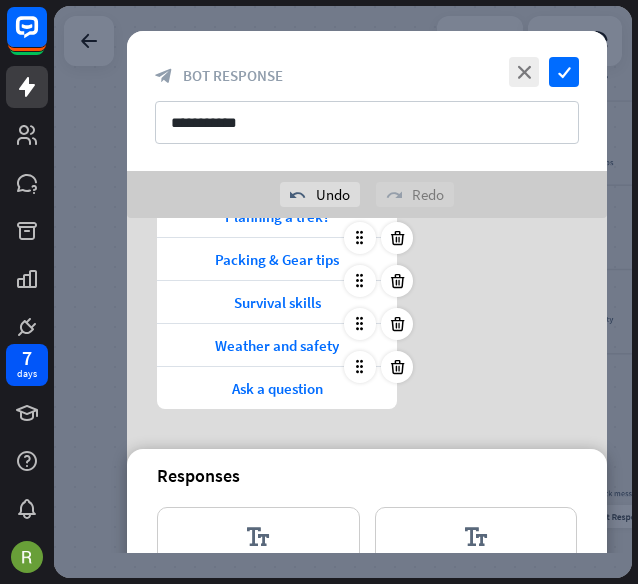 scroll, scrollTop: 330, scrollLeft: 0, axis: vertical 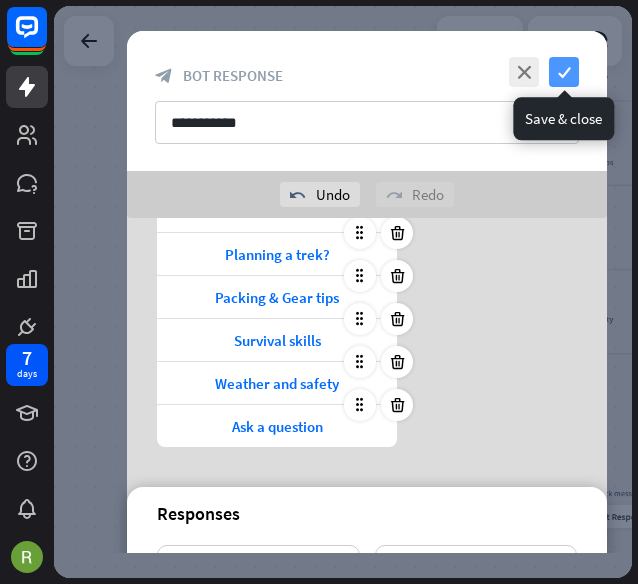 click on "check" at bounding box center (564, 72) 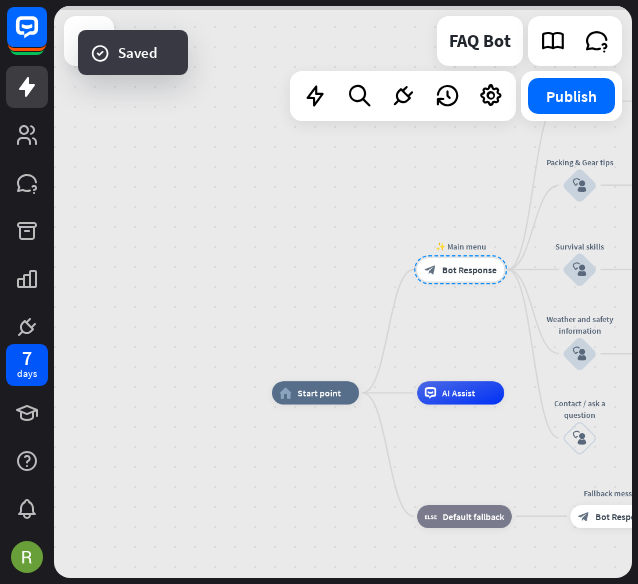 scroll, scrollTop: 176, scrollLeft: 0, axis: vertical 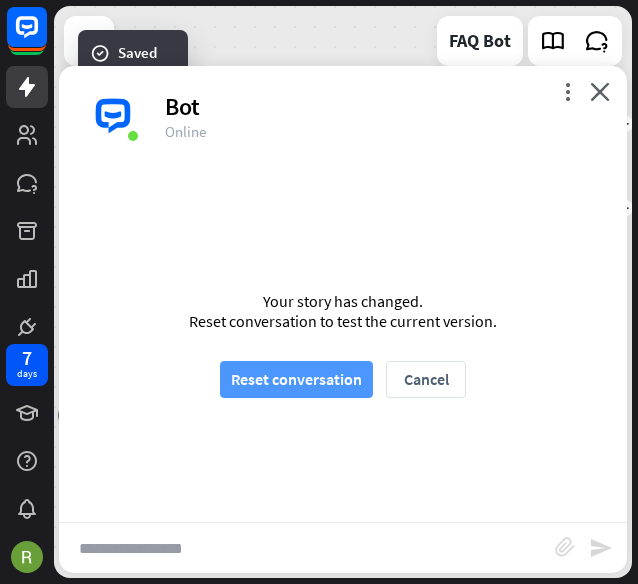 click on "Reset conversation" at bounding box center [296, 379] 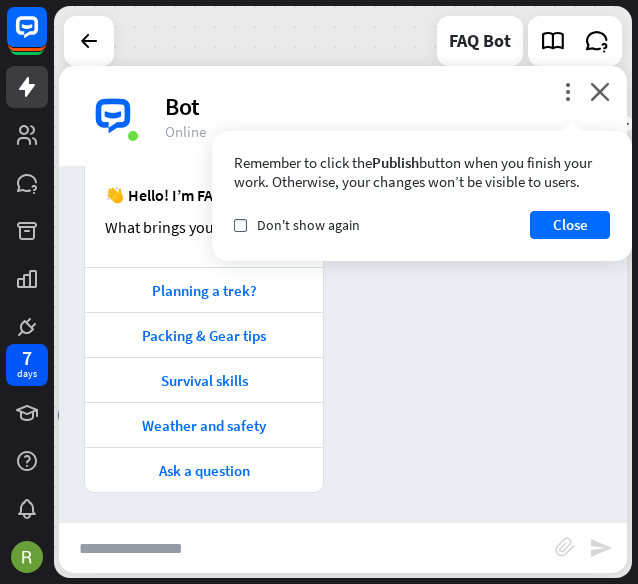 scroll, scrollTop: 222, scrollLeft: 0, axis: vertical 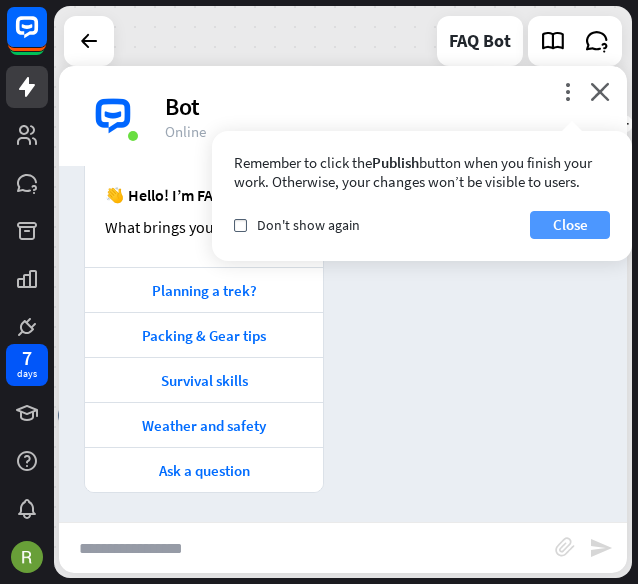click on "Close" at bounding box center [570, 225] 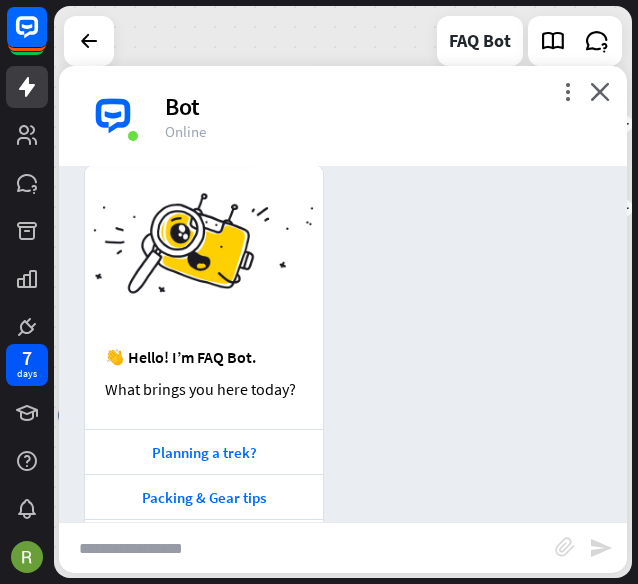 scroll, scrollTop: 0, scrollLeft: 0, axis: both 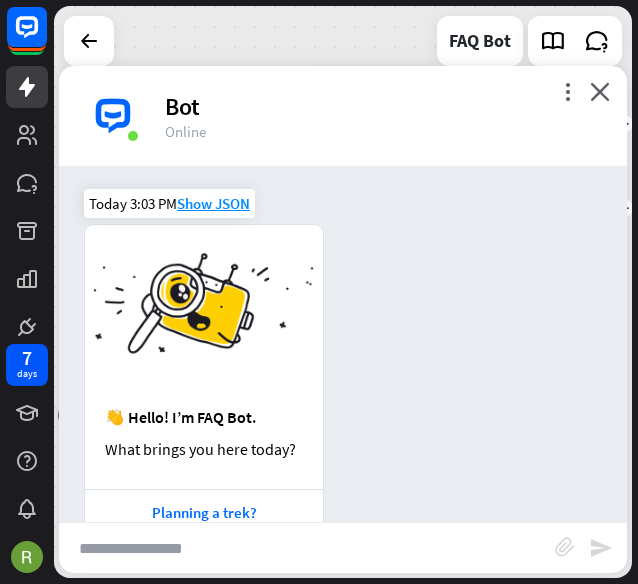 click on "👋 Hello! I’m FAQ Bot." at bounding box center [204, 417] 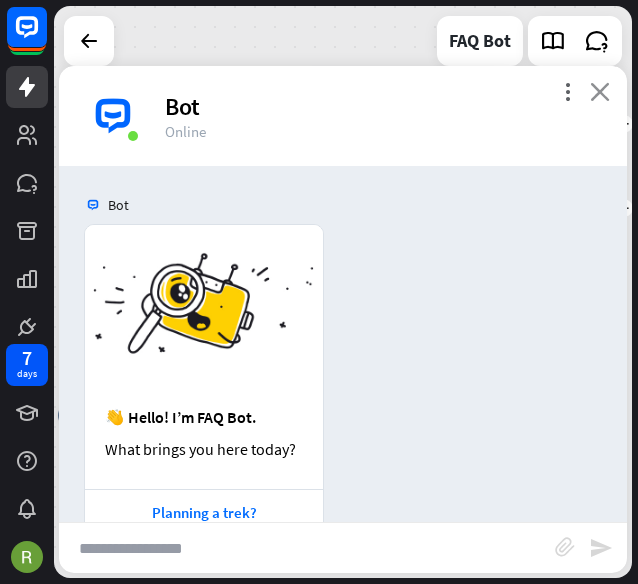 click on "close" at bounding box center (600, 91) 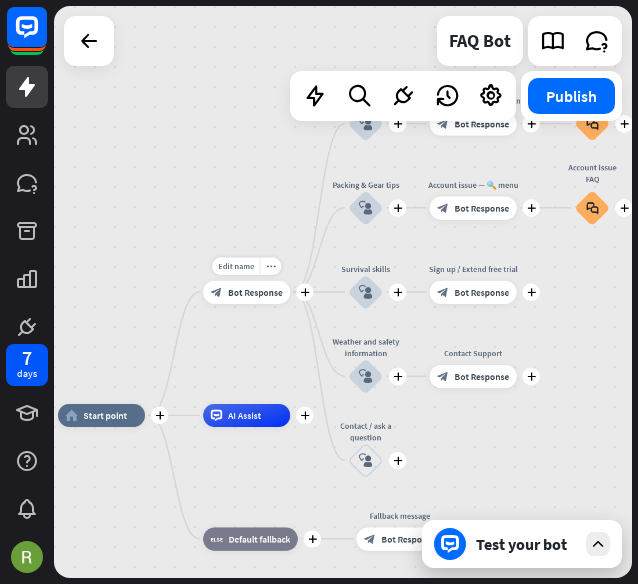 click on "Bot Response" at bounding box center (255, 292) 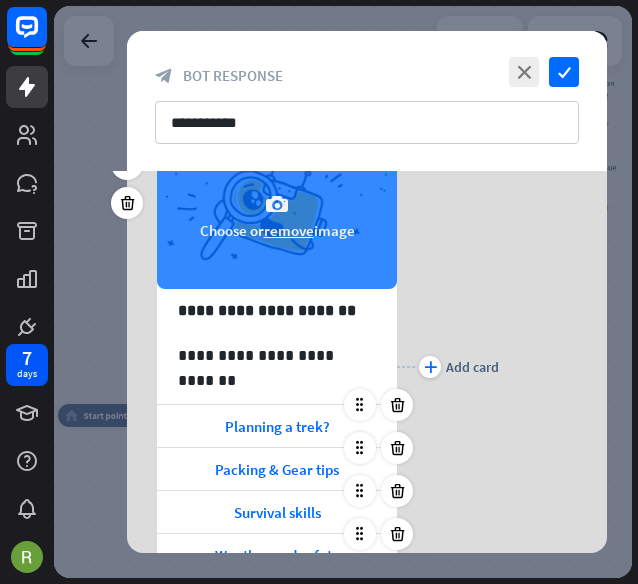 scroll, scrollTop: 127, scrollLeft: 0, axis: vertical 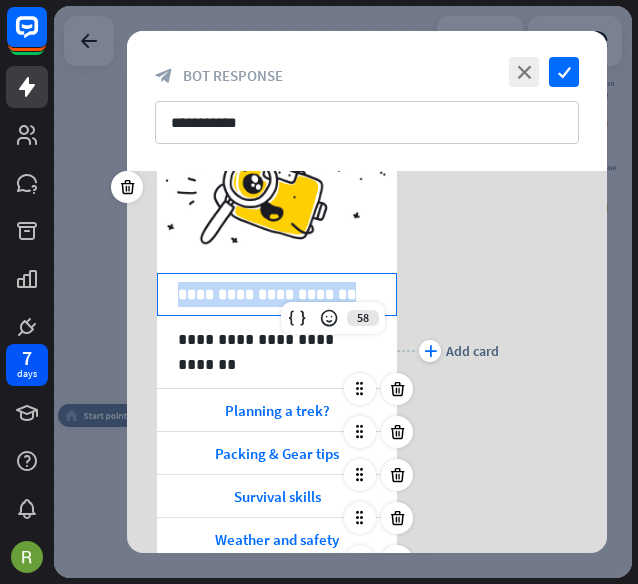 drag, startPoint x: 335, startPoint y: 296, endPoint x: 168, endPoint y: 301, distance: 167.07483 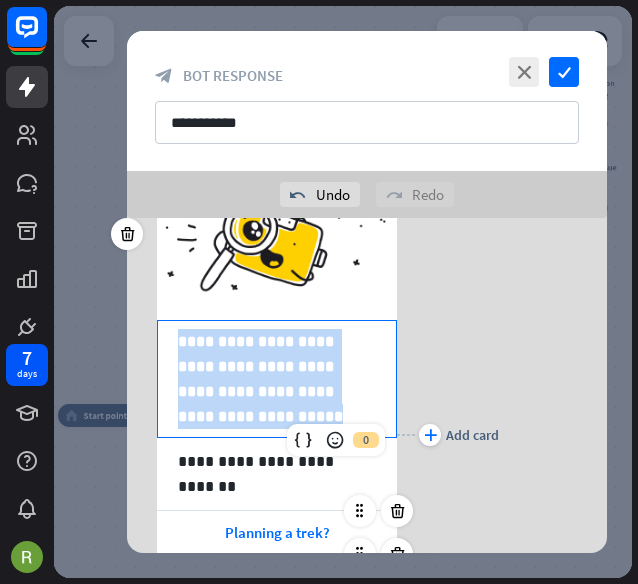 drag, startPoint x: 280, startPoint y: 411, endPoint x: 160, endPoint y: 347, distance: 136 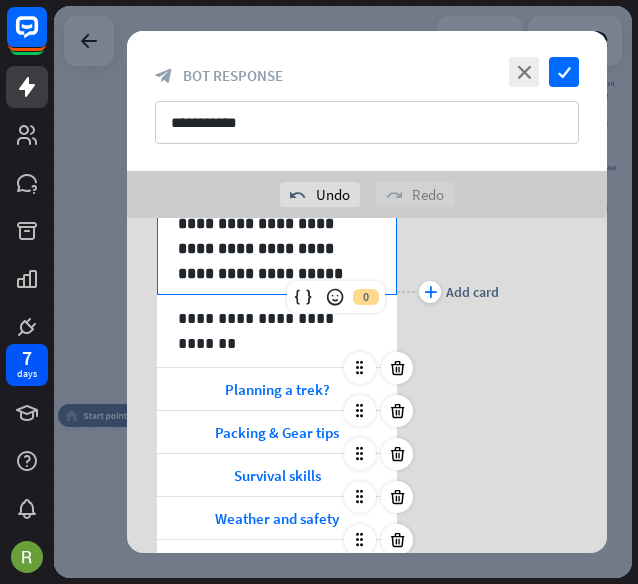 scroll, scrollTop: 266, scrollLeft: 0, axis: vertical 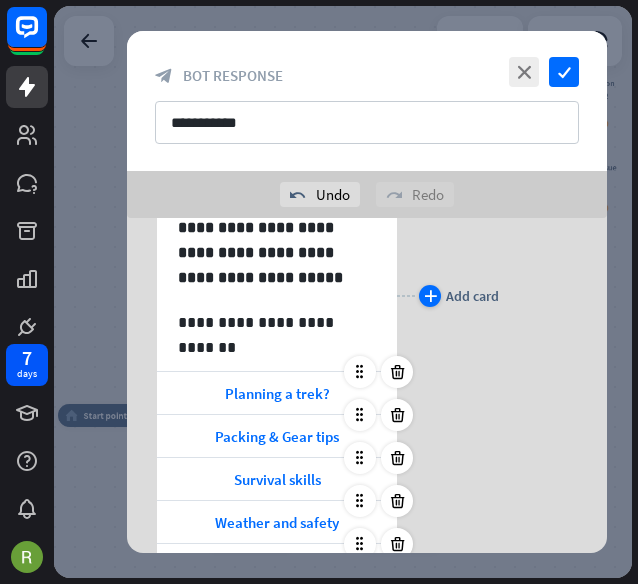 click on "plus" at bounding box center (430, 296) 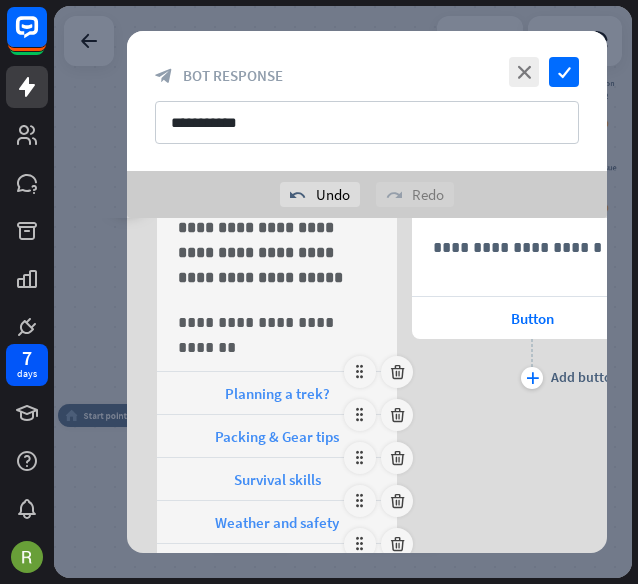 scroll, scrollTop: 0, scrollLeft: 165, axis: horizontal 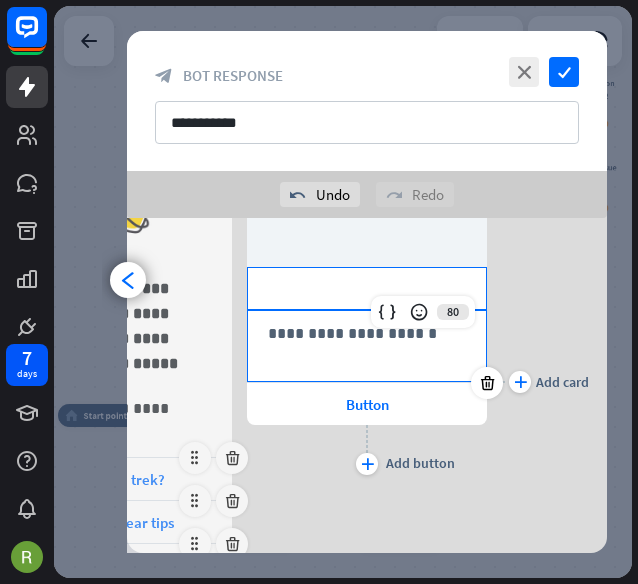 drag, startPoint x: 434, startPoint y: 293, endPoint x: 454, endPoint y: 356, distance: 66.09841 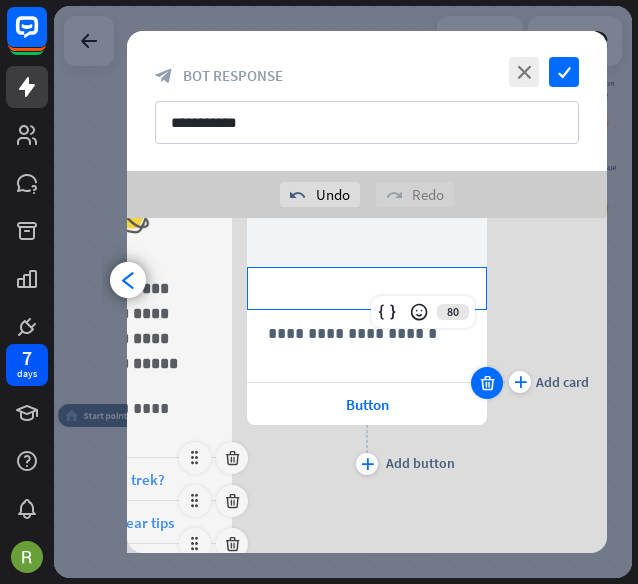 click at bounding box center [487, 383] 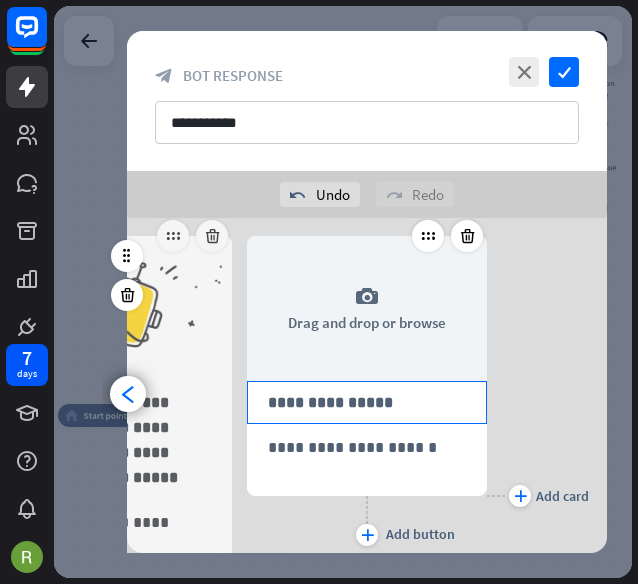 scroll, scrollTop: 67, scrollLeft: 0, axis: vertical 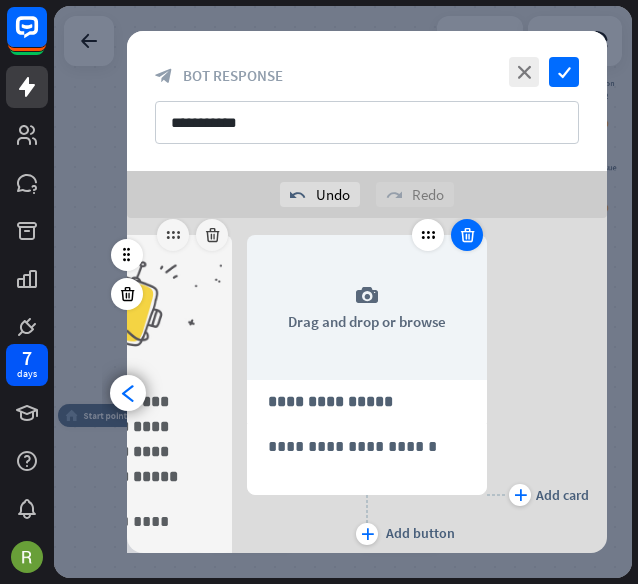 click at bounding box center (467, 235) 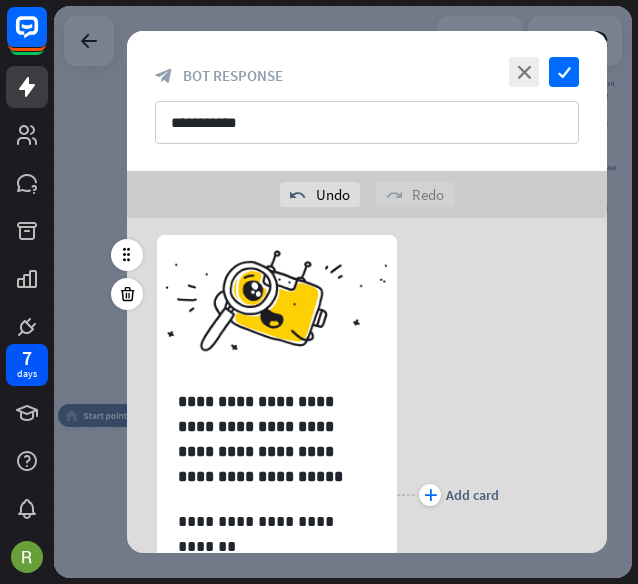 scroll, scrollTop: 0, scrollLeft: 0, axis: both 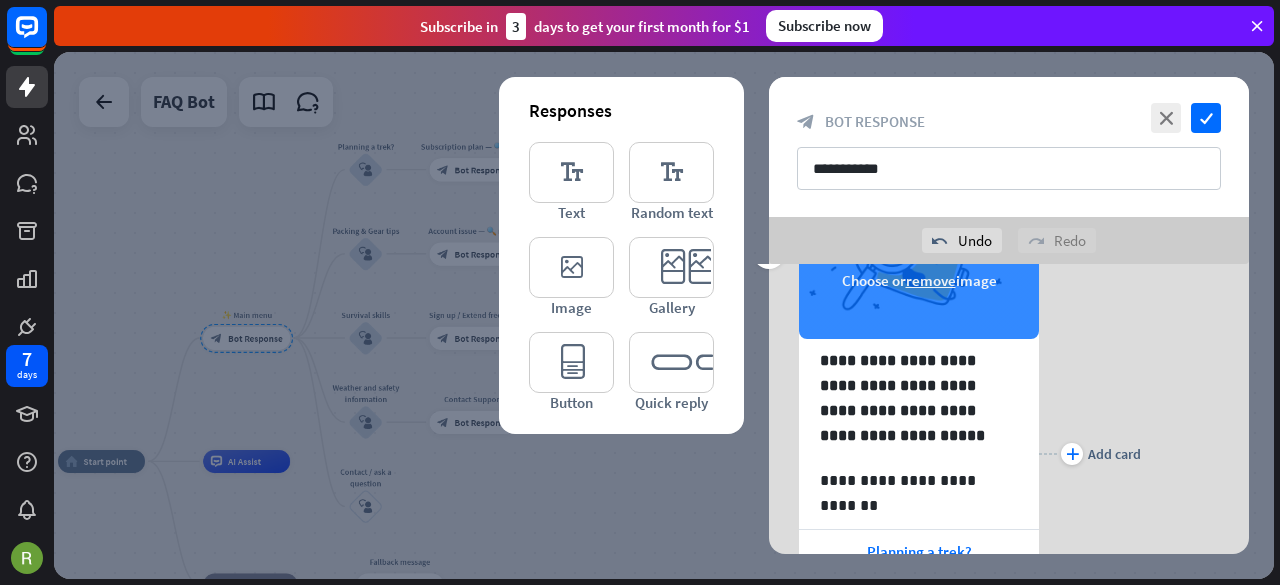 click on "camera
Choose or
remove
image" at bounding box center [919, 266] 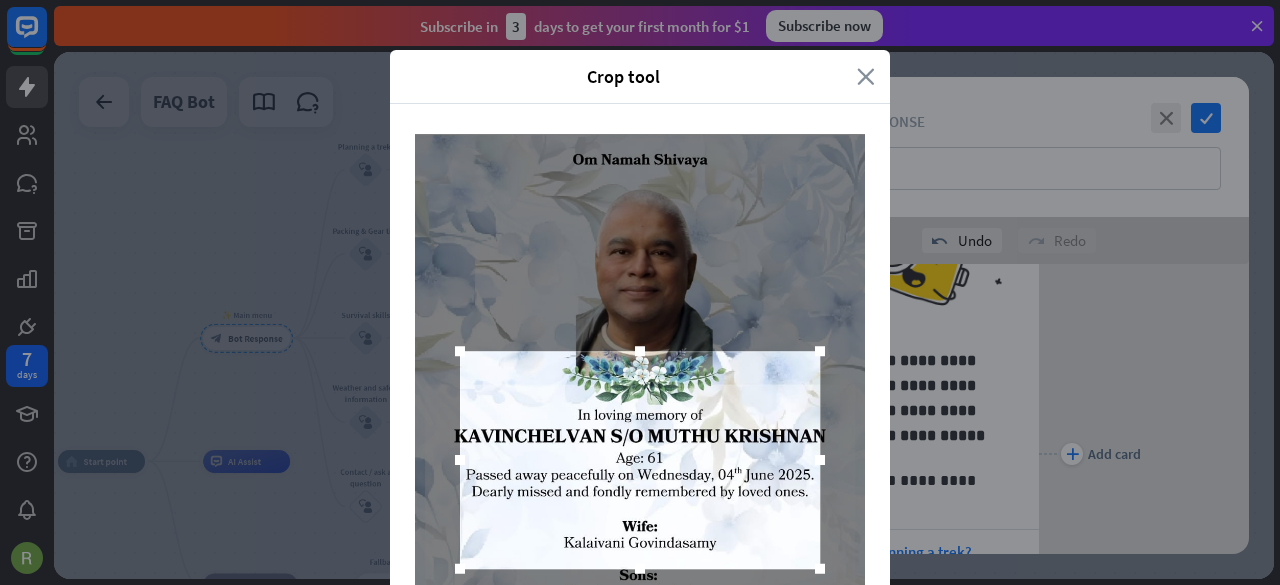 click on "close" at bounding box center [866, 76] 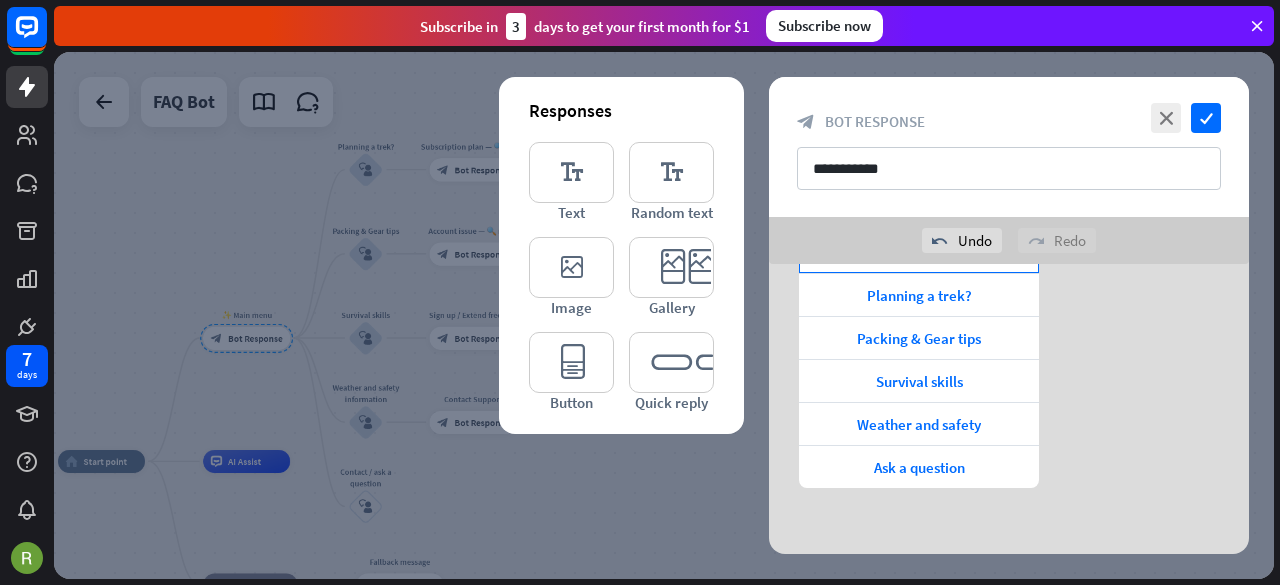 scroll, scrollTop: 270, scrollLeft: 0, axis: vertical 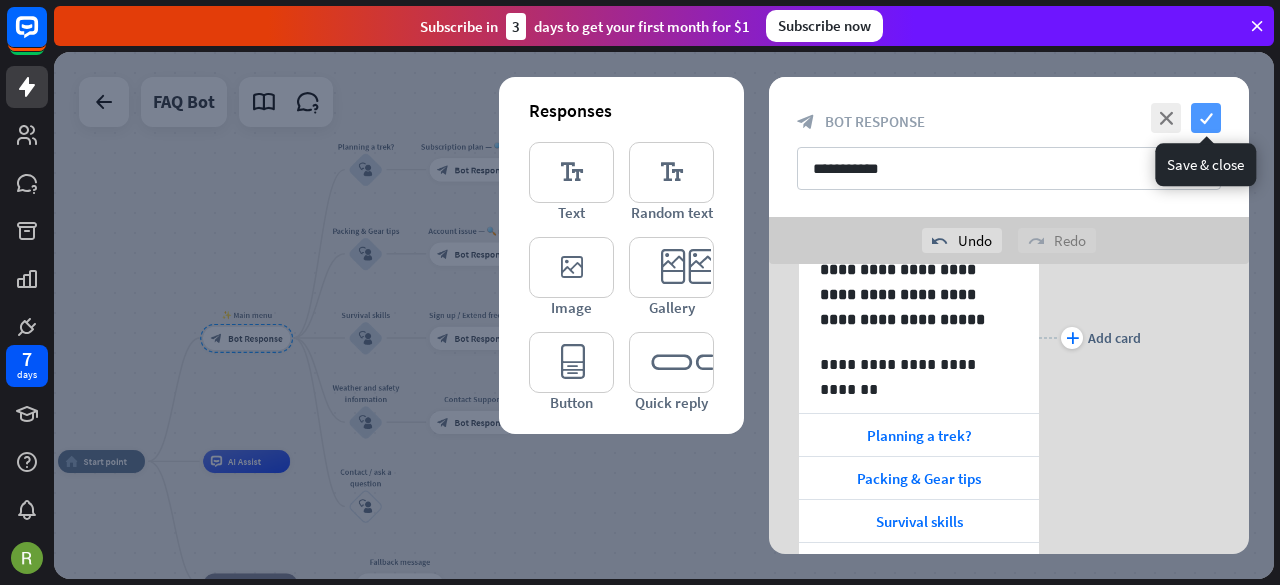 click on "check" at bounding box center [1206, 118] 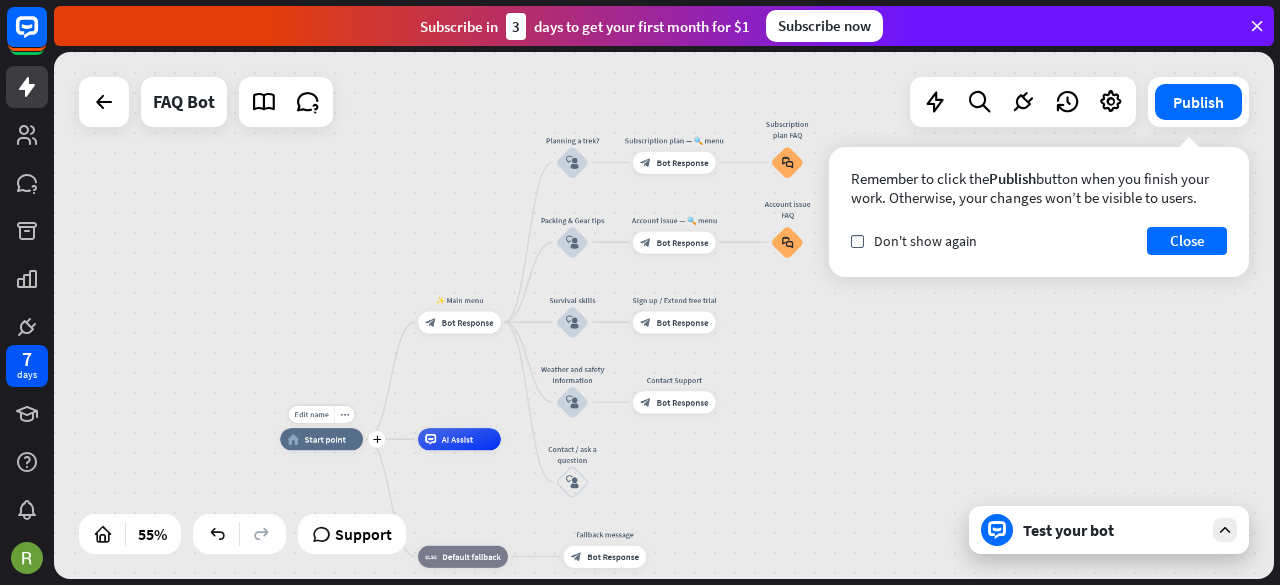 click on "home_2   Start point" at bounding box center (321, 439) 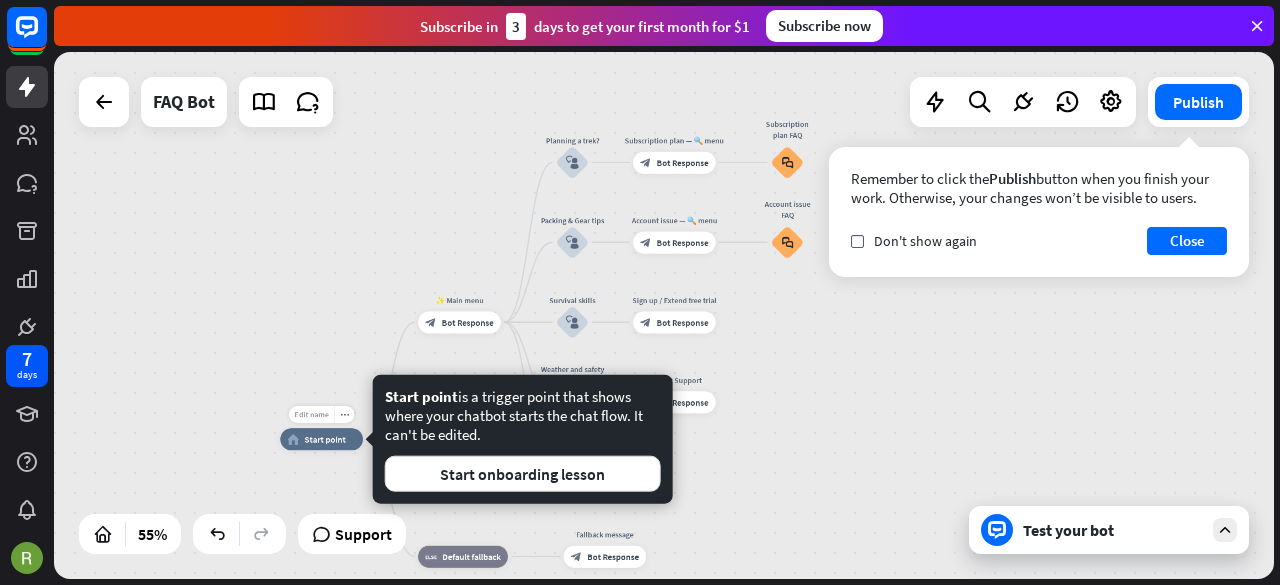 click on "Edit name" at bounding box center [311, 415] 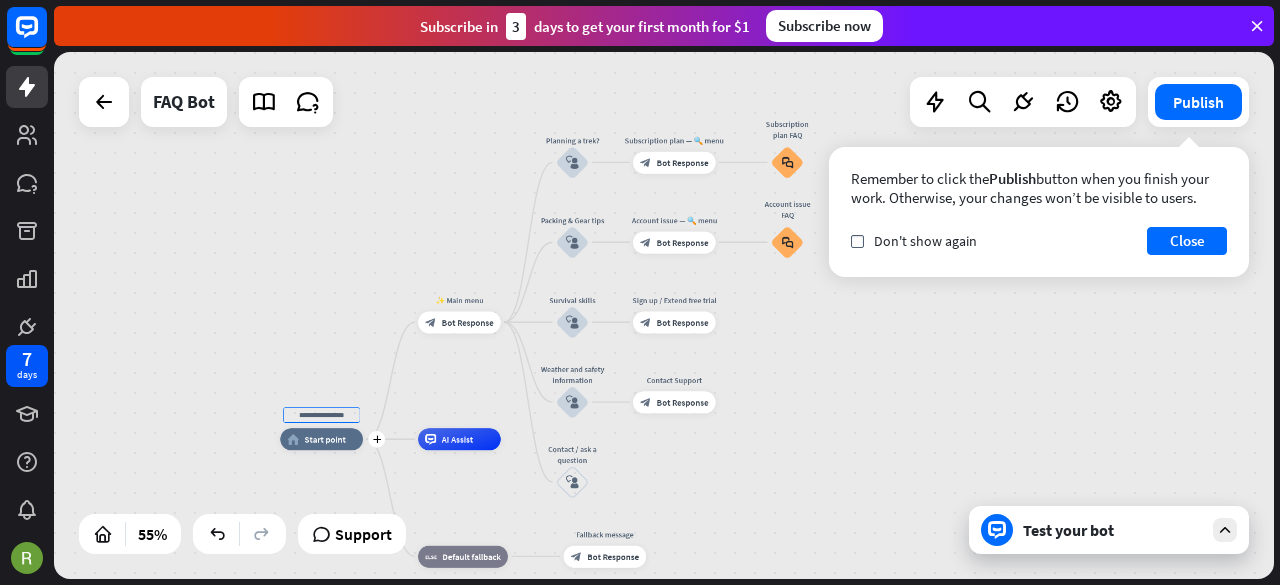 click on "home_2   Start point" at bounding box center [321, 439] 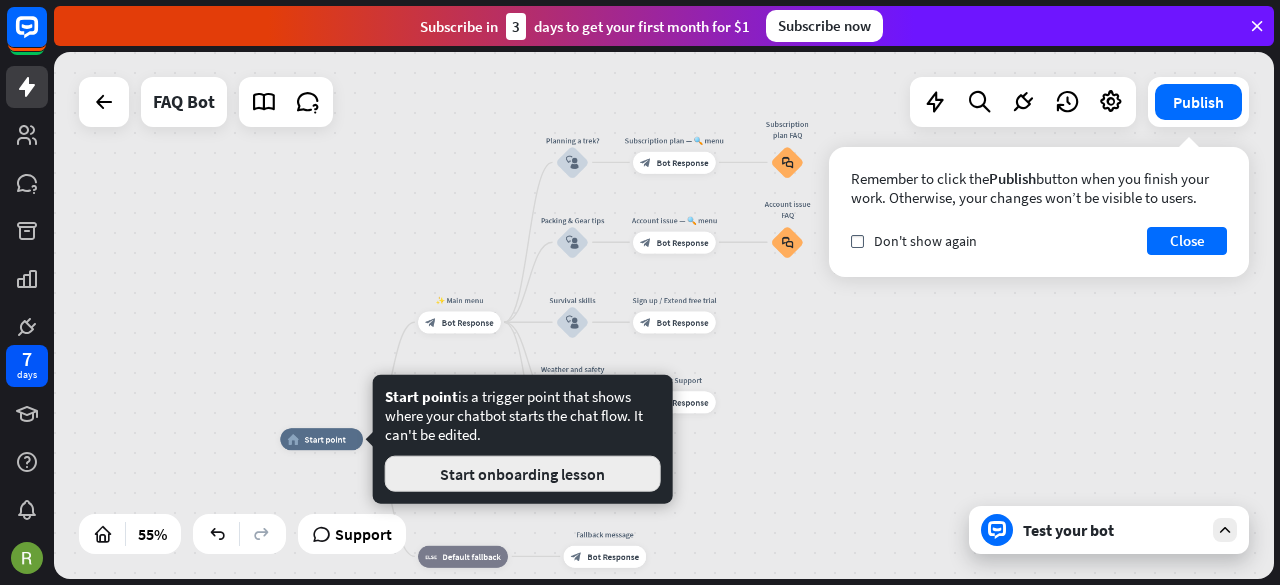 click on "Start onboarding lesson" at bounding box center [523, 474] 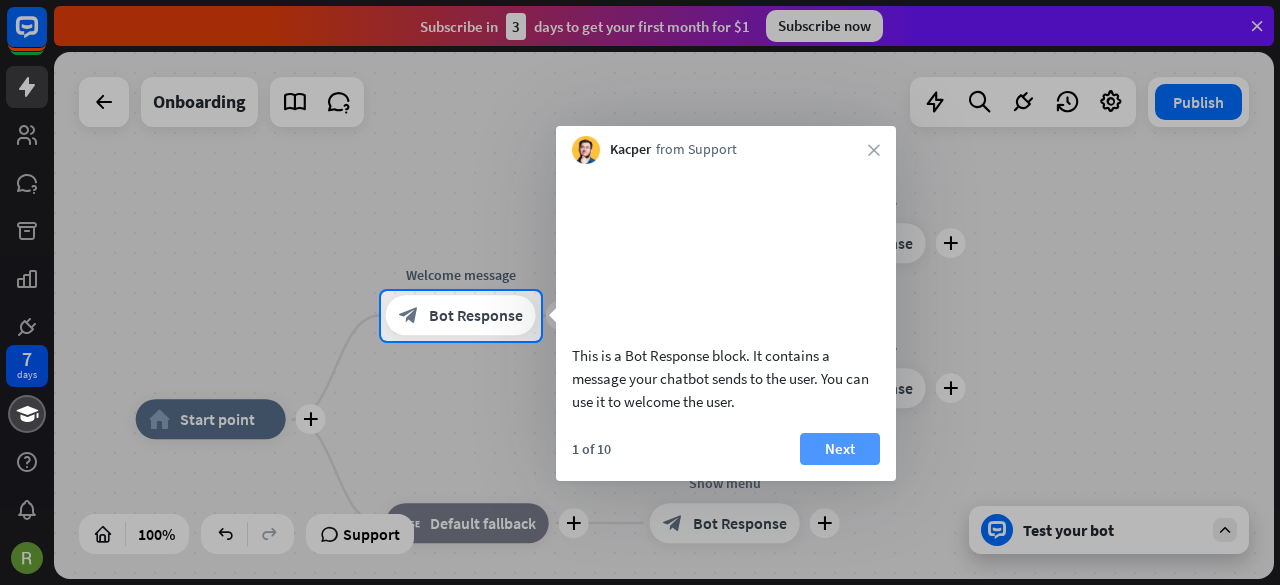 click on "Next" at bounding box center (840, 449) 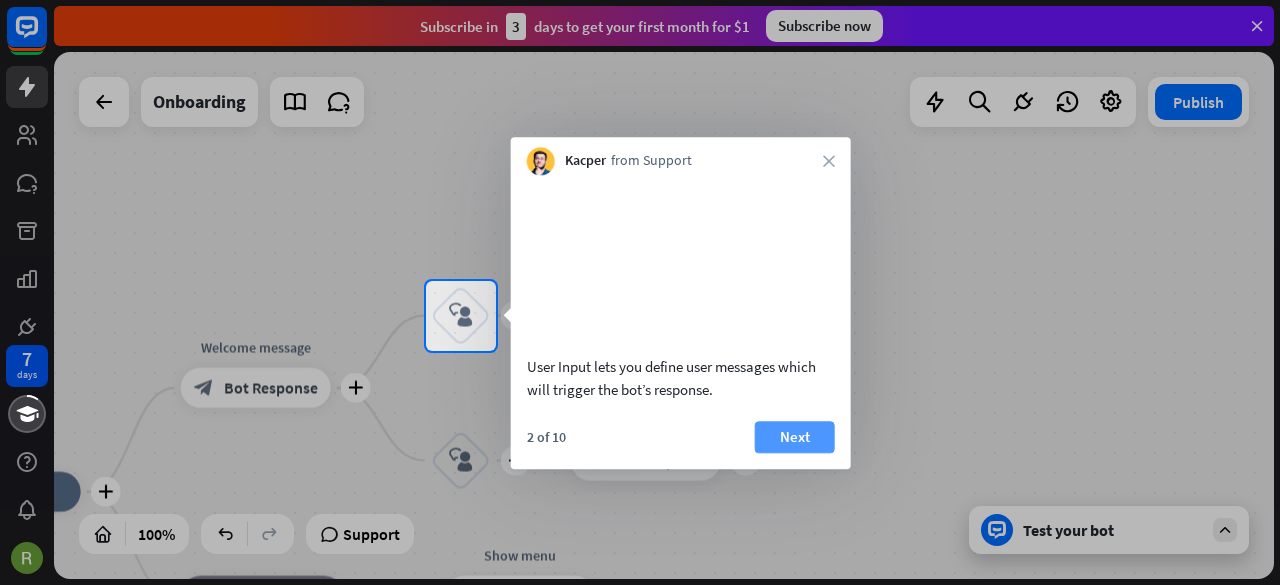 click on "Next" at bounding box center (795, 437) 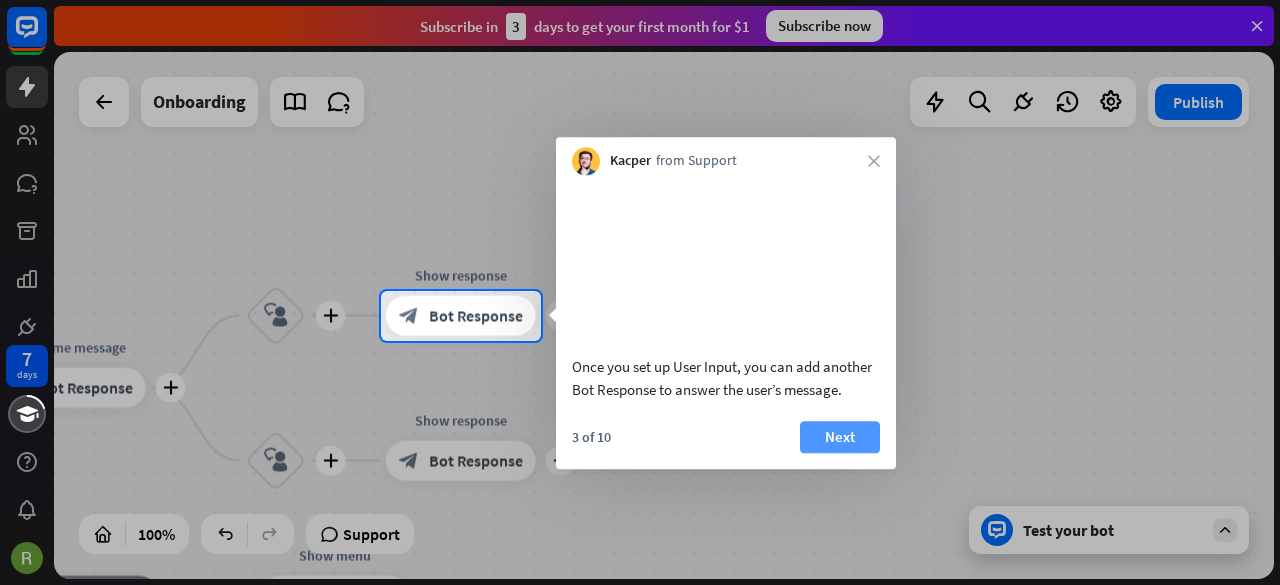 click on "Next" at bounding box center (840, 437) 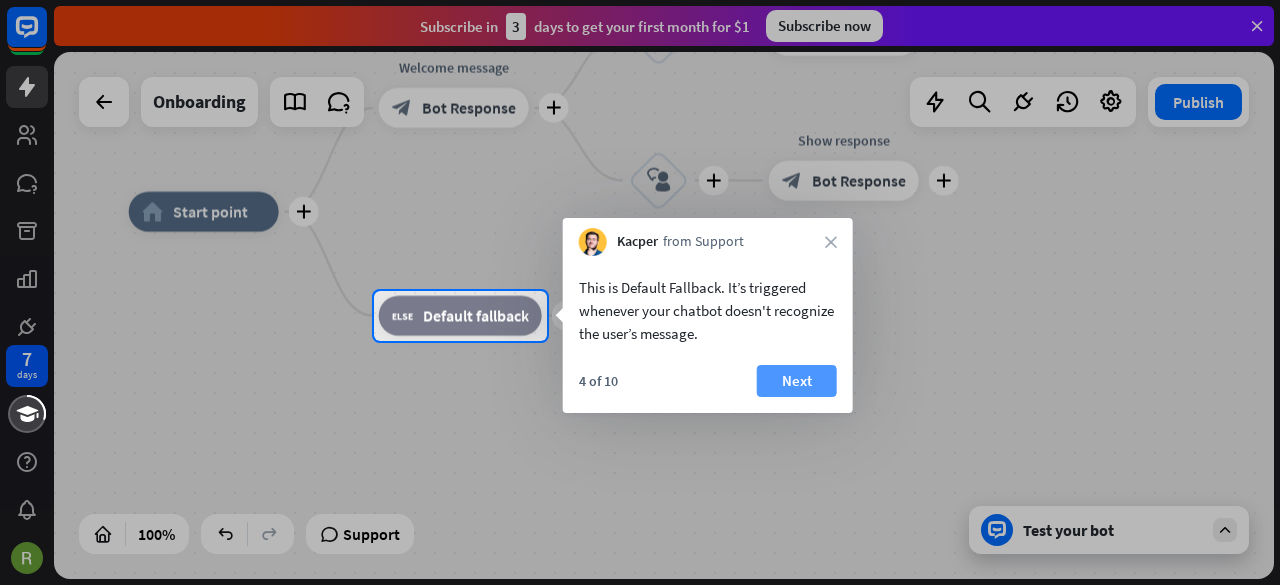 click on "Next" at bounding box center (797, 381) 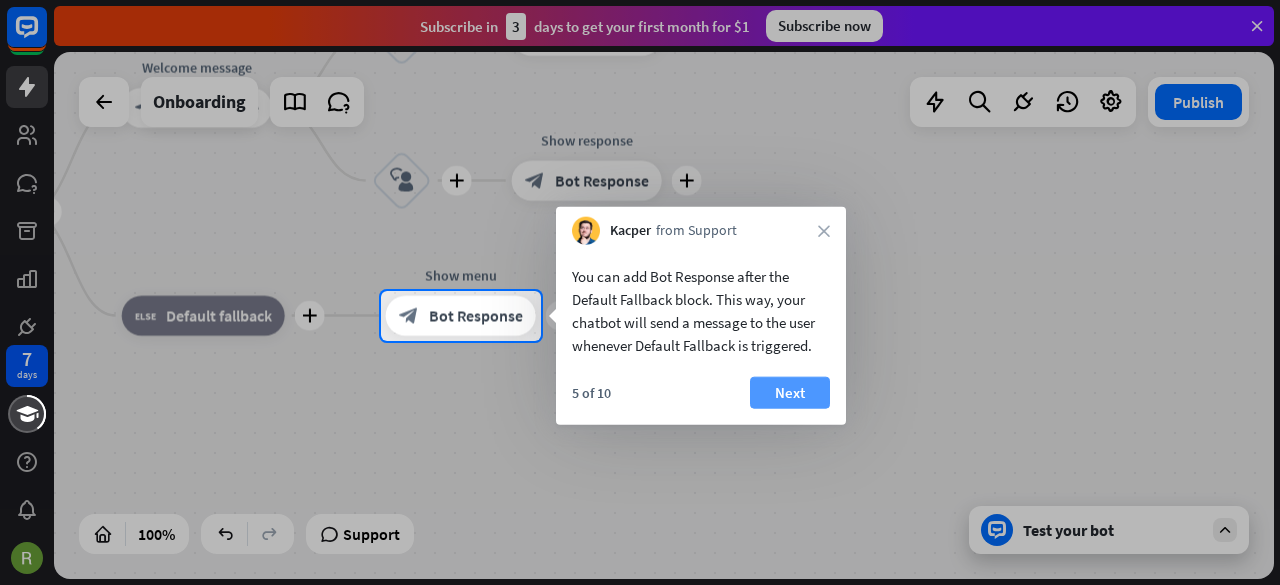 click on "Next" at bounding box center [790, 393] 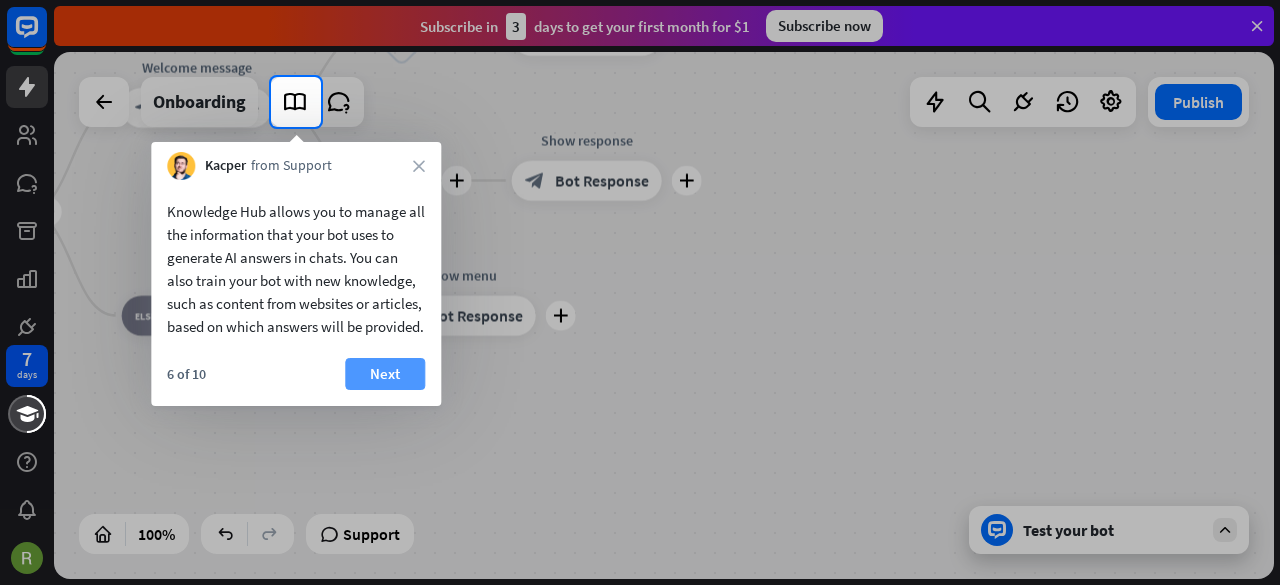 click on "Next" at bounding box center (385, 374) 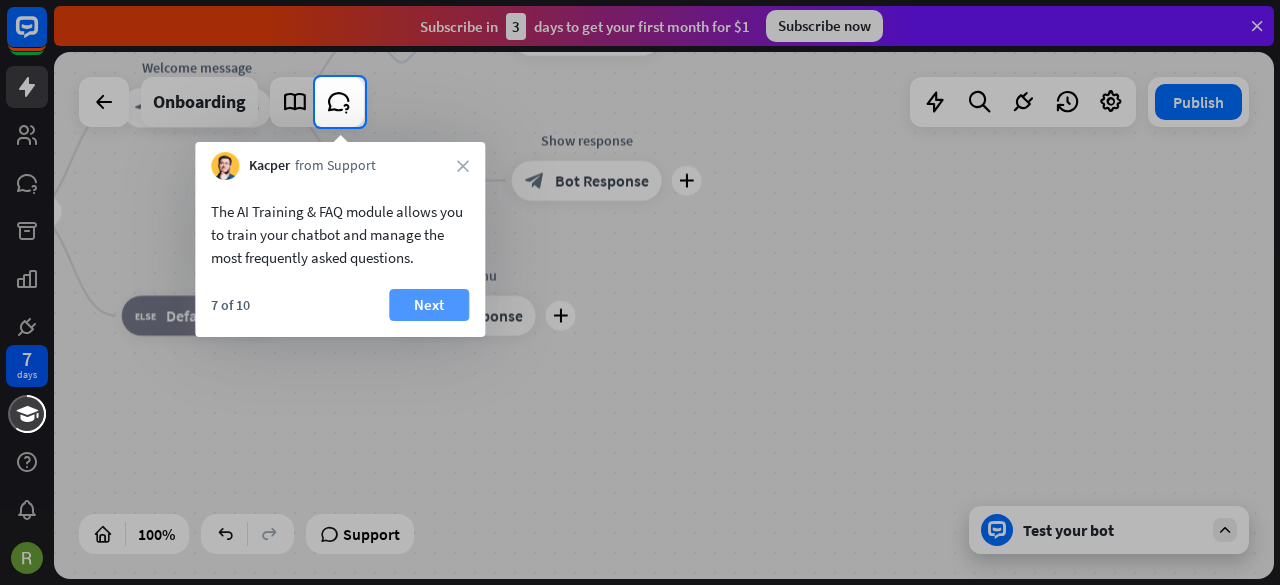 click on "Next" at bounding box center [429, 305] 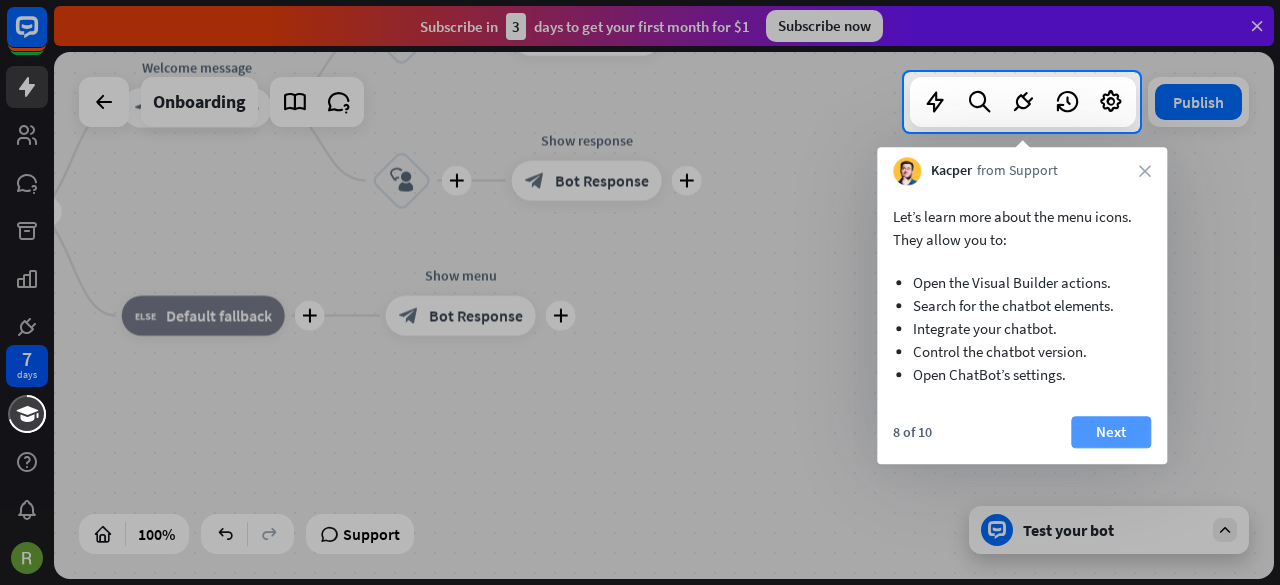 click on "Next" at bounding box center (1111, 432) 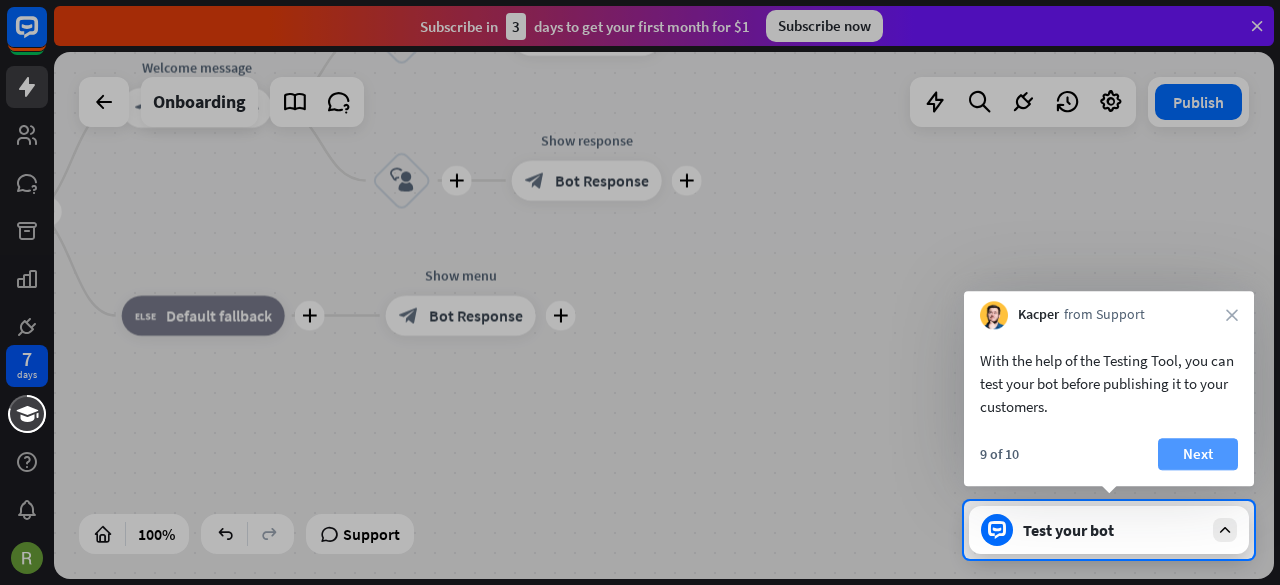 click on "Next" at bounding box center [1198, 454] 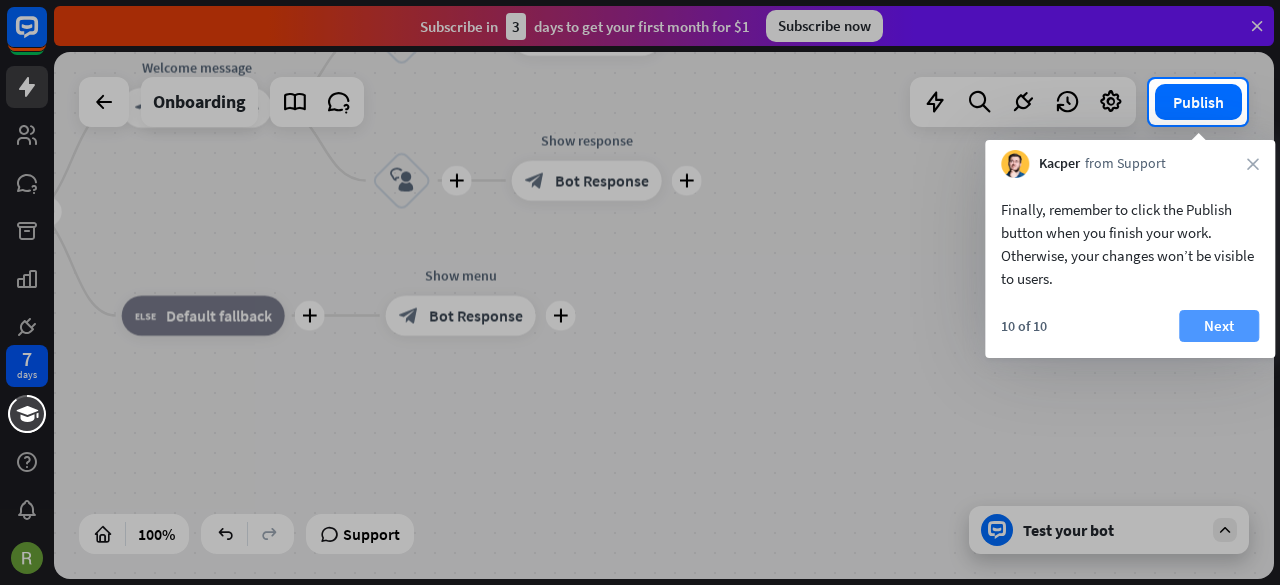 click on "Next" at bounding box center (1219, 326) 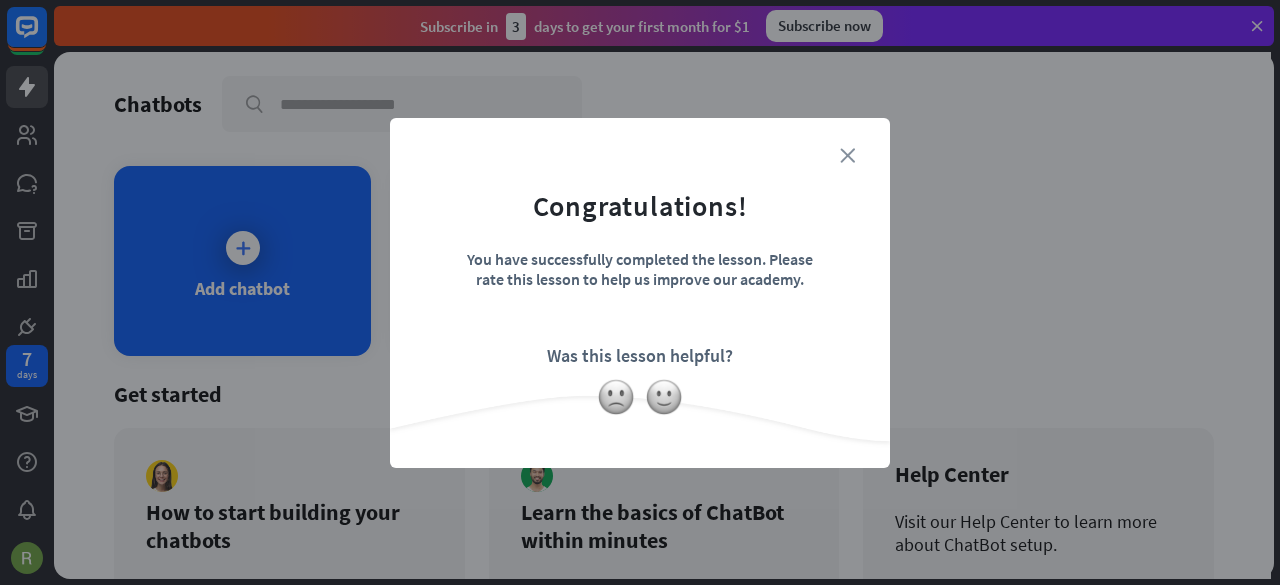 click on "close" at bounding box center [847, 155] 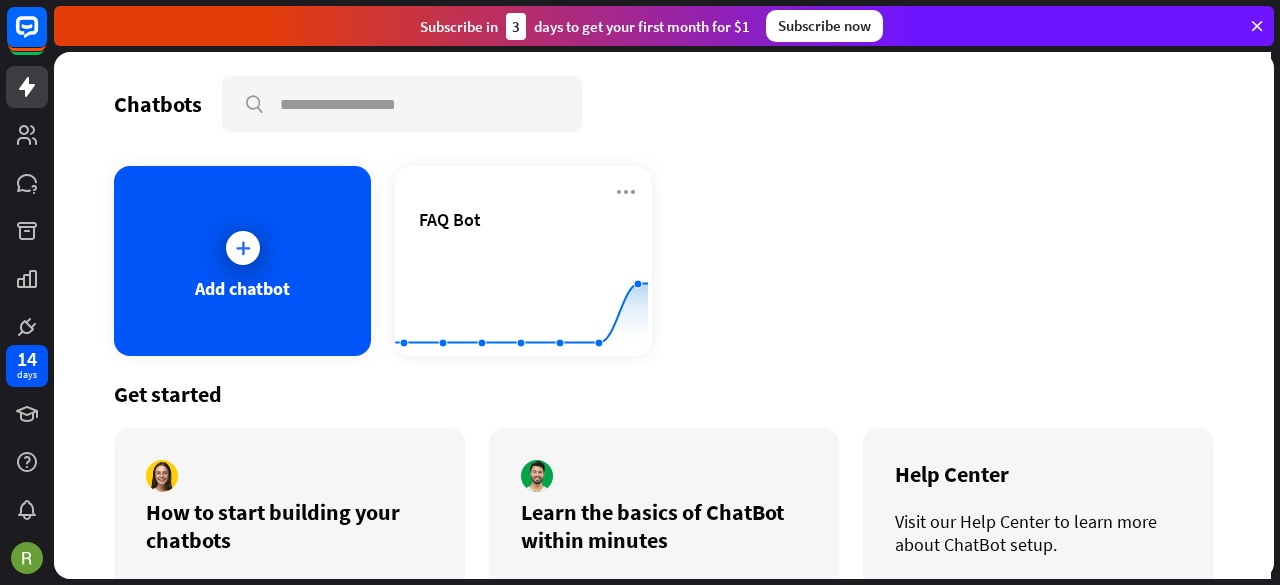 click 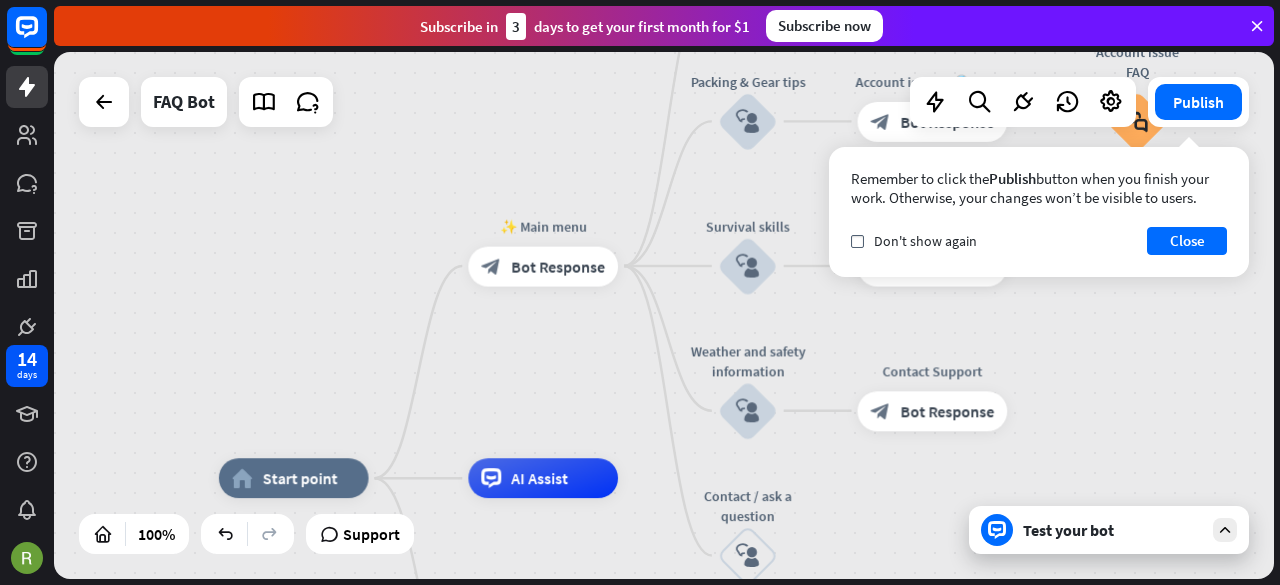 drag, startPoint x: 658, startPoint y: 168, endPoint x: 517, endPoint y: 344, distance: 225.51497 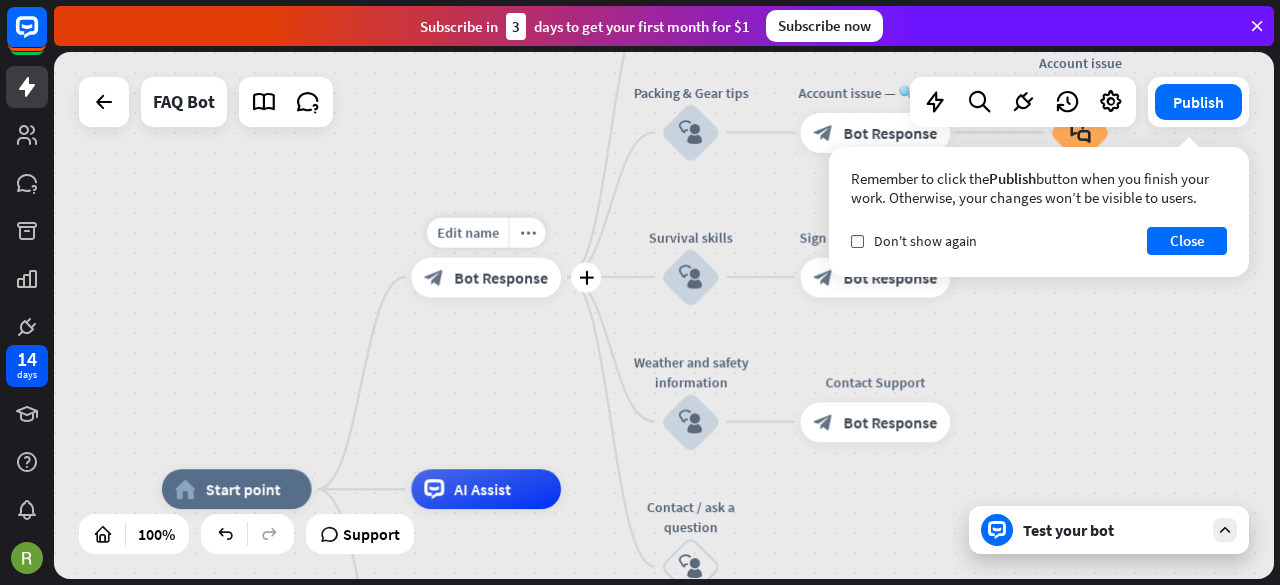 click on "block_bot_response   Bot Response" at bounding box center [486, 277] 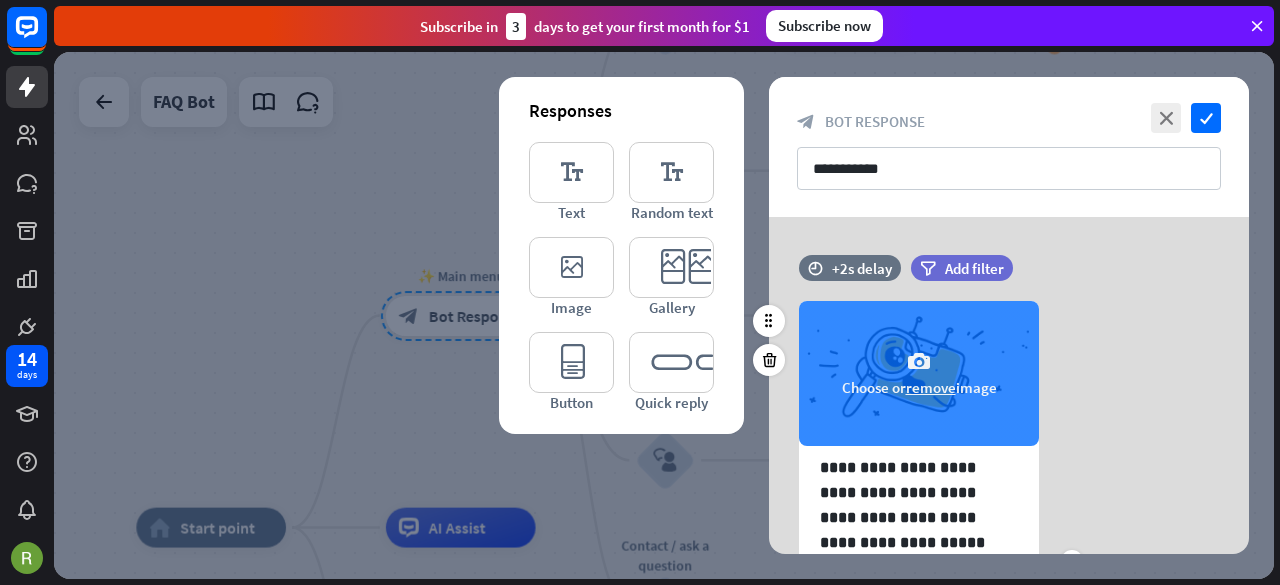 scroll, scrollTop: 138, scrollLeft: 0, axis: vertical 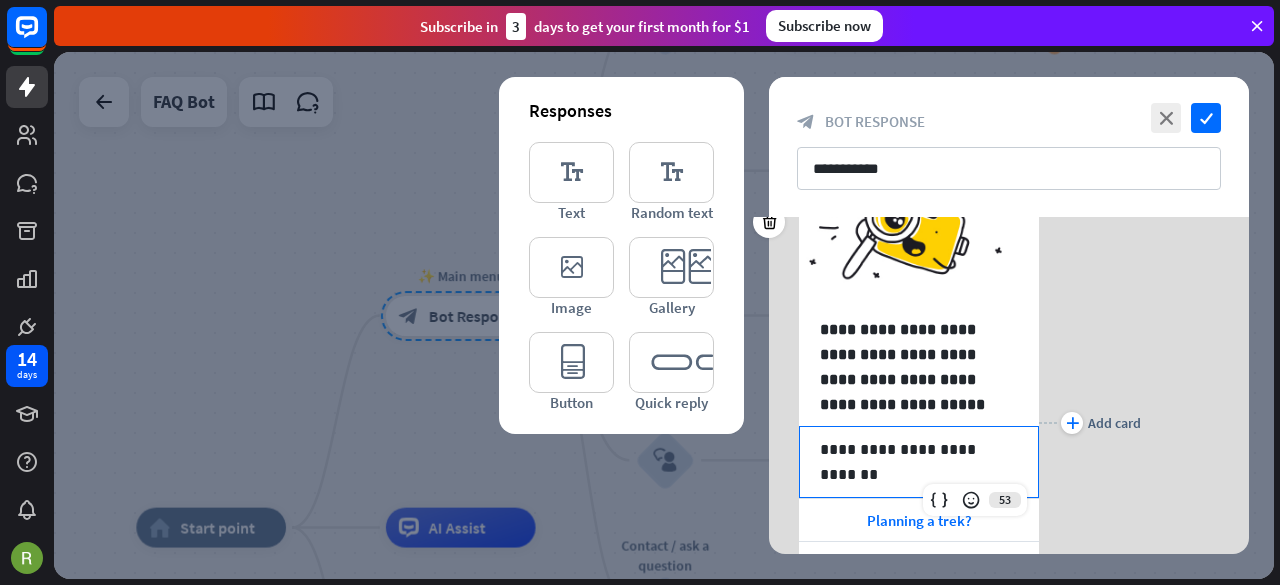 click on "**********" at bounding box center [919, 449] 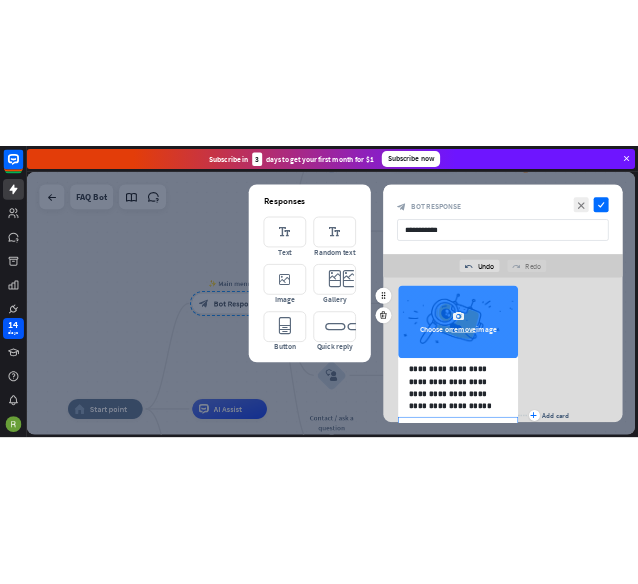 scroll, scrollTop: 132, scrollLeft: 0, axis: vertical 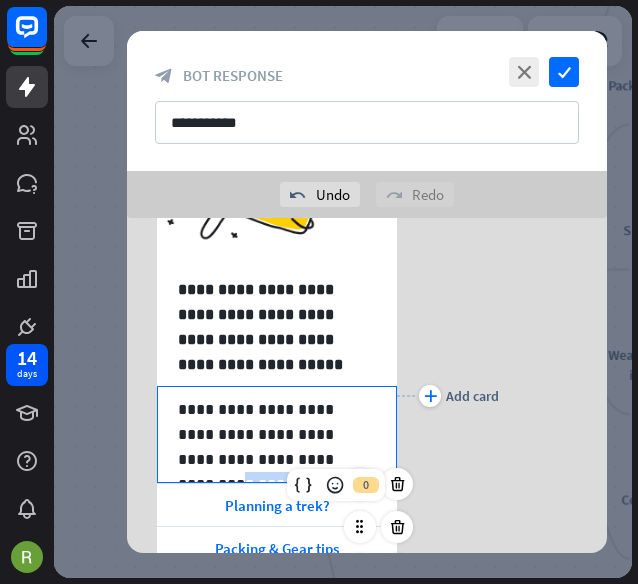 drag, startPoint x: 365, startPoint y: 453, endPoint x: 277, endPoint y: 456, distance: 88.051125 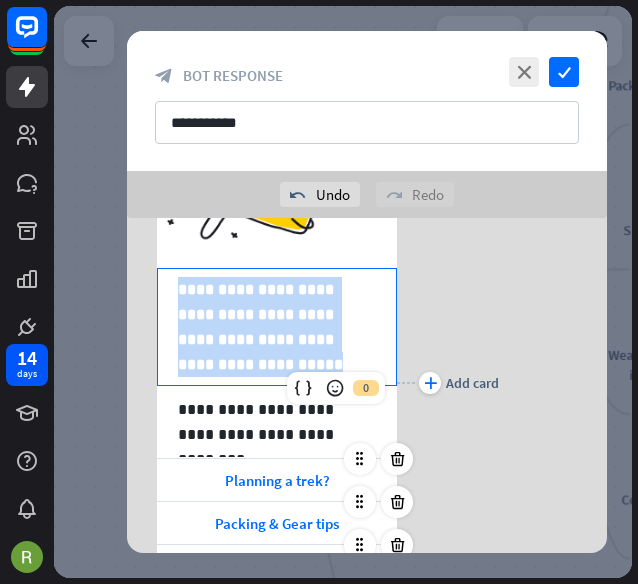 drag, startPoint x: 225, startPoint y: 358, endPoint x: 164, endPoint y: 283, distance: 96.67471 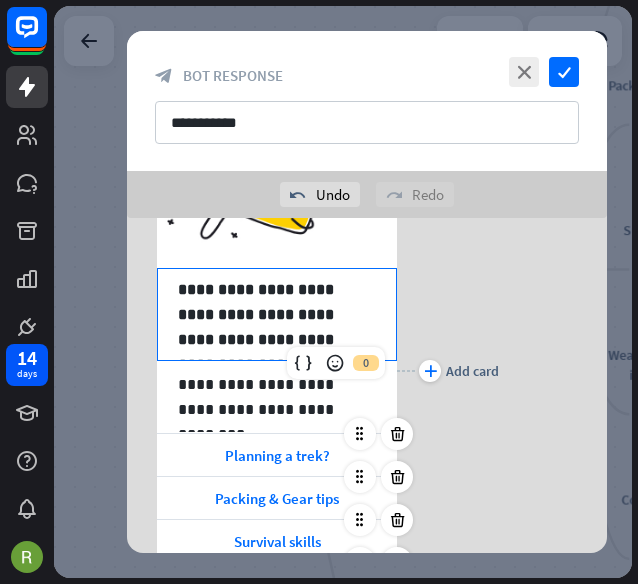 type 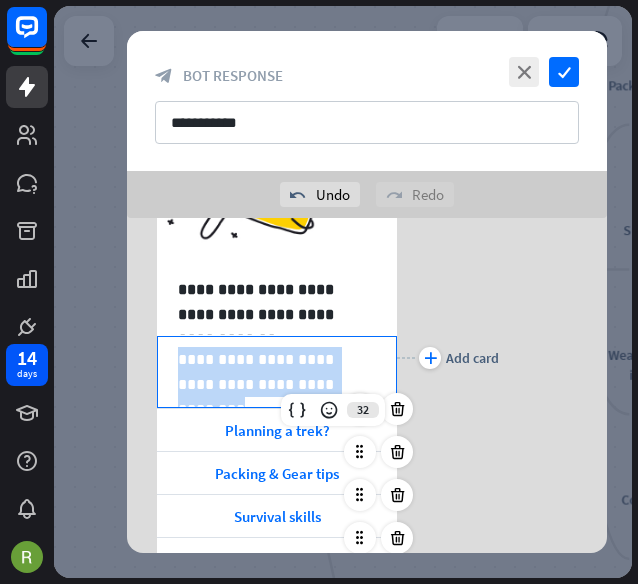 drag, startPoint x: 324, startPoint y: 385, endPoint x: 169, endPoint y: 353, distance: 158.26875 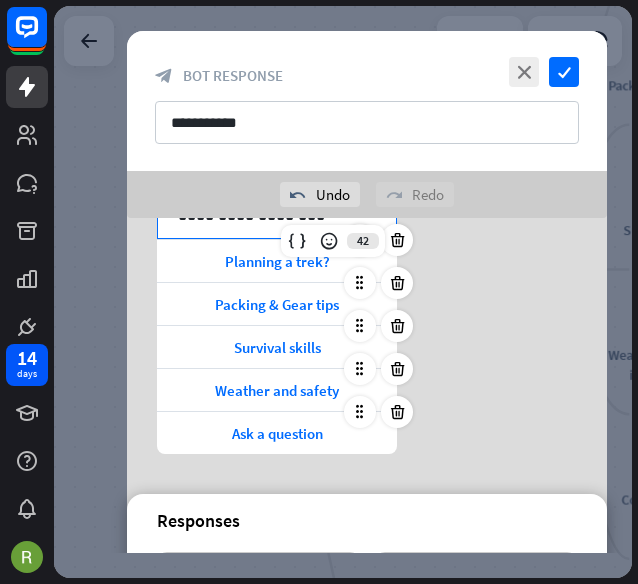 scroll, scrollTop: 356, scrollLeft: 0, axis: vertical 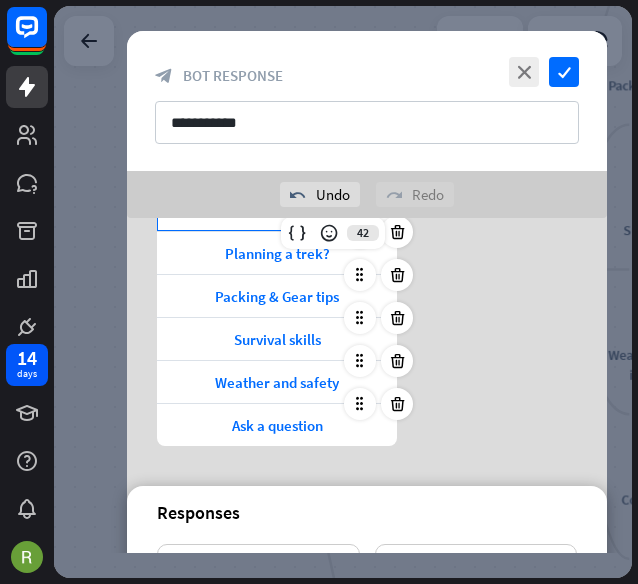 click on "**********" at bounding box center [367, 345] 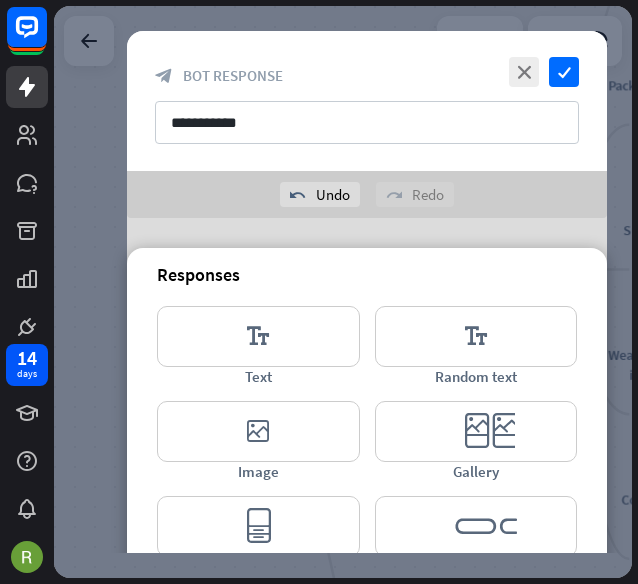 scroll, scrollTop: 626, scrollLeft: 0, axis: vertical 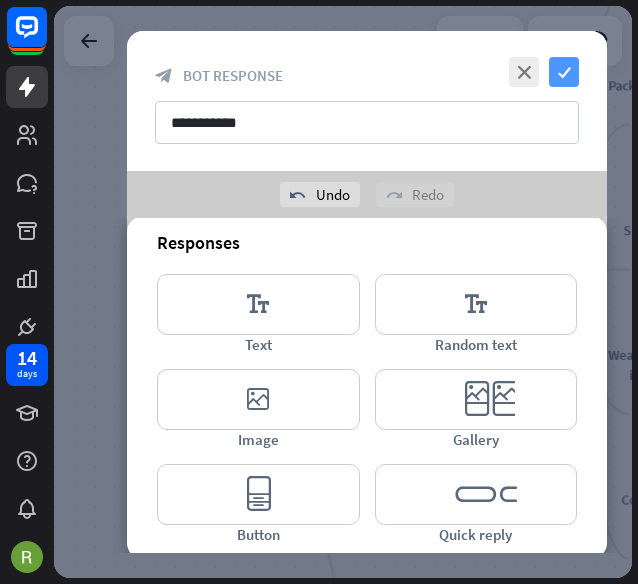 click on "check" at bounding box center [564, 72] 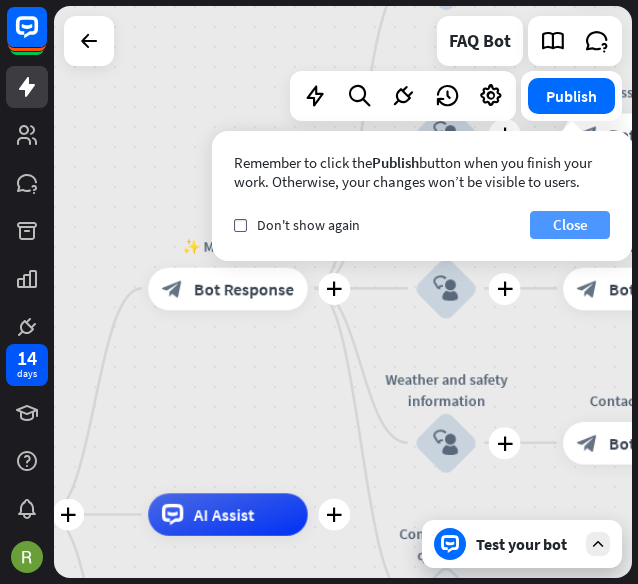 click on "Close" at bounding box center [570, 225] 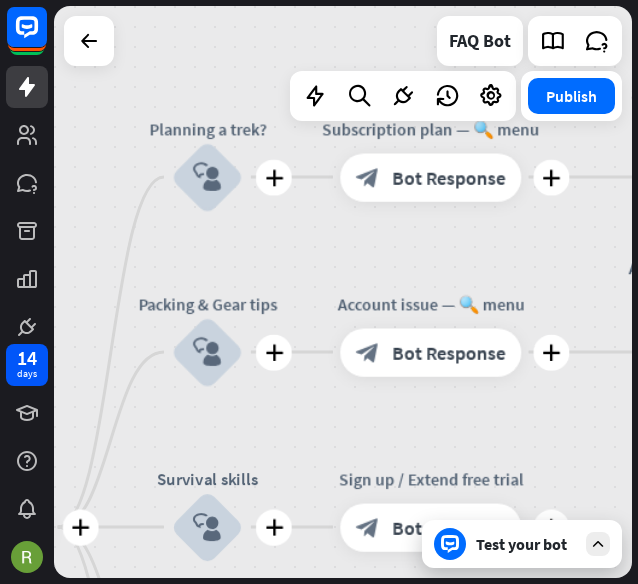 drag, startPoint x: 176, startPoint y: 234, endPoint x: 40, endPoint y: 387, distance: 204.7071 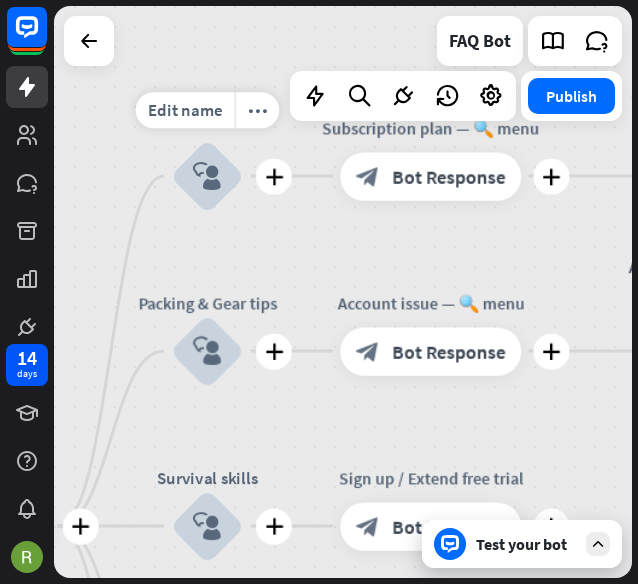 click on "block_user_input" at bounding box center [207, 176] 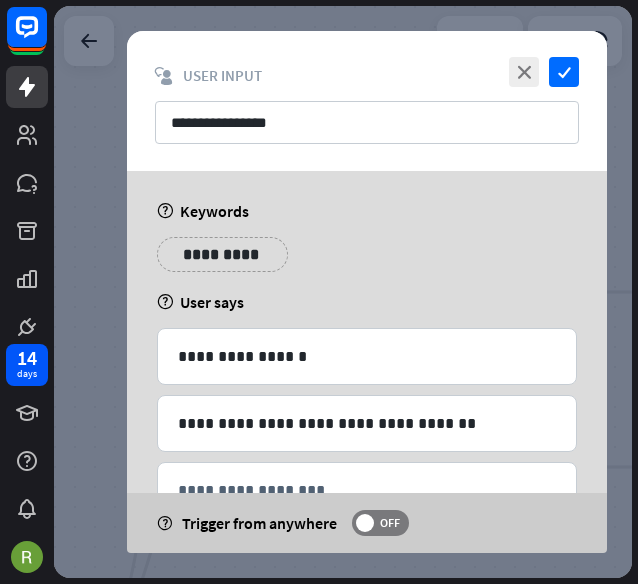 scroll, scrollTop: 63, scrollLeft: 0, axis: vertical 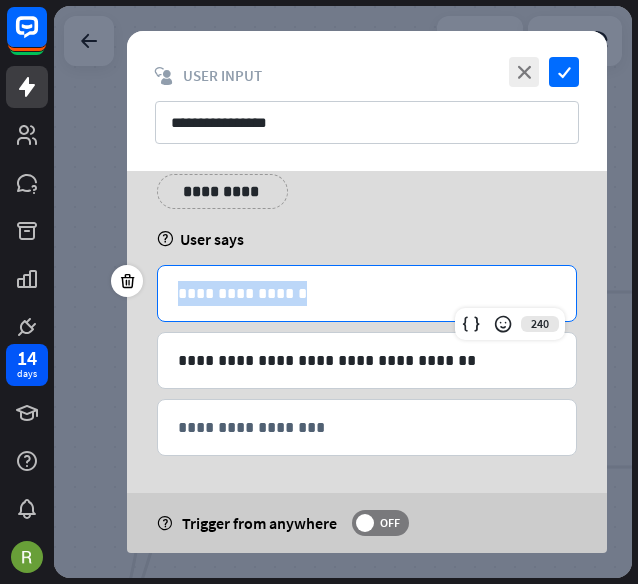 drag, startPoint x: 310, startPoint y: 296, endPoint x: 170, endPoint y: 290, distance: 140.12851 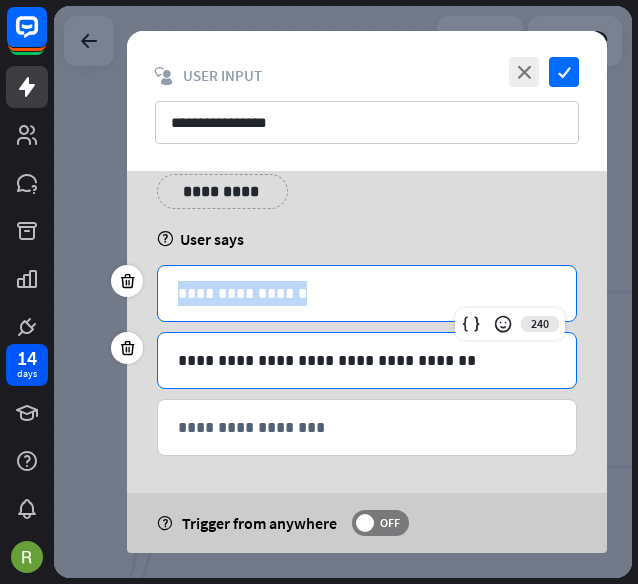 scroll, scrollTop: 0, scrollLeft: 0, axis: both 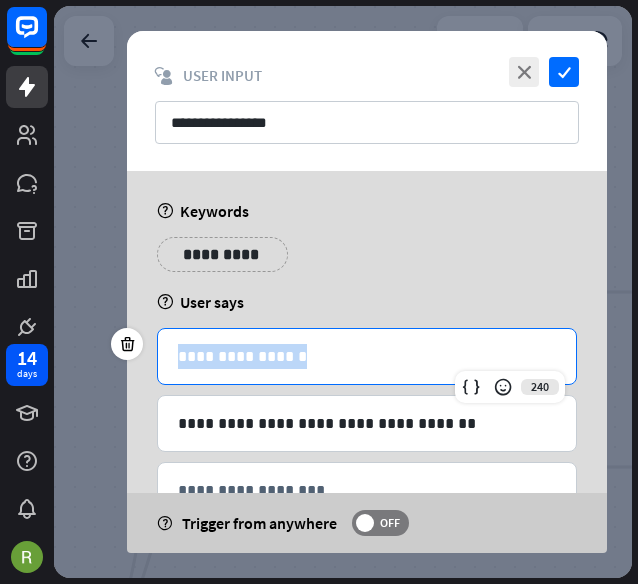 click on "**********" at bounding box center [222, 254] 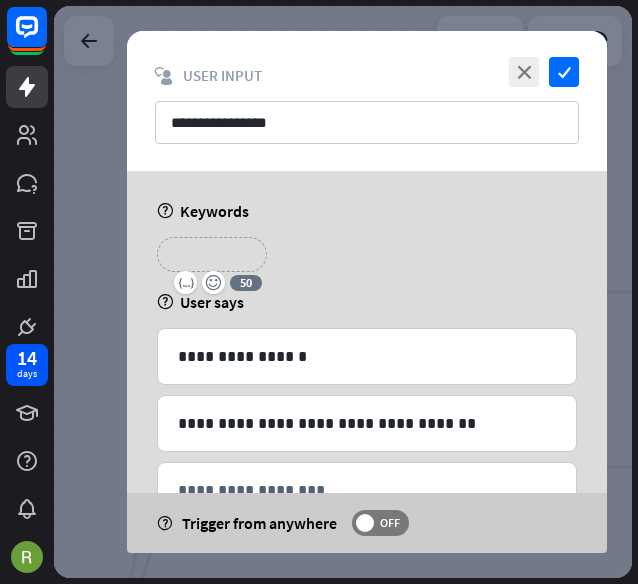 type 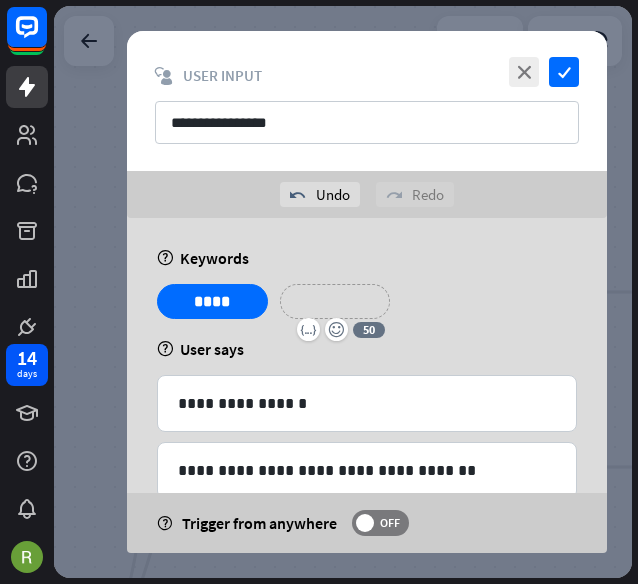 click on "**********" at bounding box center [335, 301] 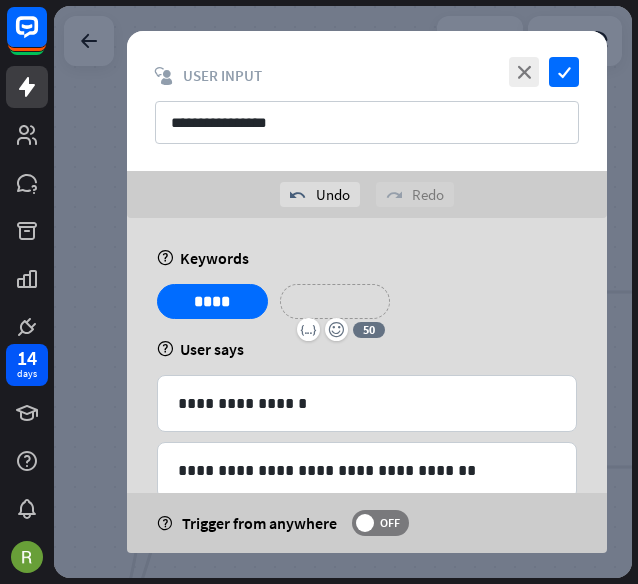 type 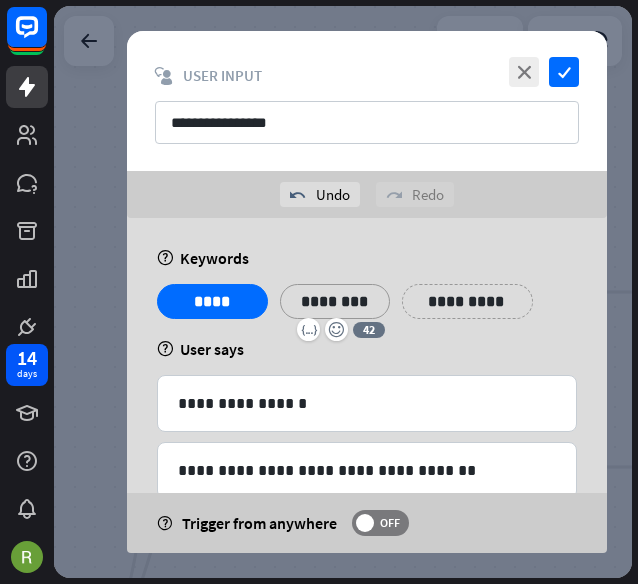 click on "**********" at bounding box center (467, 301) 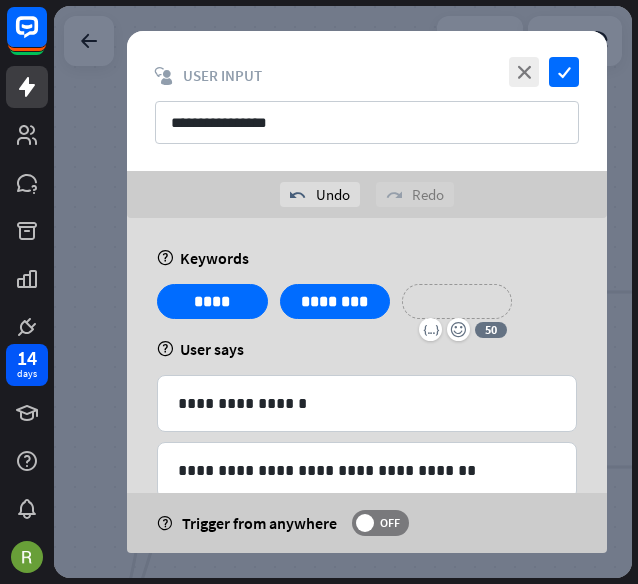 type 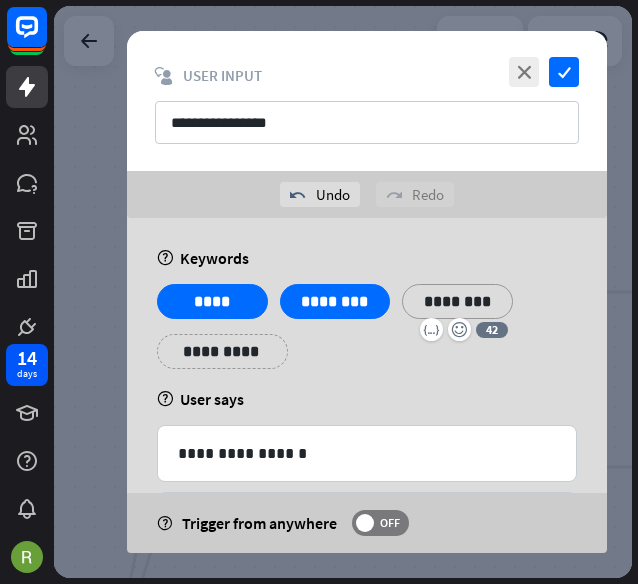 click on "**********" at bounding box center (222, 351) 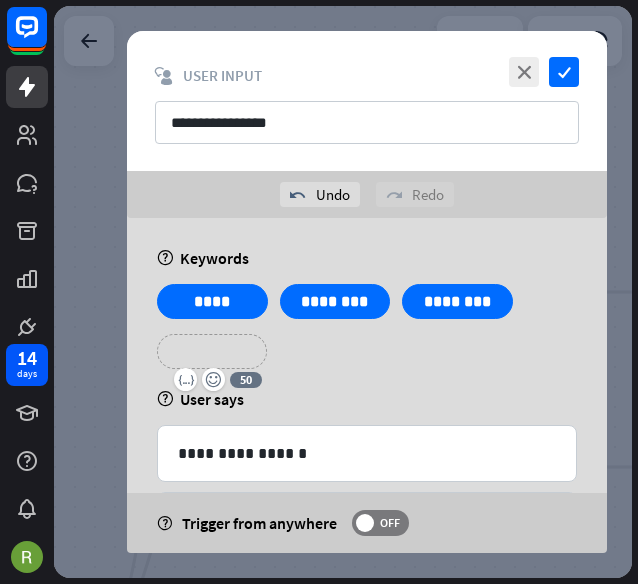 type 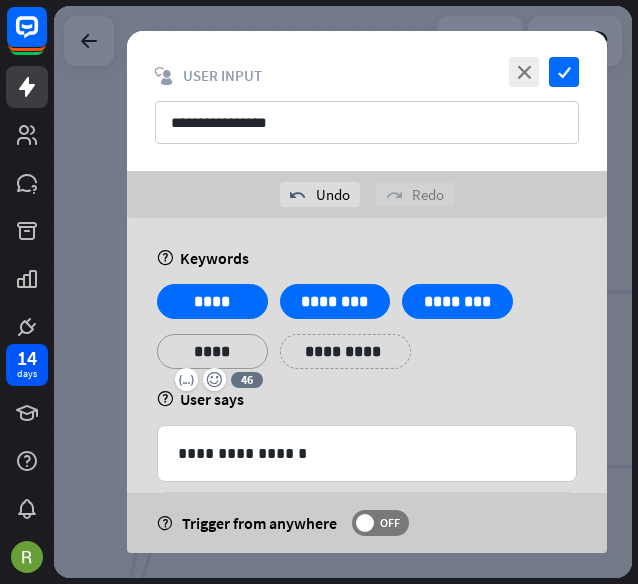 click on "**********" at bounding box center (345, 351) 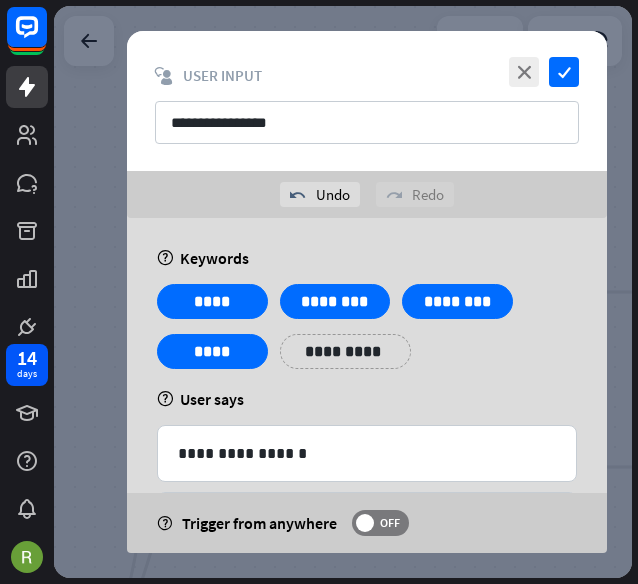 click on "**********" at bounding box center (345, 351) 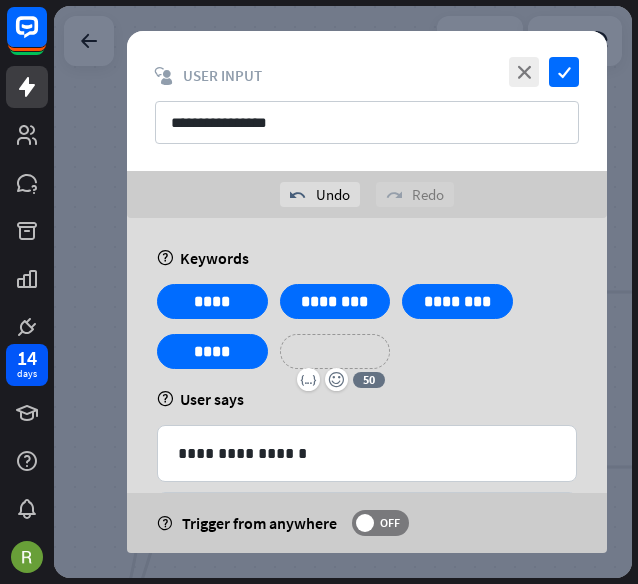 type 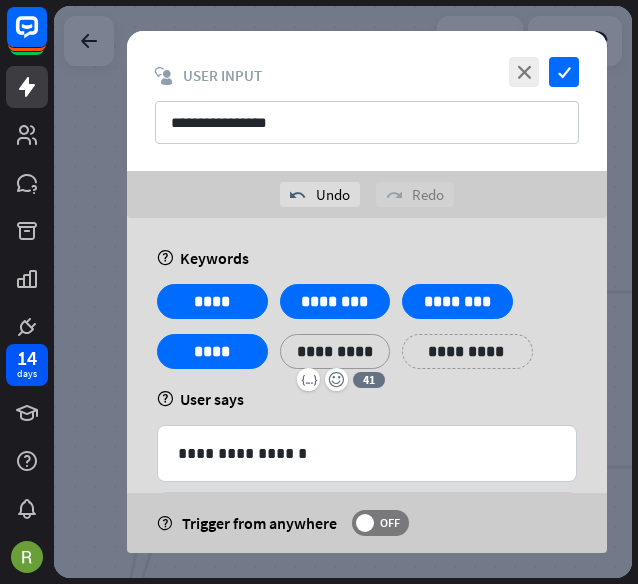 click on "**********" at bounding box center [467, 351] 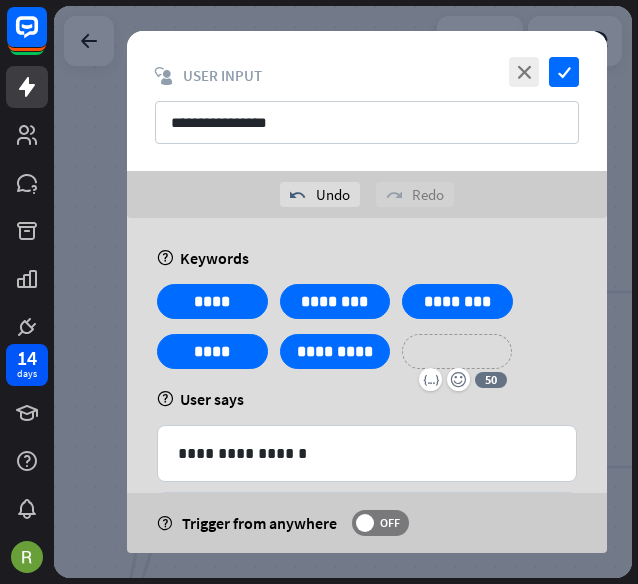type 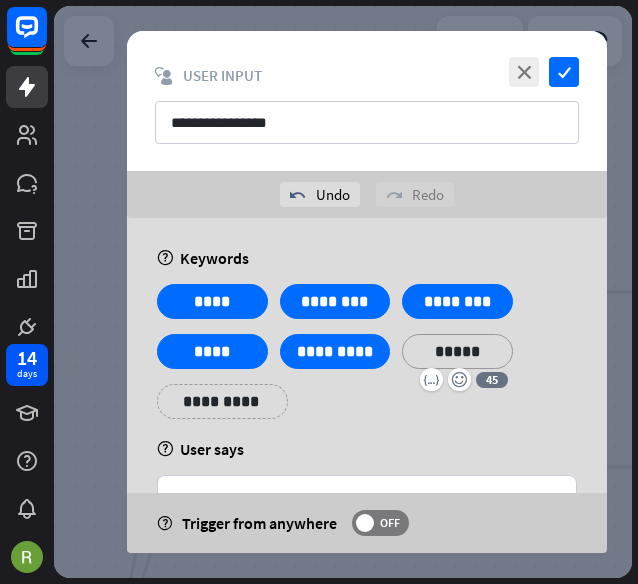click on "**********" at bounding box center (367, 359) 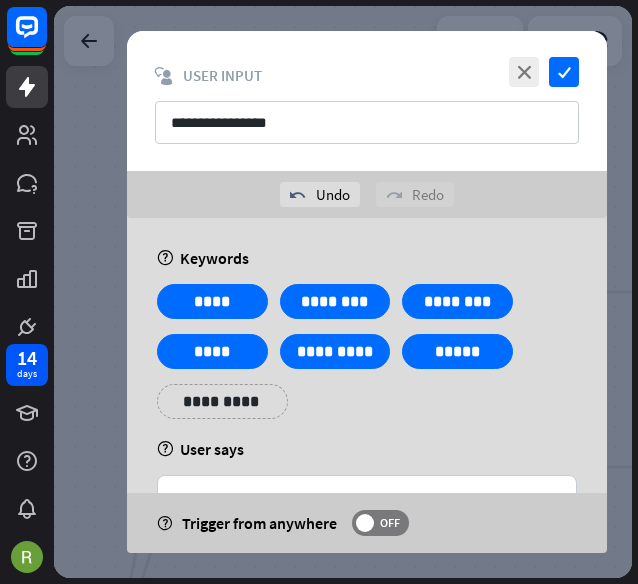 click on "**********" at bounding box center [222, 401] 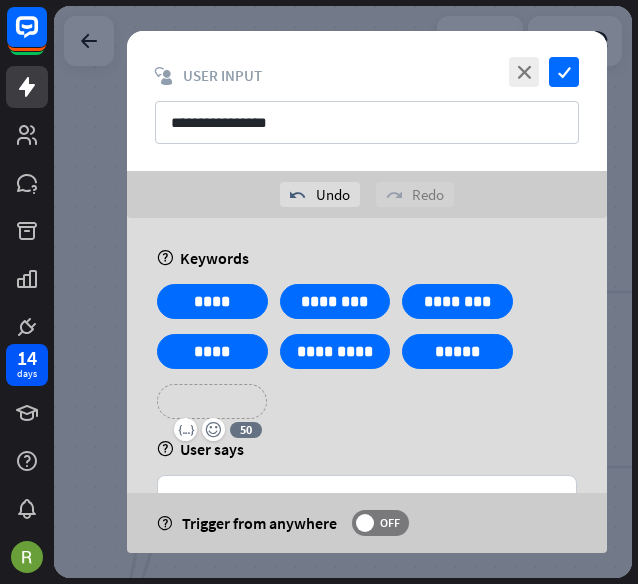 type 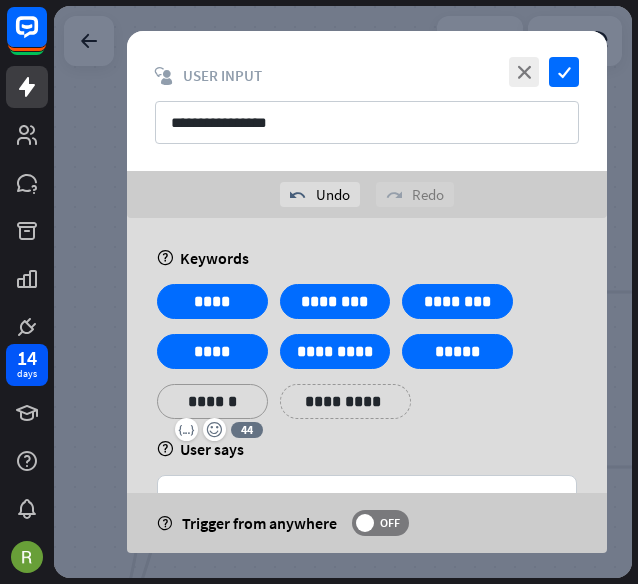 click on "**********" at bounding box center [345, 401] 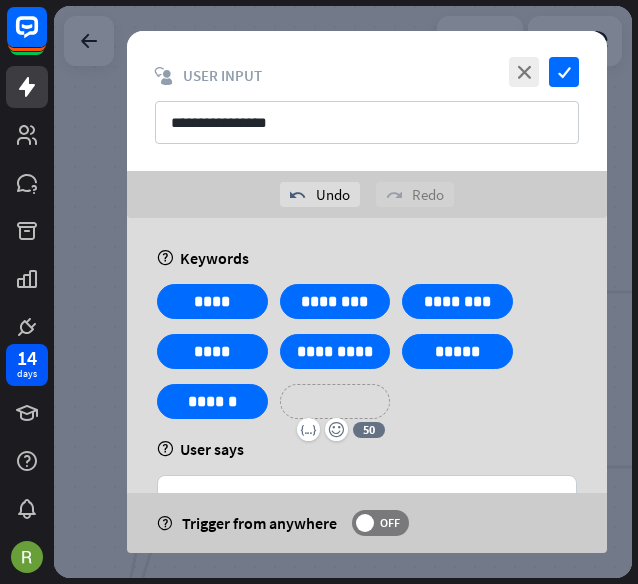type 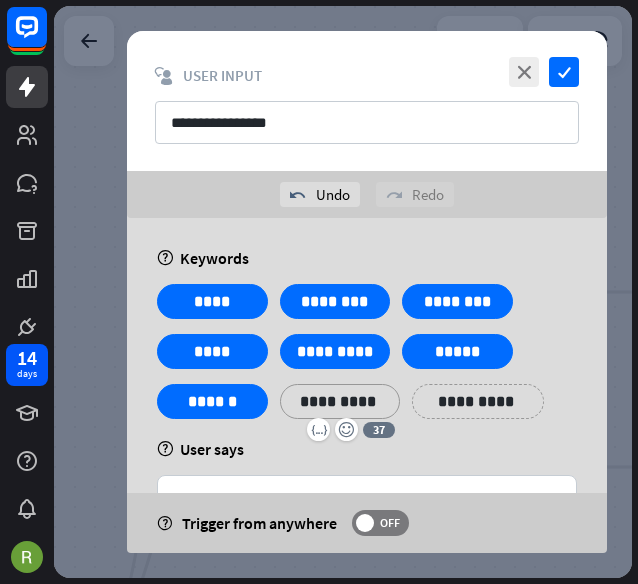 click on "**********" at bounding box center (477, 401) 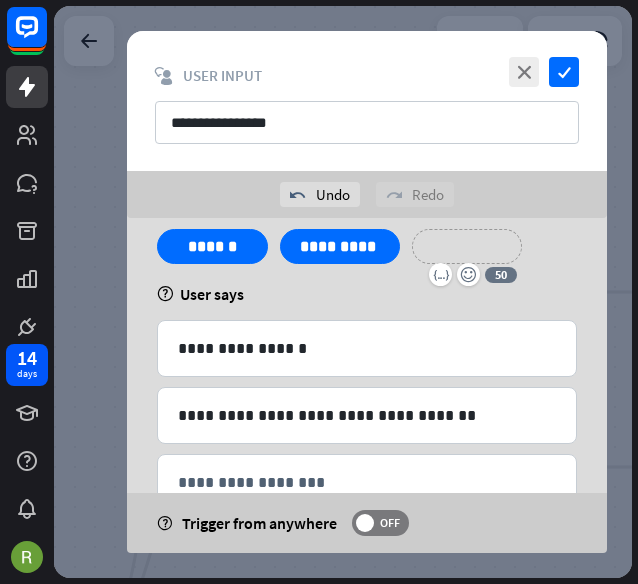 scroll, scrollTop: 180, scrollLeft: 0, axis: vertical 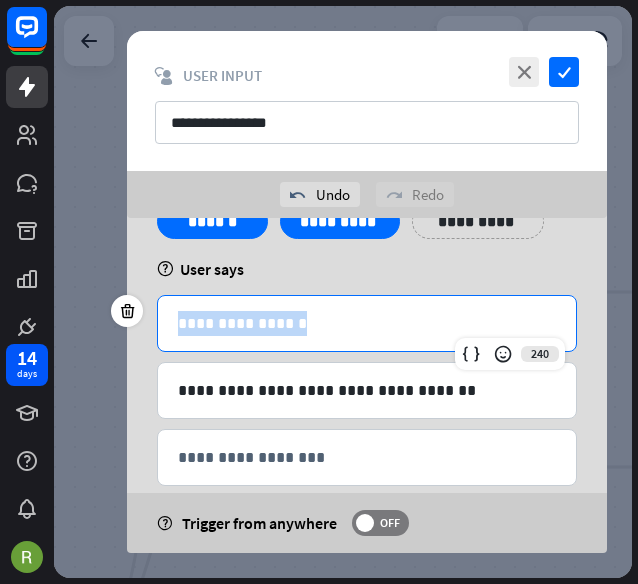 drag, startPoint x: 326, startPoint y: 326, endPoint x: 139, endPoint y: 321, distance: 187.06683 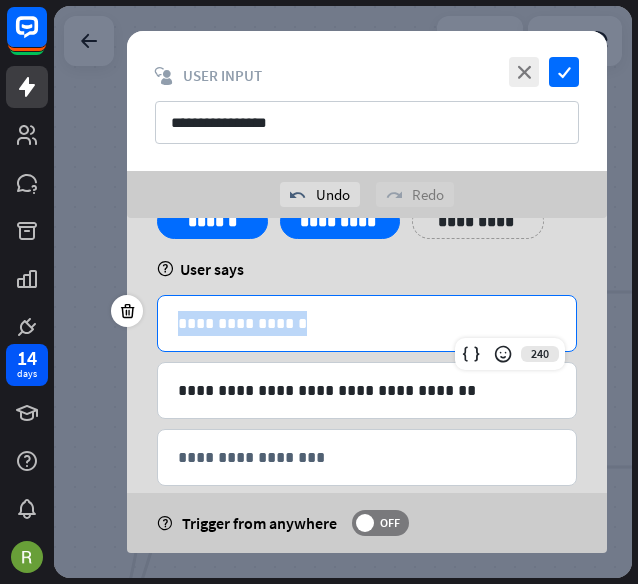 click on "**********" at bounding box center (367, 323) 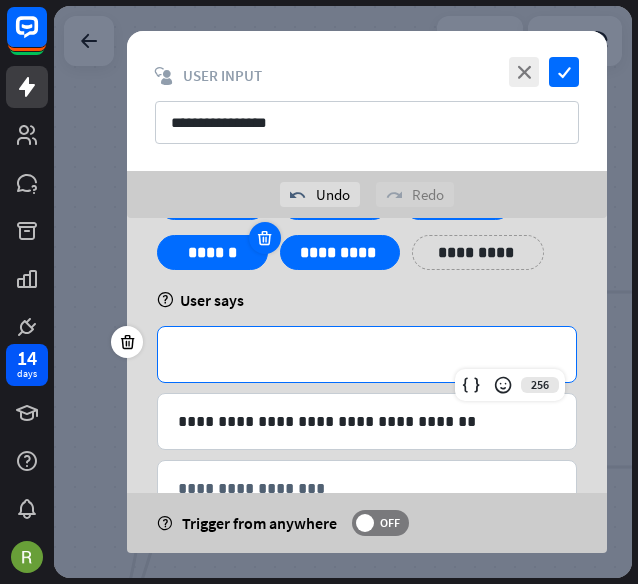 scroll, scrollTop: 152, scrollLeft: 0, axis: vertical 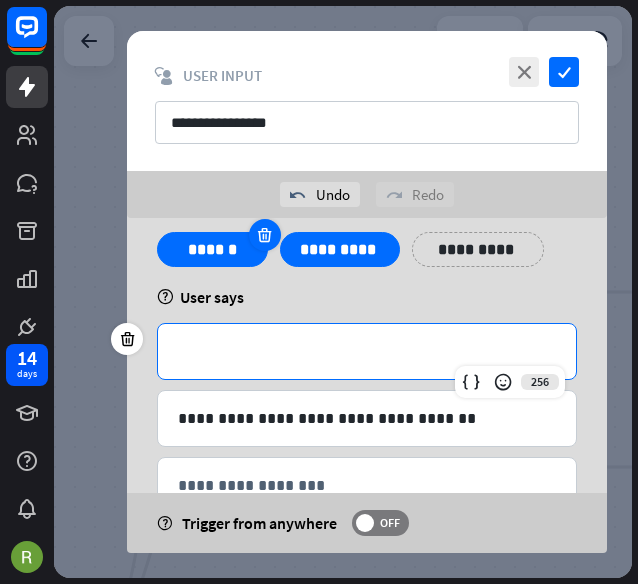 type 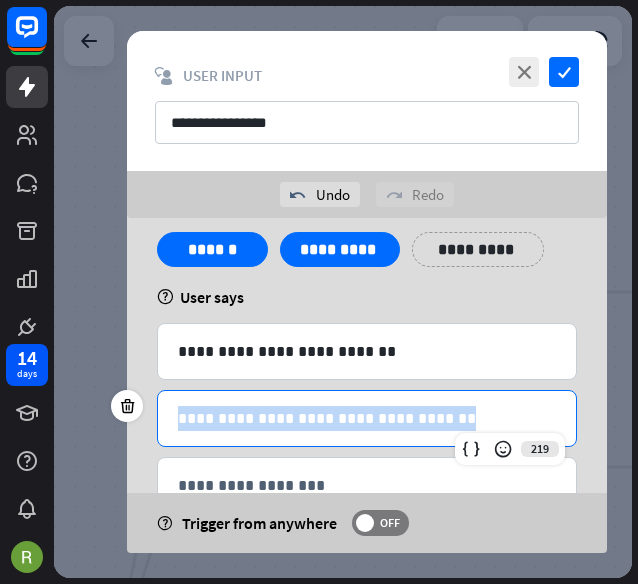 drag, startPoint x: 465, startPoint y: 418, endPoint x: 166, endPoint y: 414, distance: 299.02676 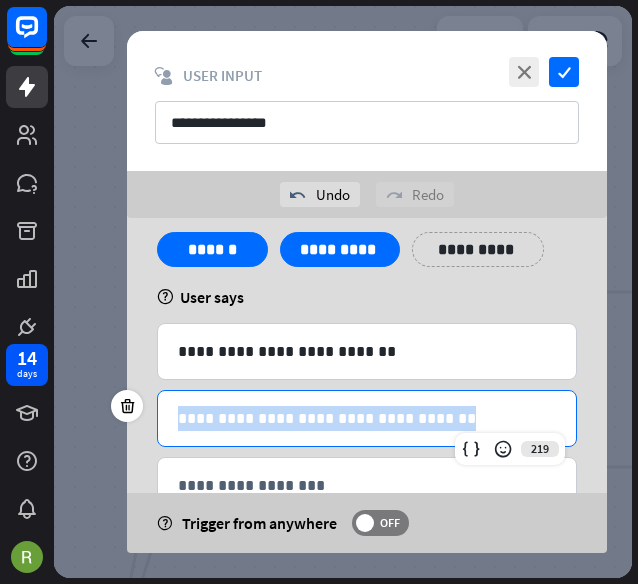 click on "**********" at bounding box center (367, 418) 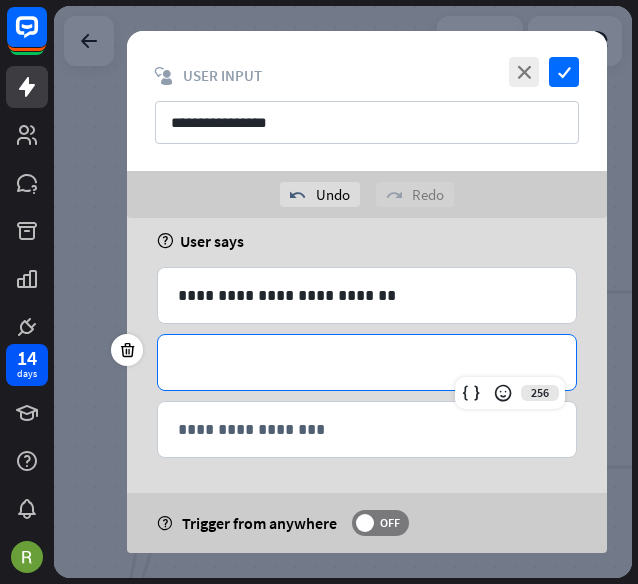 scroll, scrollTop: 0, scrollLeft: 0, axis: both 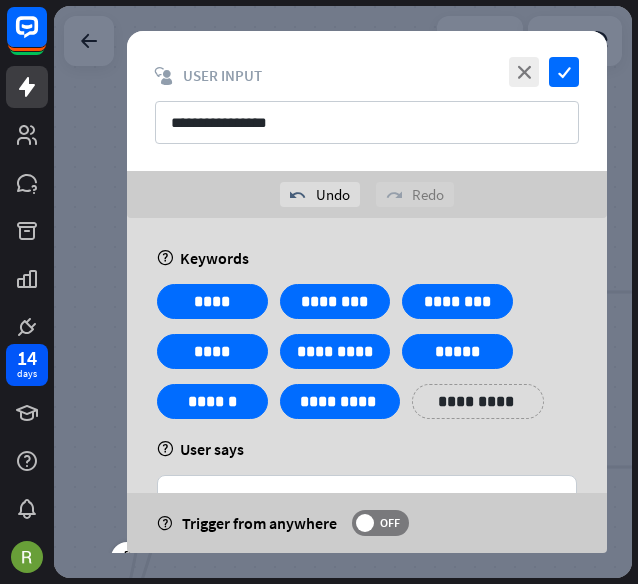 type 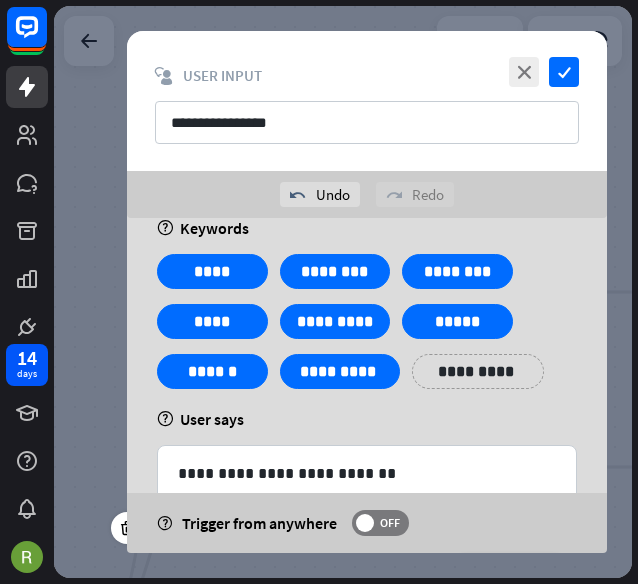 scroll, scrollTop: 208, scrollLeft: 0, axis: vertical 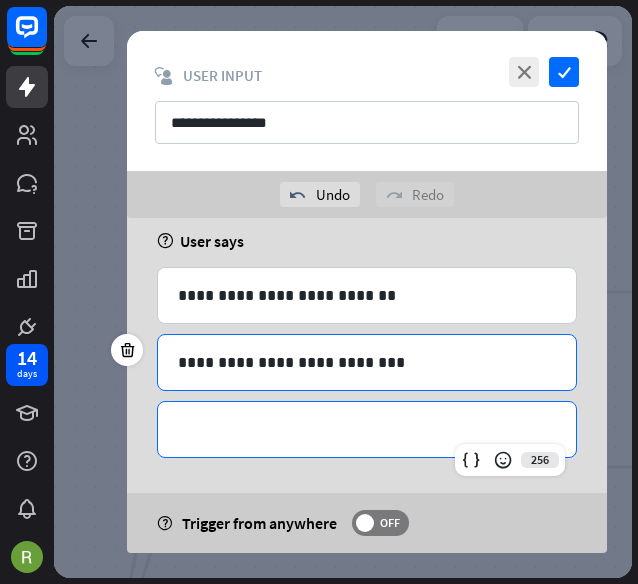 click on "**********" at bounding box center [367, 429] 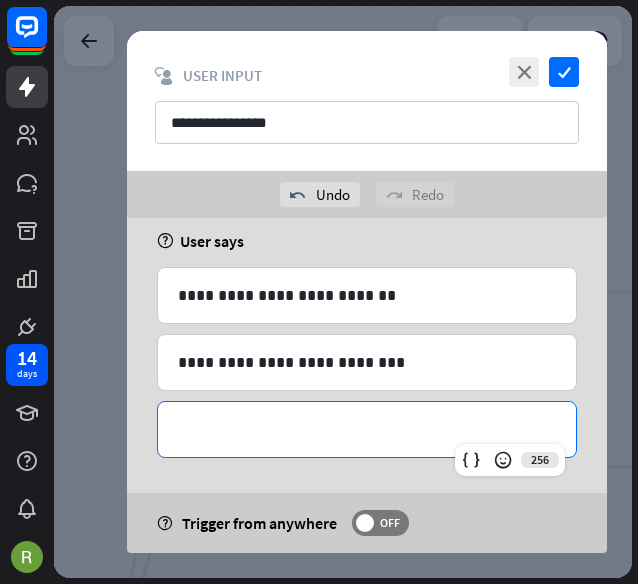 click on "**********" at bounding box center (367, 429) 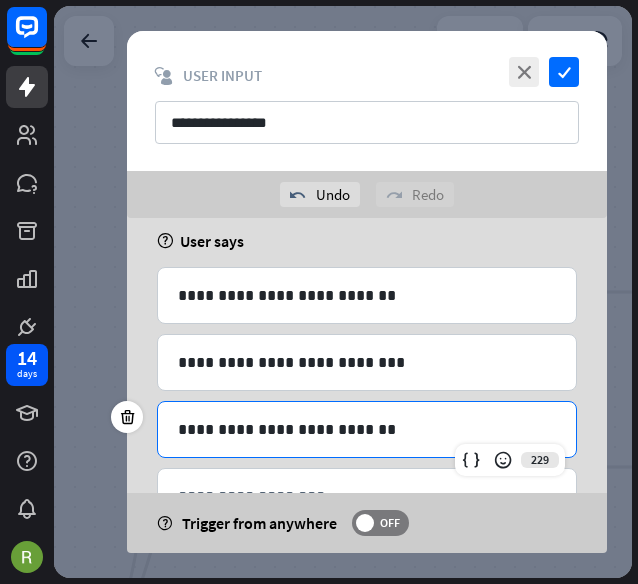 scroll, scrollTop: 275, scrollLeft: 0, axis: vertical 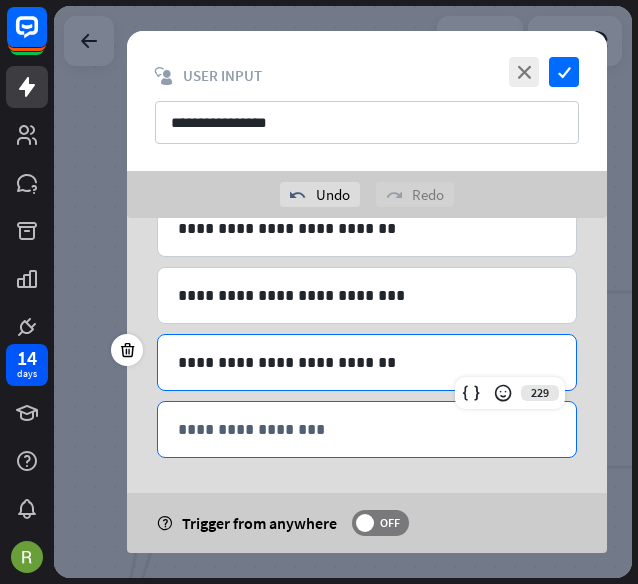 click on "**********" at bounding box center [367, 429] 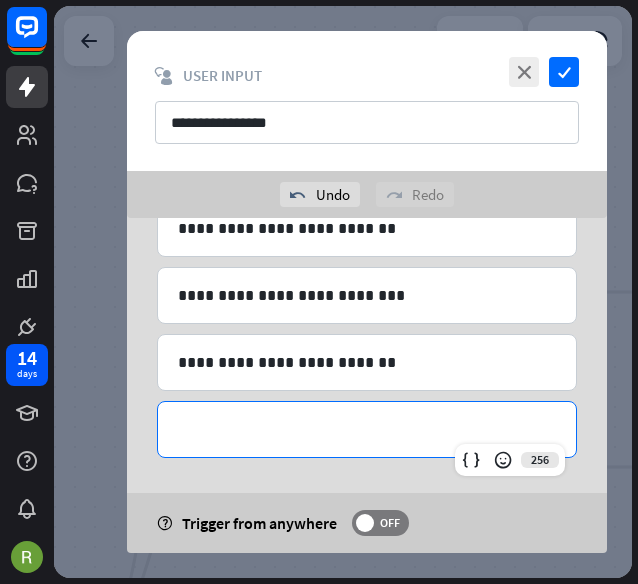 type 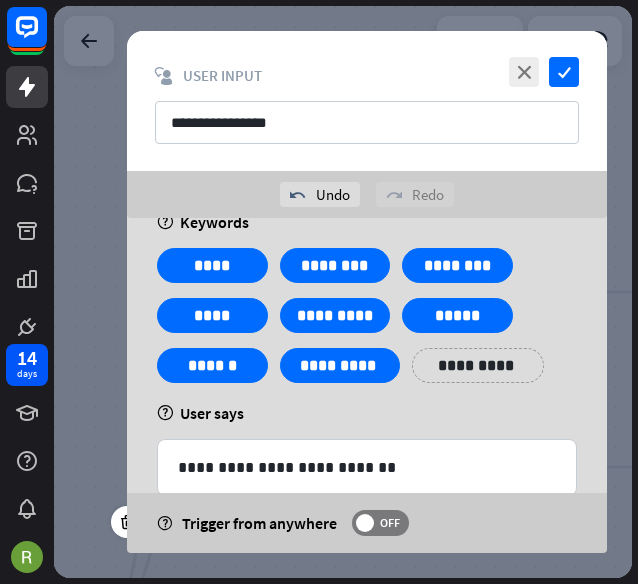 scroll, scrollTop: 0, scrollLeft: 0, axis: both 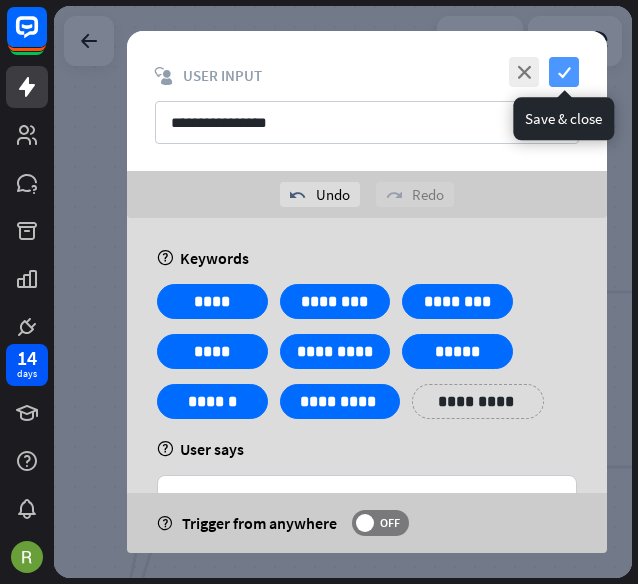 click on "check" at bounding box center [564, 72] 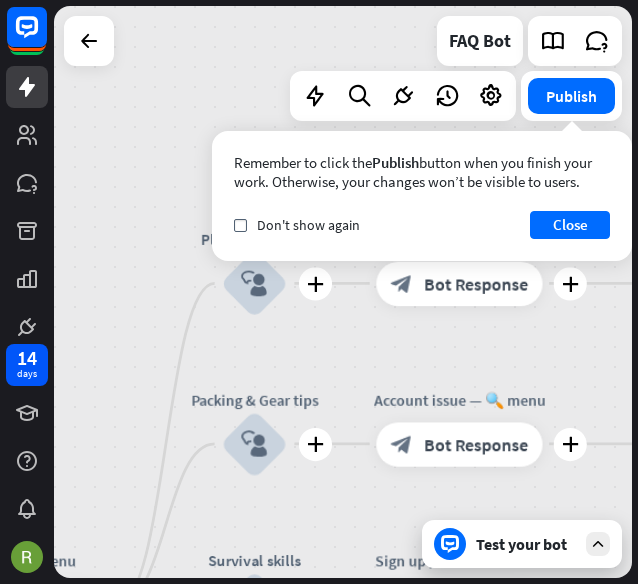 click on "Test your bot" at bounding box center (526, 544) 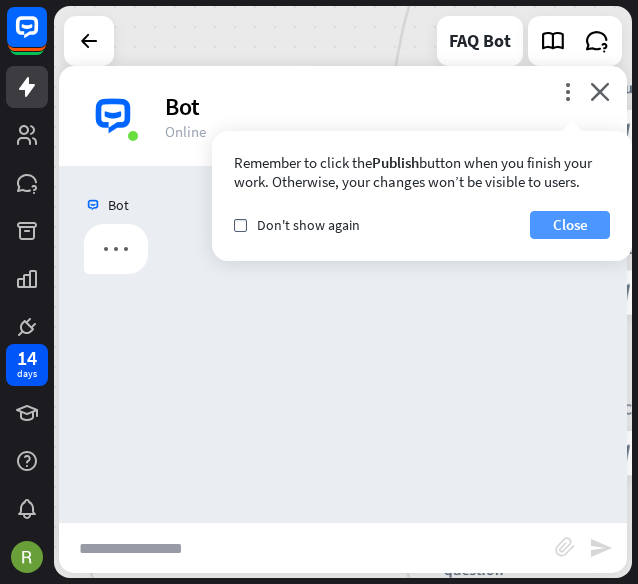 click on "Close" at bounding box center (570, 225) 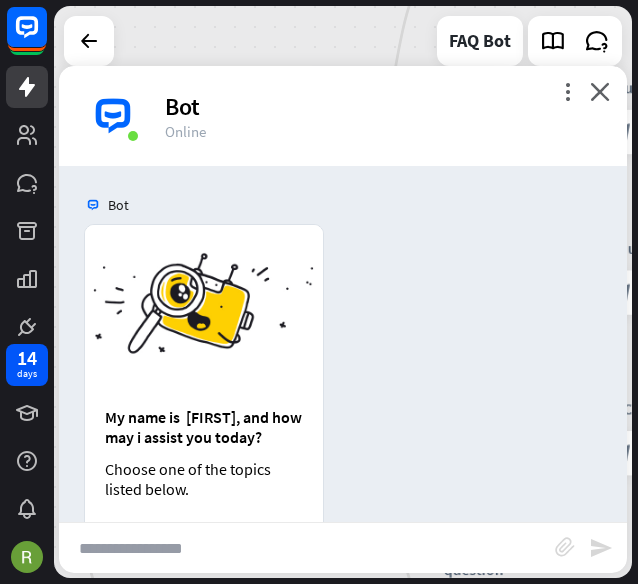 scroll, scrollTop: 262, scrollLeft: 0, axis: vertical 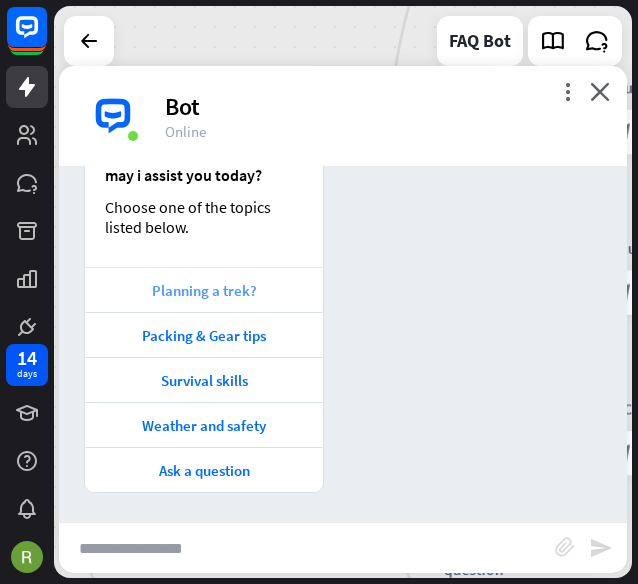 click on "Planning a trek?" at bounding box center [204, 290] 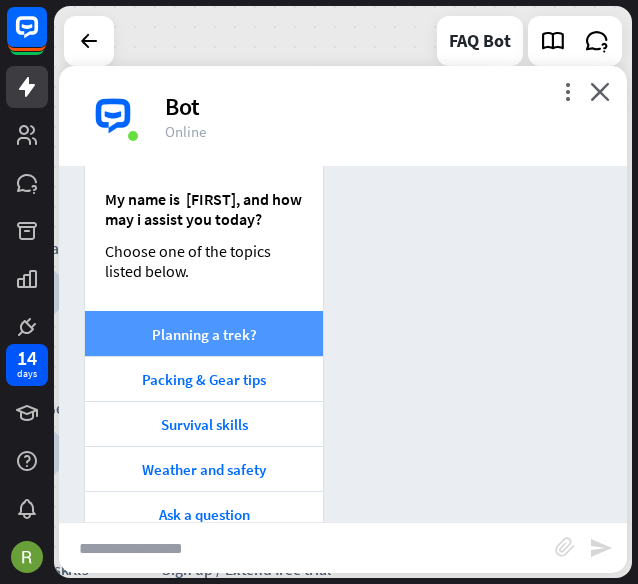 scroll, scrollTop: 206, scrollLeft: 0, axis: vertical 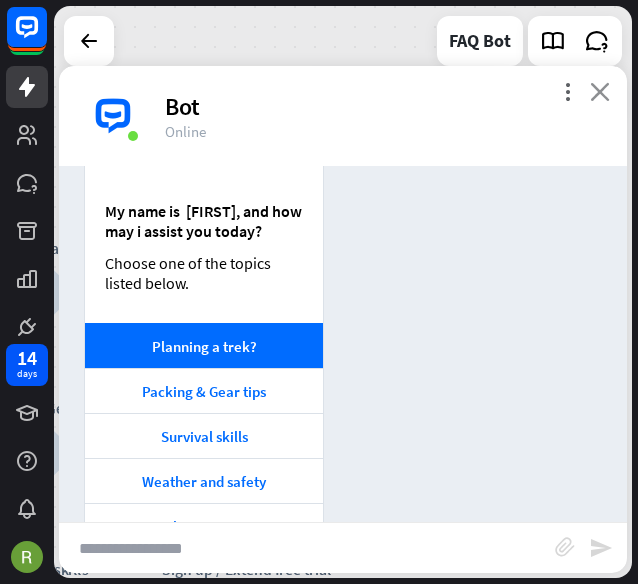 click on "close" at bounding box center (600, 91) 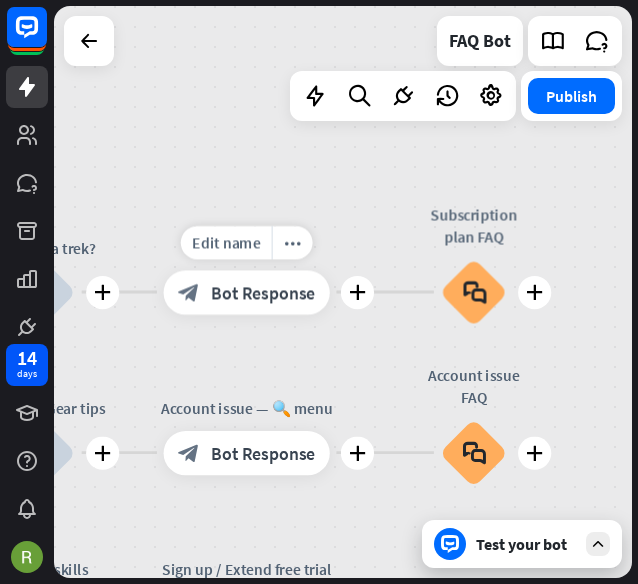 click on "Bot Response" at bounding box center (263, 292) 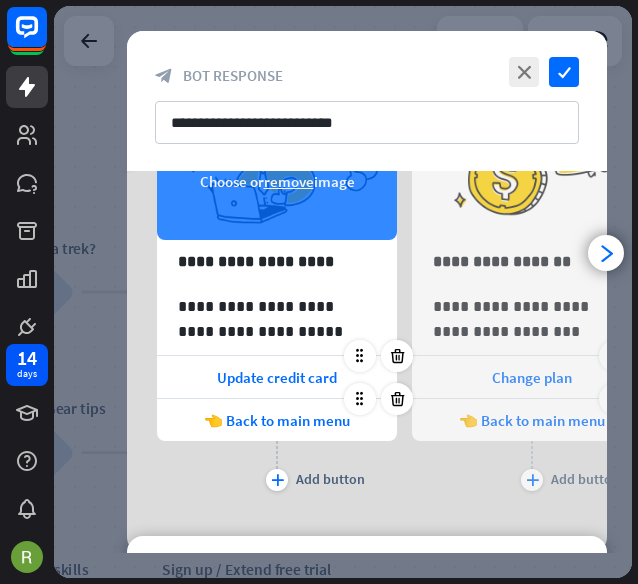 scroll, scrollTop: 164, scrollLeft: 0, axis: vertical 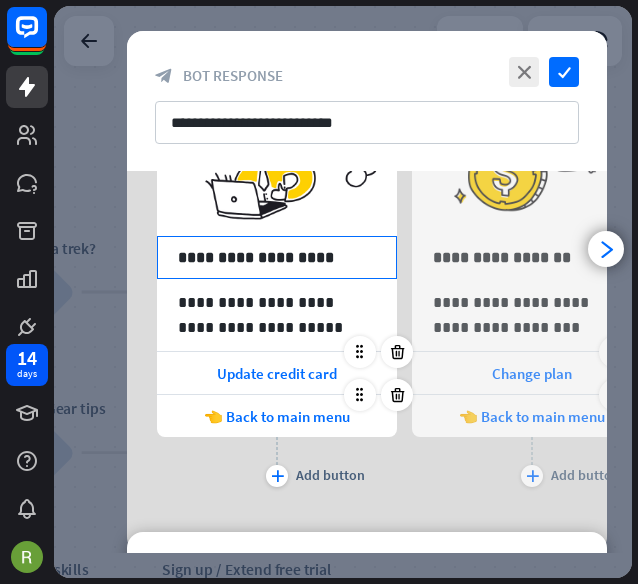 click on "**********" at bounding box center [277, 257] 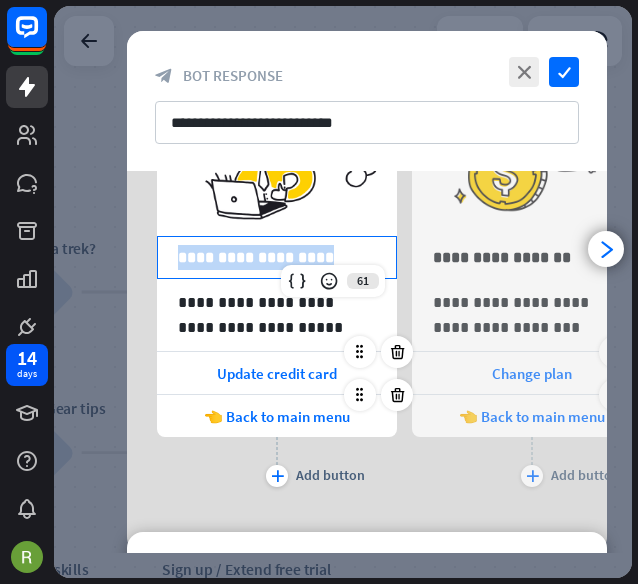 drag, startPoint x: 326, startPoint y: 257, endPoint x: 129, endPoint y: 256, distance: 197.00253 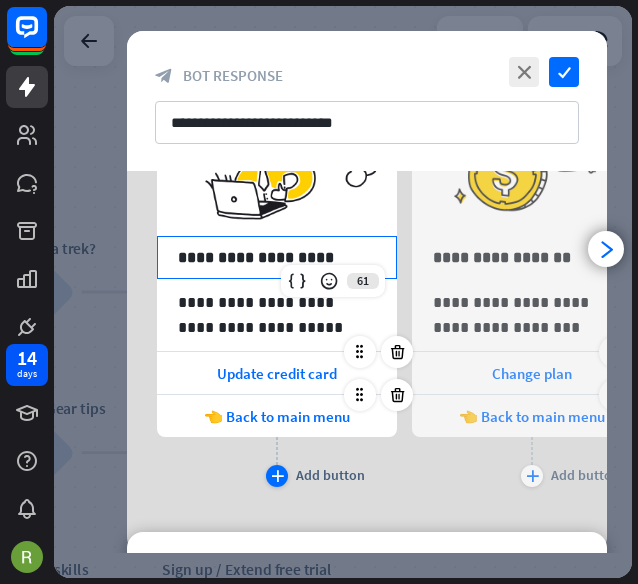 click on "plus" at bounding box center [277, 476] 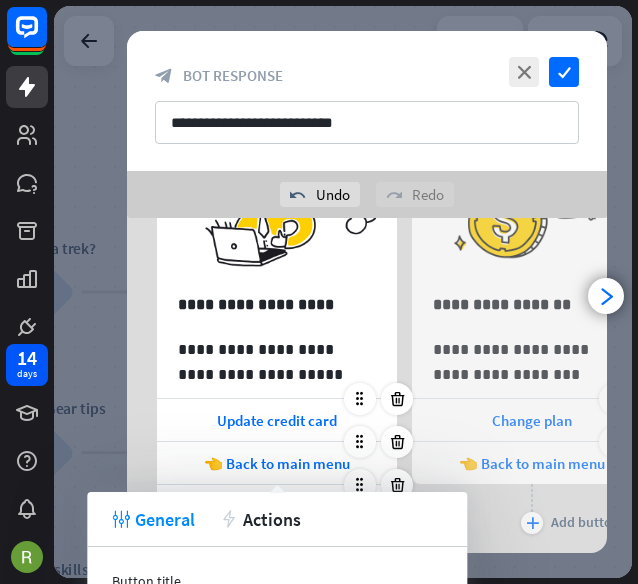 scroll, scrollTop: 206, scrollLeft: 0, axis: vertical 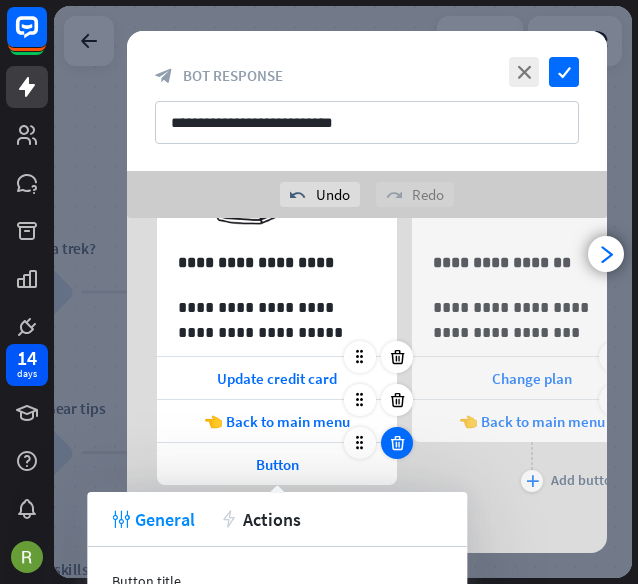click at bounding box center [397, 443] 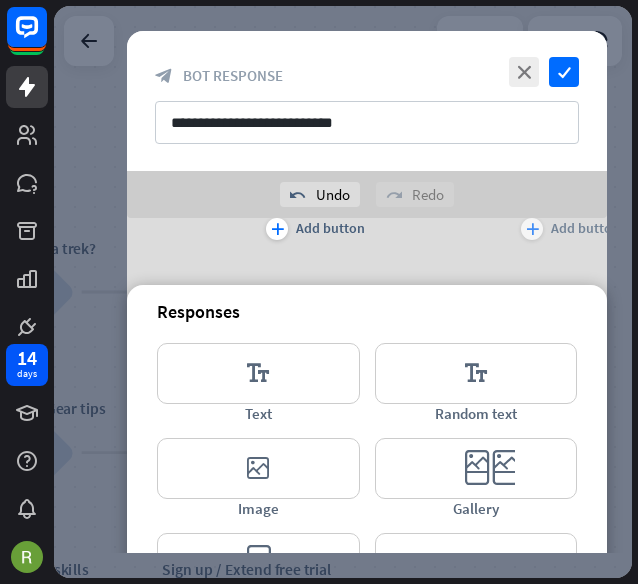 scroll, scrollTop: 459, scrollLeft: 0, axis: vertical 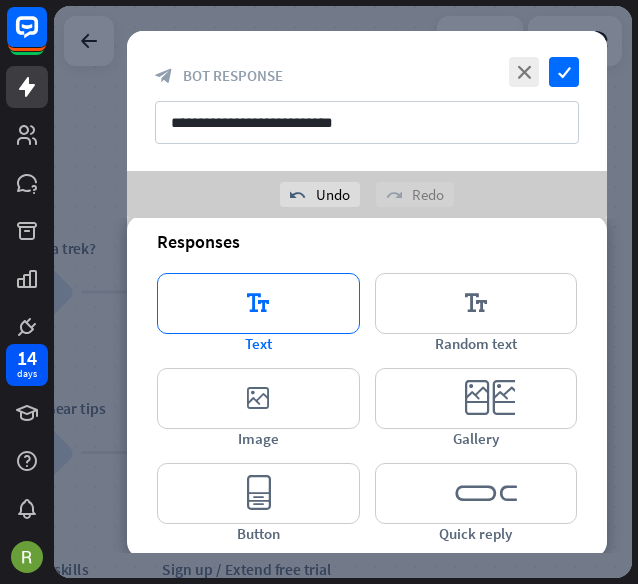 click on "editor_text" at bounding box center [258, 303] 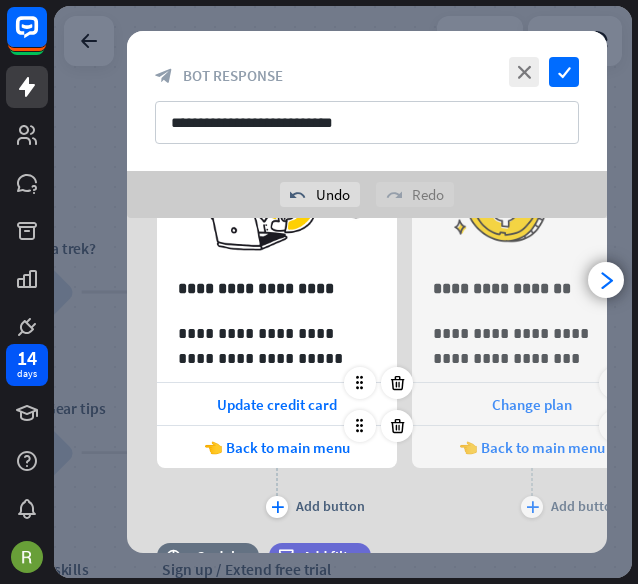 scroll, scrollTop: 82, scrollLeft: 0, axis: vertical 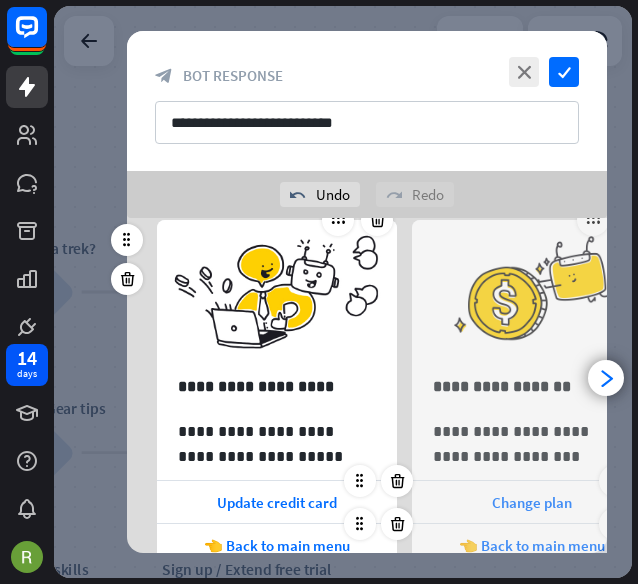 click at bounding box center (593, 220) 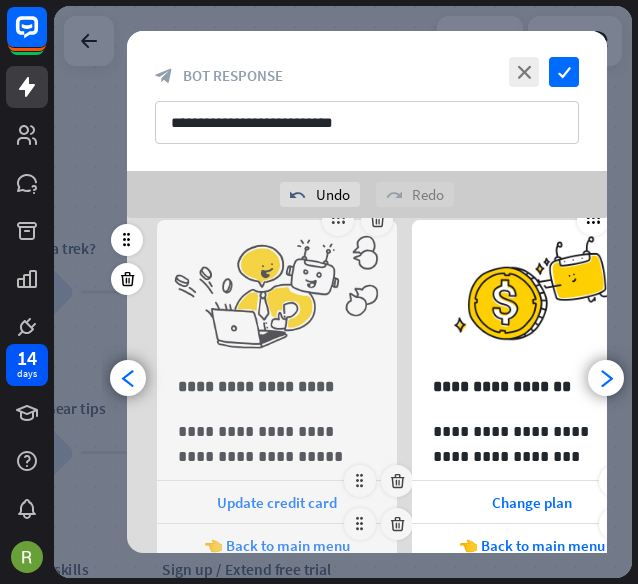 scroll, scrollTop: 0, scrollLeft: 165, axis: horizontal 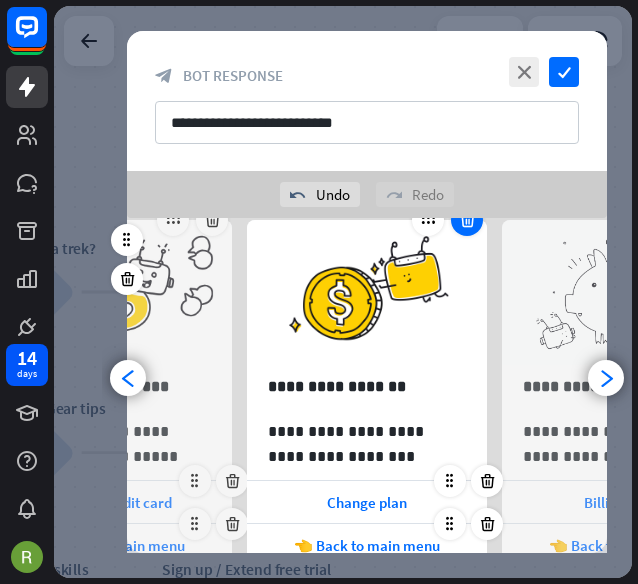click at bounding box center [467, 220] 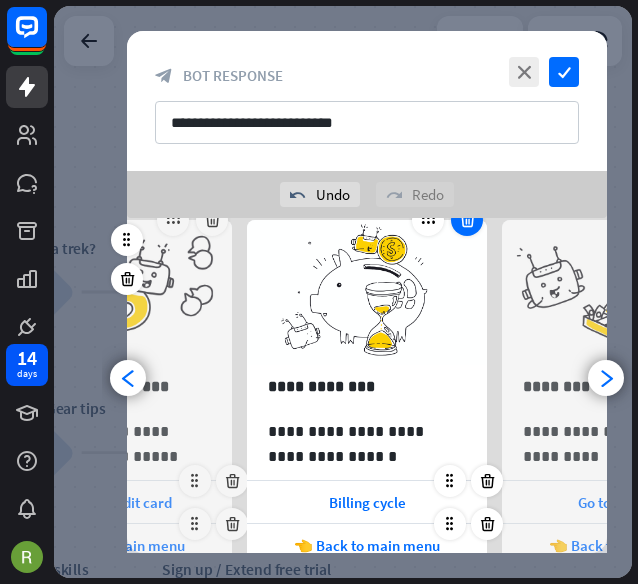 click at bounding box center [467, 220] 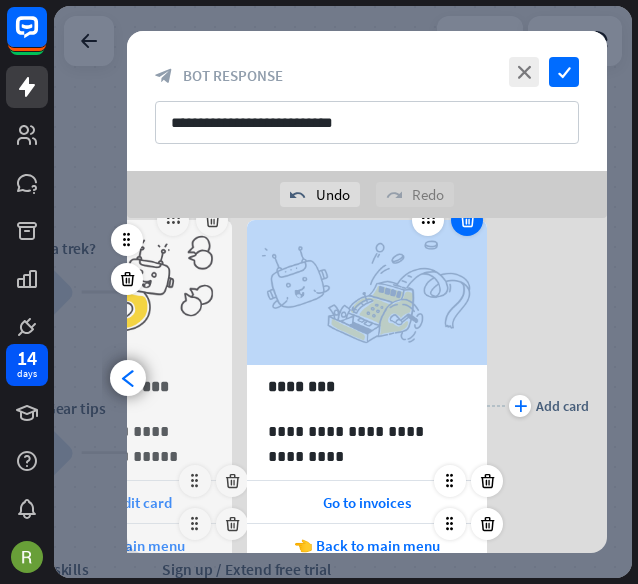 click at bounding box center (467, 220) 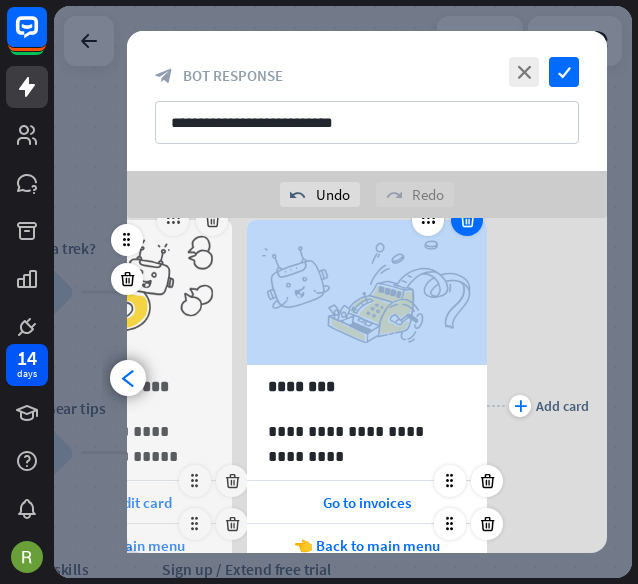 scroll, scrollTop: 0, scrollLeft: 0, axis: both 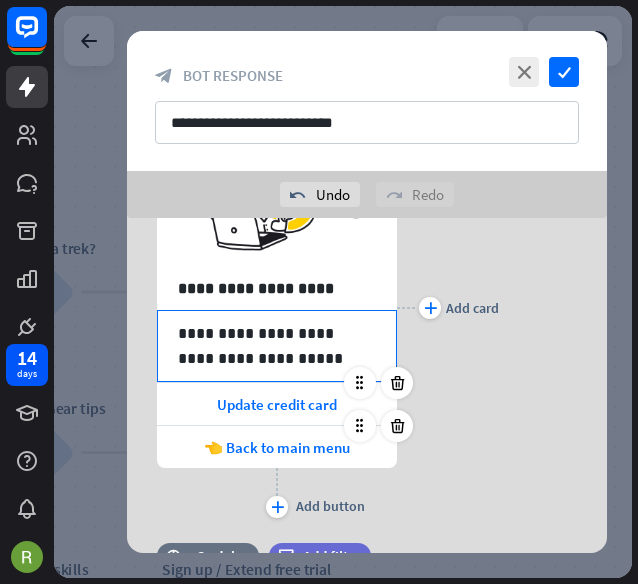 click on "**********" at bounding box center [277, 346] 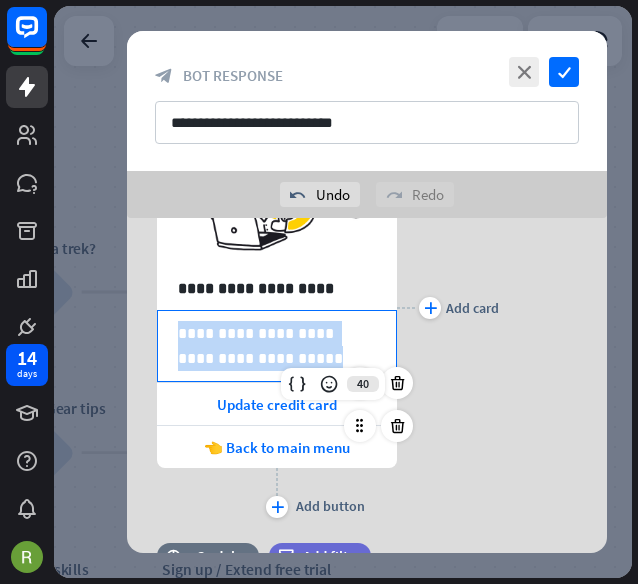 drag, startPoint x: 270, startPoint y: 356, endPoint x: 175, endPoint y: 330, distance: 98.49365 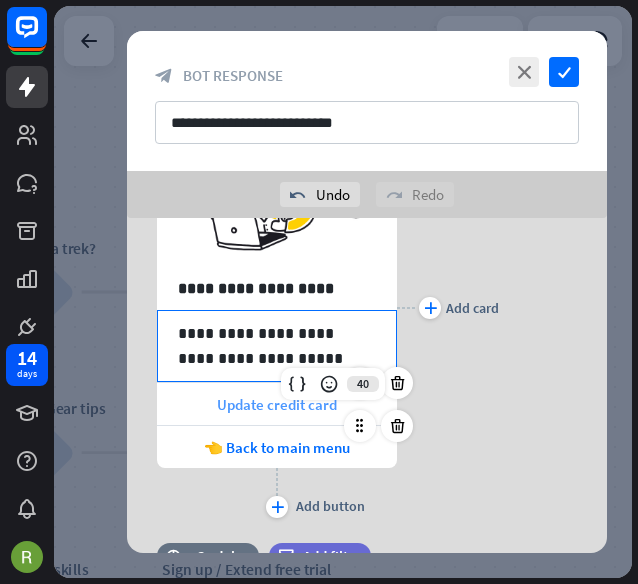 click on "Update credit card" at bounding box center (277, 404) 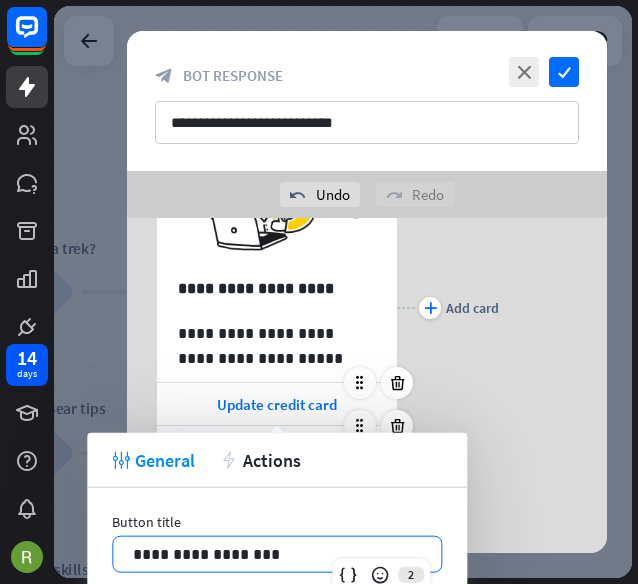 drag, startPoint x: 282, startPoint y: 554, endPoint x: 84, endPoint y: 569, distance: 198.56737 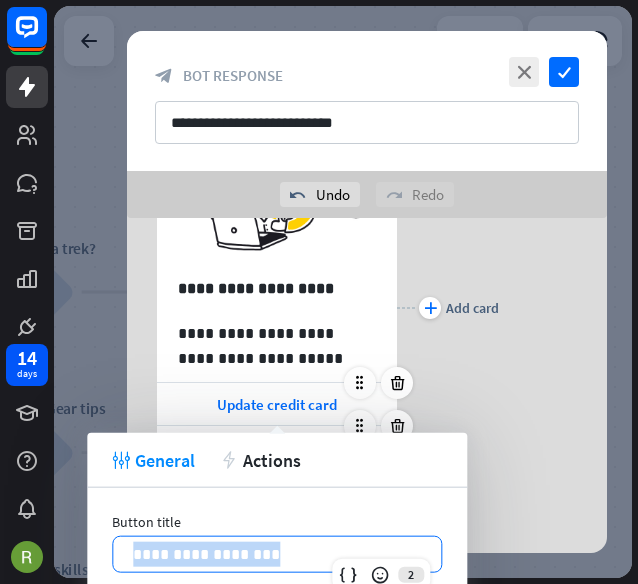 drag, startPoint x: 278, startPoint y: 551, endPoint x: 119, endPoint y: 547, distance: 159.05031 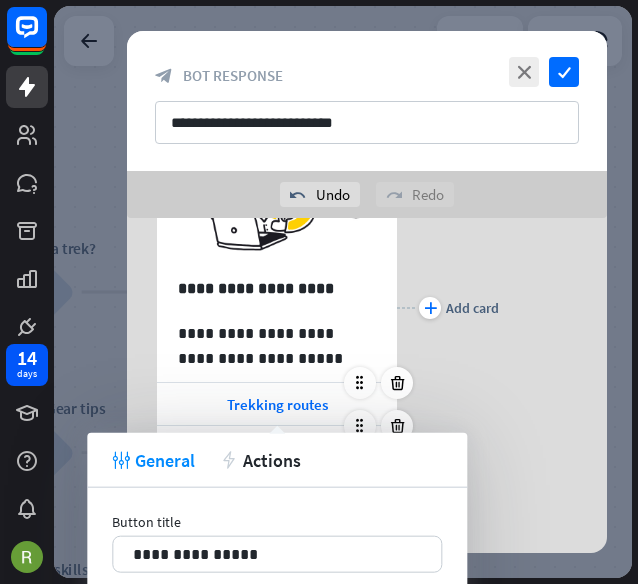 click on "**********" at bounding box center [367, 307] 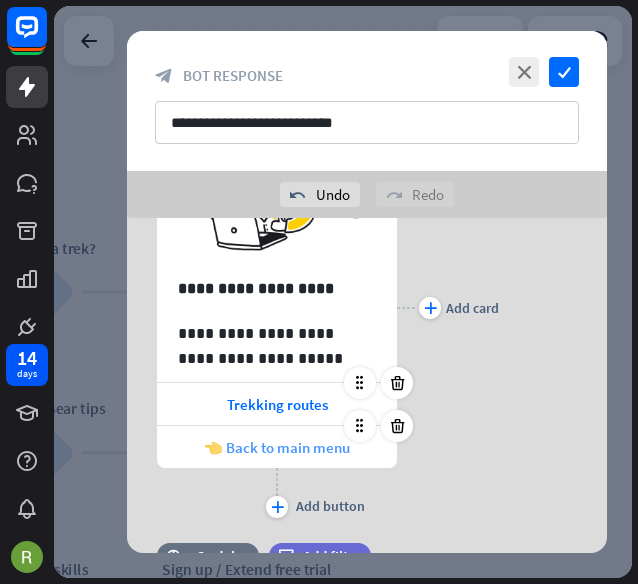 click on "👈 Back to main menu" at bounding box center (277, 447) 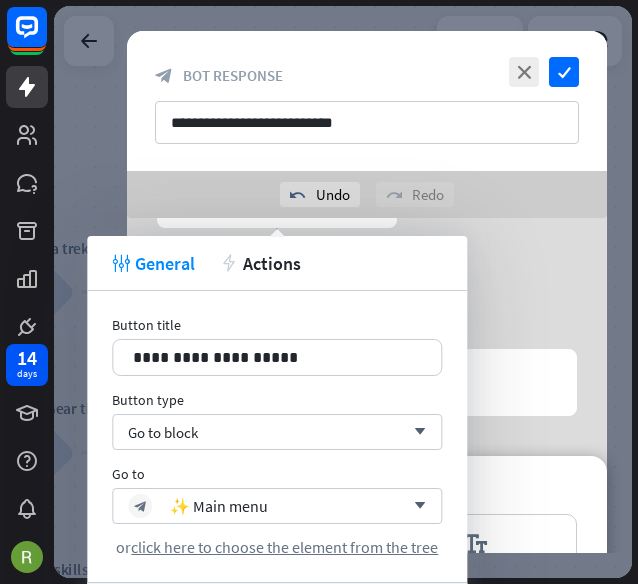 scroll, scrollTop: 428, scrollLeft: 0, axis: vertical 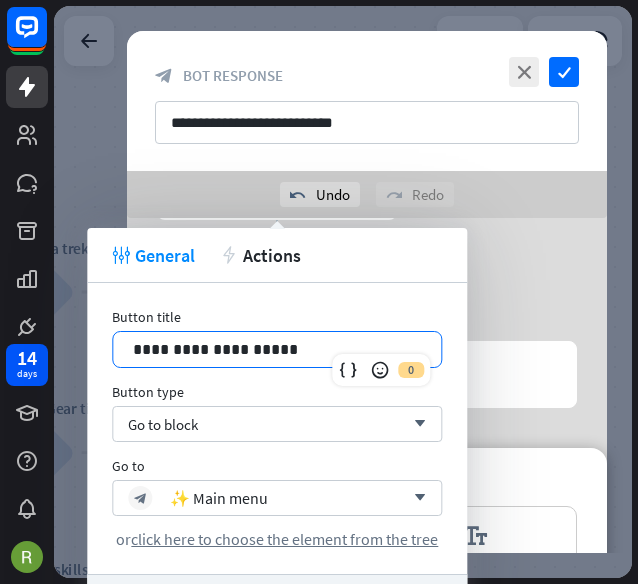 drag, startPoint x: 375, startPoint y: 348, endPoint x: 80, endPoint y: 355, distance: 295.08304 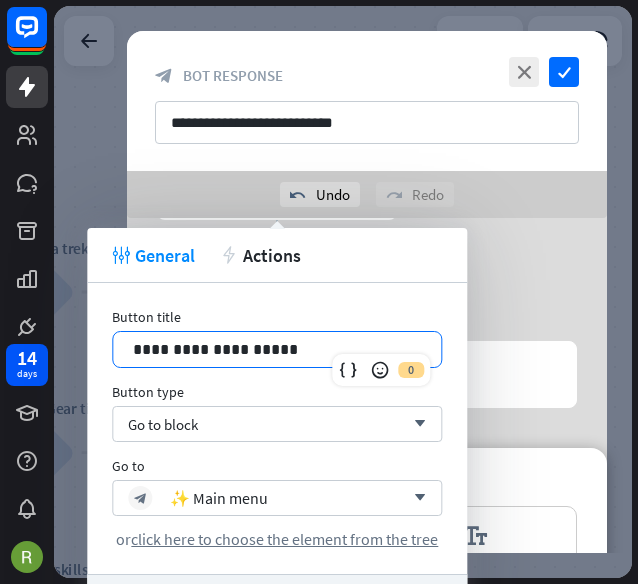 type 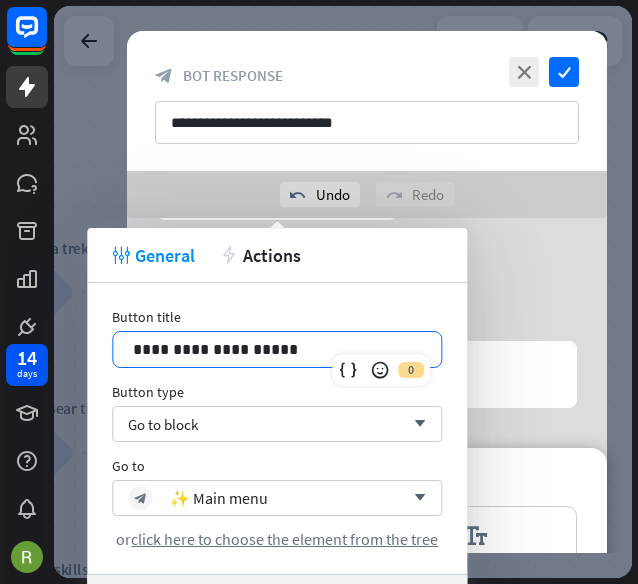 drag, startPoint x: 308, startPoint y: 349, endPoint x: 41, endPoint y: 353, distance: 267.02997 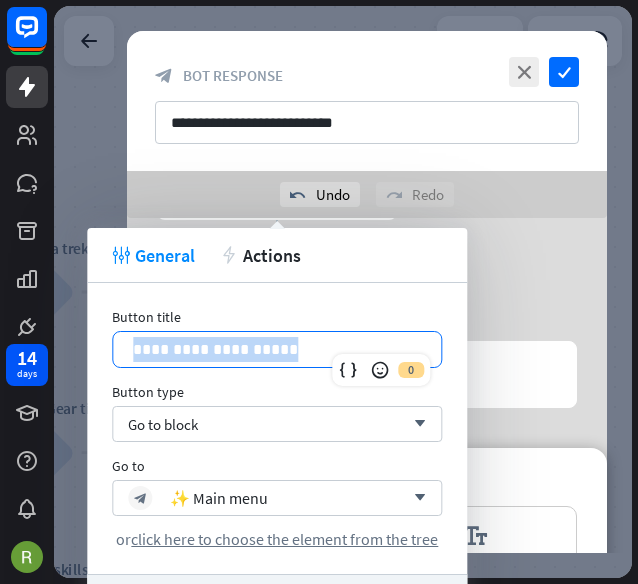 drag, startPoint x: 295, startPoint y: 349, endPoint x: 130, endPoint y: 350, distance: 165.00304 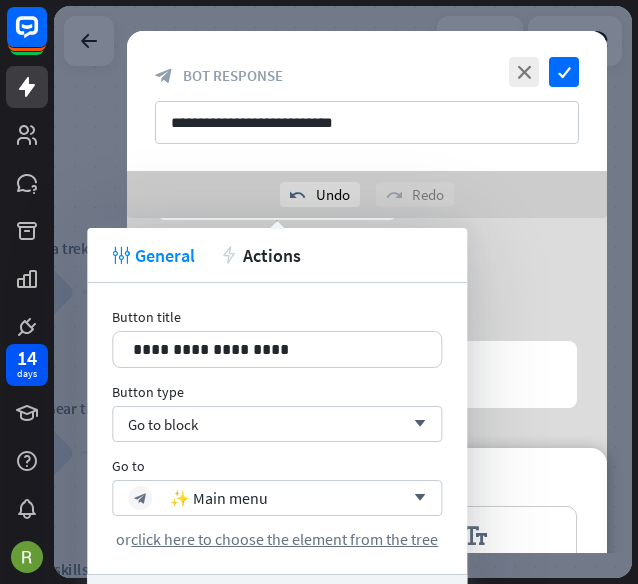click on "time   +2s delay          filter   Add filter" at bounding box center [367, 318] 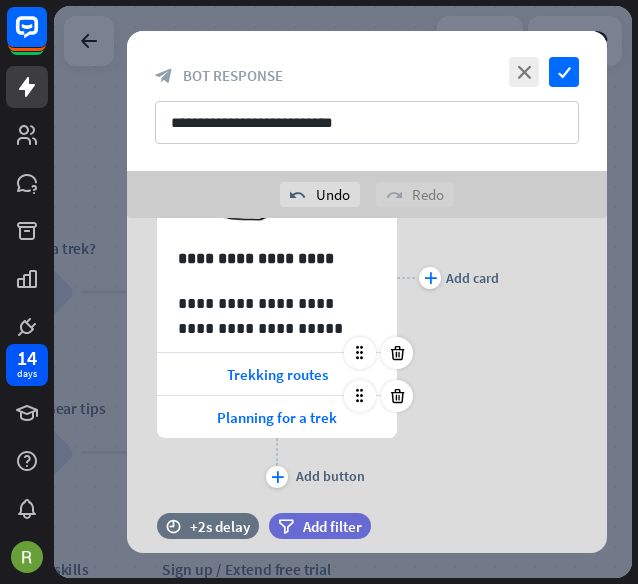 scroll, scrollTop: 204, scrollLeft: 0, axis: vertical 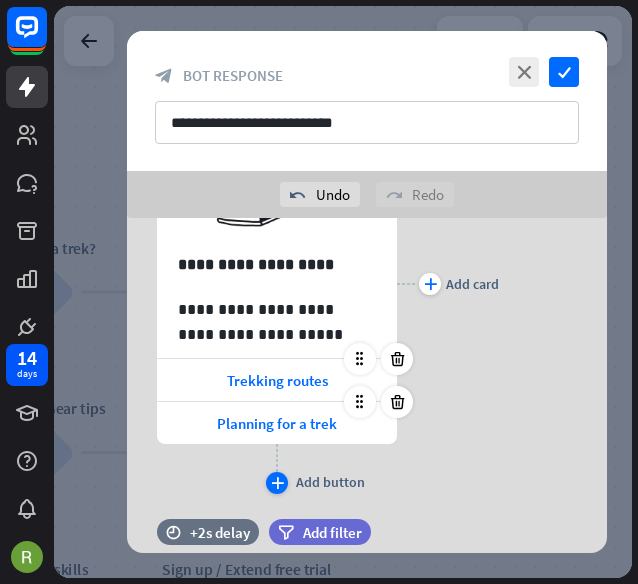 click on "plus" at bounding box center [277, 483] 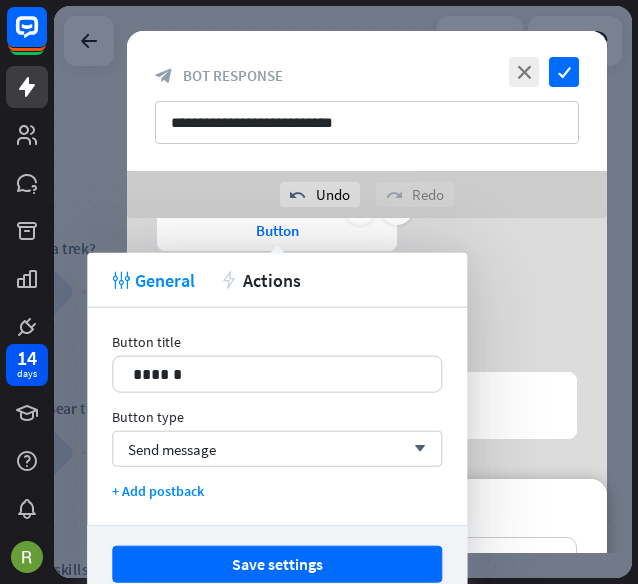 scroll, scrollTop: 446, scrollLeft: 0, axis: vertical 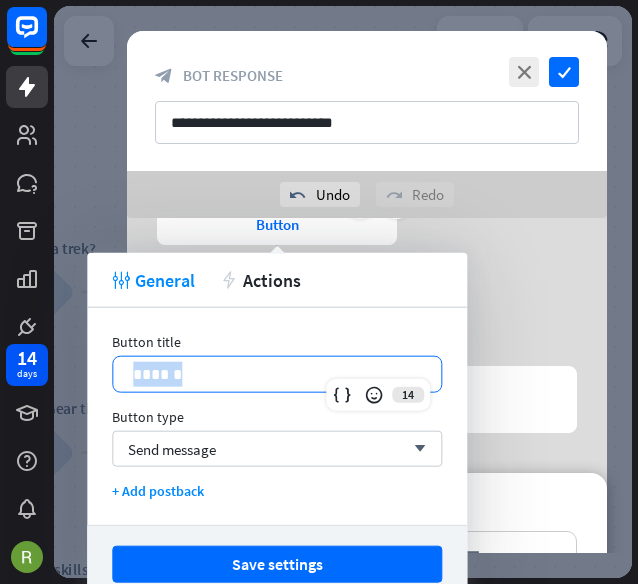 drag, startPoint x: 286, startPoint y: 374, endPoint x: 89, endPoint y: 376, distance: 197.01015 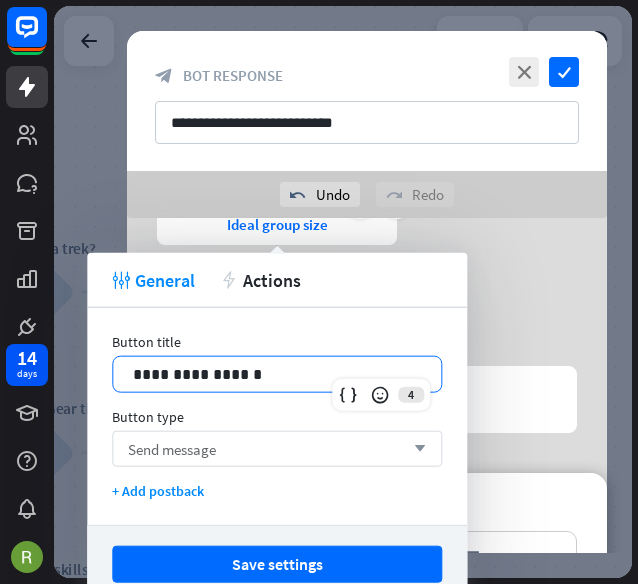 click on "Send message
arrow_down" at bounding box center (277, 449) 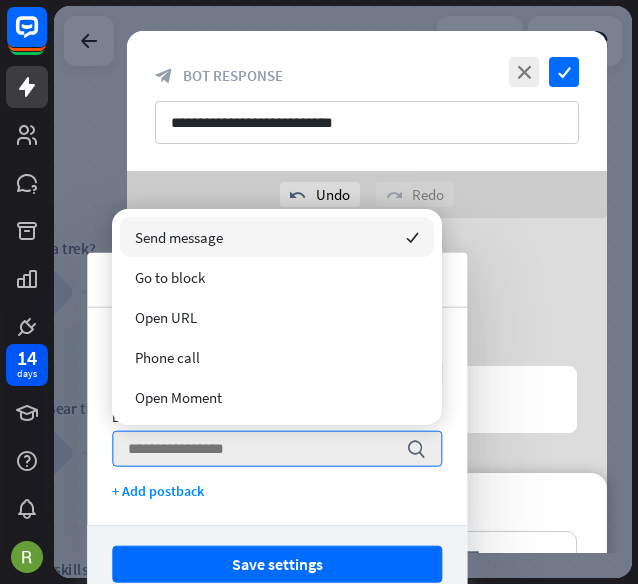 click on "Send message
checked" at bounding box center (277, 237) 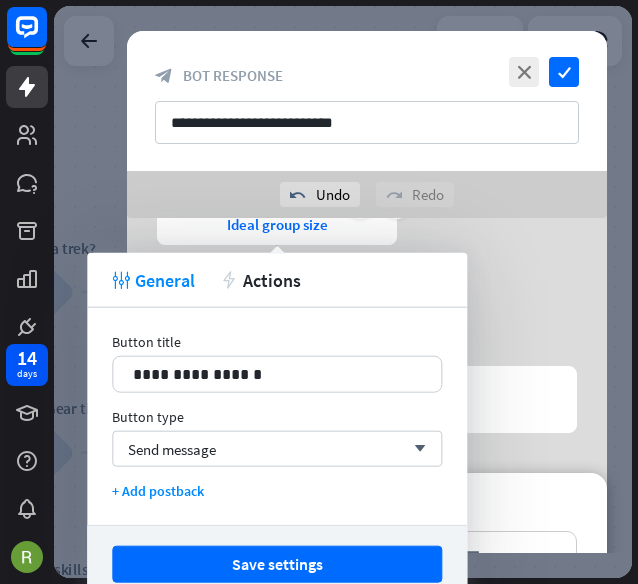 click on "**********" at bounding box center (367, 63) 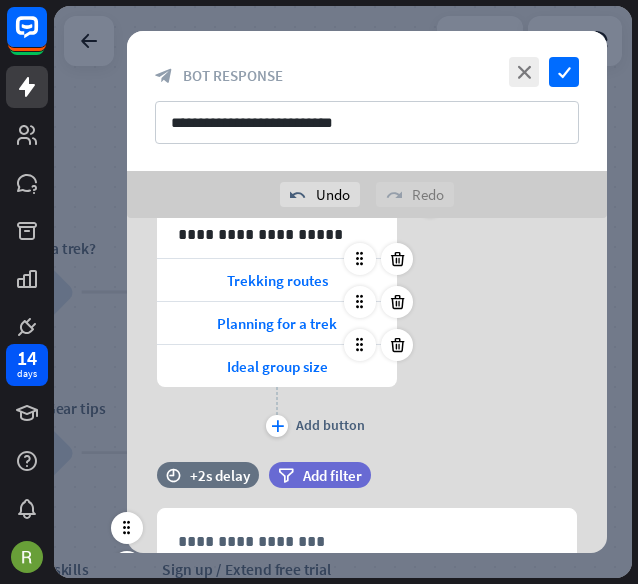 scroll, scrollTop: 274, scrollLeft: 0, axis: vertical 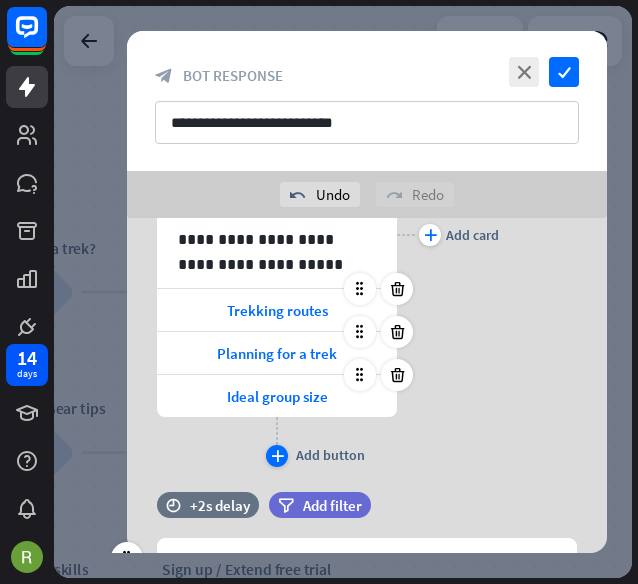click on "plus" at bounding box center [277, 456] 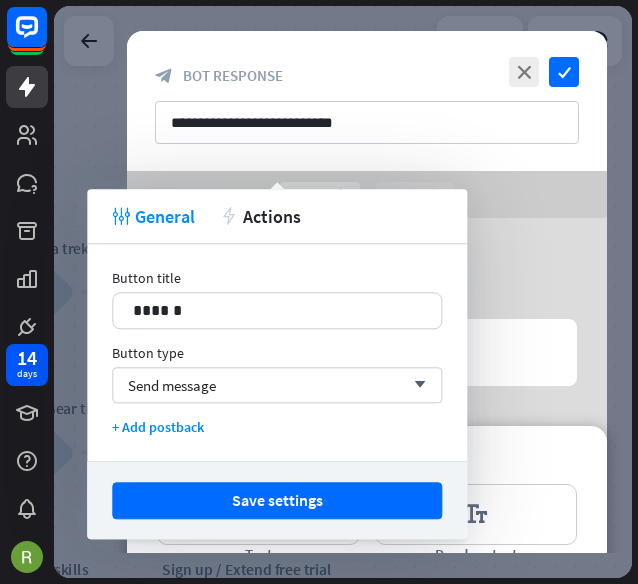 scroll, scrollTop: 552, scrollLeft: 0, axis: vertical 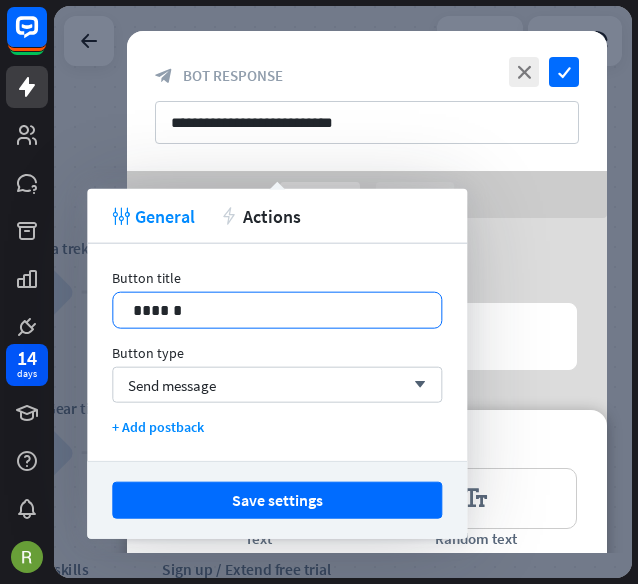 click on "******" at bounding box center [277, 310] 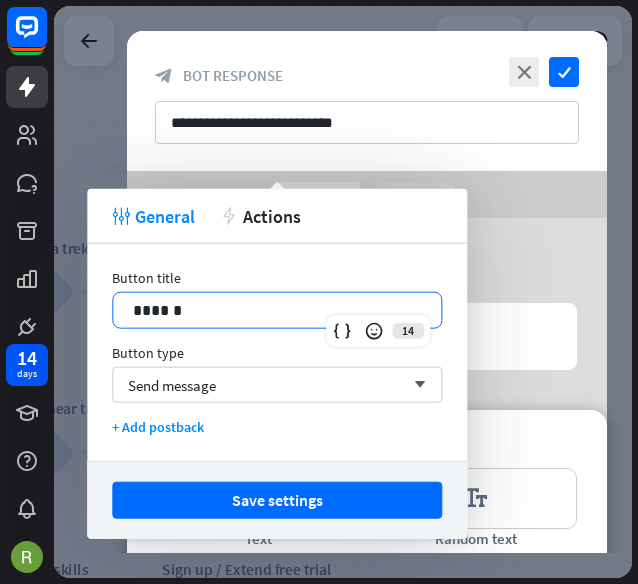 type 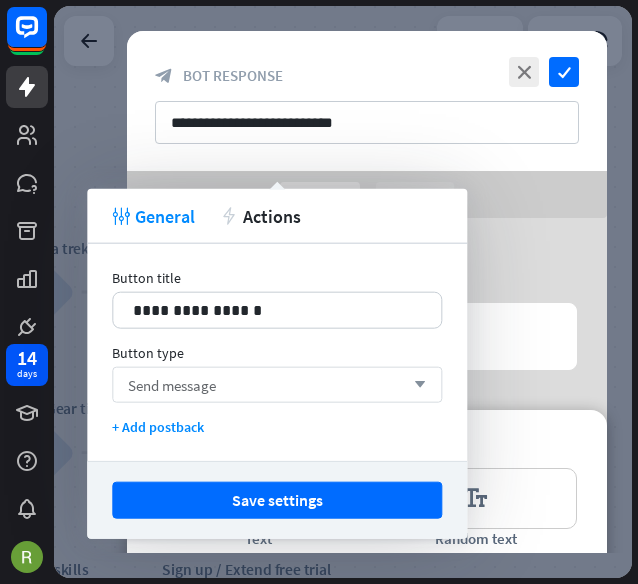 click on "Send message
arrow_down" at bounding box center [277, 385] 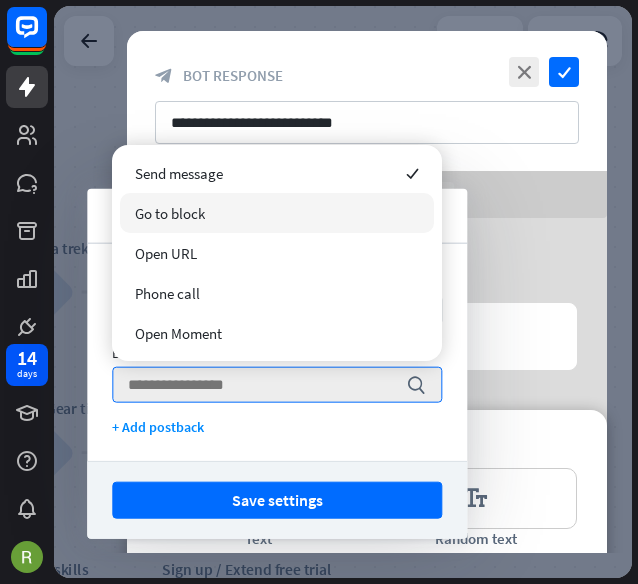 click on "Go to block" at bounding box center (277, 213) 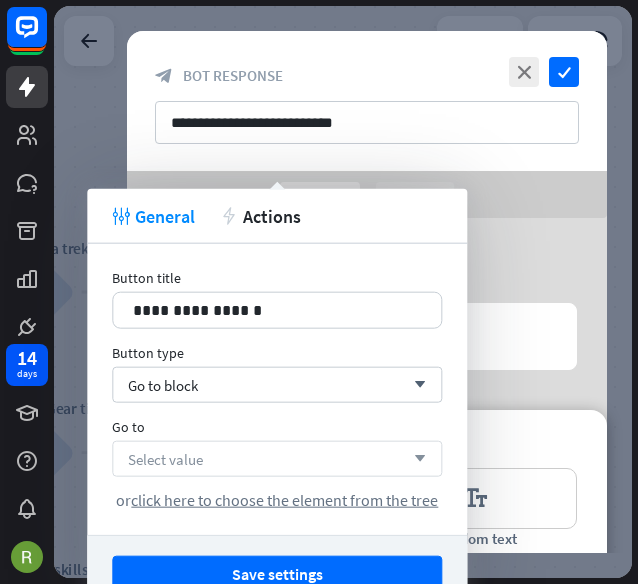 click on "Select value
arrow_down" at bounding box center (277, 459) 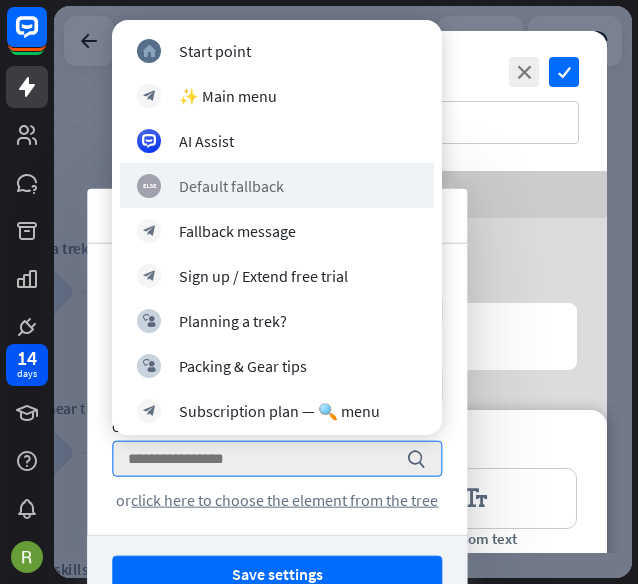 click on "block_fallback
Default fallback" at bounding box center [277, 185] 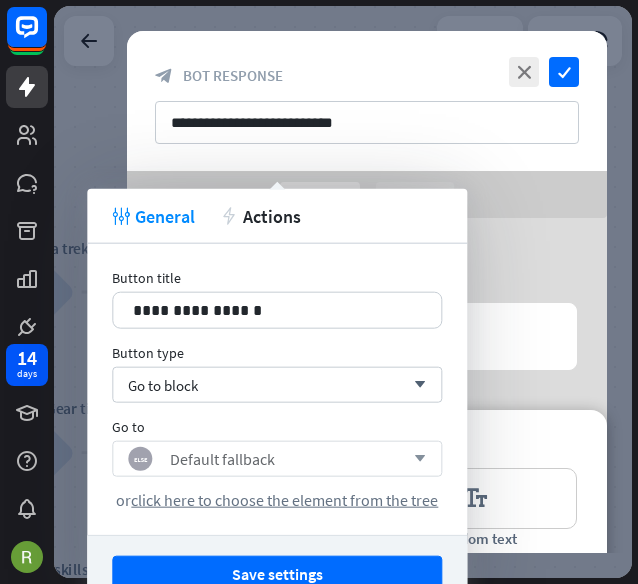 click on "block_fallback
Default fallback
arrow_down" at bounding box center [277, 459] 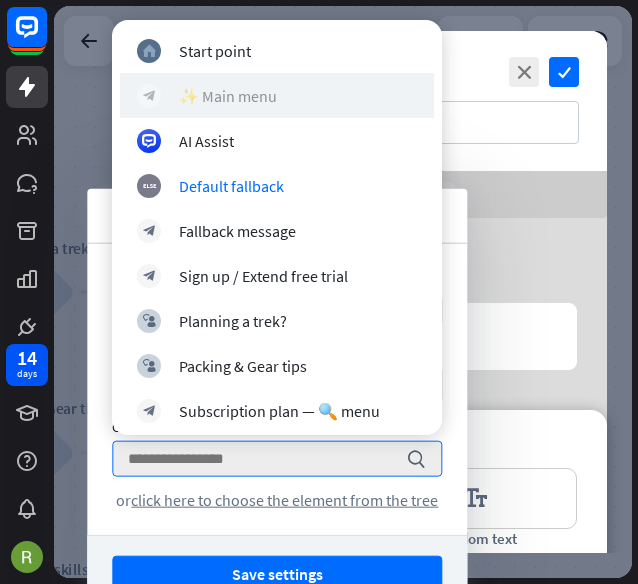 click on "block_bot_response
✨ Main menu" at bounding box center [277, 96] 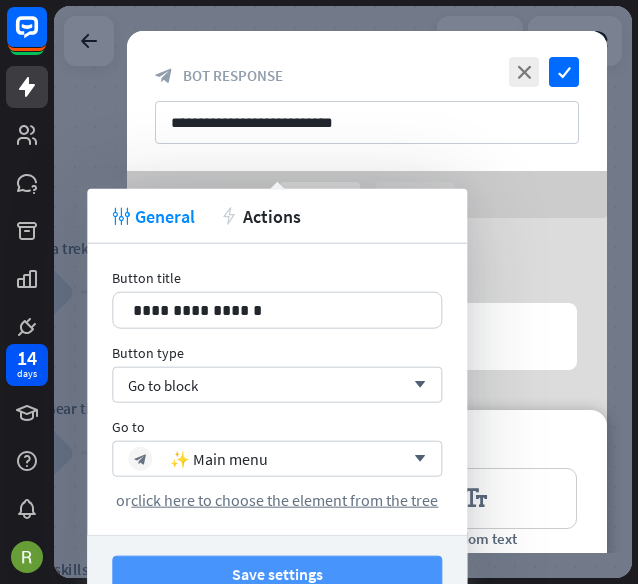 click on "Save settings" at bounding box center (277, 574) 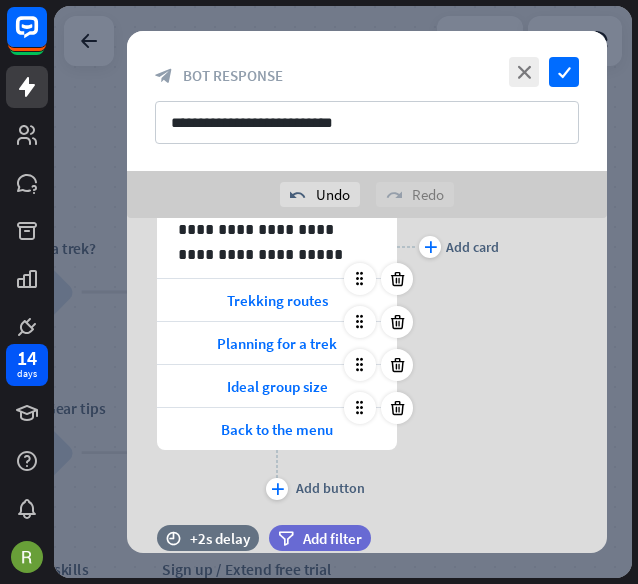 scroll, scrollTop: 568, scrollLeft: 0, axis: vertical 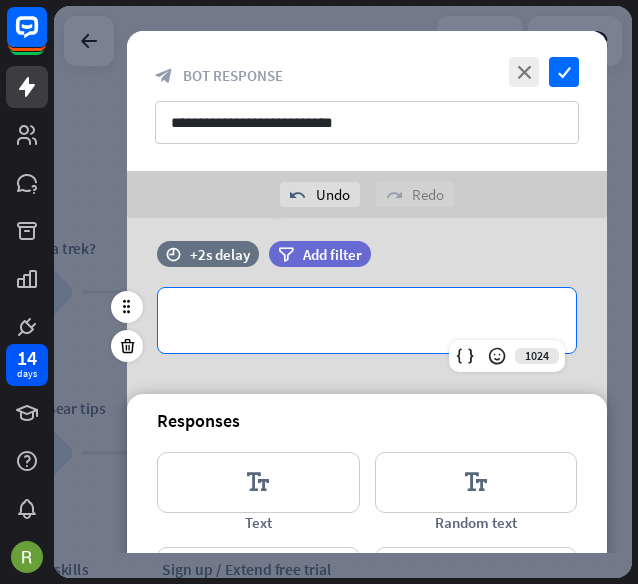 click on "**********" at bounding box center (367, 320) 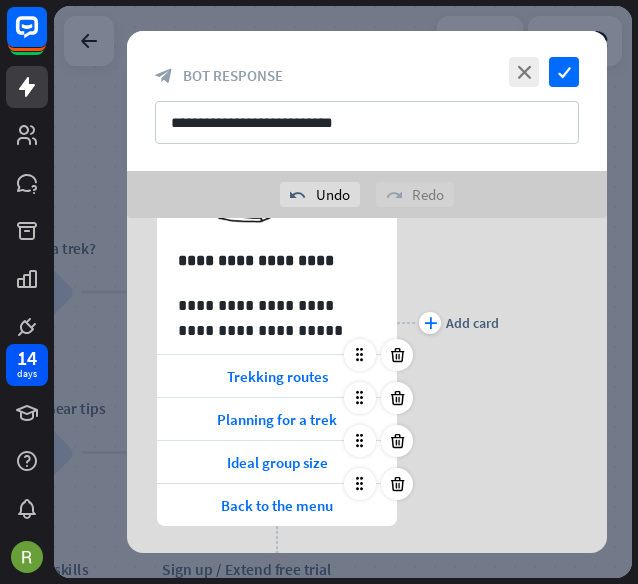 scroll, scrollTop: 202, scrollLeft: 0, axis: vertical 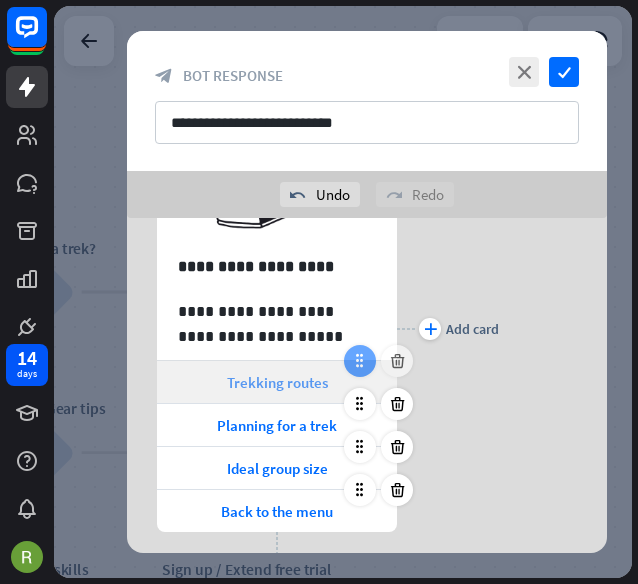 click at bounding box center [360, 361] 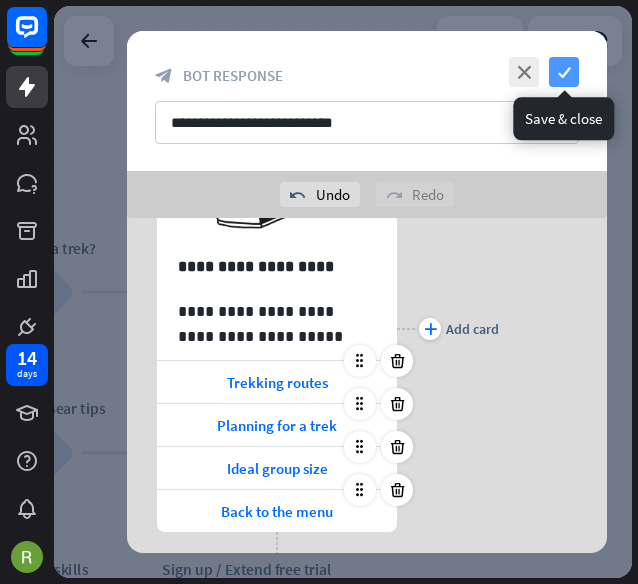 click on "check" at bounding box center (564, 72) 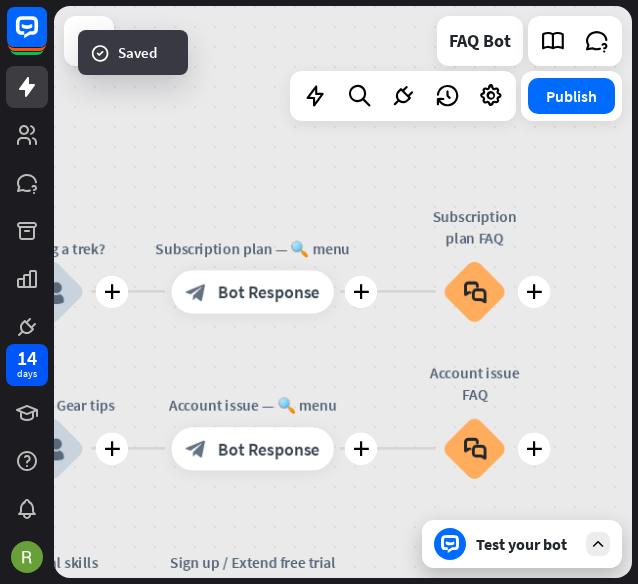 click on "Test your bot" at bounding box center (526, 544) 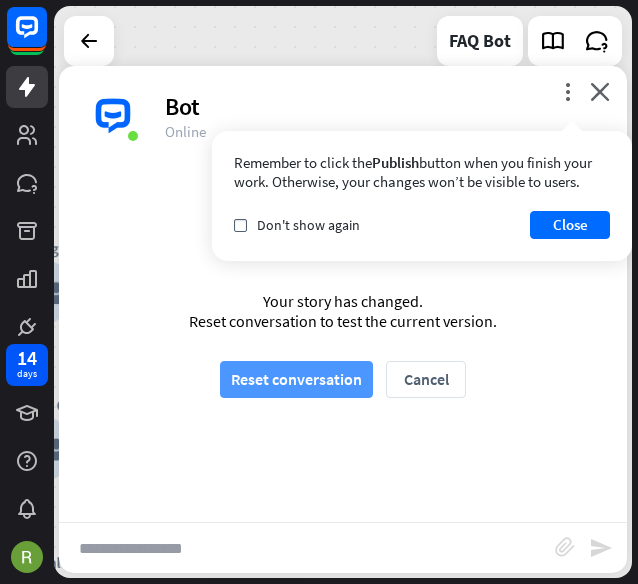 click on "Reset conversation" at bounding box center [296, 379] 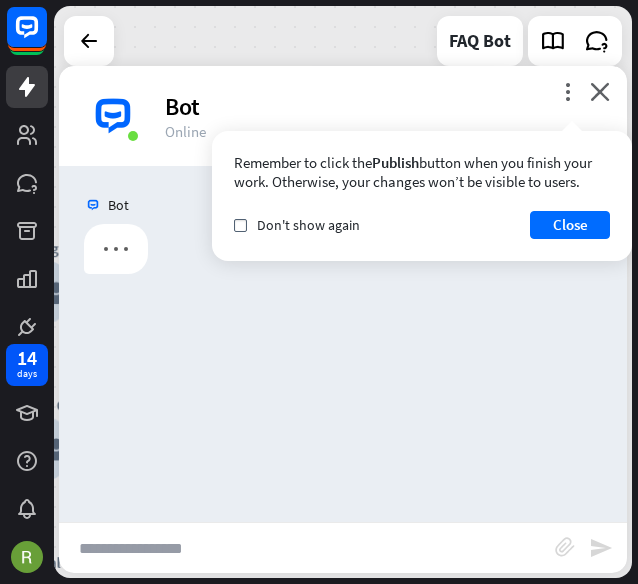 scroll, scrollTop: 0, scrollLeft: 0, axis: both 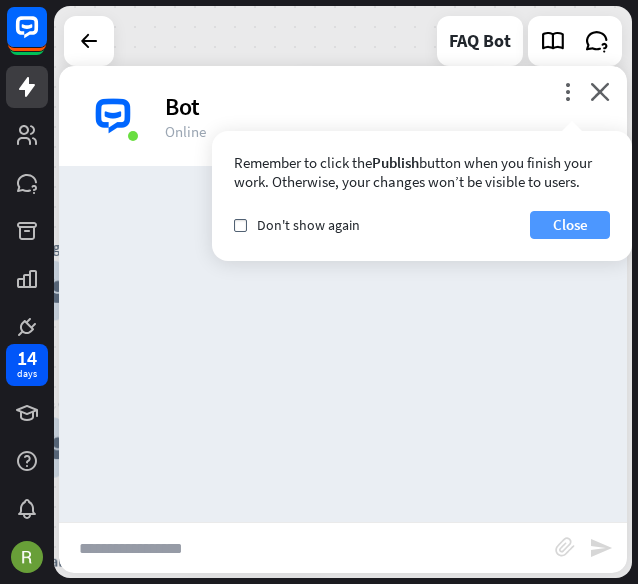 click on "Close" at bounding box center (570, 225) 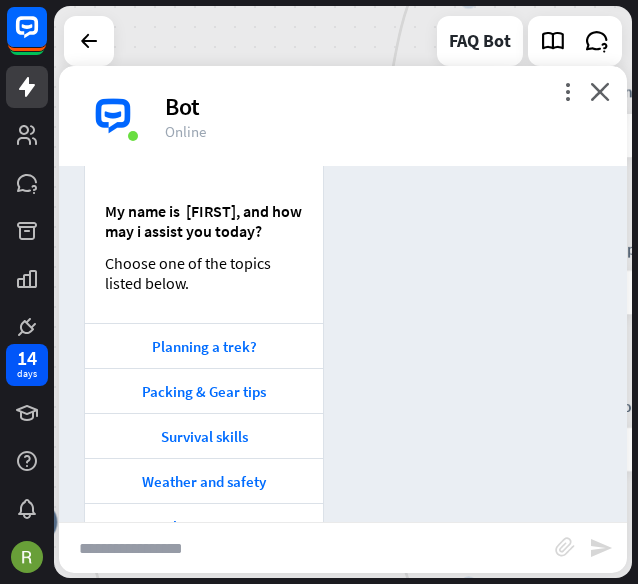 scroll, scrollTop: 262, scrollLeft: 0, axis: vertical 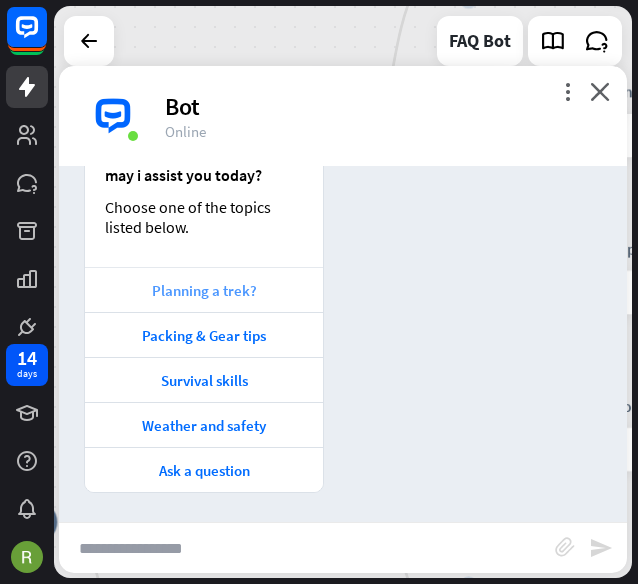 click on "Planning a trek?" at bounding box center (204, 290) 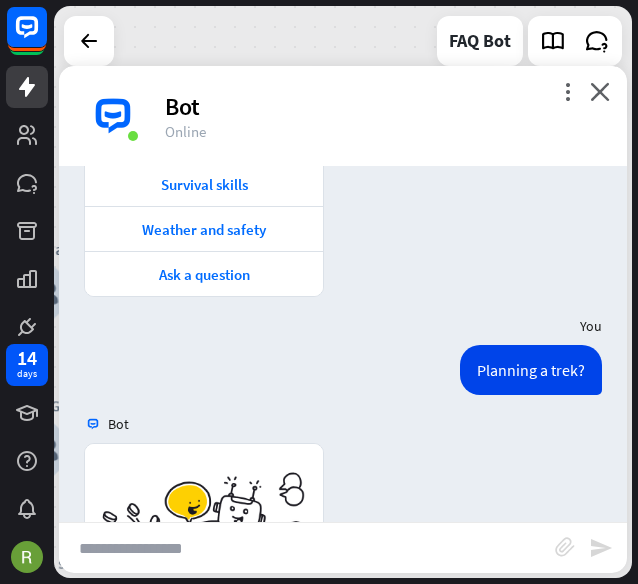 scroll, scrollTop: 873, scrollLeft: 0, axis: vertical 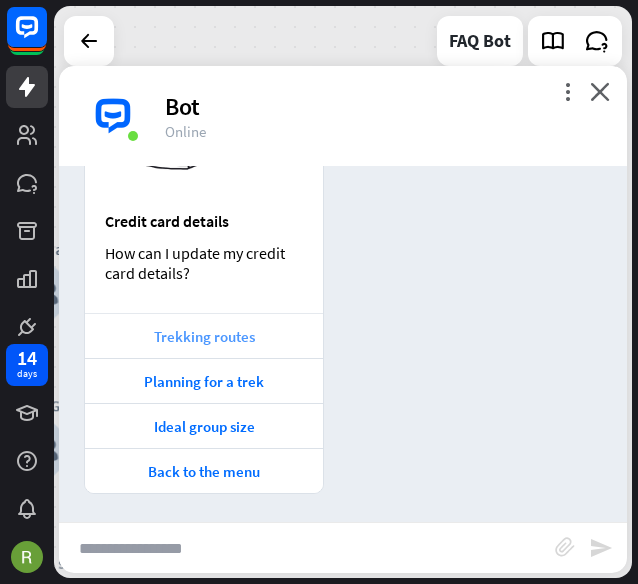 click on "Trekking routes" at bounding box center (204, 336) 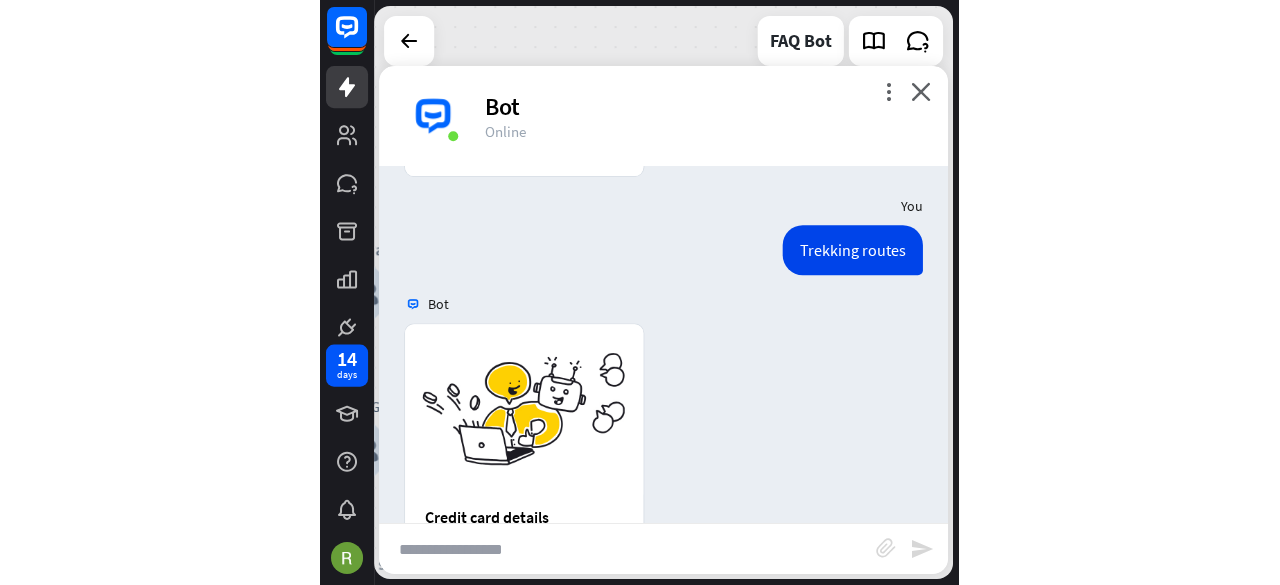 scroll, scrollTop: 1222, scrollLeft: 0, axis: vertical 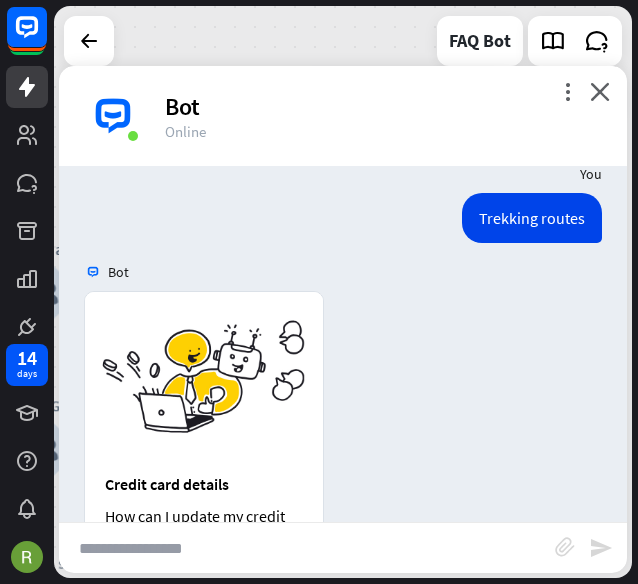 click on "close" at bounding box center [600, 91] 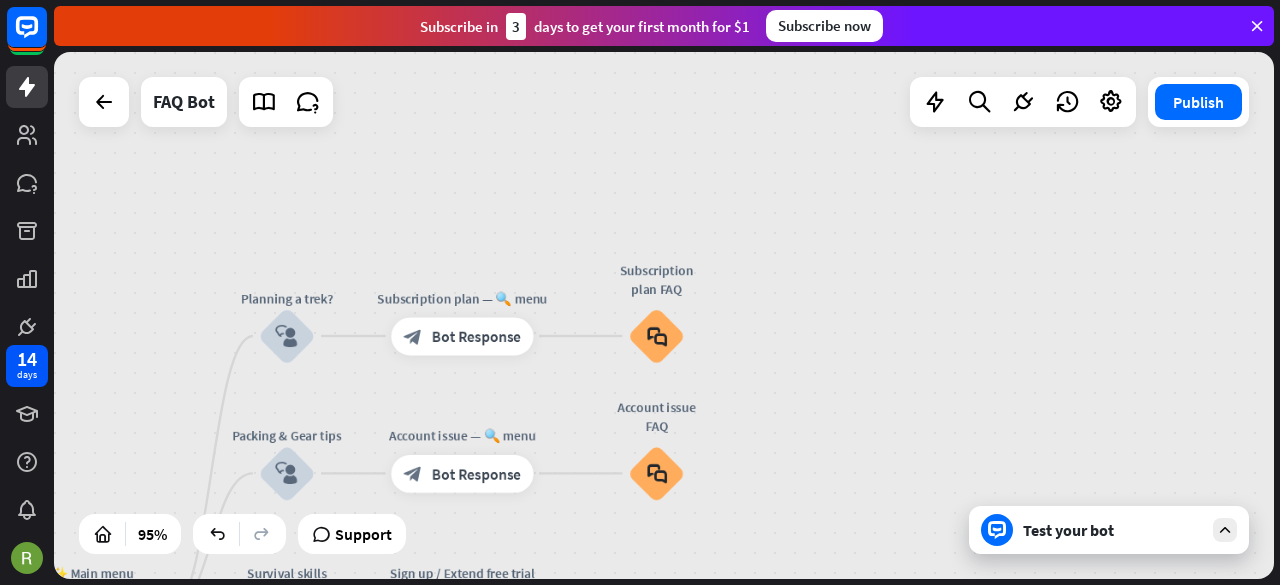 drag, startPoint x: 541, startPoint y: 402, endPoint x: 736, endPoint y: 393, distance: 195.20758 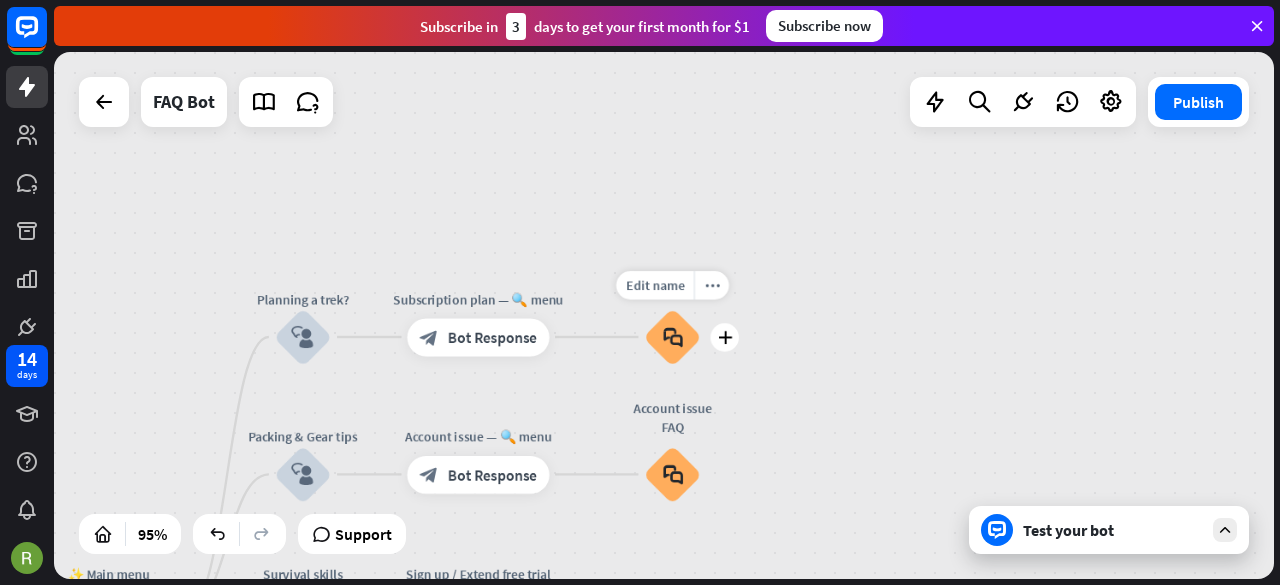 click on "block_faq" at bounding box center (673, 337) 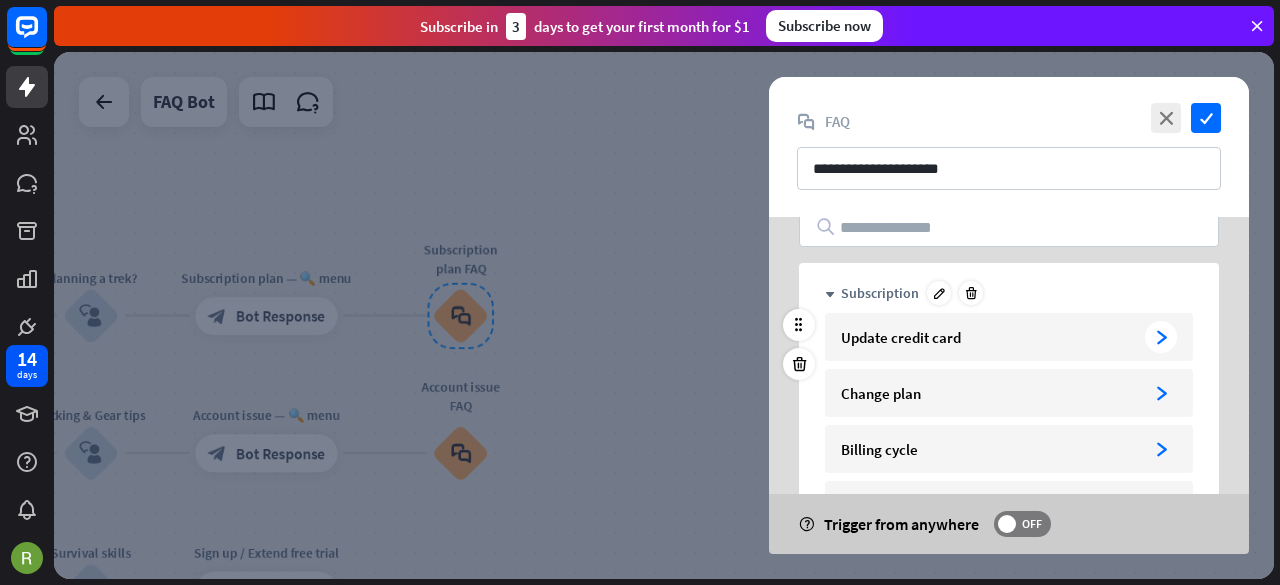 scroll, scrollTop: 0, scrollLeft: 0, axis: both 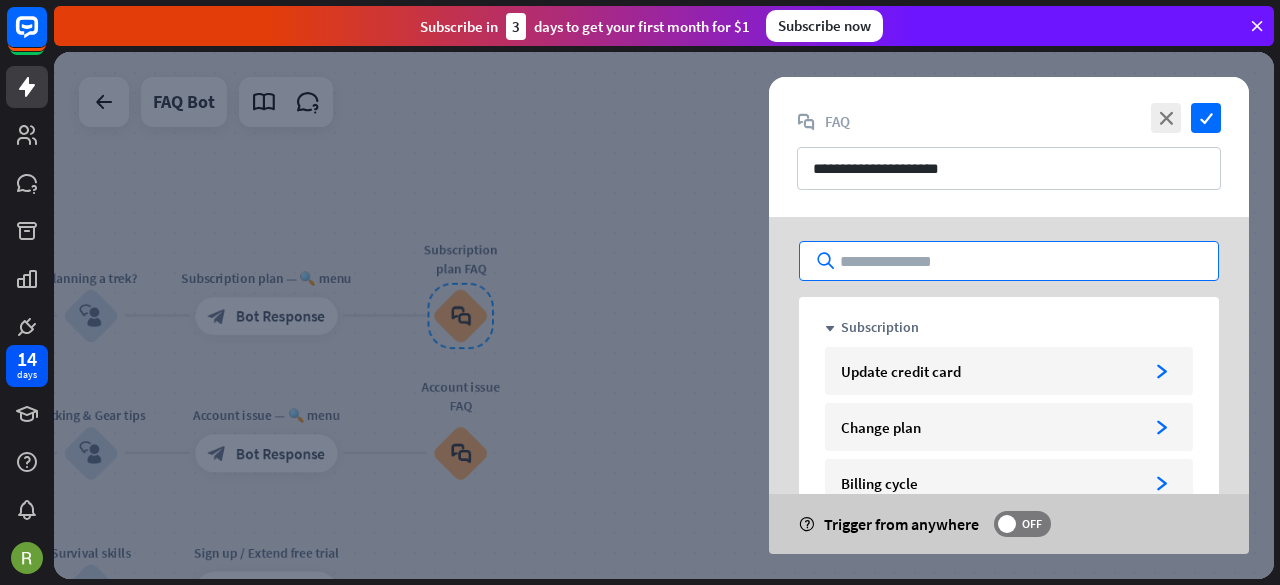 click at bounding box center (1009, 261) 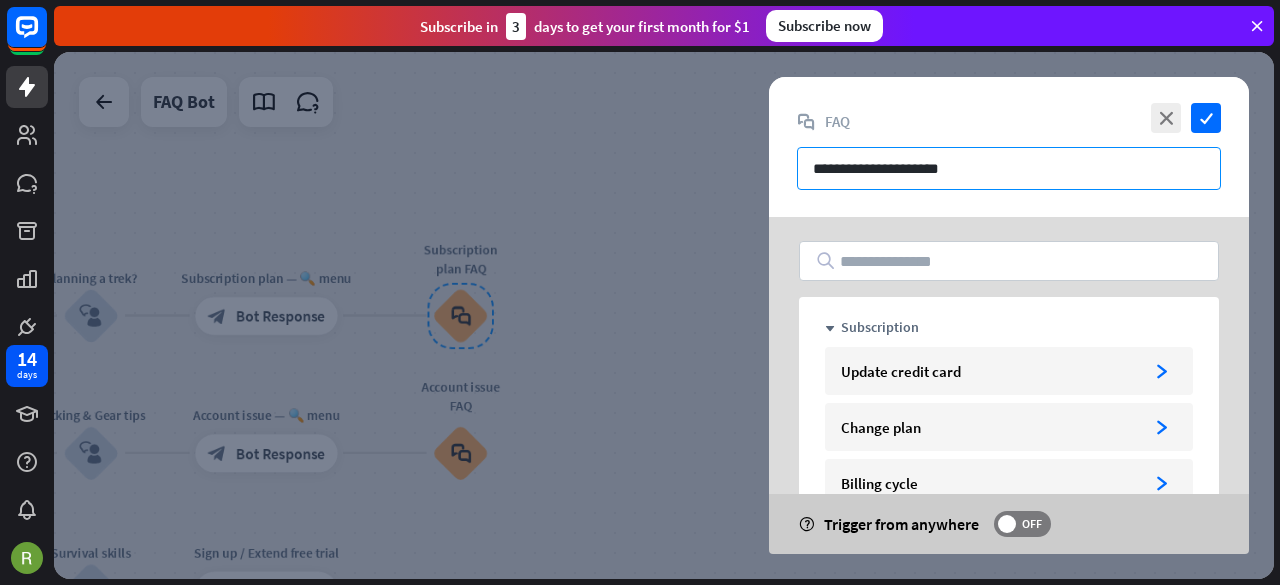 drag, startPoint x: 994, startPoint y: 184, endPoint x: 770, endPoint y: 197, distance: 224.37692 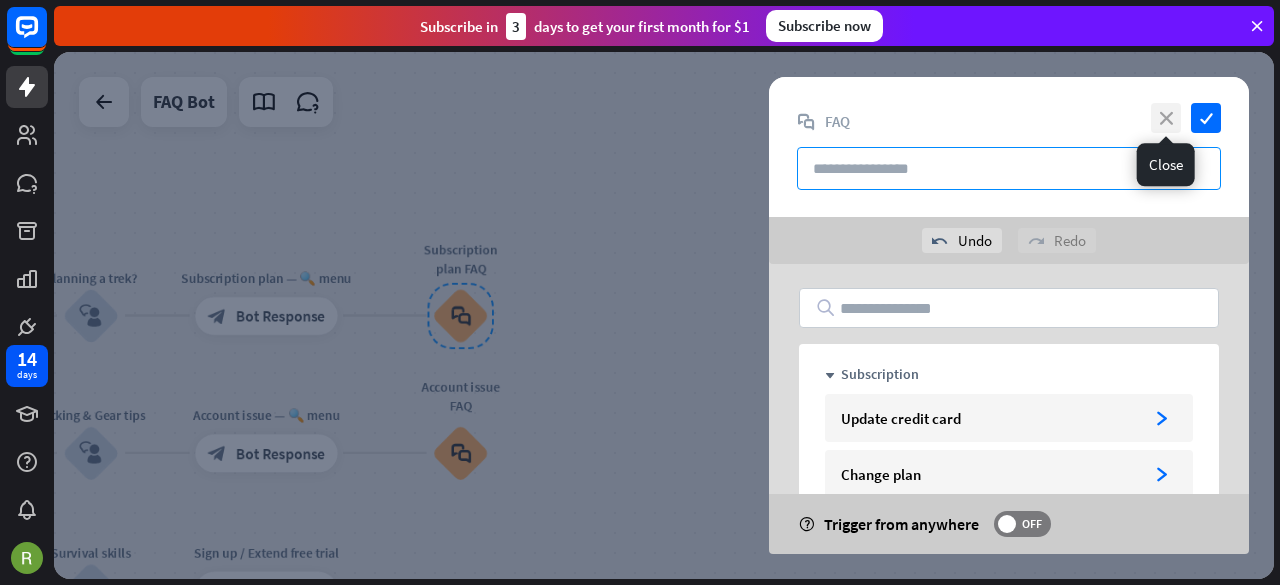 type 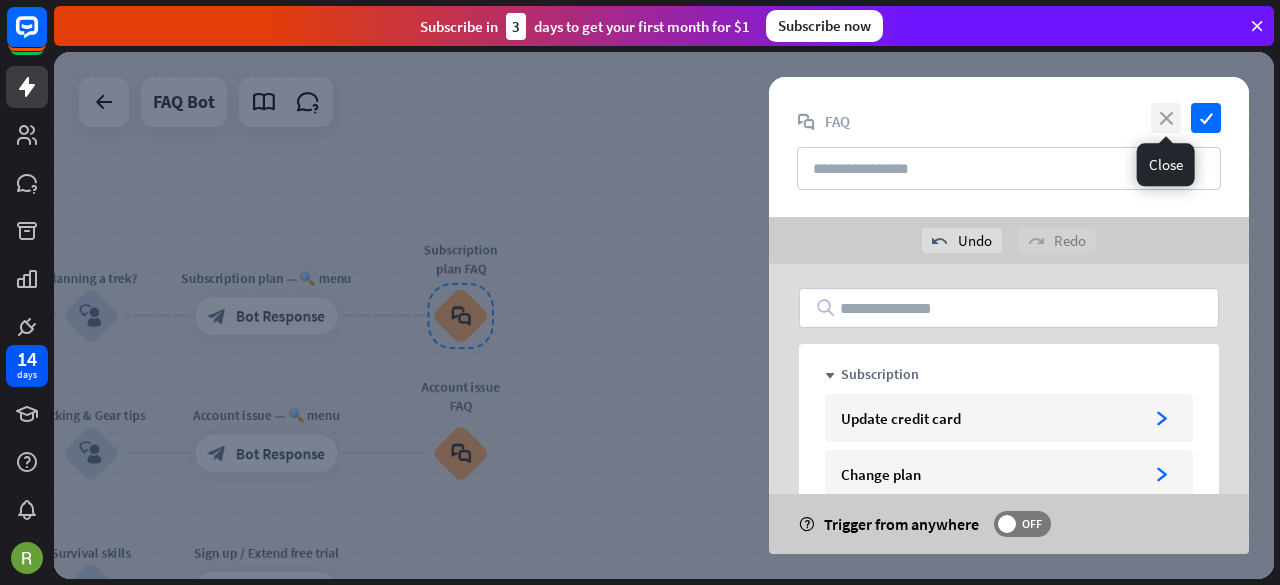 click on "close" at bounding box center (1166, 118) 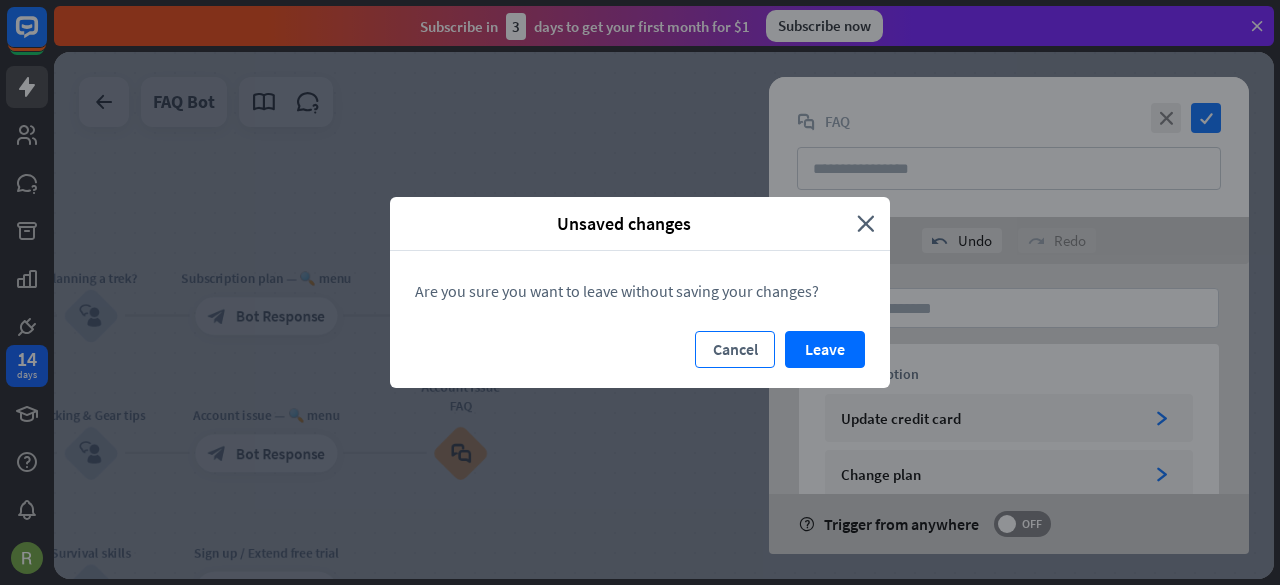 click on "Cancel" at bounding box center (735, 349) 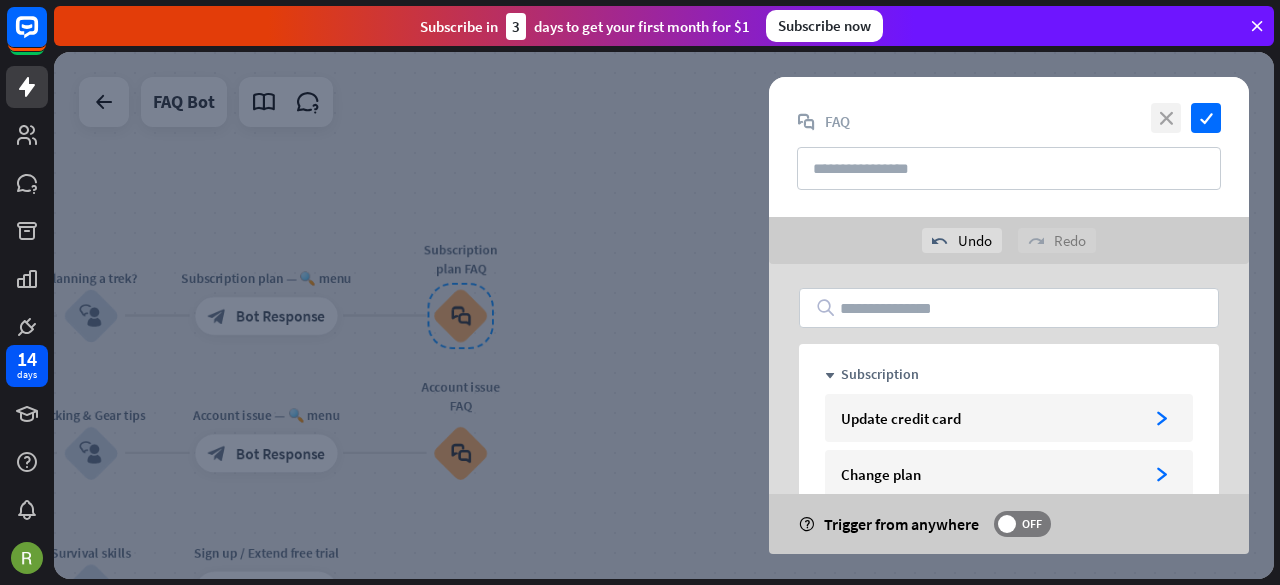 click on "close" at bounding box center (1166, 118) 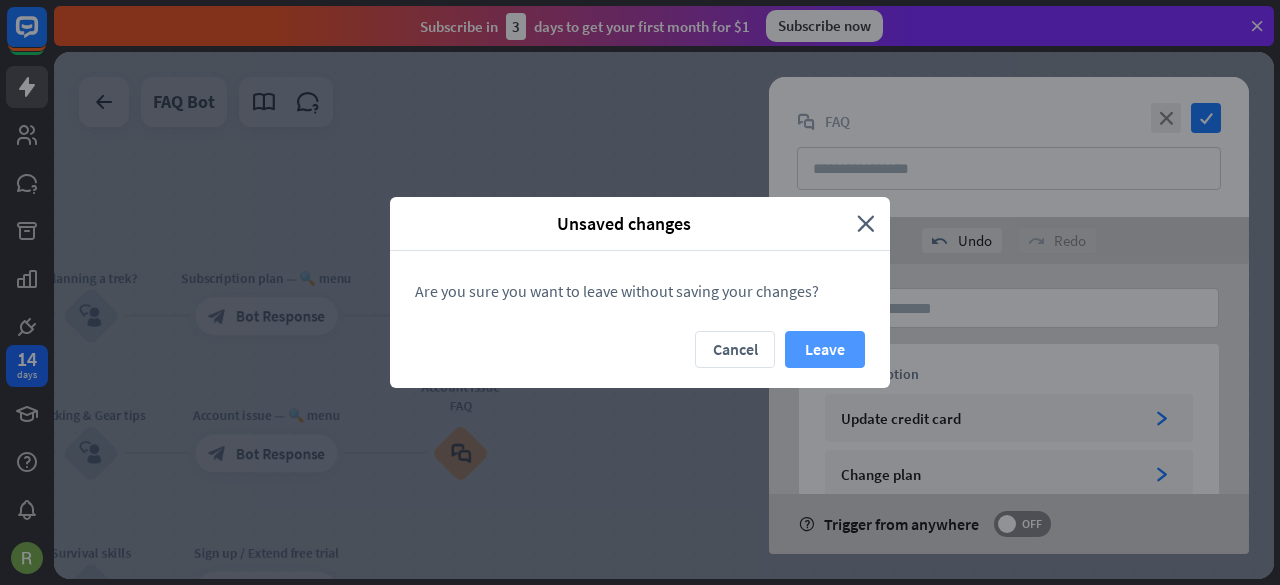 click on "Leave" at bounding box center [825, 349] 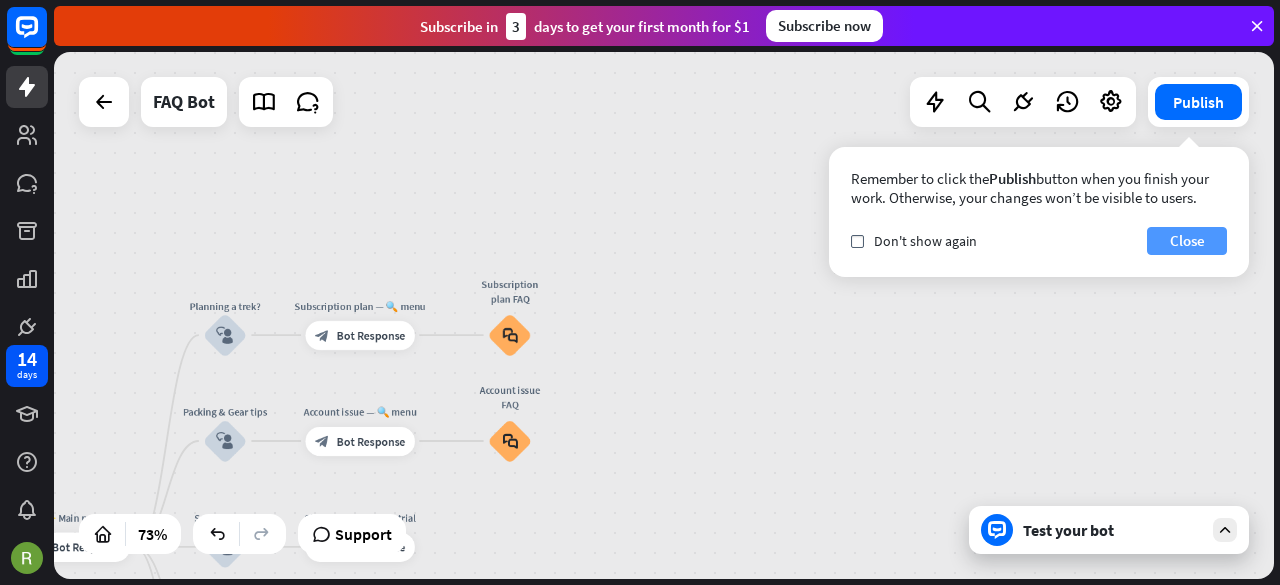 click on "Close" at bounding box center (1187, 241) 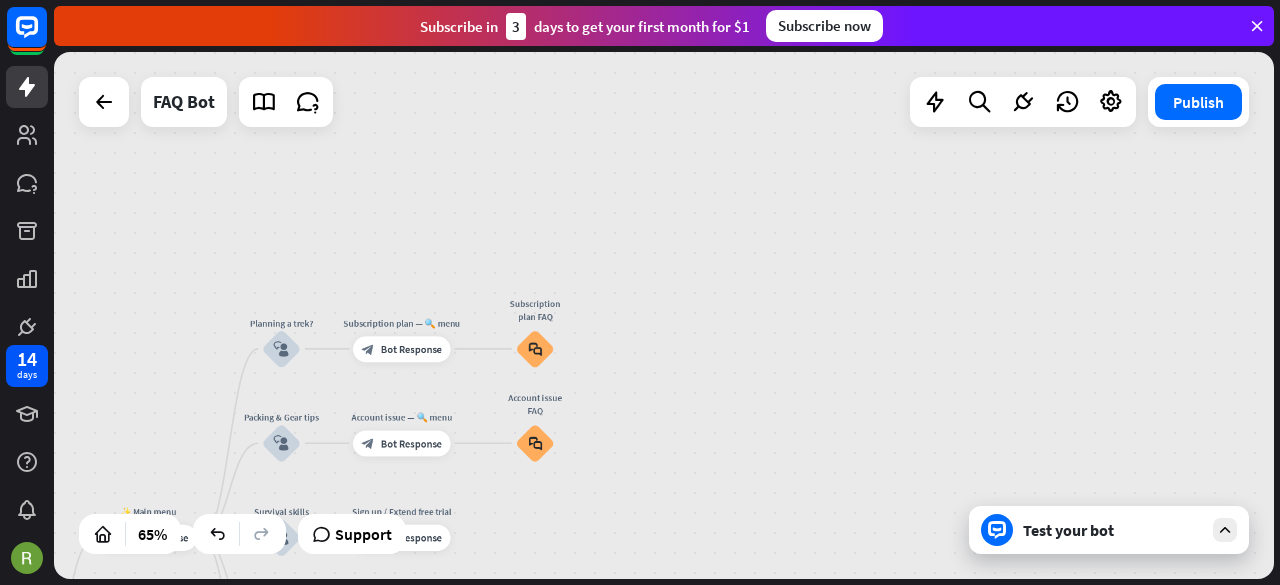 drag, startPoint x: 682, startPoint y: 466, endPoint x: 862, endPoint y: 326, distance: 228.03508 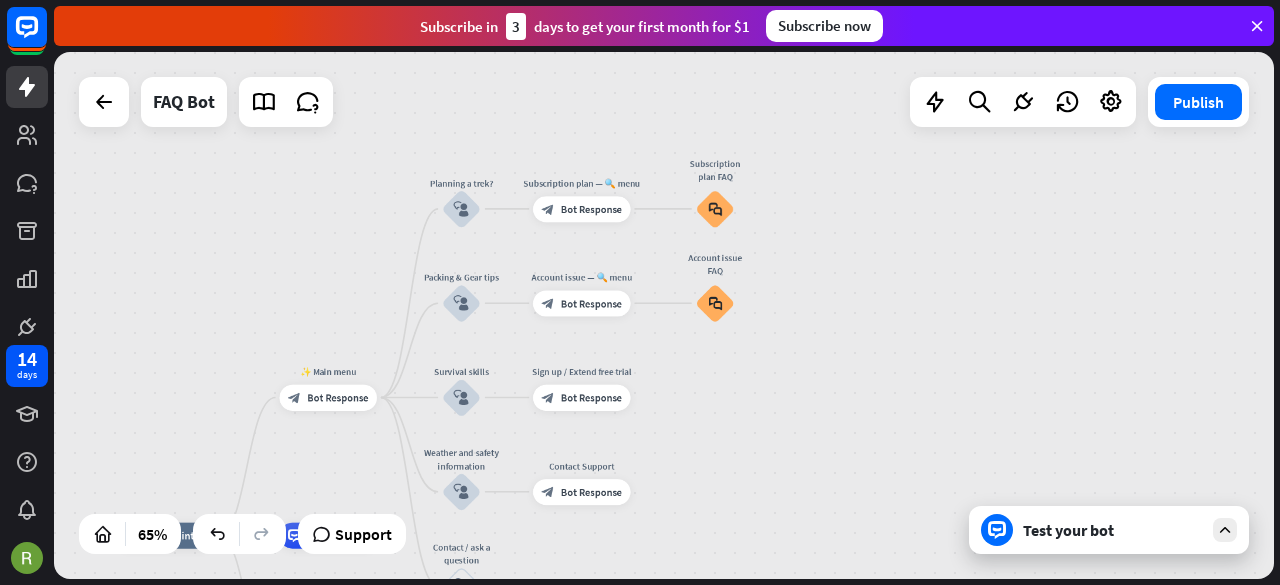 click on "Test your bot" at bounding box center (1113, 530) 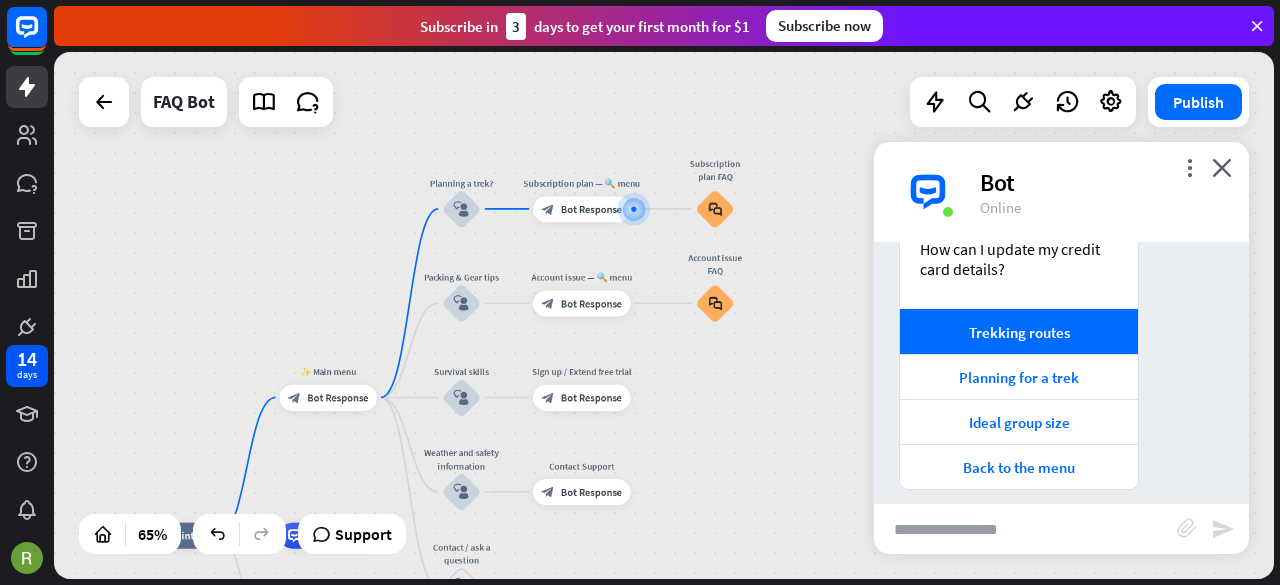 scroll, scrollTop: 952, scrollLeft: 0, axis: vertical 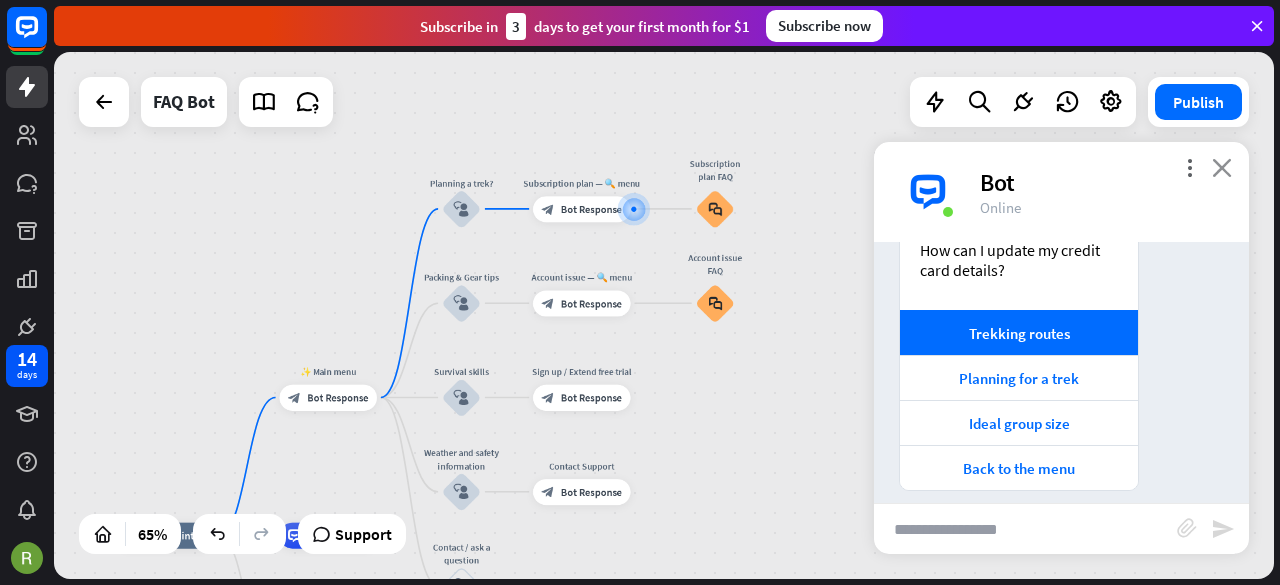 click on "close" at bounding box center [1222, 167] 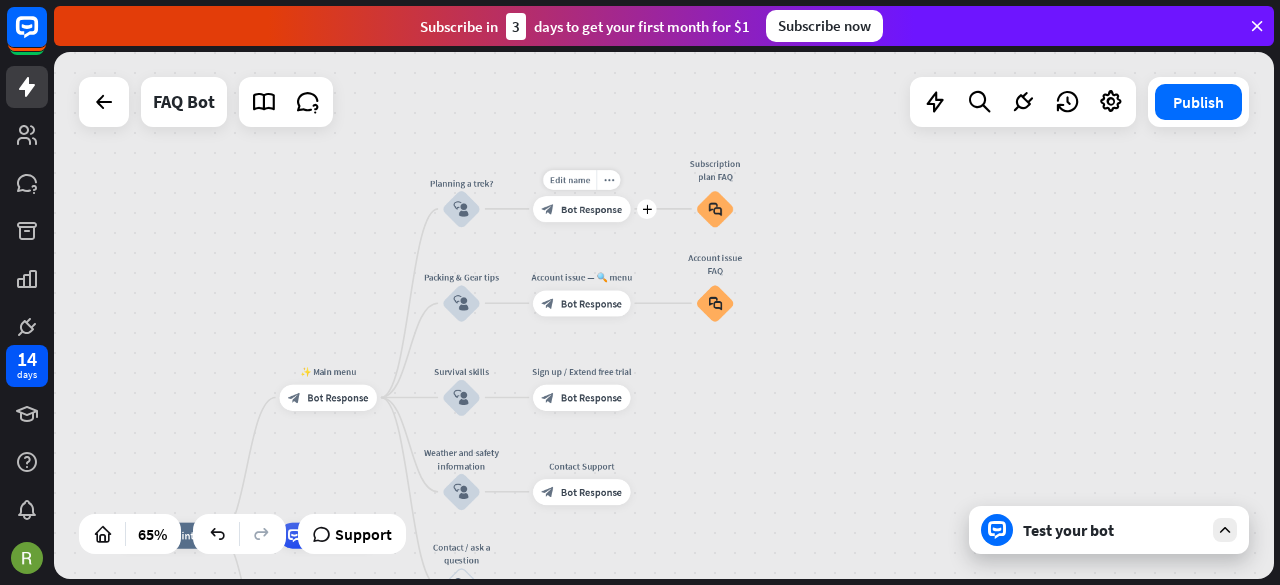 click on "Bot Response" at bounding box center [591, 208] 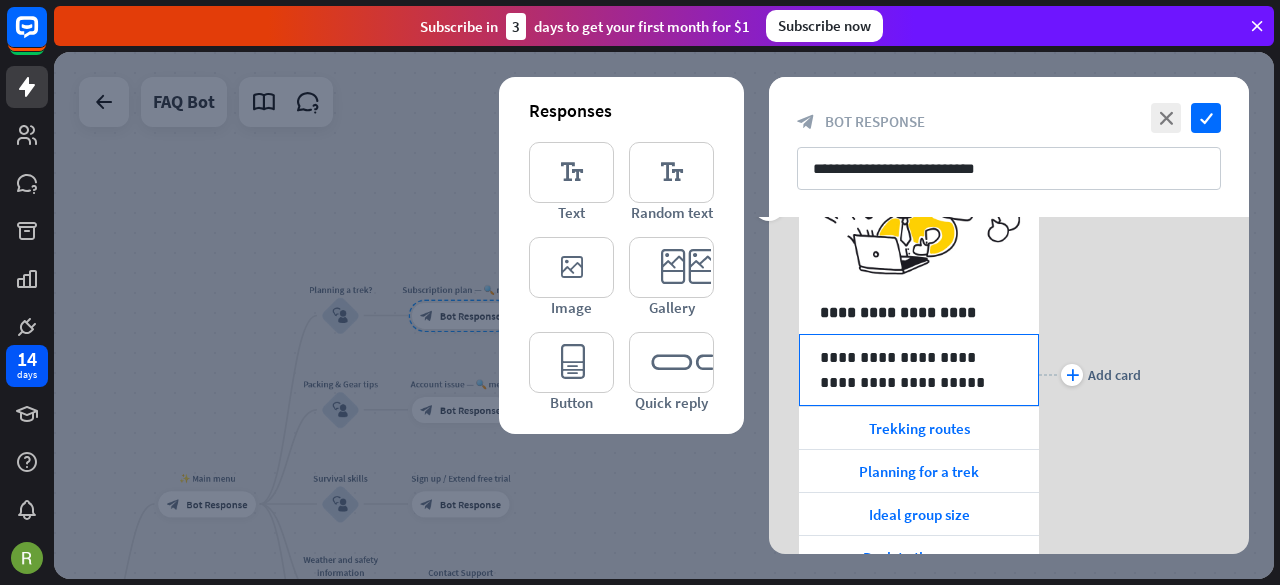 scroll, scrollTop: 154, scrollLeft: 0, axis: vertical 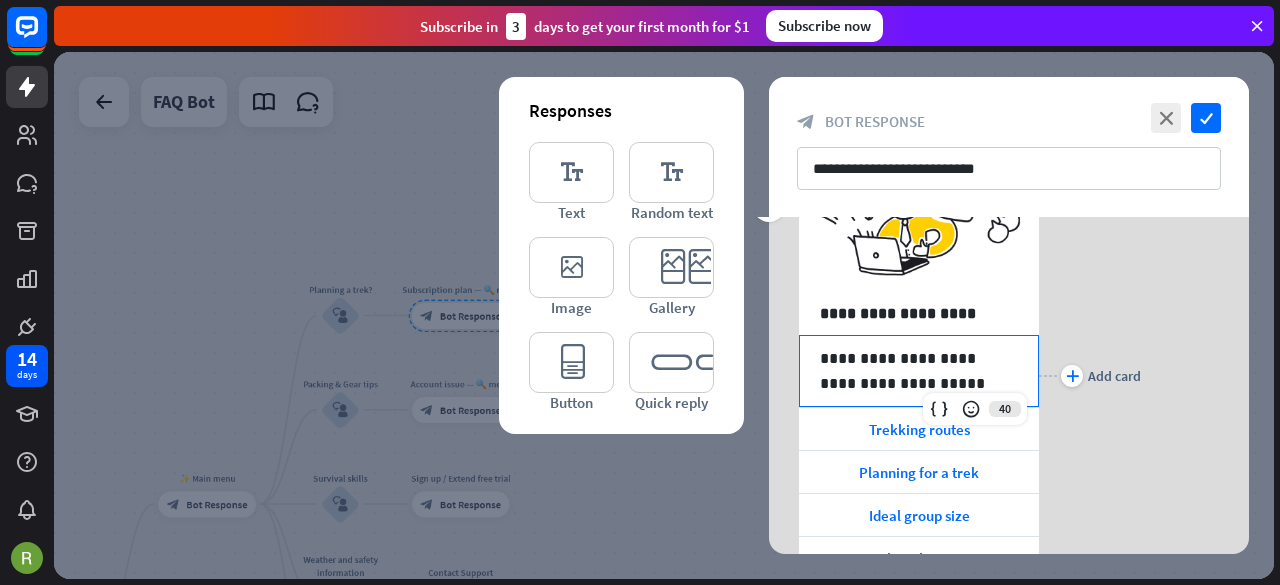 click on "**********" at bounding box center [919, 371] 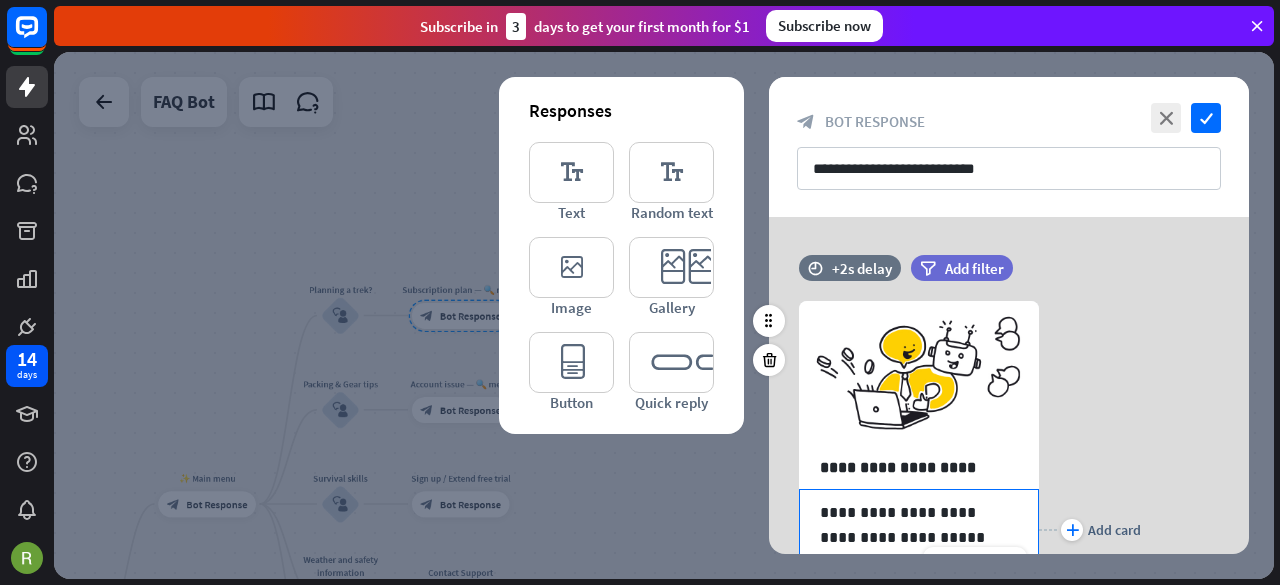 scroll, scrollTop: 302, scrollLeft: 0, axis: vertical 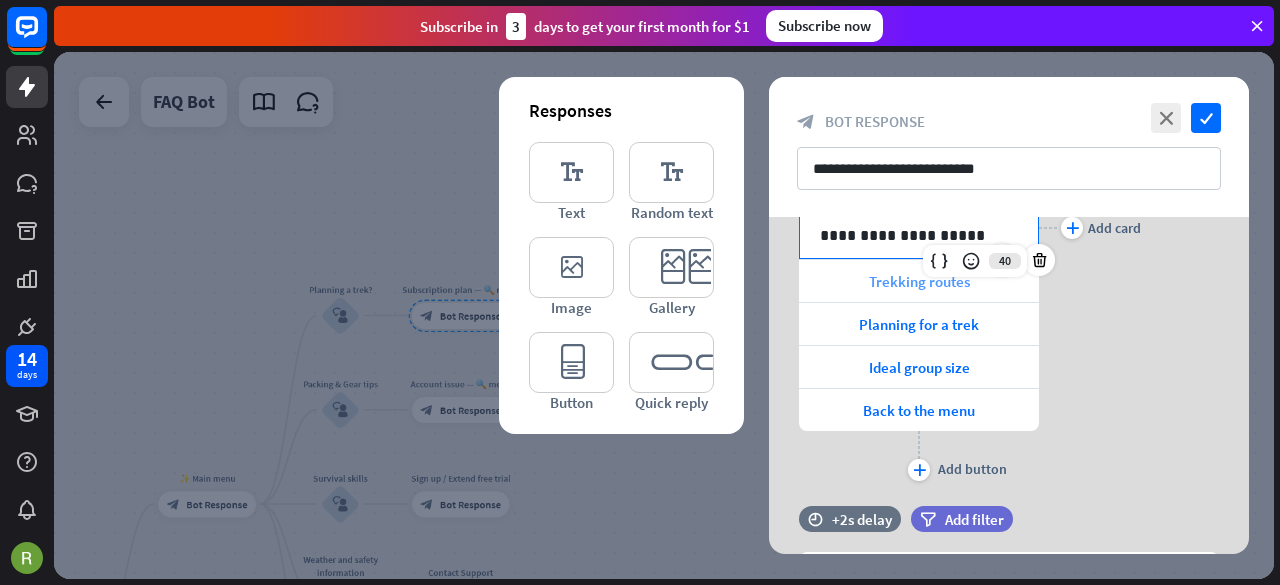 click on "Trekking routes" at bounding box center [919, 281] 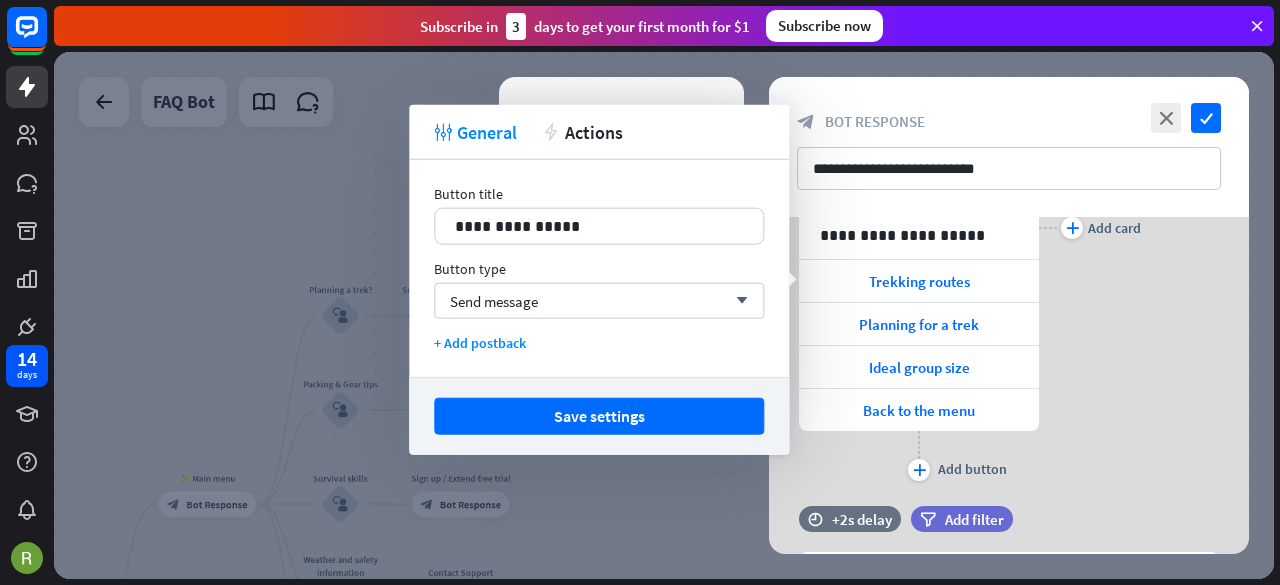 click on "plus   Add card" at bounding box center (1090, 227) 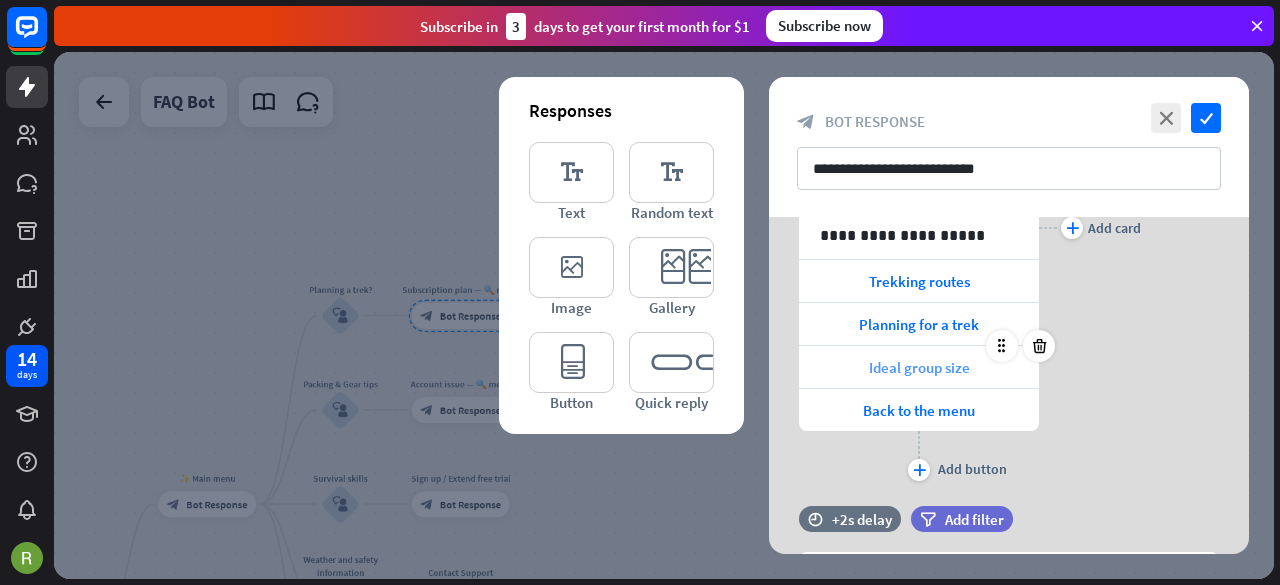 scroll, scrollTop: 433, scrollLeft: 0, axis: vertical 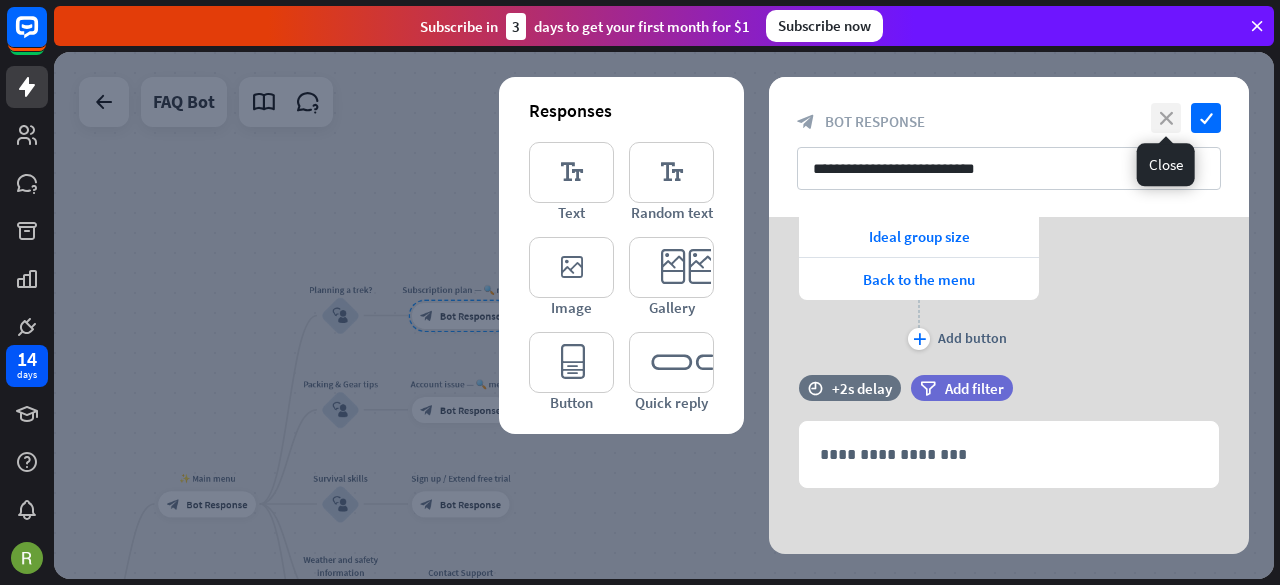 click on "close" at bounding box center [1166, 118] 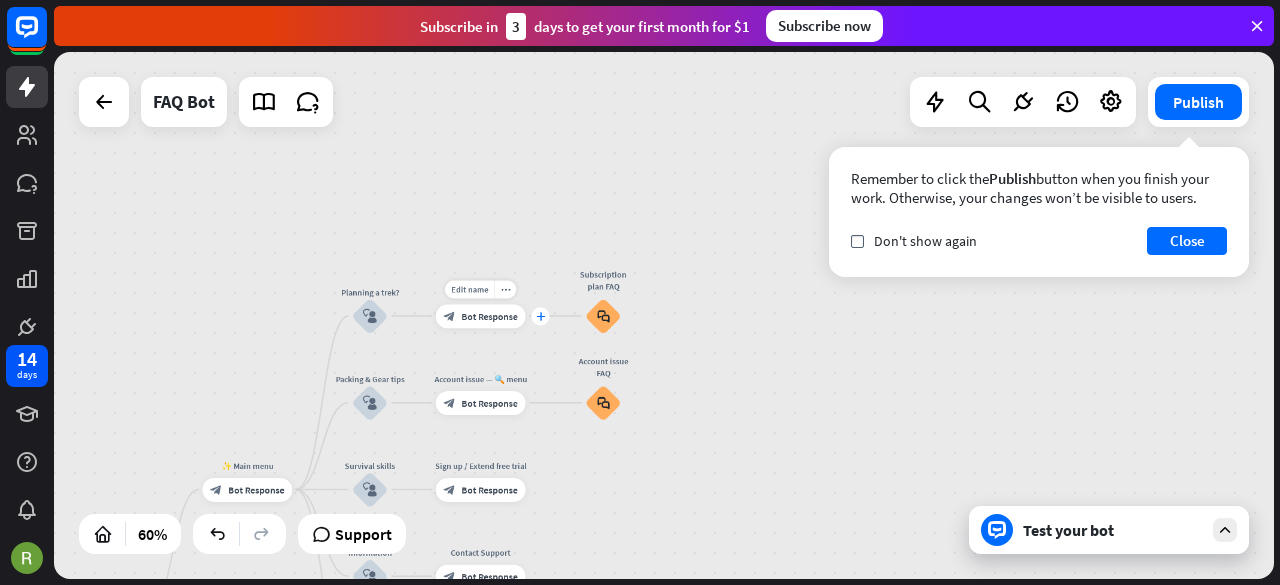 click on "plus" at bounding box center (540, 316) 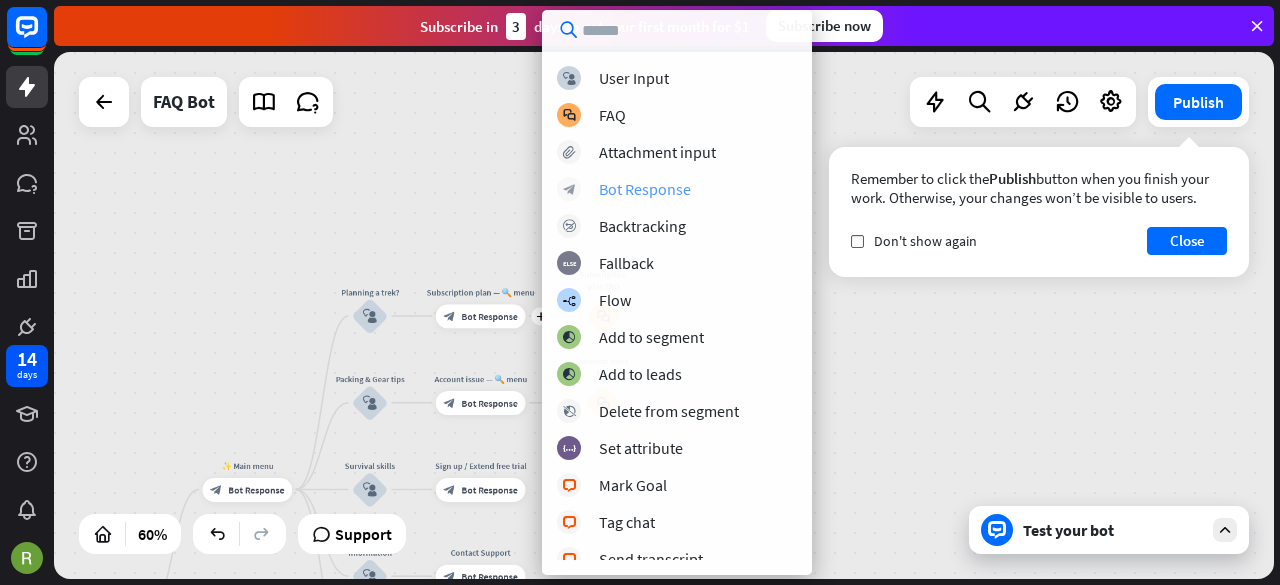 click on "Bot Response" at bounding box center [645, 189] 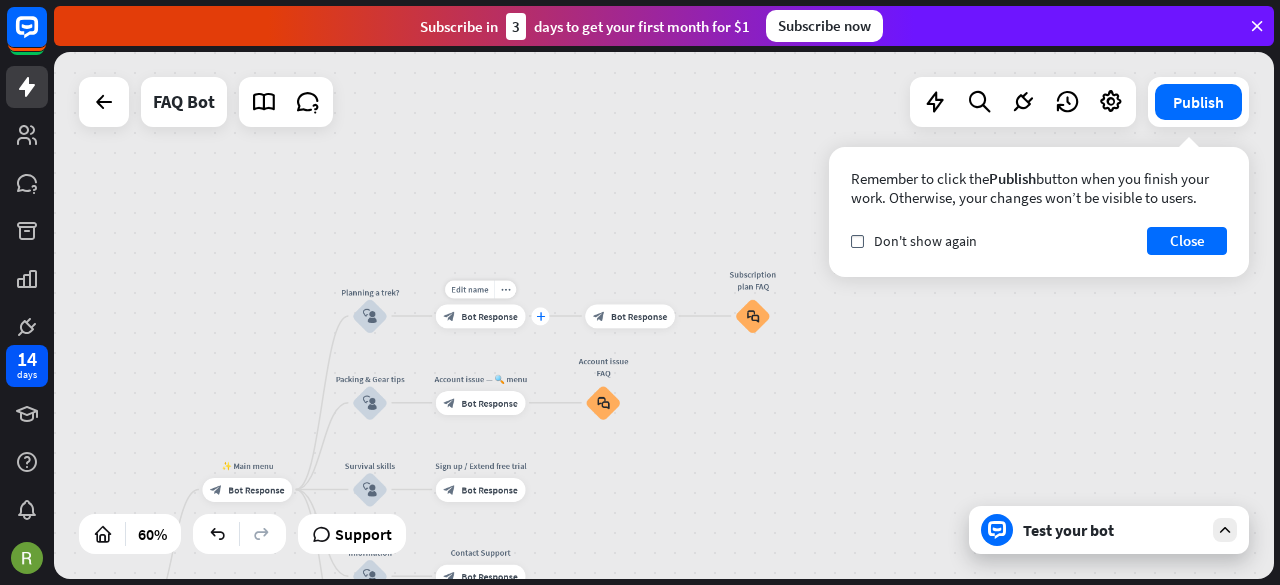 click on "plus" at bounding box center (540, 316) 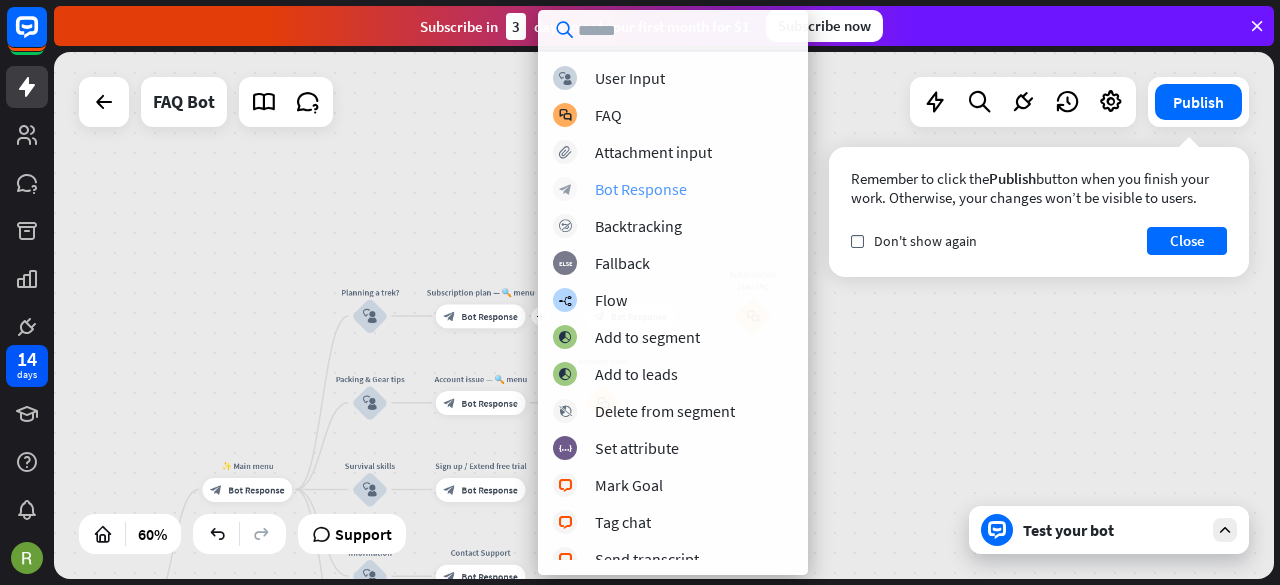 click on "Bot Response" at bounding box center (641, 189) 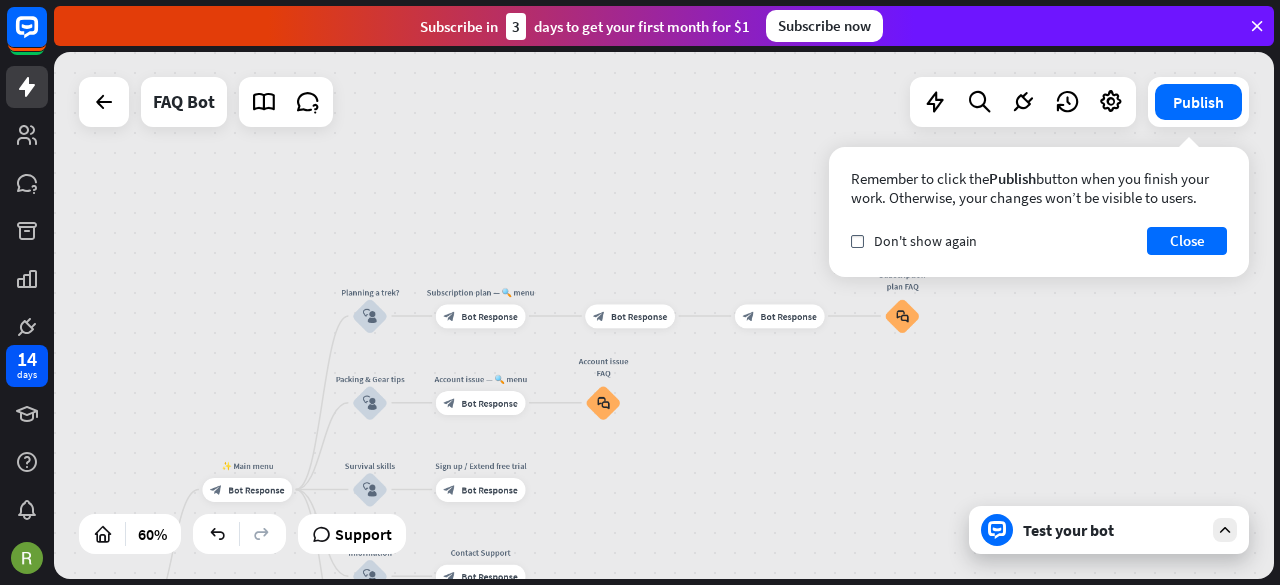 drag, startPoint x: 693, startPoint y: 318, endPoint x: 680, endPoint y: 262, distance: 57.48913 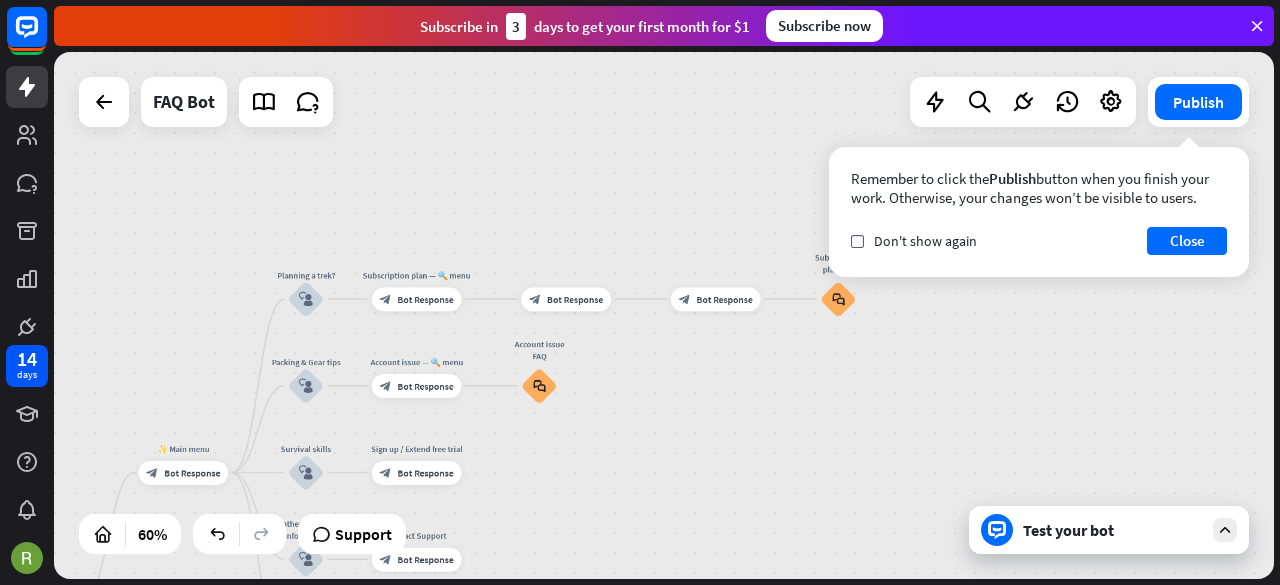 drag, startPoint x: 642, startPoint y: 236, endPoint x: 546, endPoint y: 169, distance: 117.06836 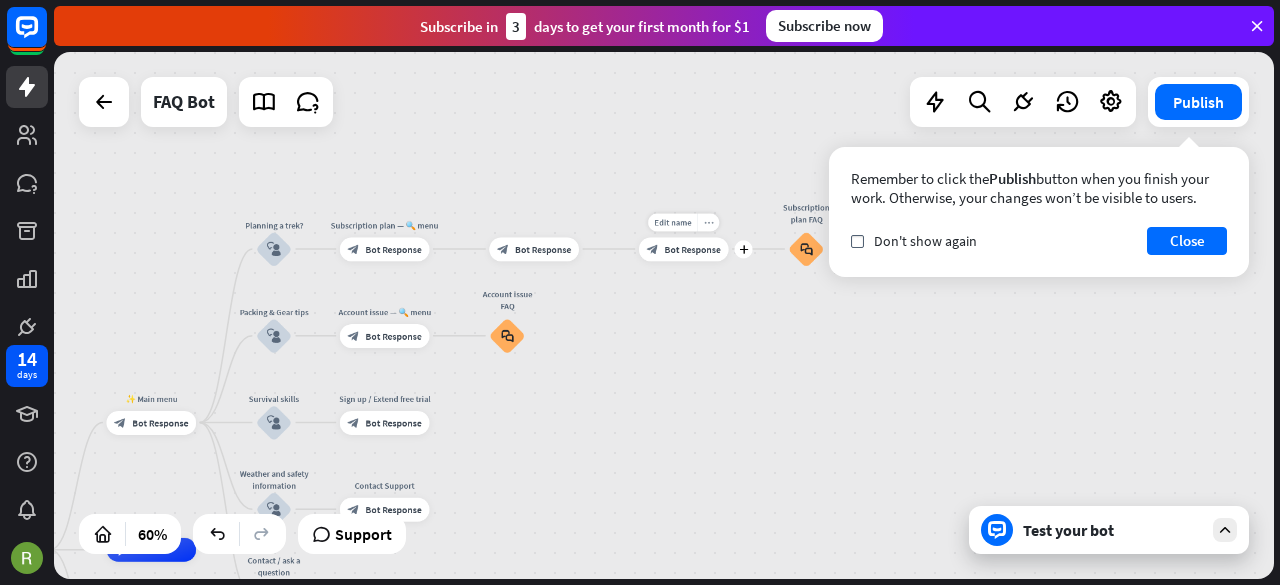 click on "more_horiz" at bounding box center (709, 222) 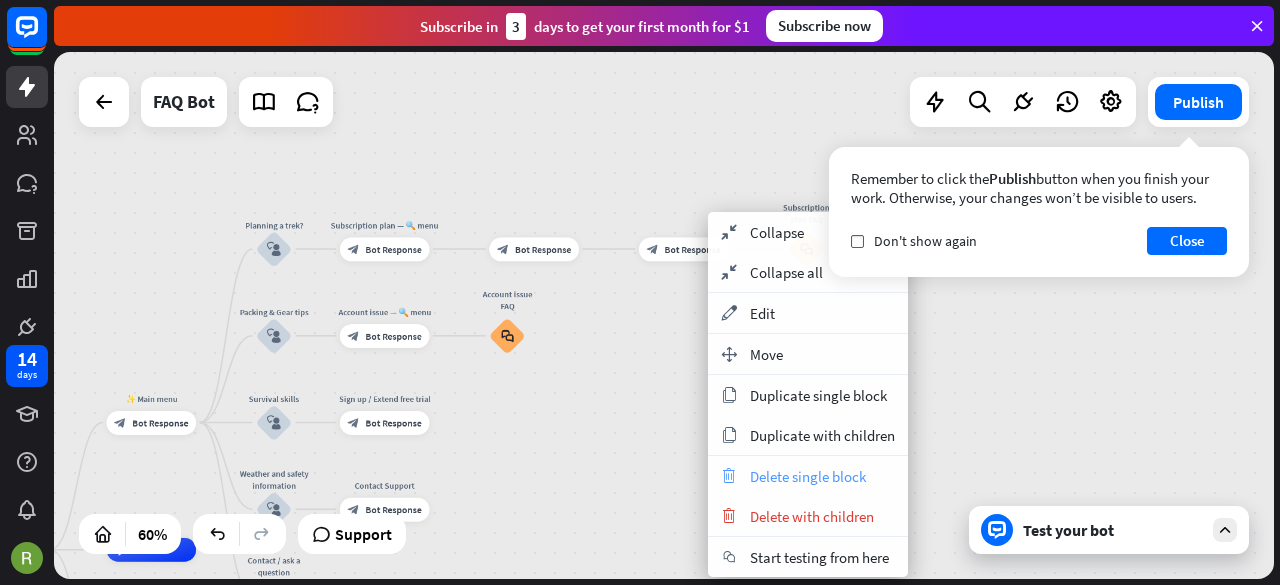 click on "Delete single block" at bounding box center (808, 476) 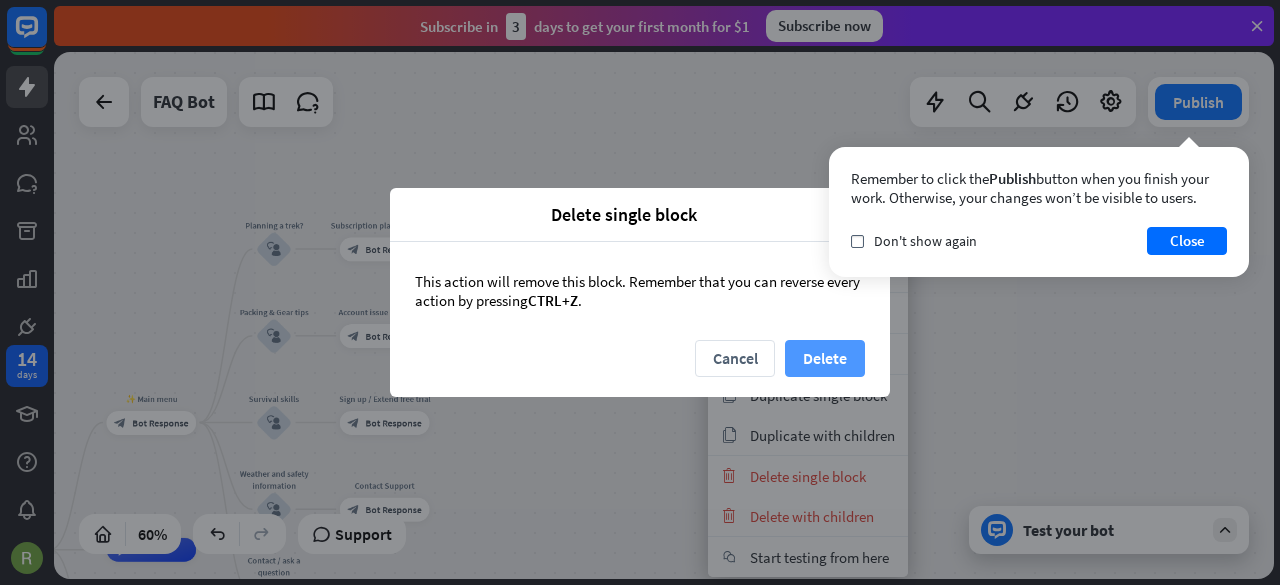 click on "Delete" at bounding box center [825, 358] 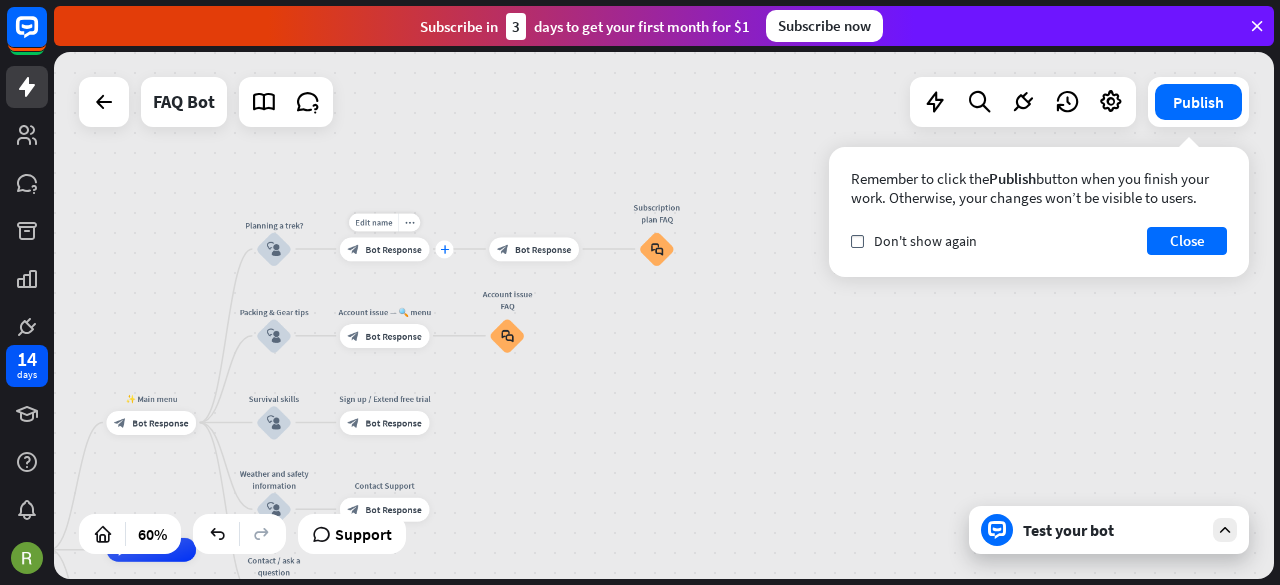 click on "plus" at bounding box center [444, 249] 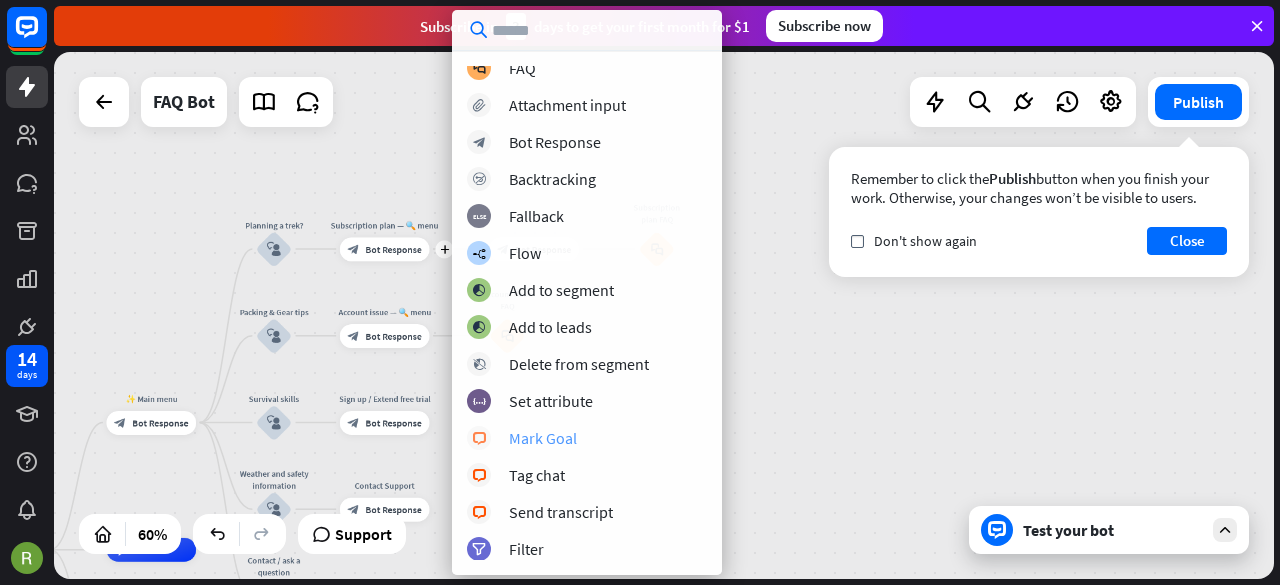 scroll, scrollTop: 0, scrollLeft: 0, axis: both 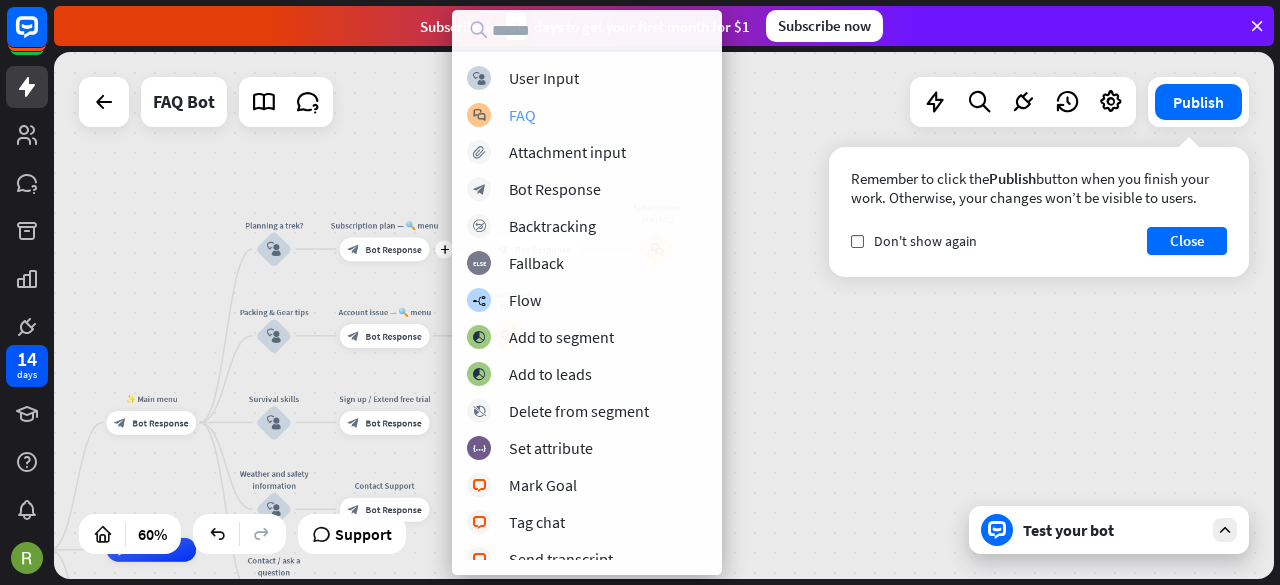 click on "FAQ" at bounding box center [522, 115] 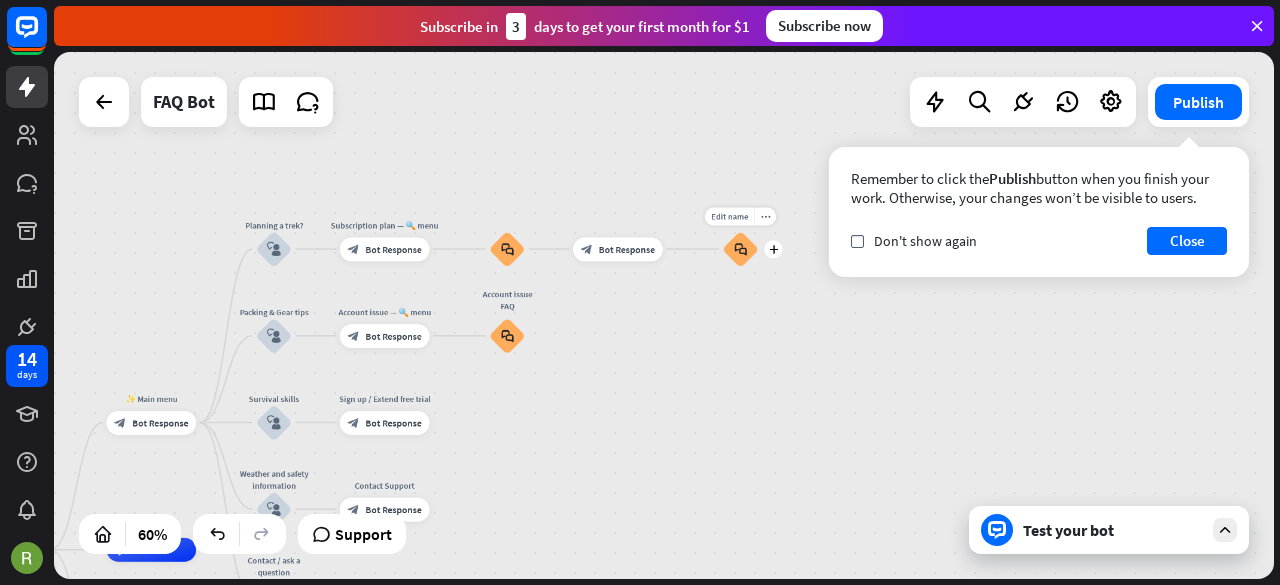 click on "block_faq" at bounding box center [741, 249] 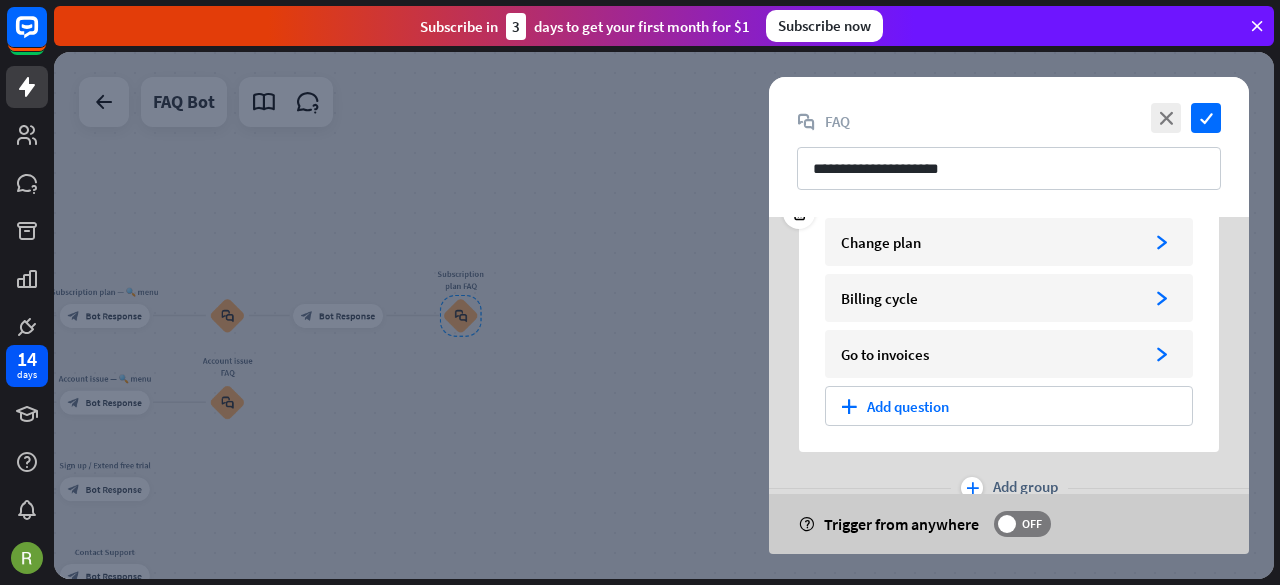 scroll, scrollTop: 228, scrollLeft: 0, axis: vertical 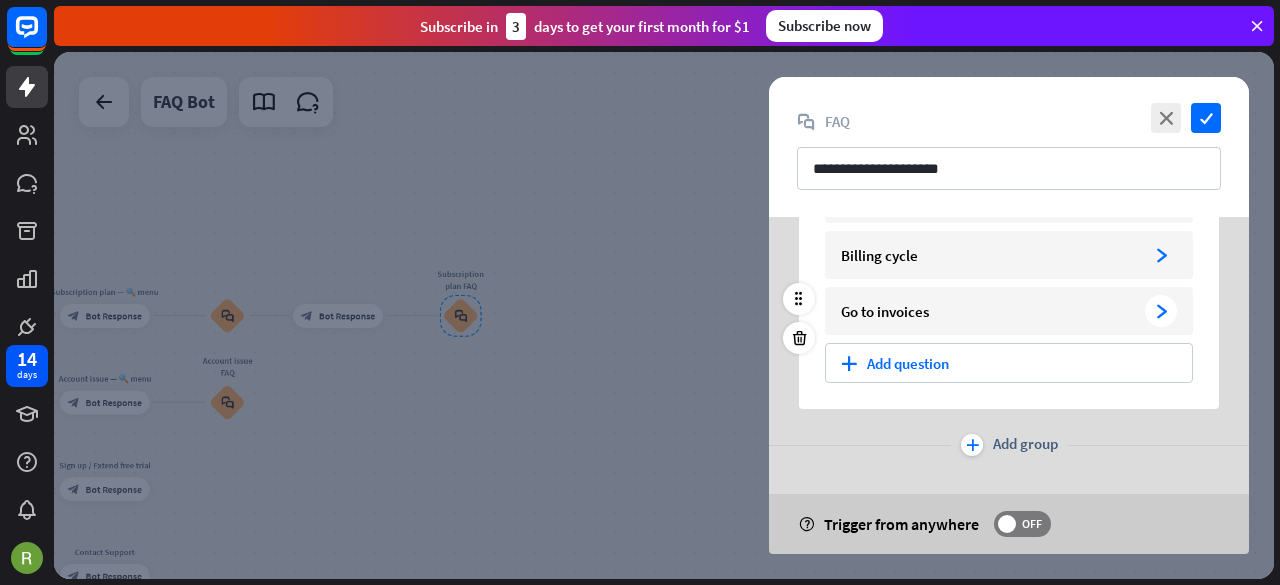 click on "Go to invoices" at bounding box center [989, 311] 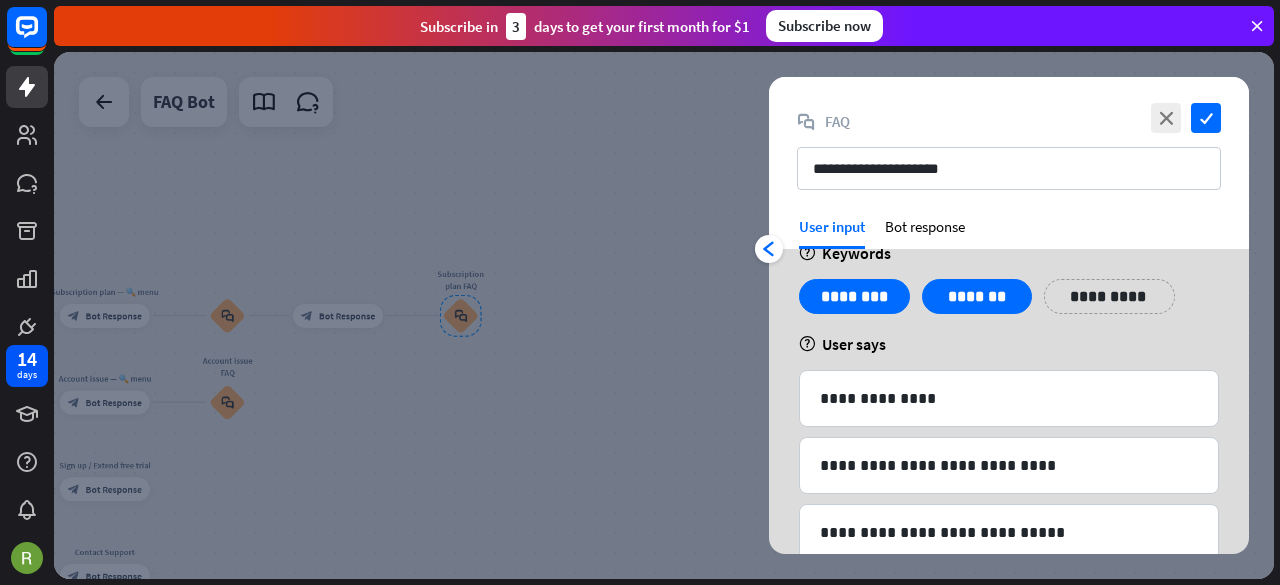 scroll, scrollTop: 21, scrollLeft: 0, axis: vertical 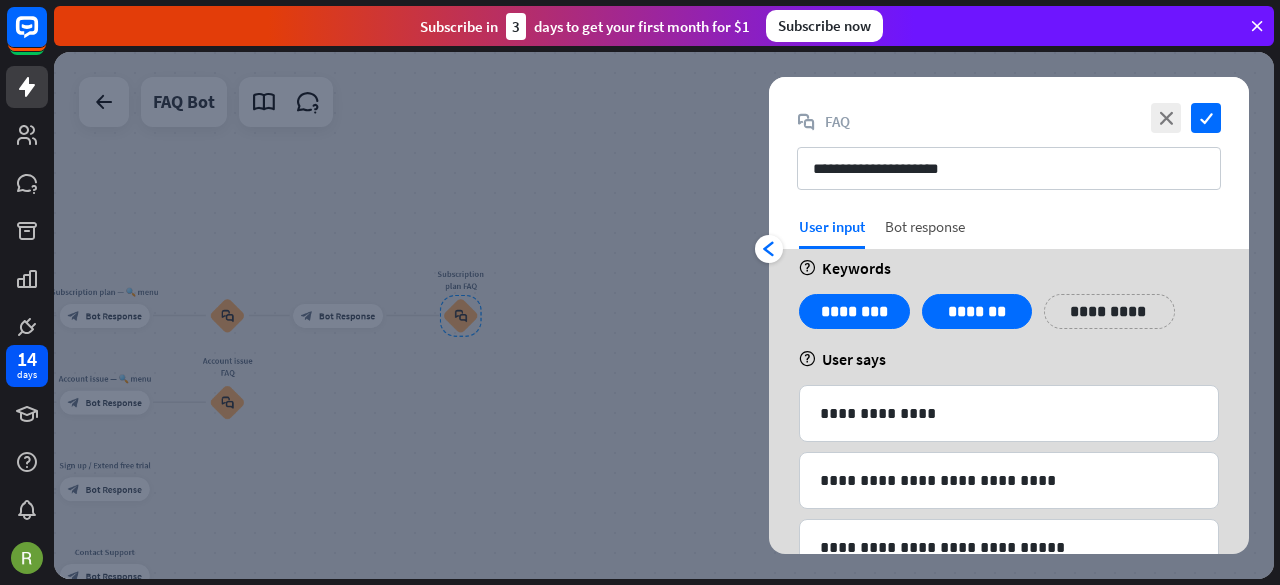 click on "Bot response" at bounding box center (925, 233) 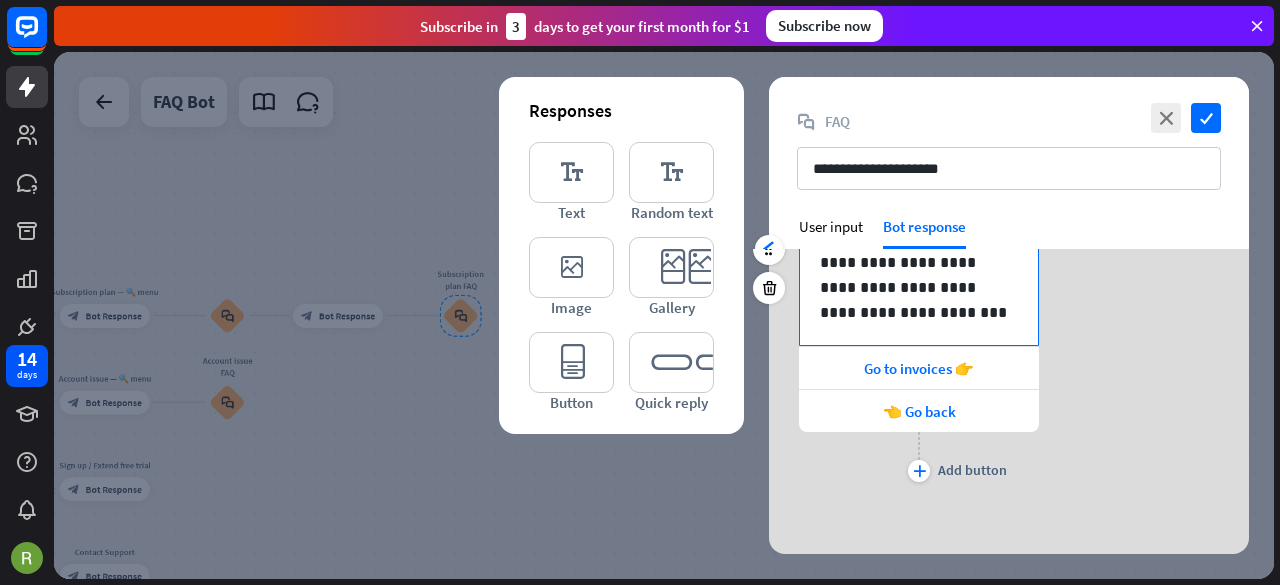 scroll, scrollTop: 0, scrollLeft: 0, axis: both 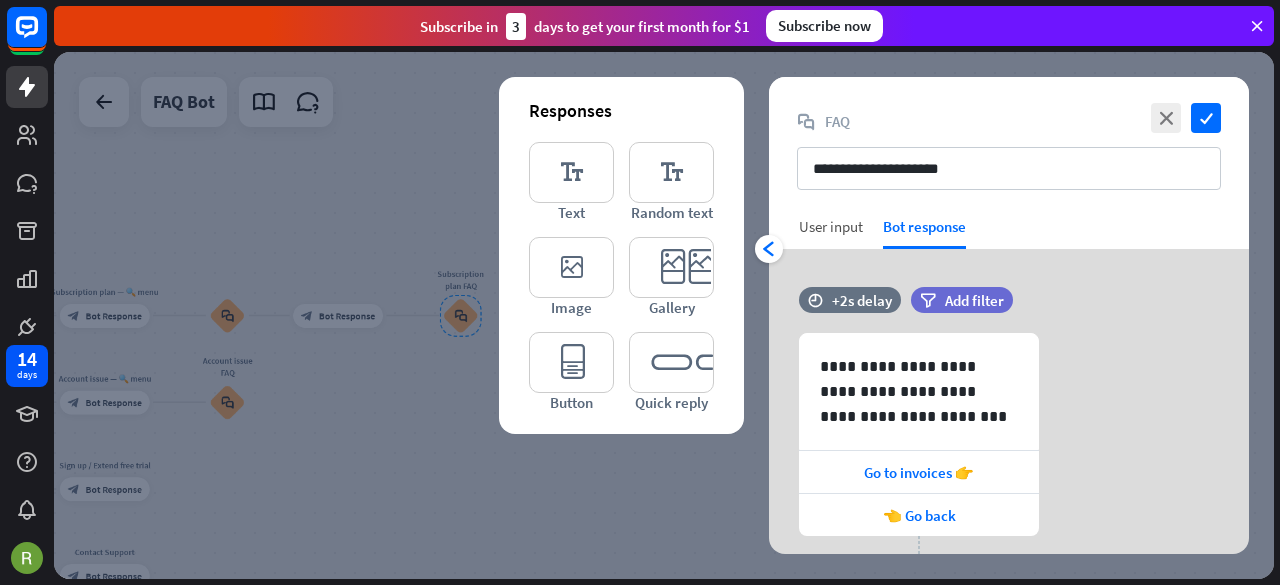 click on "User input" at bounding box center (831, 226) 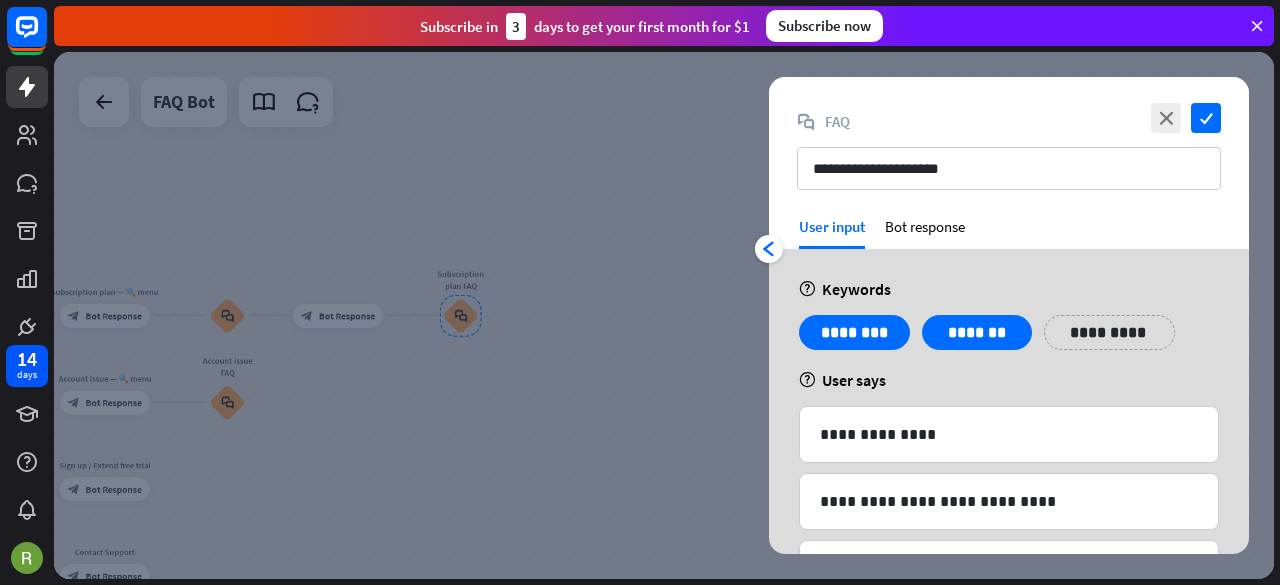 click on "**********" at bounding box center [1009, 147] 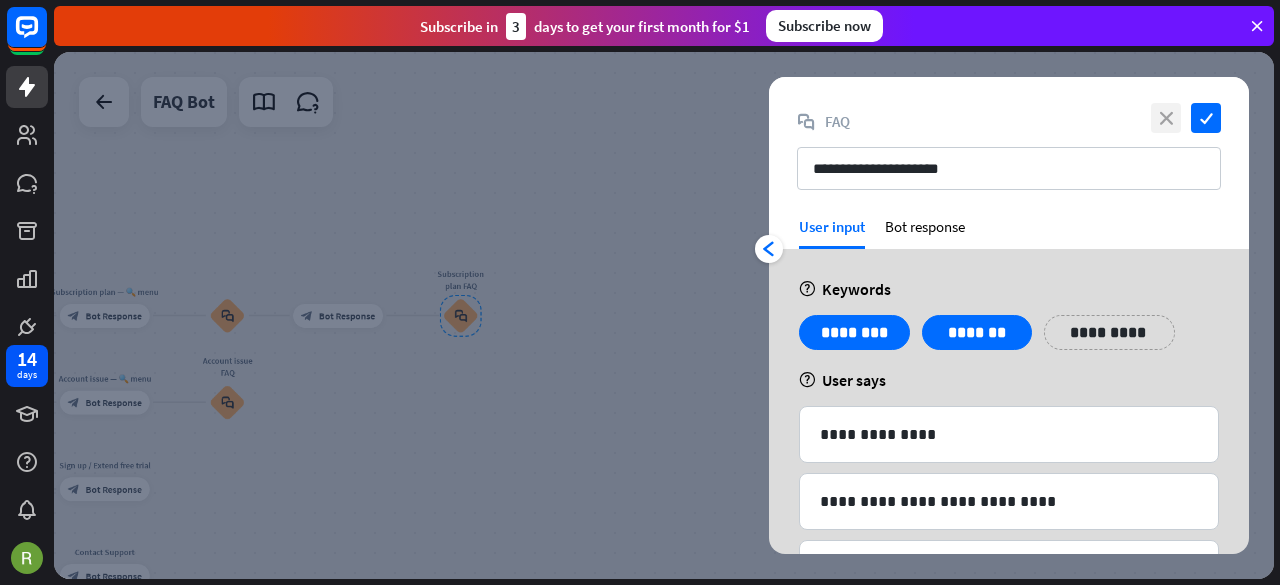click on "close" at bounding box center (1166, 118) 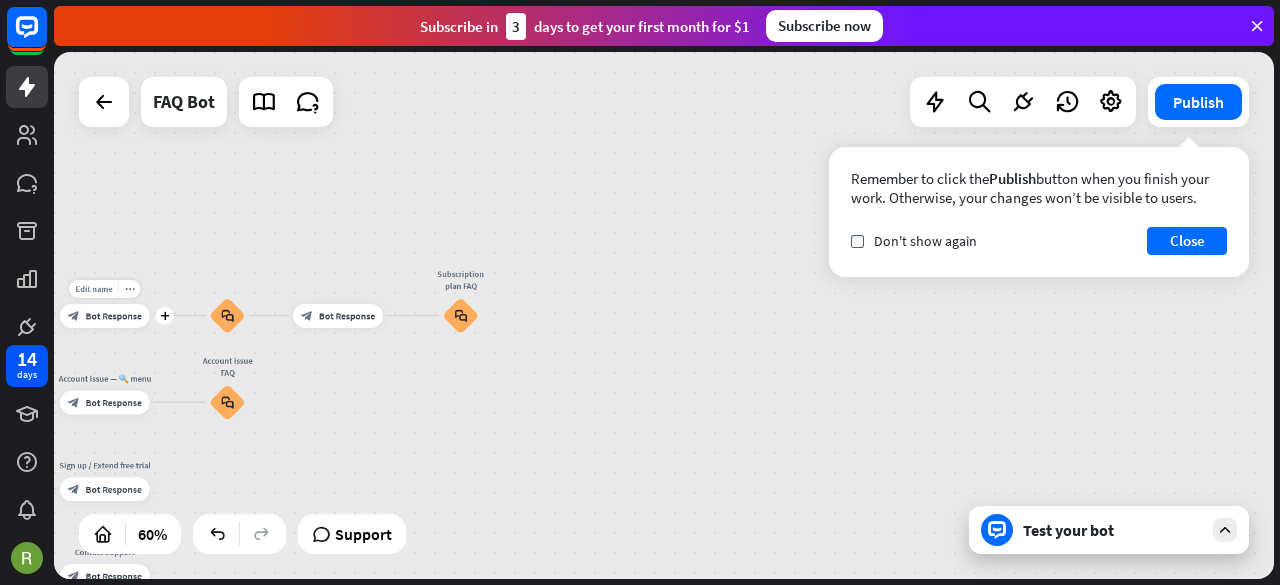 click on "Bot Response" at bounding box center [114, 316] 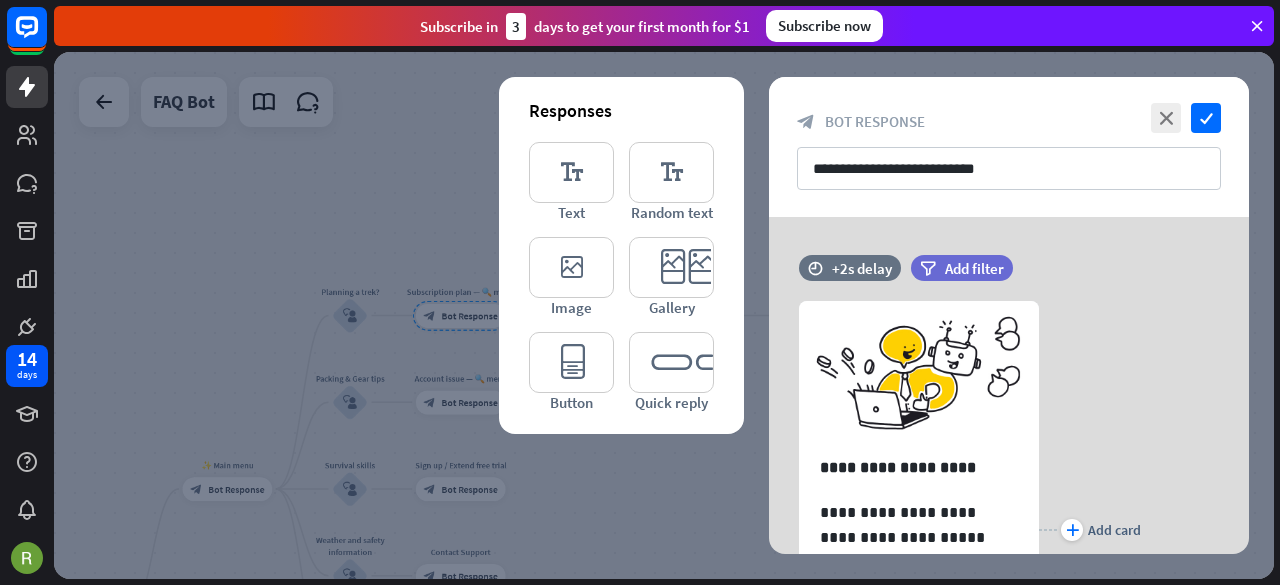click at bounding box center [664, 315] 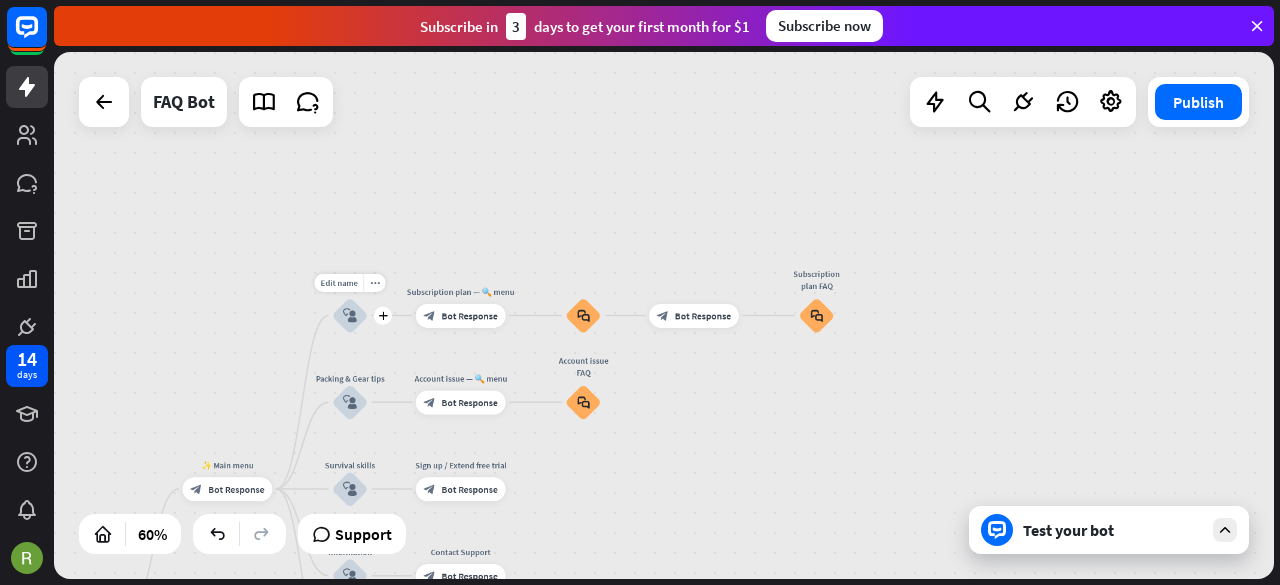 click on "block_user_input" at bounding box center [350, 316] 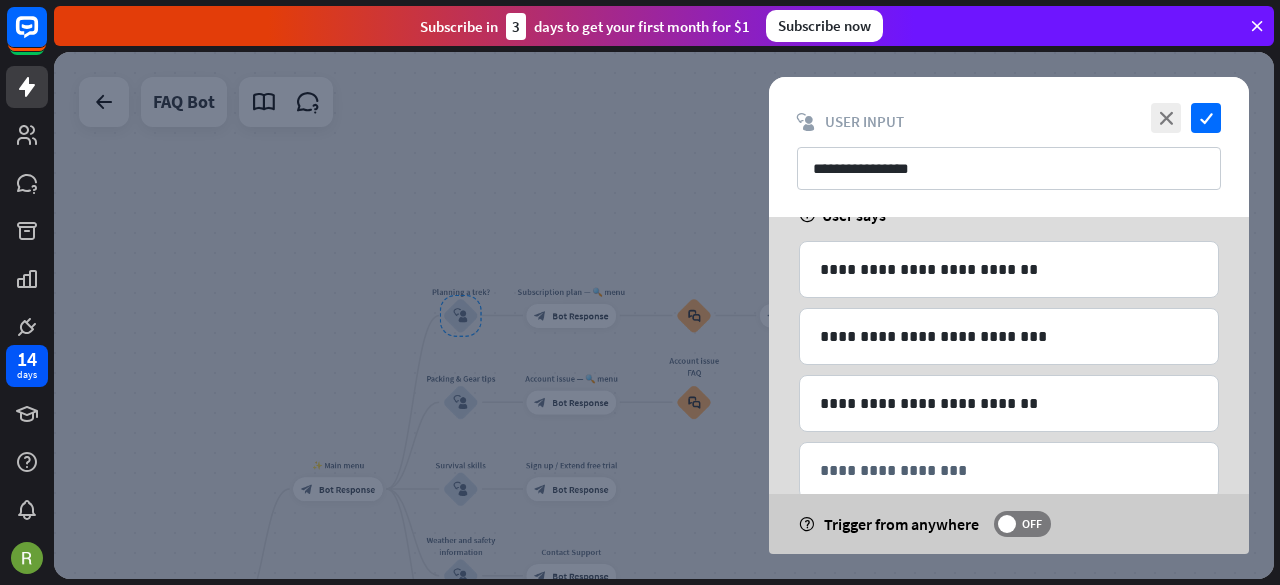 scroll, scrollTop: 272, scrollLeft: 0, axis: vertical 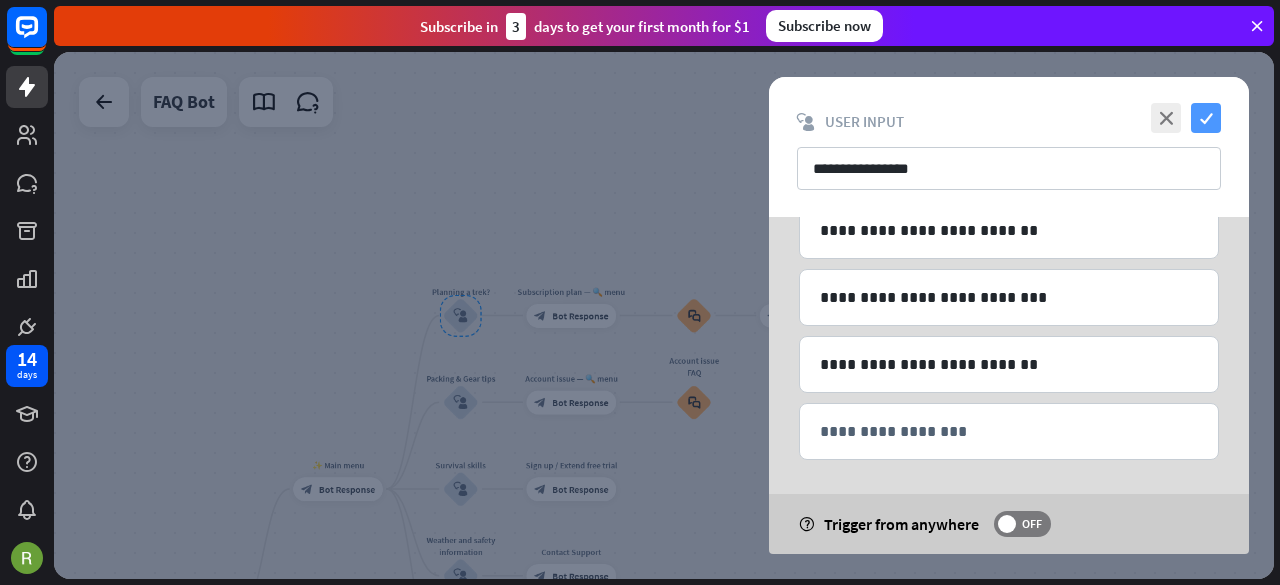 click on "check" at bounding box center [1206, 118] 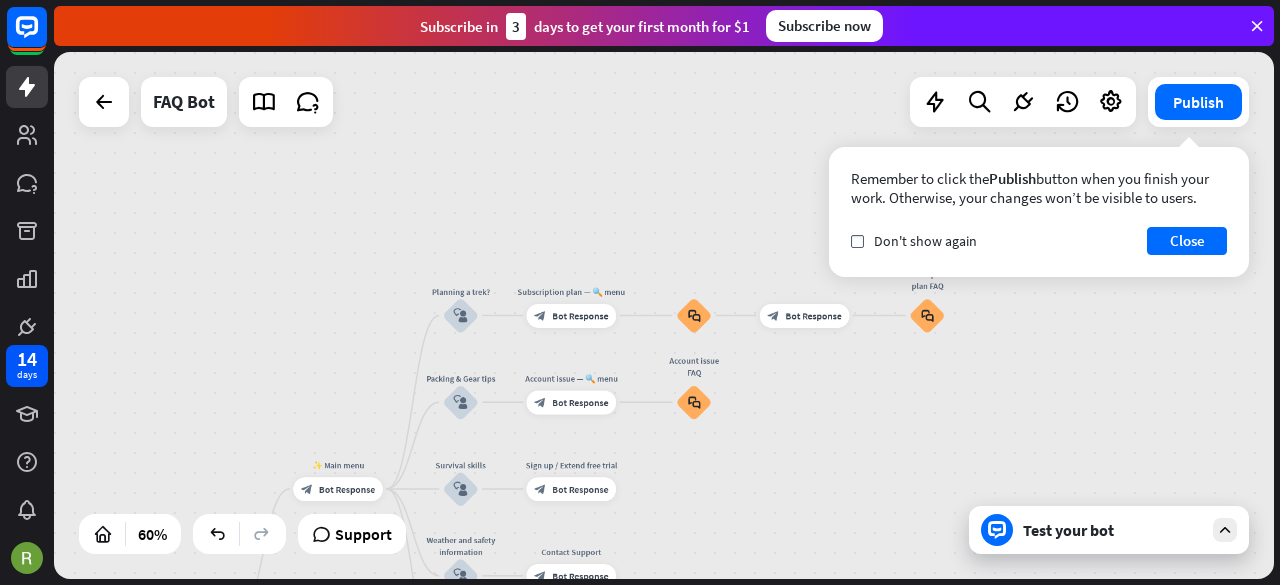 click on "Test your bot" at bounding box center [1113, 530] 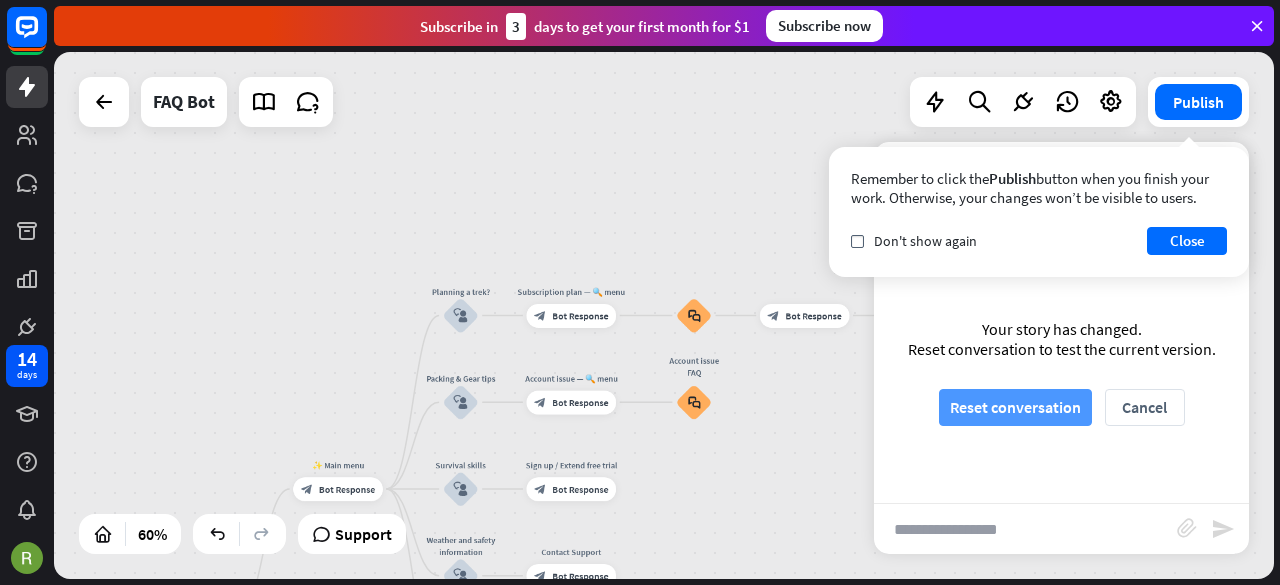 click on "Reset conversation" at bounding box center [1015, 407] 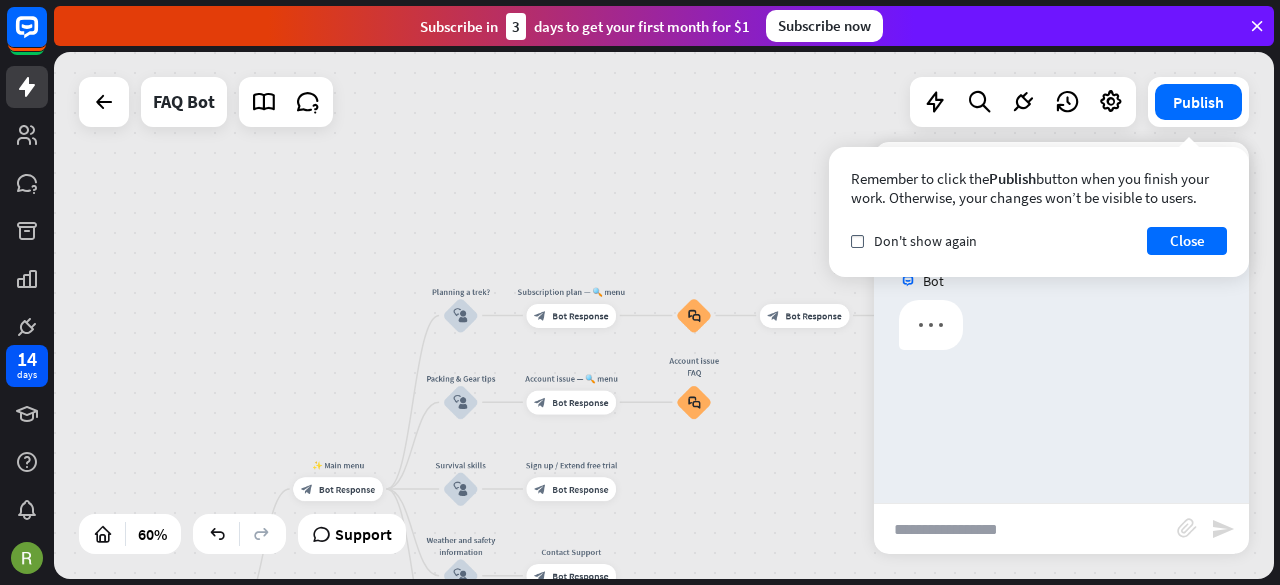 scroll, scrollTop: 0, scrollLeft: 0, axis: both 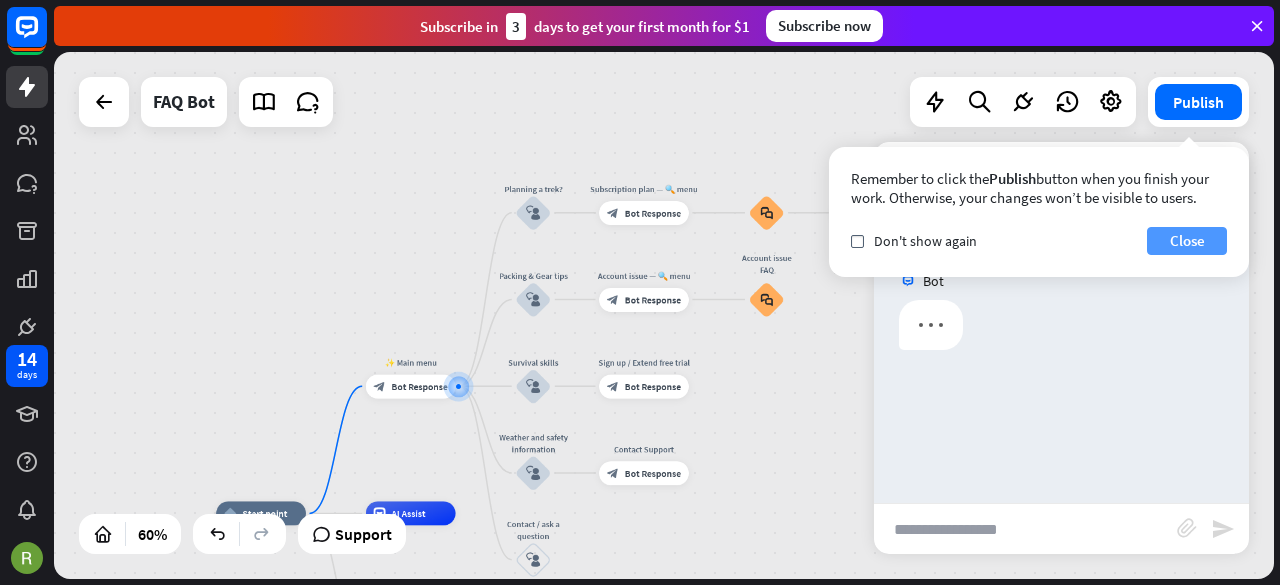 click on "Close" at bounding box center (1187, 241) 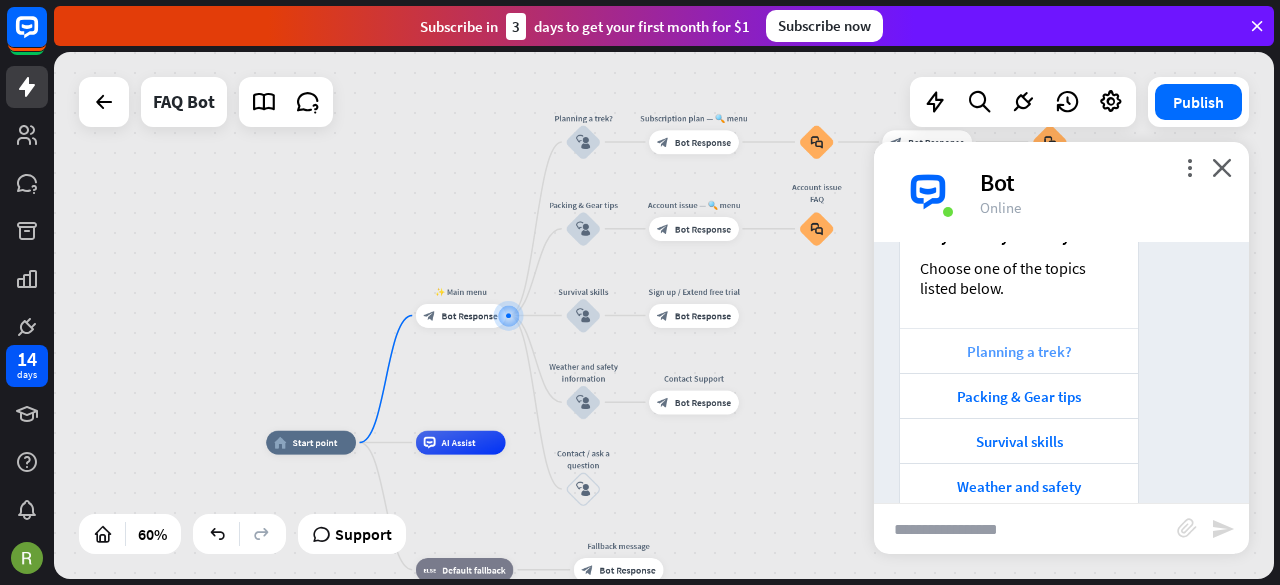 click on "Planning a trek?" at bounding box center (1019, 350) 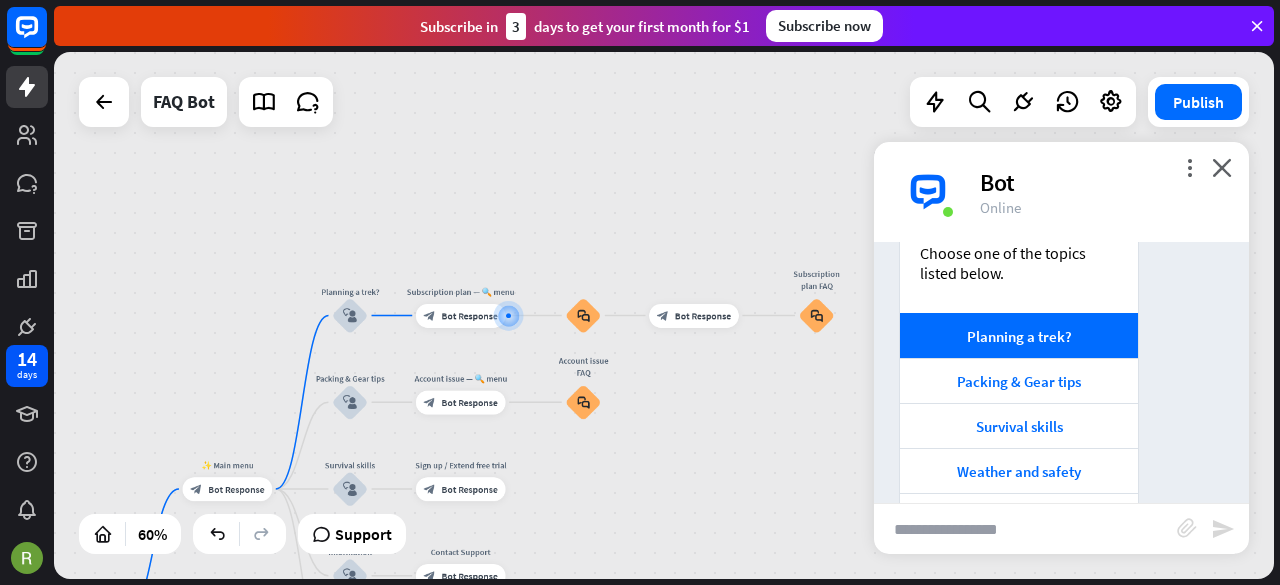 scroll, scrollTop: 290, scrollLeft: 0, axis: vertical 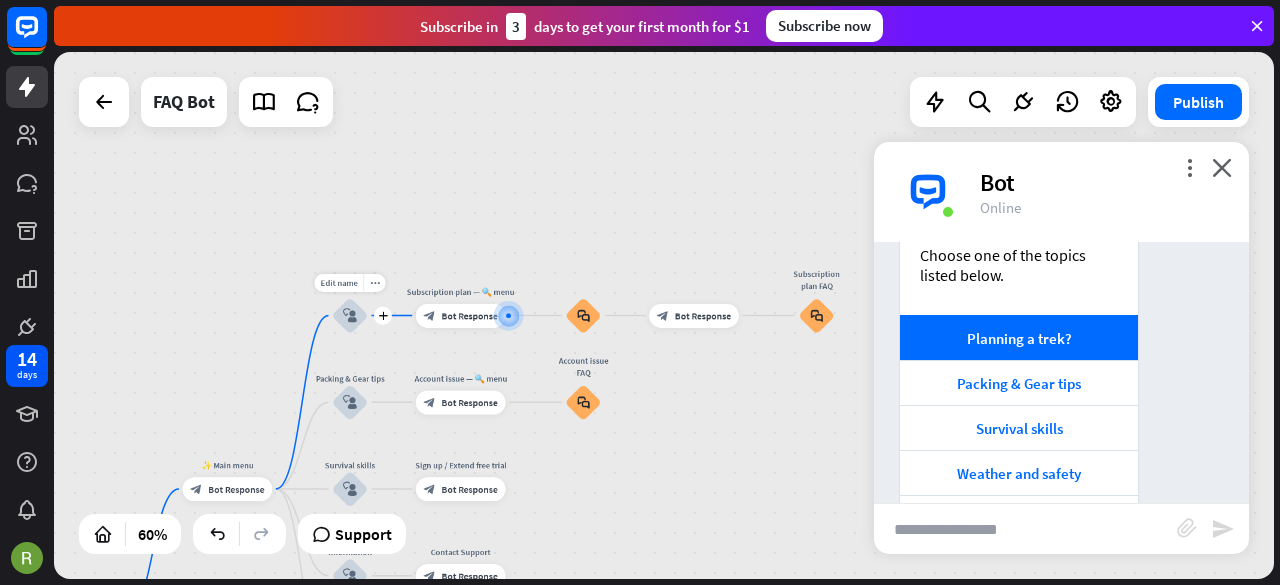 click on "block_user_input" at bounding box center [350, 315] 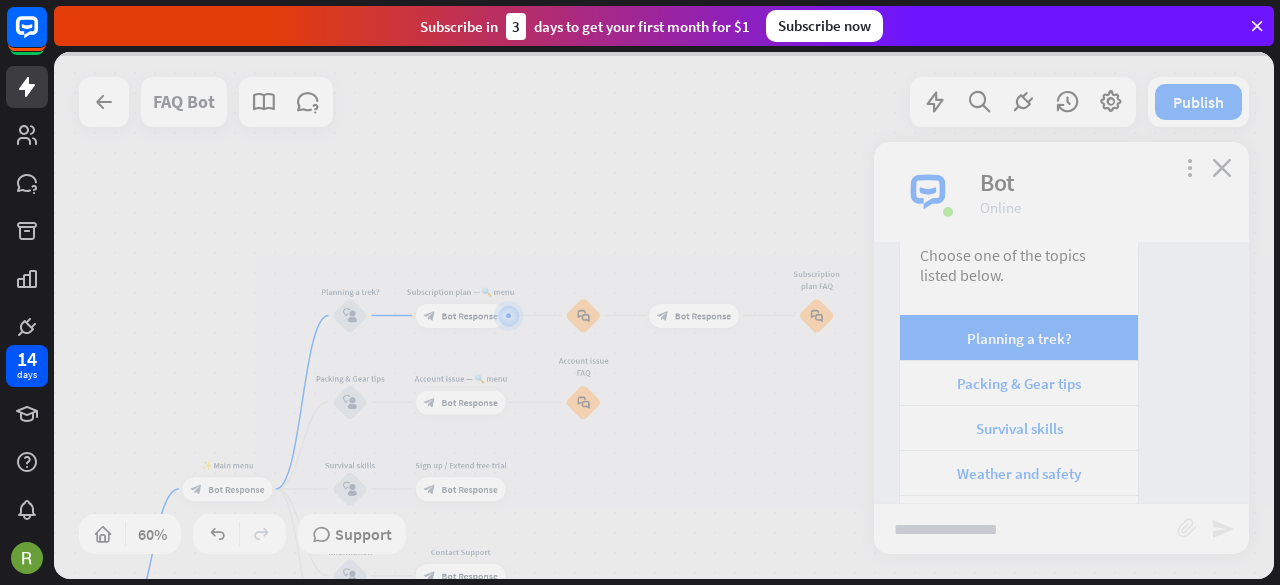 click at bounding box center (664, 315) 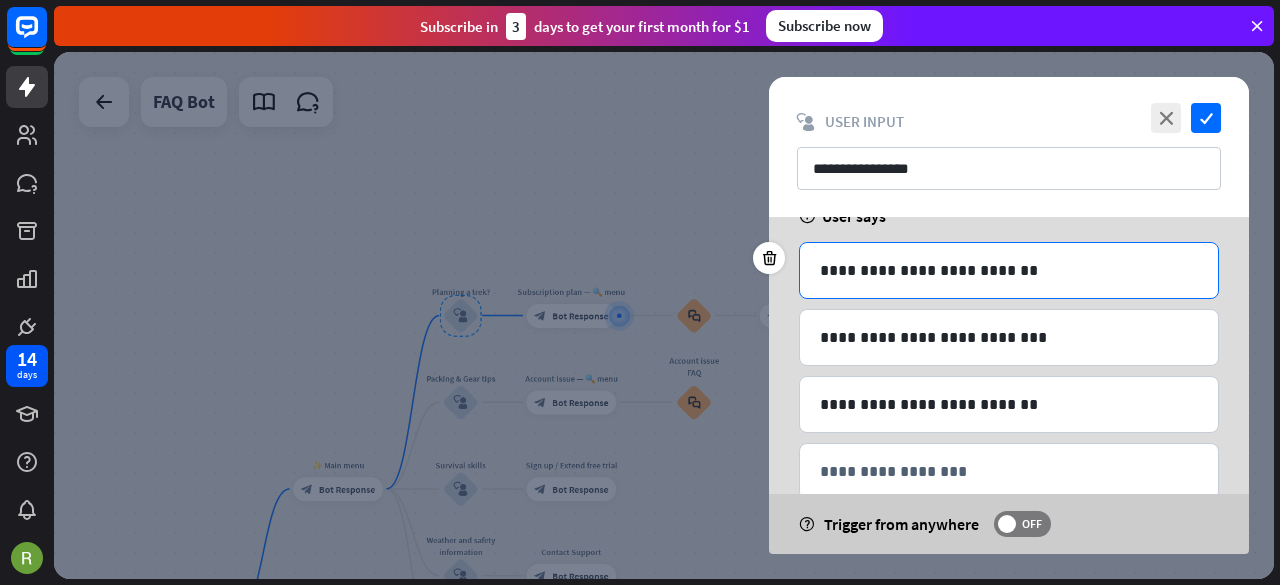 scroll, scrollTop: 272, scrollLeft: 0, axis: vertical 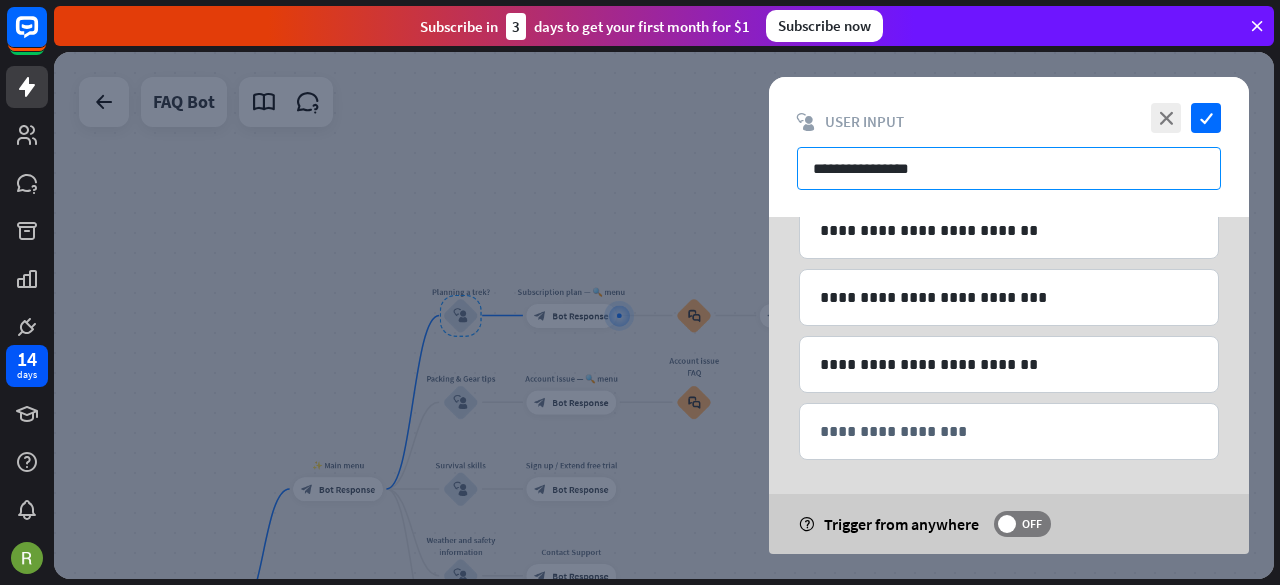 click on "**********" at bounding box center [1009, 168] 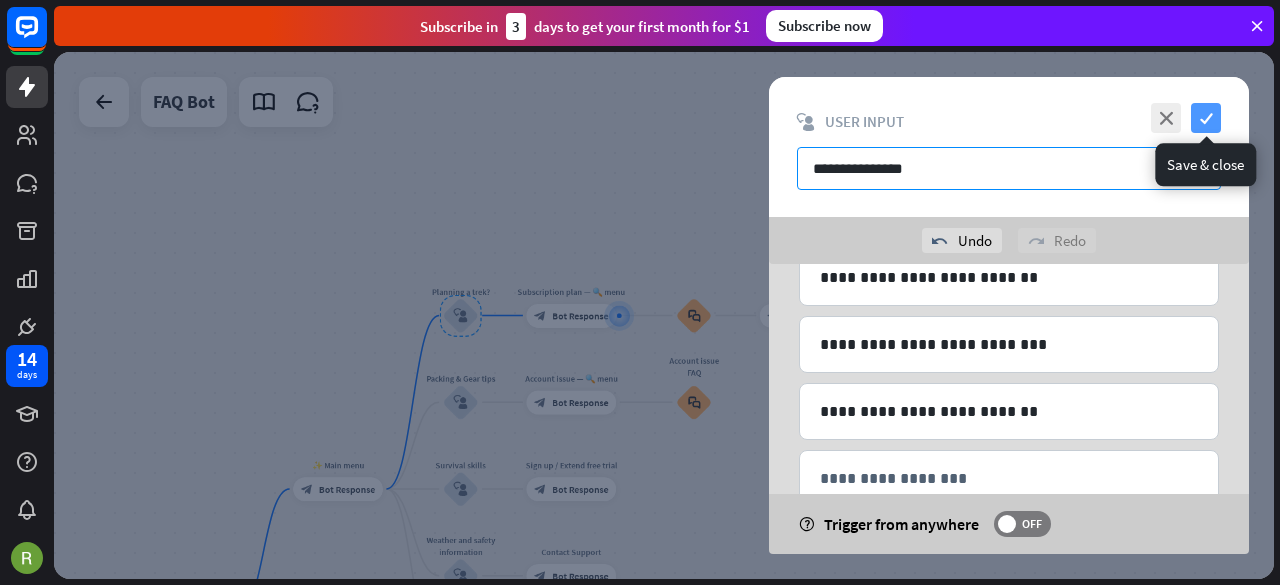 type on "**********" 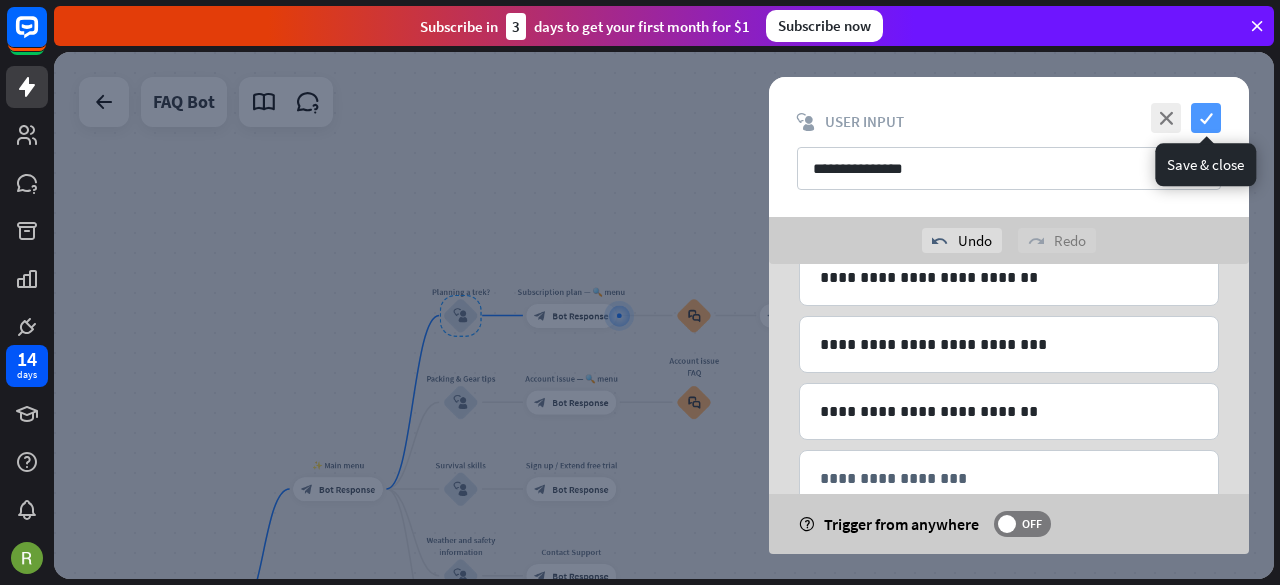 click on "check" at bounding box center [1206, 118] 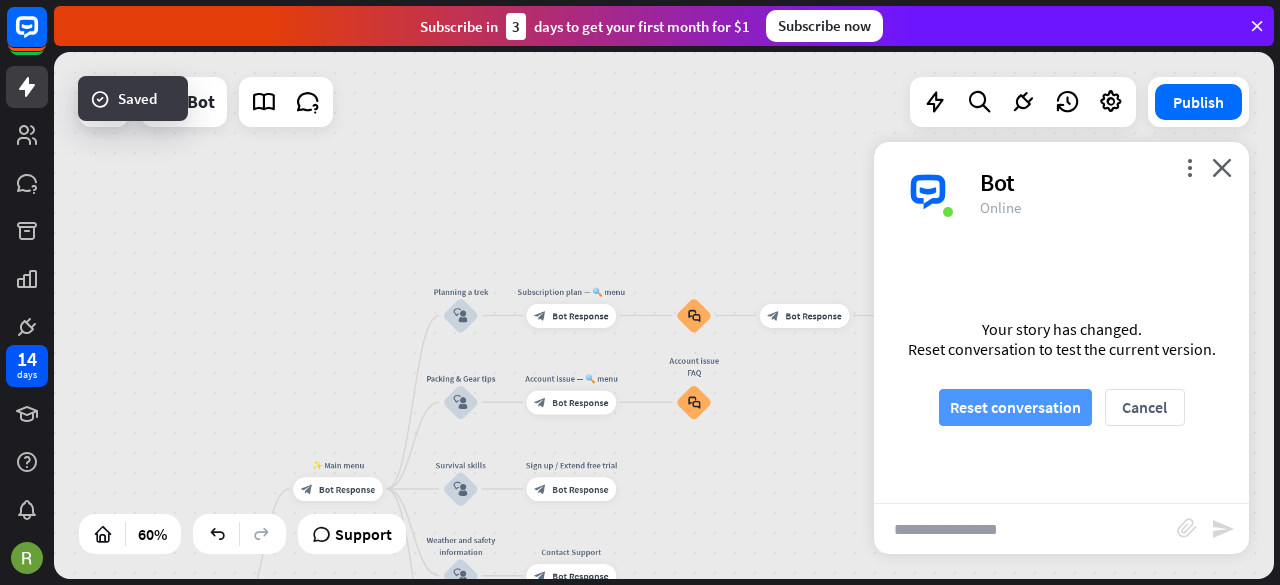 click on "Reset conversation" at bounding box center [1015, 407] 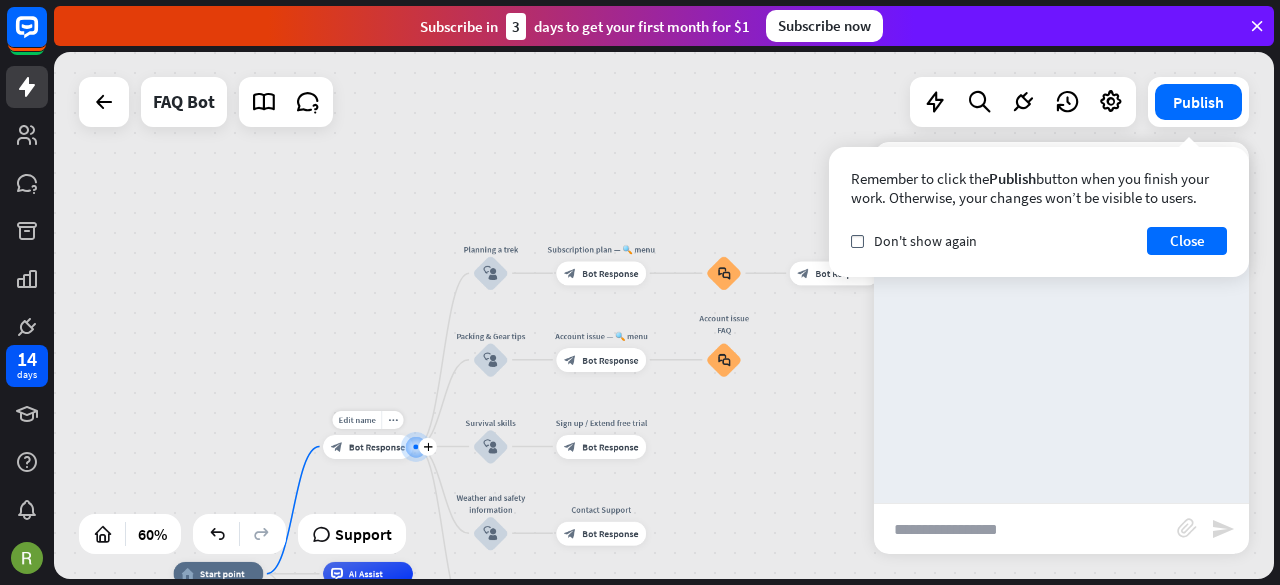 click on "home_2   Start point       Edit name   more_horiz         plus     block_bot_response   Bot Response                     Planning a trek   block_user_input                 Subscription plan — 🔍 menu   block_bot_response   Bot Response                   block_faq                   block_bot_response   Bot Response                 Subscription plan FAQ   block_faq                 Packing & Gear tips   block_user_input                 Account issue — 🔍 menu   block_bot_response   Bot Response                 Account issue FAQ   block_faq                 Survival skills   block_user_input                 Sign up / Extend free trial   block_bot_response   Bot Response                 Weather and safety information   block_user_input                 Contact Support   block_bot_response   Bot Response                 Contact / ask a question   block_user_input                     AI Assist                   block_fallback   Default fallback                 Fallback message" at bounding box center [664, 315] 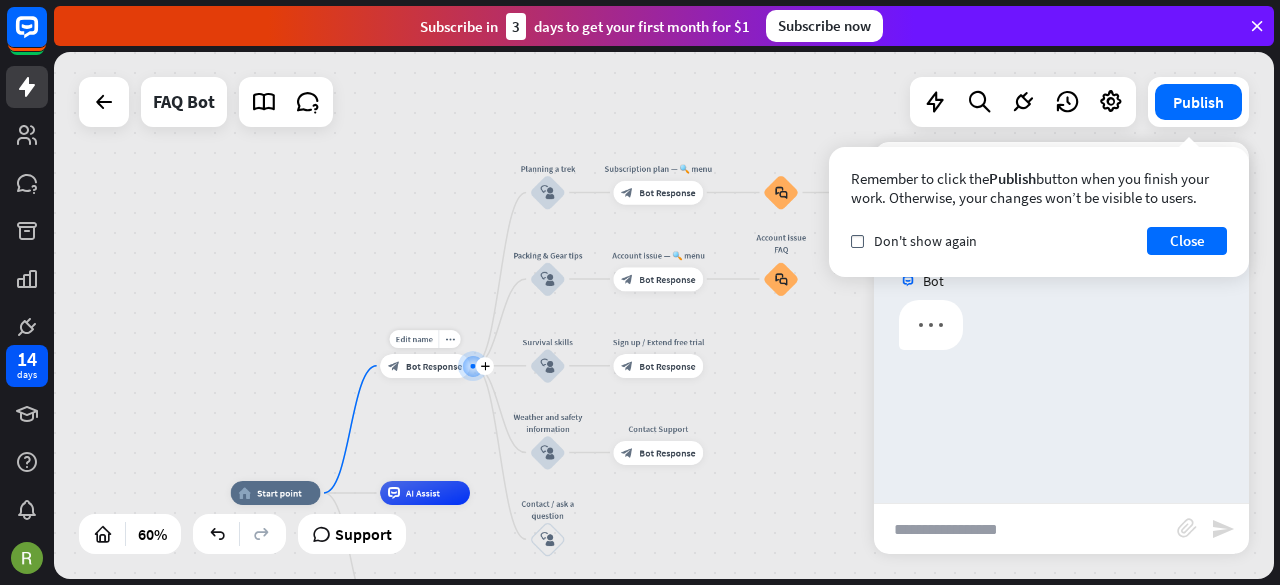 click on "block_bot_response   Bot Response" at bounding box center [425, 366] 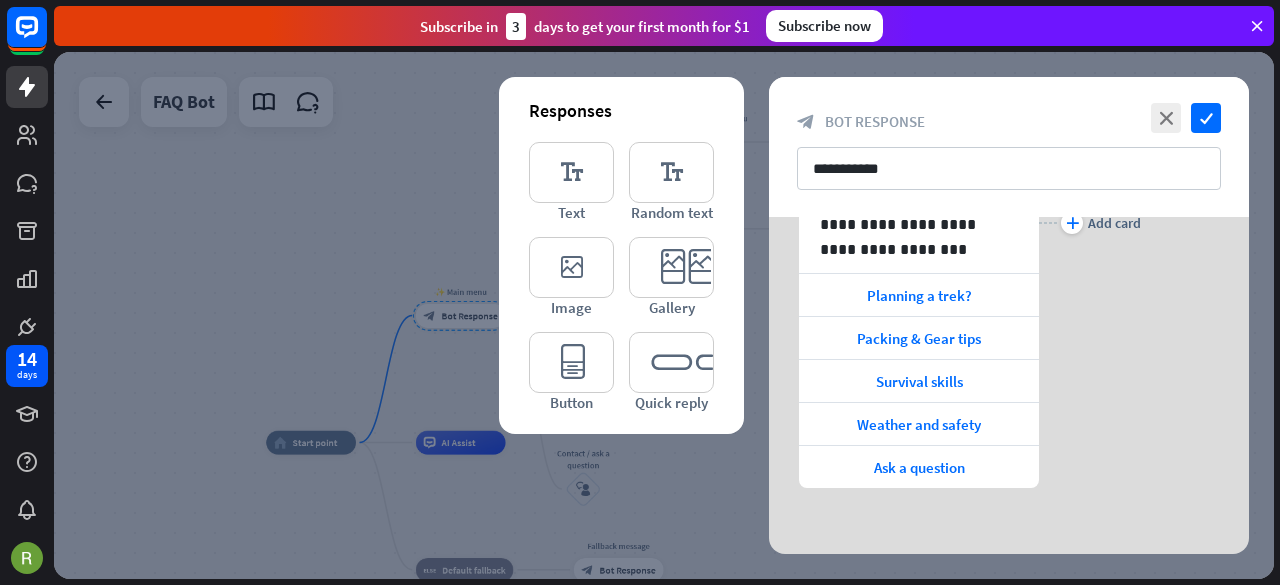 scroll, scrollTop: 312, scrollLeft: 0, axis: vertical 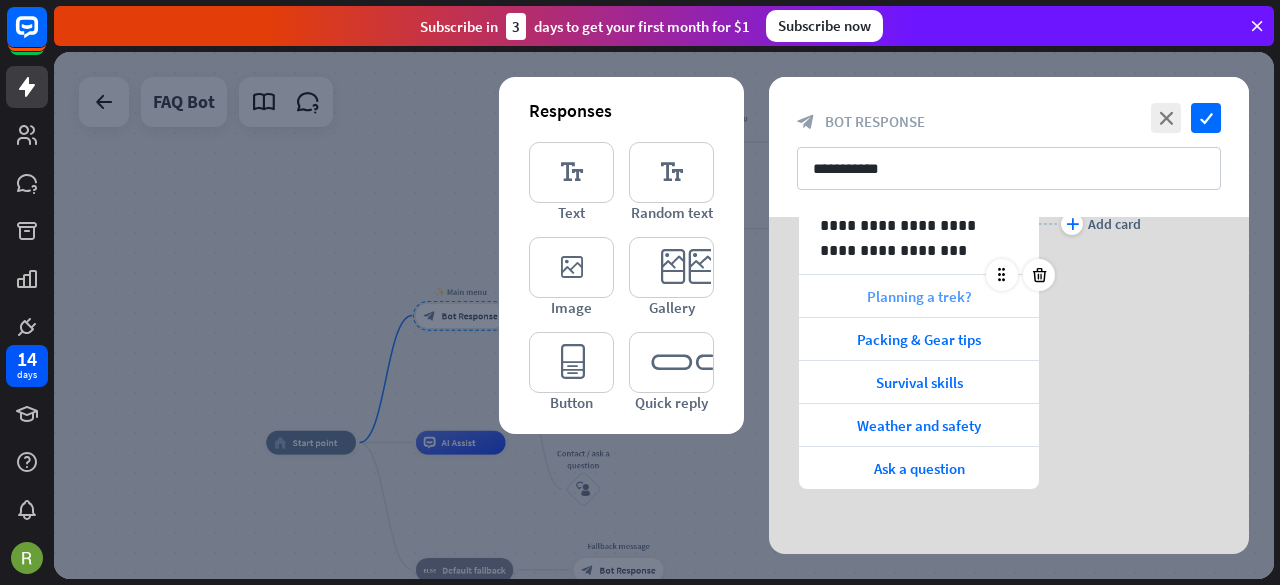 click on "Planning a trek?" at bounding box center [919, 296] 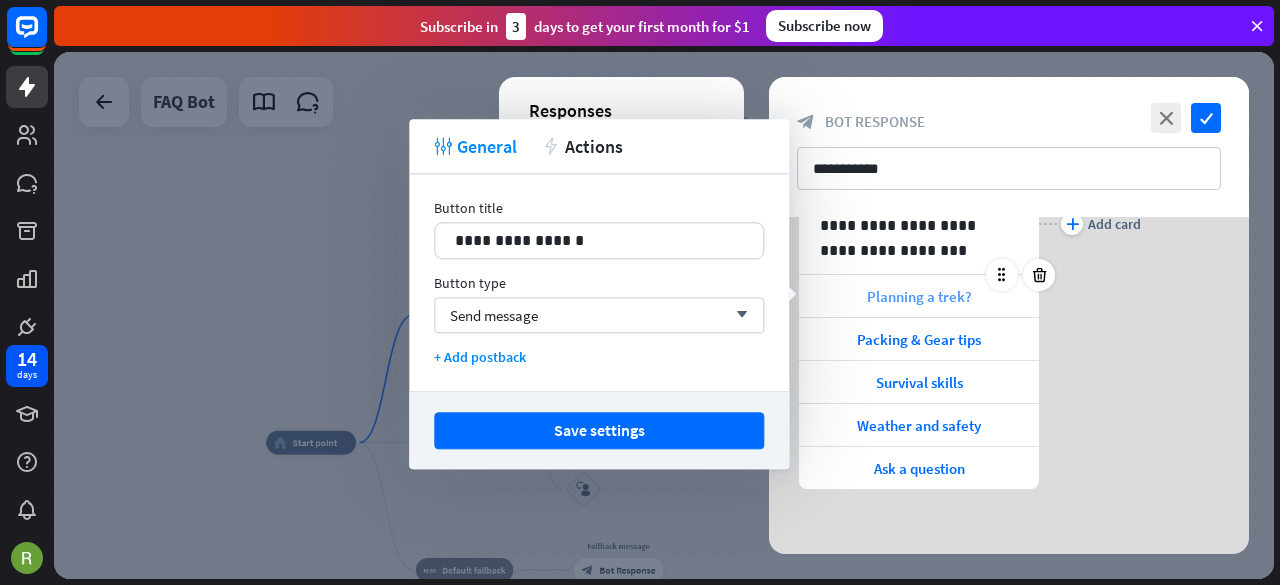 click on "Planning a trek?" at bounding box center (919, 296) 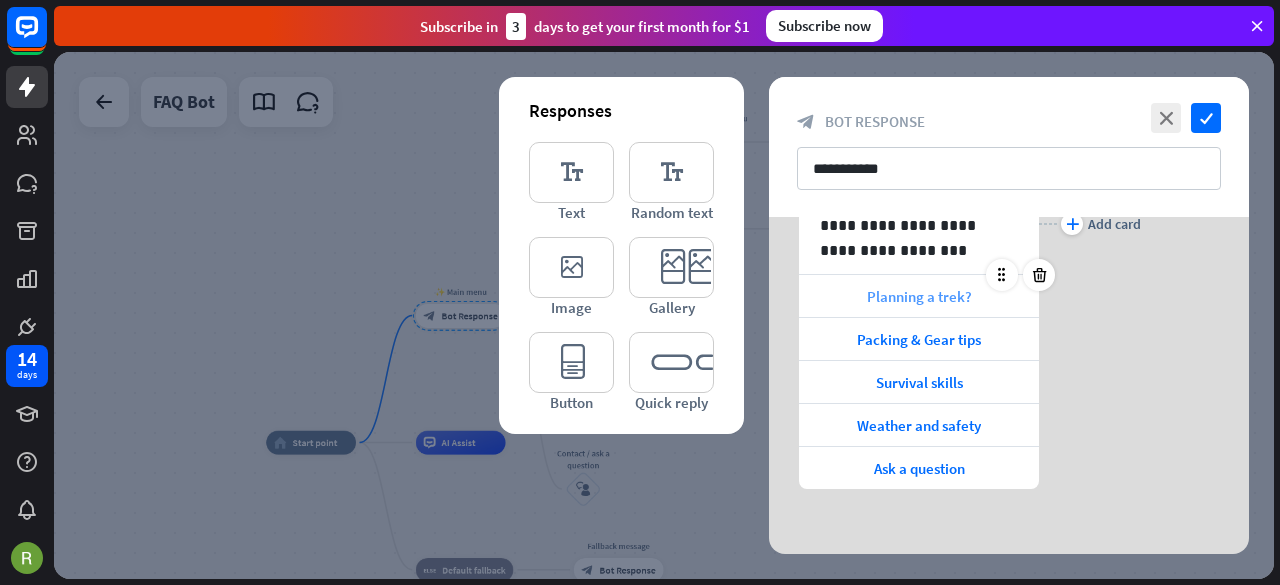 click on "Planning a trek?" at bounding box center [919, 296] 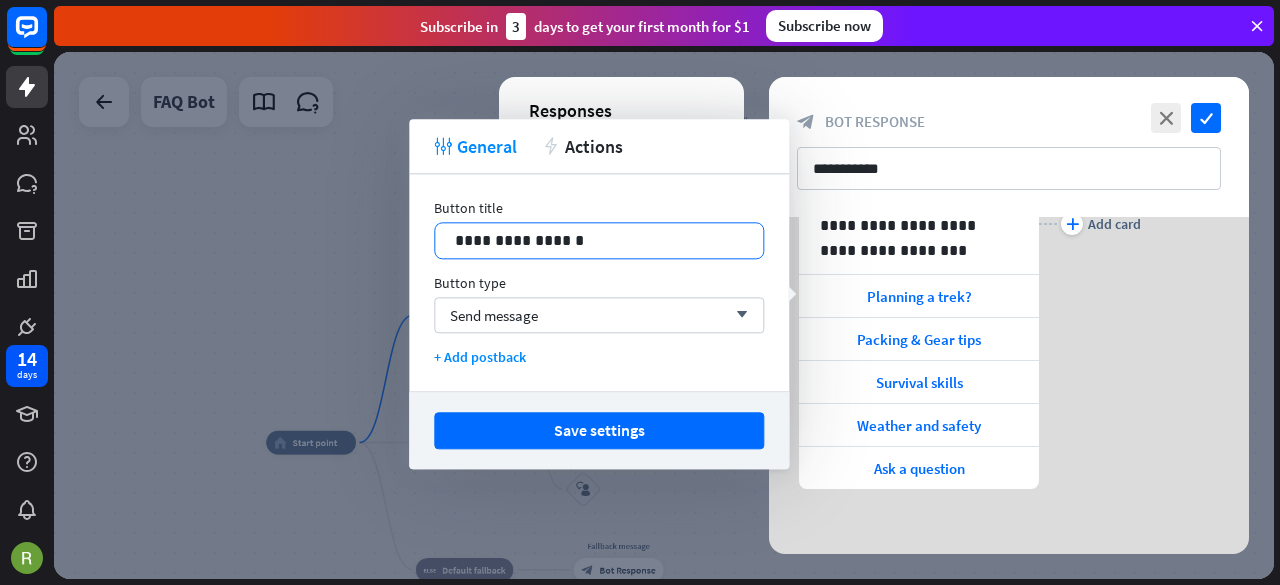 click on "**********" at bounding box center [599, 240] 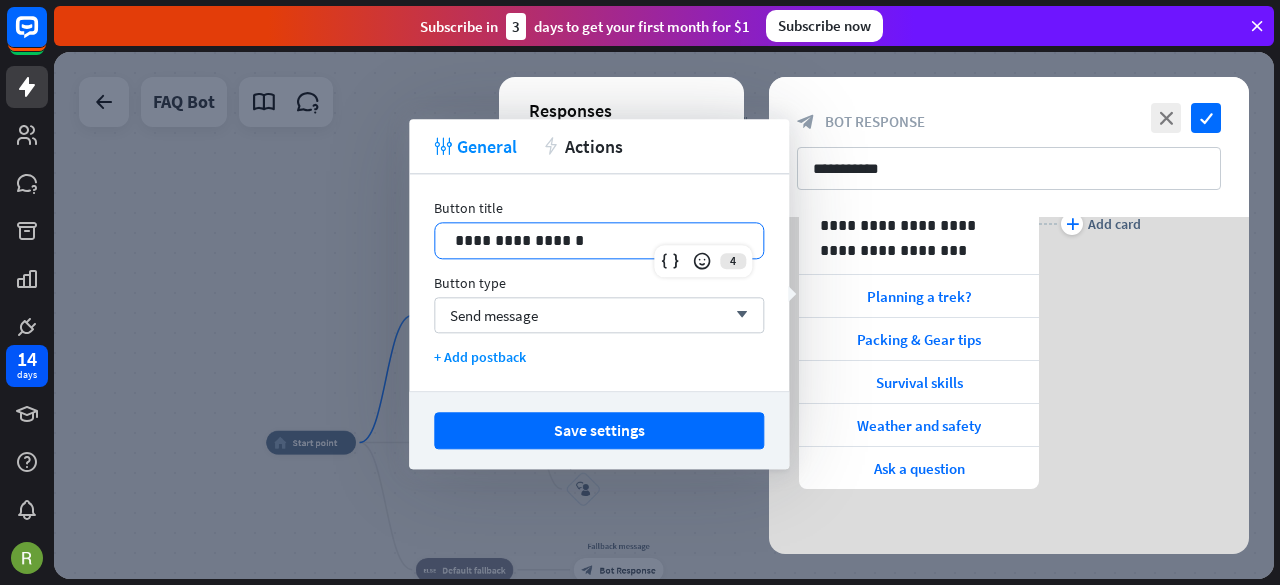 type 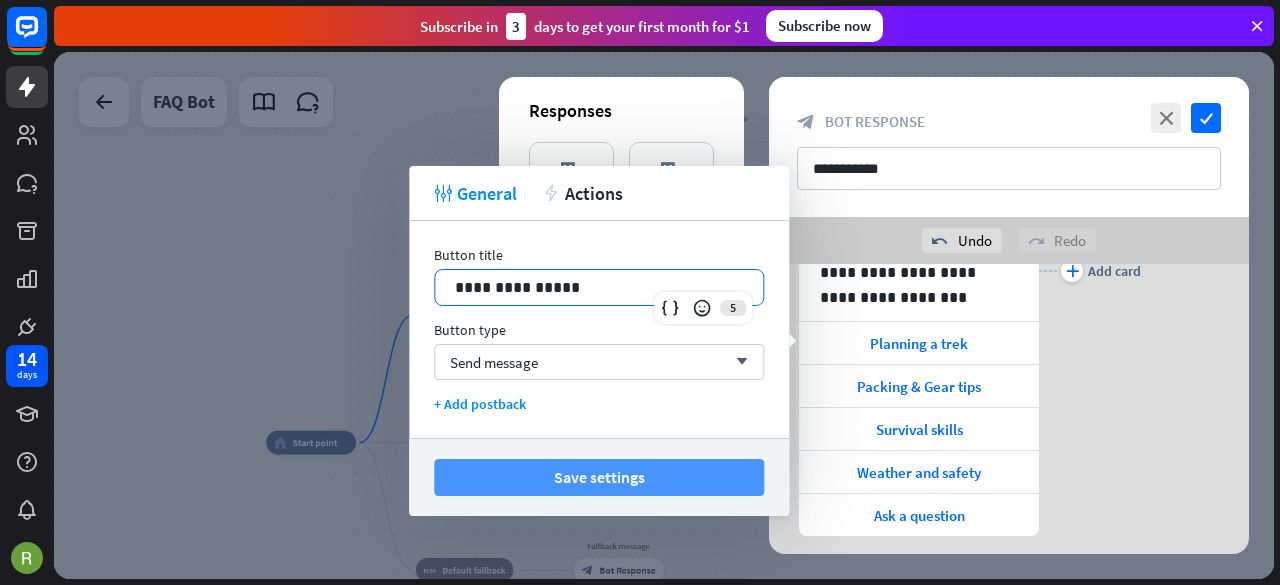 click on "Save settings" at bounding box center [599, 477] 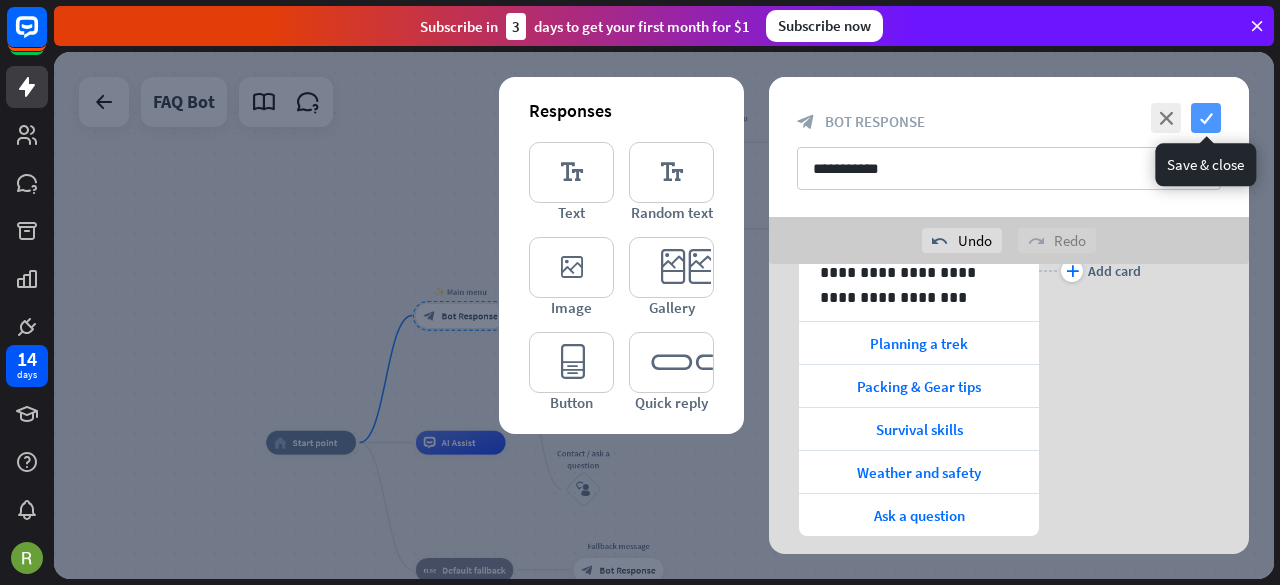 click on "check" at bounding box center (1206, 118) 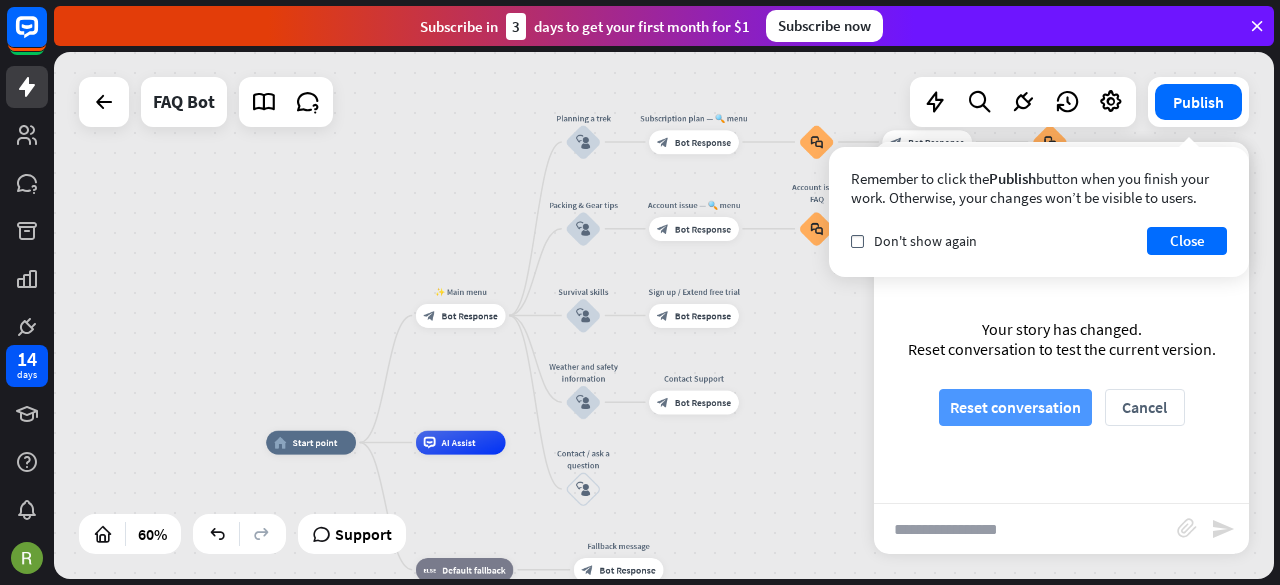 click on "Reset conversation" at bounding box center (1015, 407) 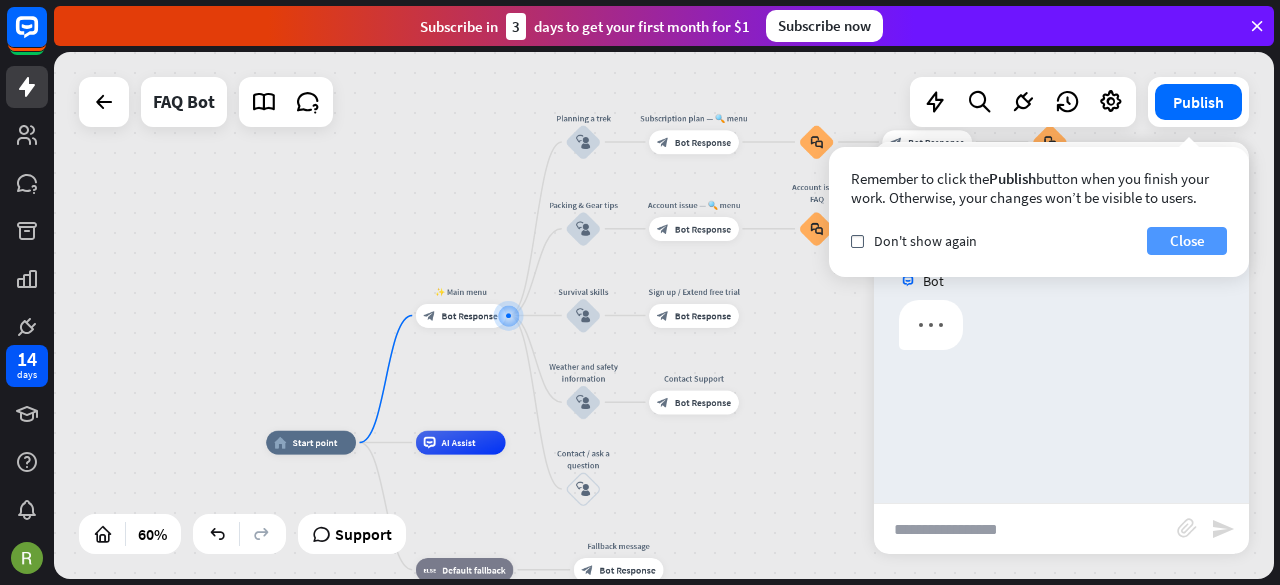 click on "Close" at bounding box center (1187, 241) 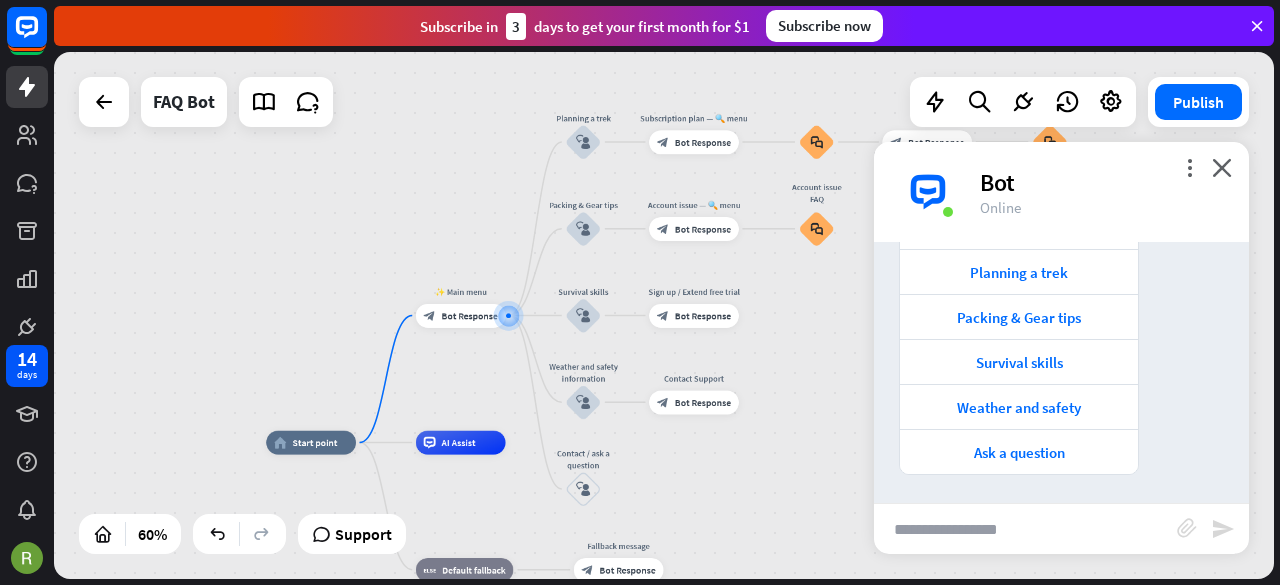 scroll, scrollTop: 0, scrollLeft: 0, axis: both 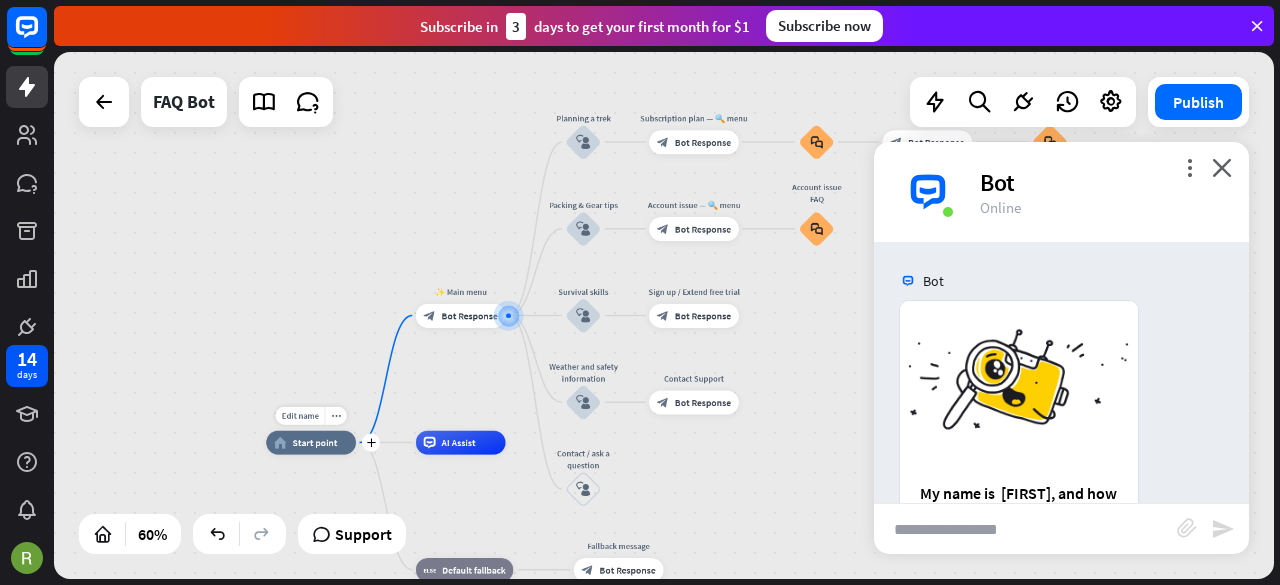 click on "Edit name   more_horiz         plus     home_2   Start point" at bounding box center [311, 443] 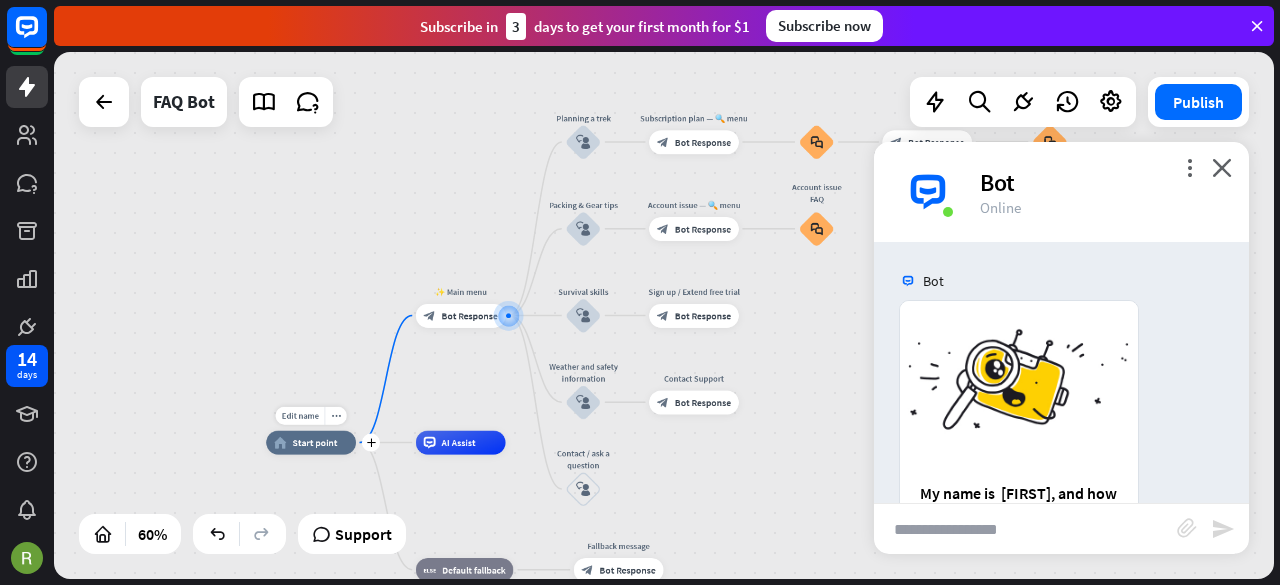 click on "Start point" at bounding box center (315, 443) 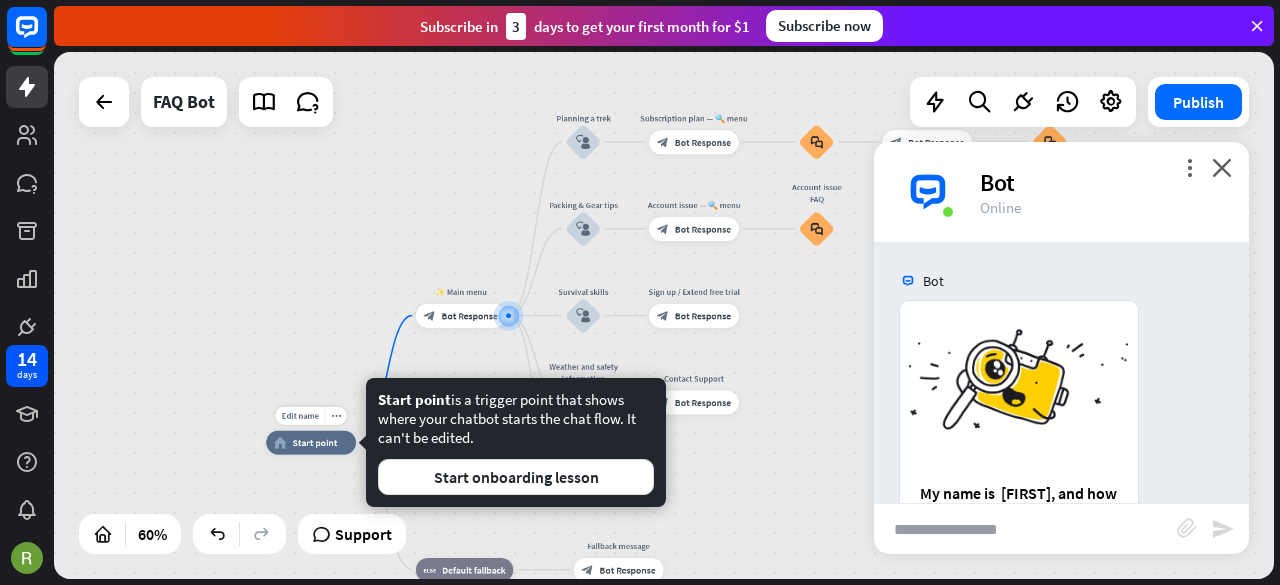 click on "Start point" at bounding box center (315, 443) 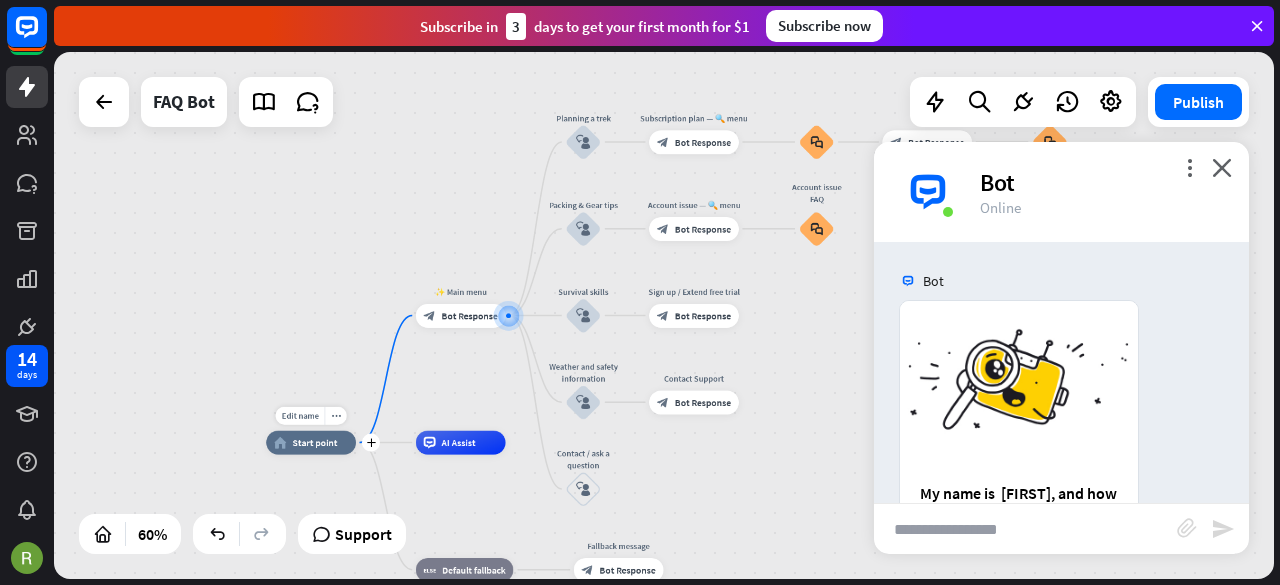 click on "Start point" at bounding box center [315, 443] 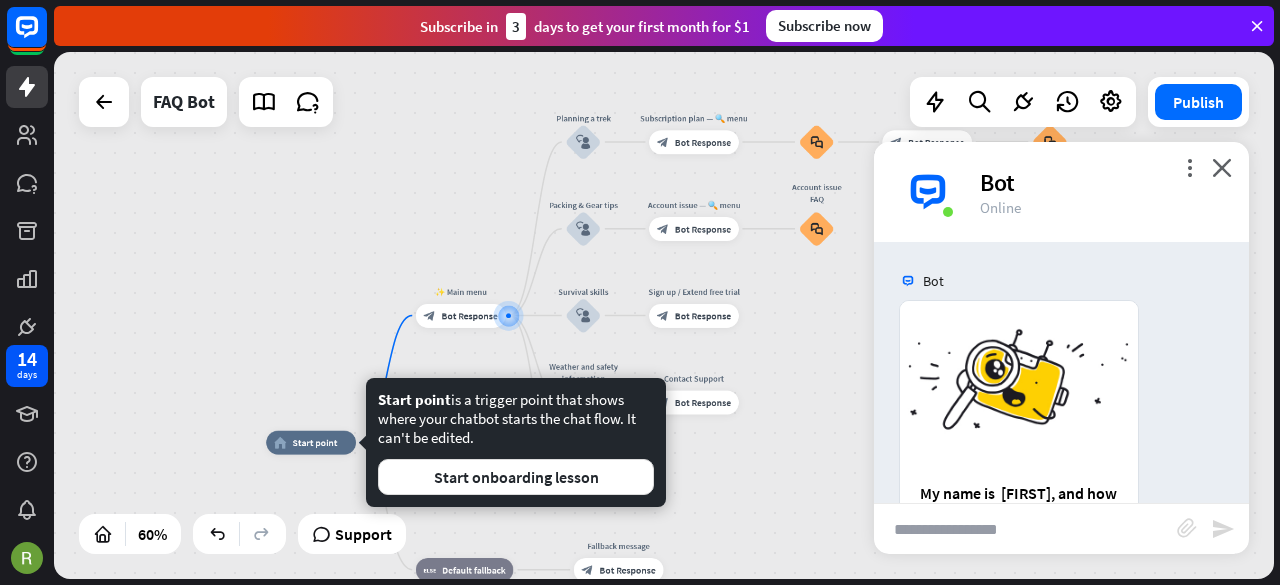 click on "home_2   Start point                 ✨ Main menu   block_bot_response   Bot Response                     Planning a trek   block_user_input                 Subscription plan — 🔍 menu   block_bot_response   Bot Response                   block_faq                   block_bot_response   Bot Response                 Subscription plan FAQ   block_faq                 Packing & Gear tips   block_user_input                 Account issue — 🔍 menu   block_bot_response   Bot Response                 Account issue FAQ   block_faq                 Survival skills   block_user_input                 Sign up / Extend free trial   block_bot_response   Bot Response                 Weather and safety information   block_user_input                 Contact Support   block_bot_response   Bot Response                 Contact / ask a question   block_user_input                     AI Assist                   block_fallback   Default fallback                 Fallback message   block_bot_response" at bounding box center [664, 315] 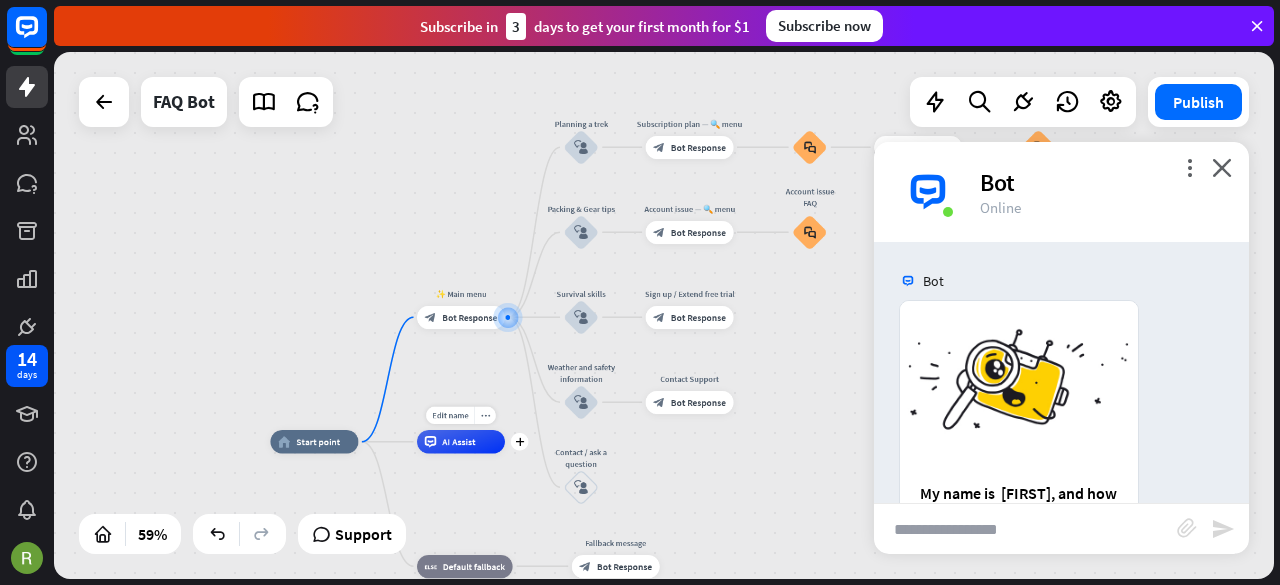 click on "AI Assist" at bounding box center (461, 441) 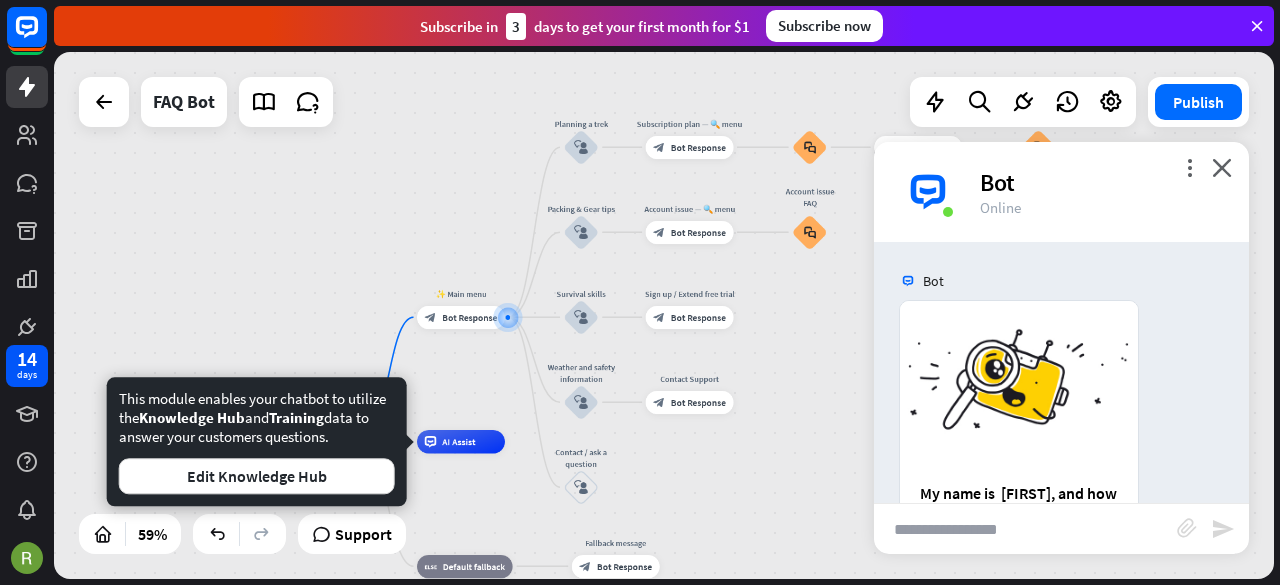 click on "home_2   Start point                 ✨ Main menu   block_bot_response   Bot Response                     Planning a trek   block_user_input                 Subscription plan — 🔍 menu   block_bot_response   Bot Response                   block_faq                   block_bot_response   Bot Response                 Subscription plan FAQ   block_faq                 Packing & Gear tips   block_user_input                 Account issue — 🔍 menu   block_bot_response   Bot Response                 Account issue FAQ   block_faq                 Survival skills   block_user_input                 Sign up / Extend free trial   block_bot_response   Bot Response                 Weather and safety information   block_user_input                 Contact Support   block_bot_response   Bot Response                 Contact / ask a question   block_user_input       Edit name   more_horiz               AI Assist                   block_fallback   Default fallback                 Fallback message" at bounding box center [664, 315] 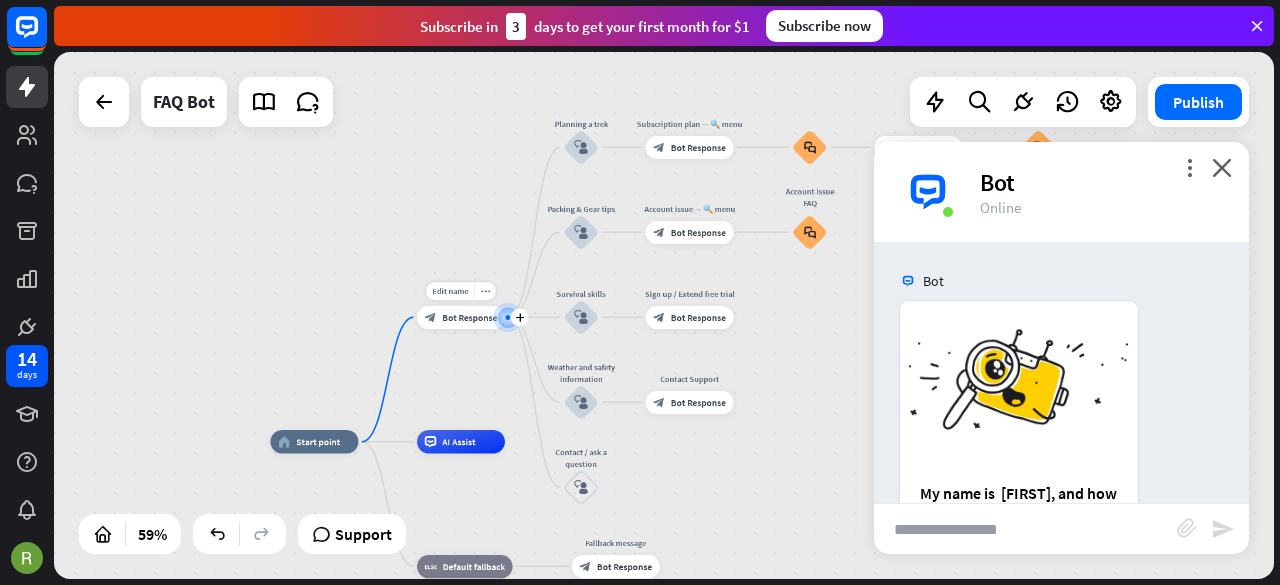 click on "Bot Response" at bounding box center [469, 317] 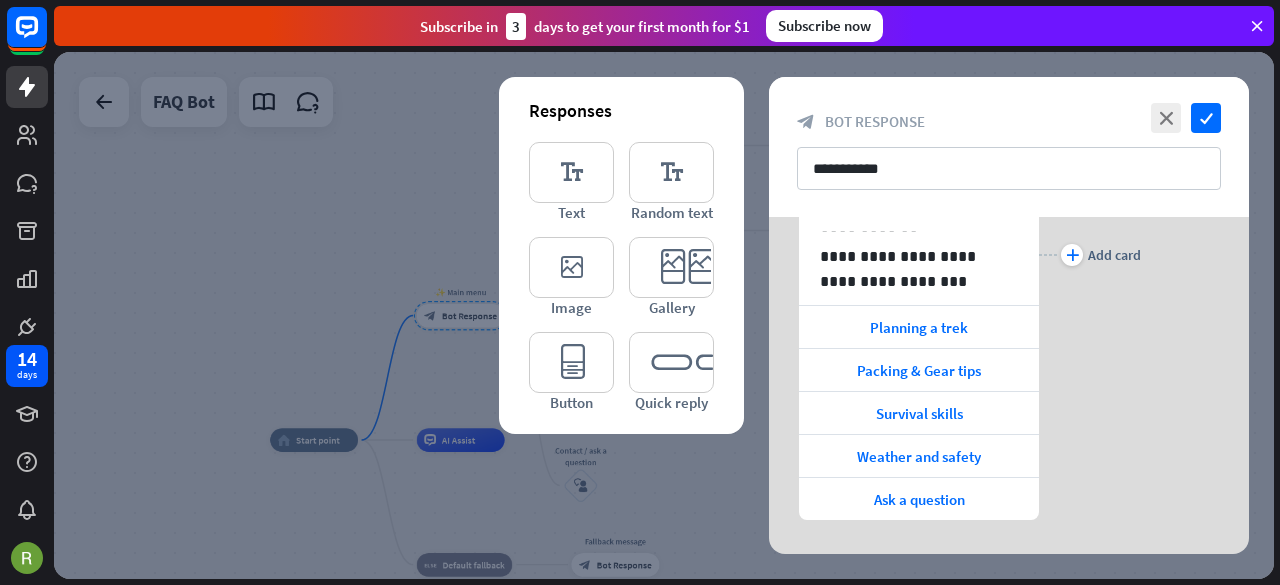 scroll, scrollTop: 313, scrollLeft: 0, axis: vertical 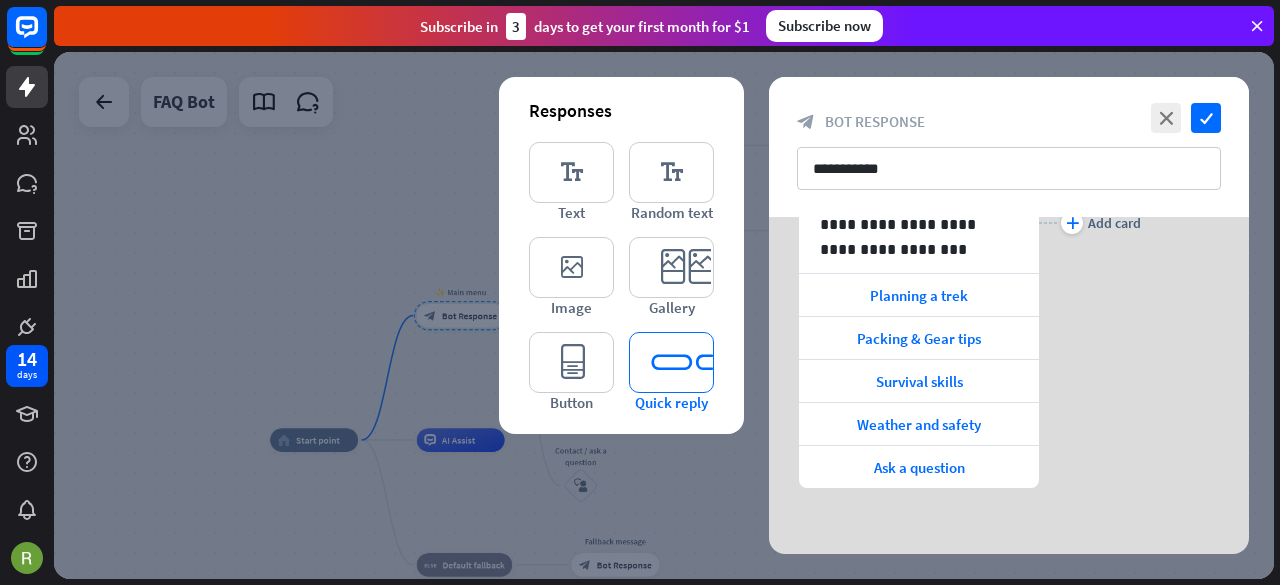 click on "editor_quick_replies" at bounding box center (671, 362) 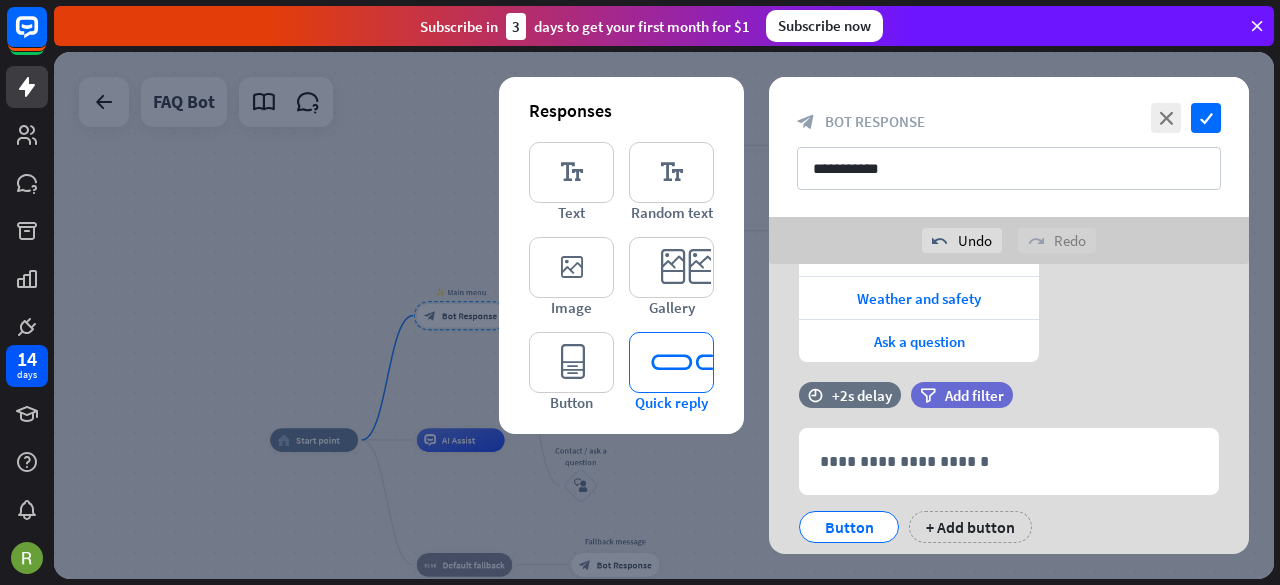 scroll, scrollTop: 540, scrollLeft: 0, axis: vertical 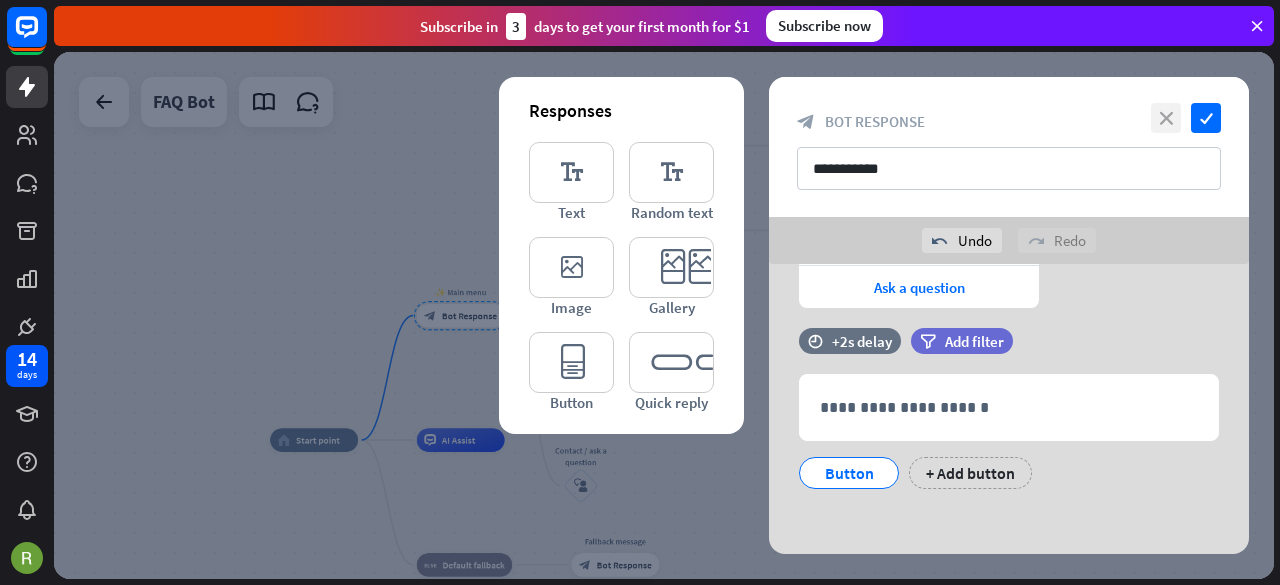 click on "close" at bounding box center (1166, 118) 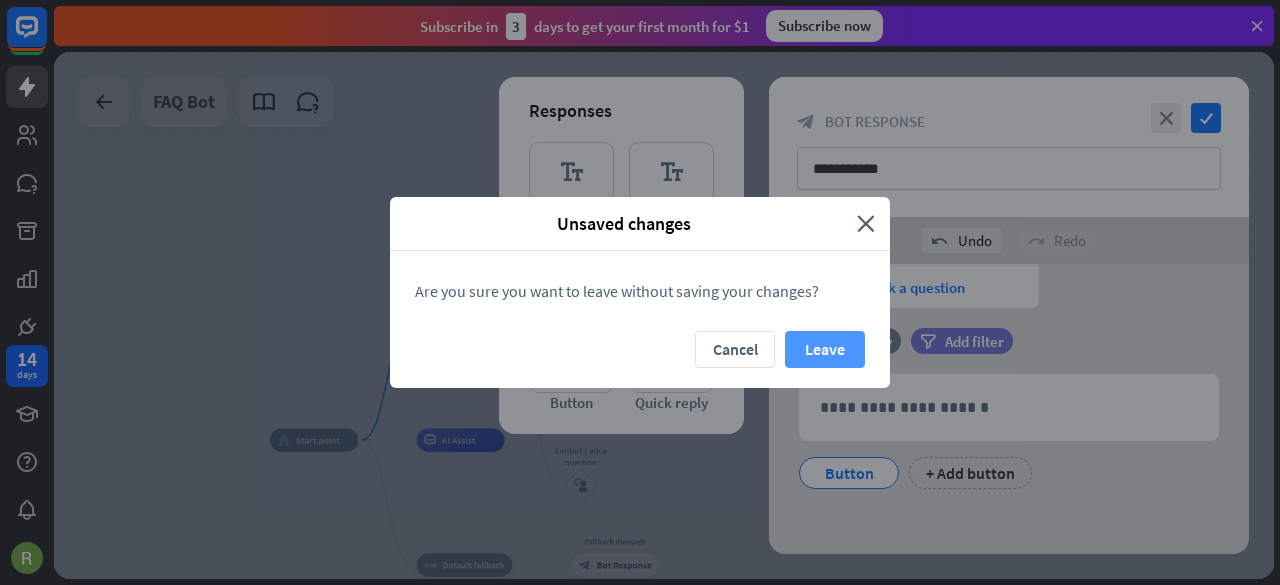click on "Leave" at bounding box center (825, 349) 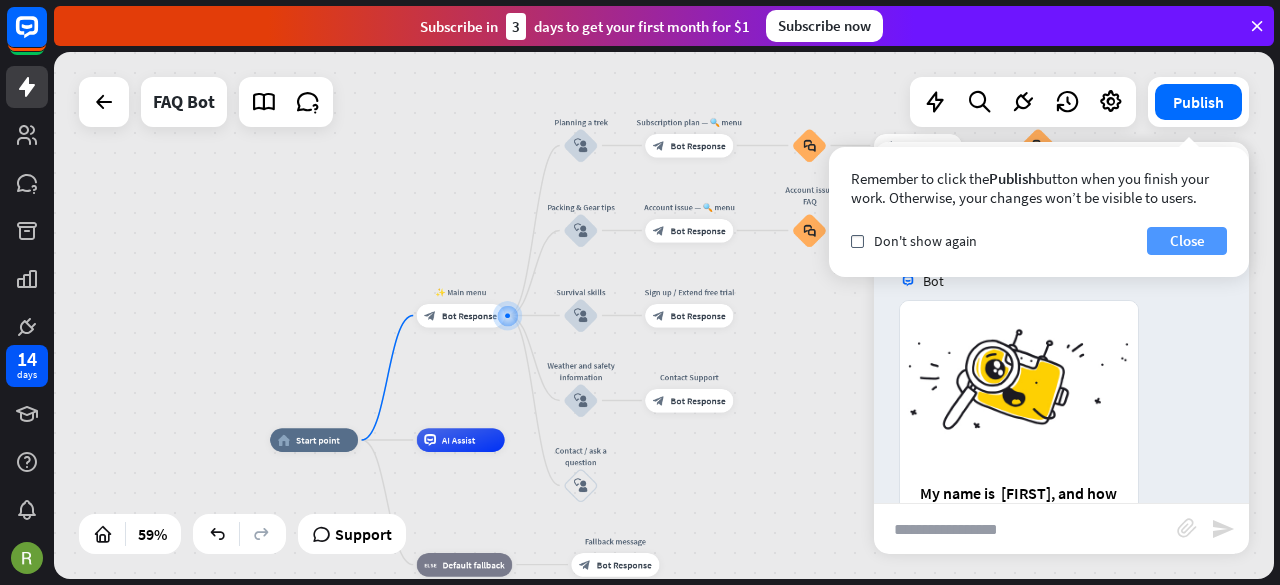 click on "Close" at bounding box center [1187, 241] 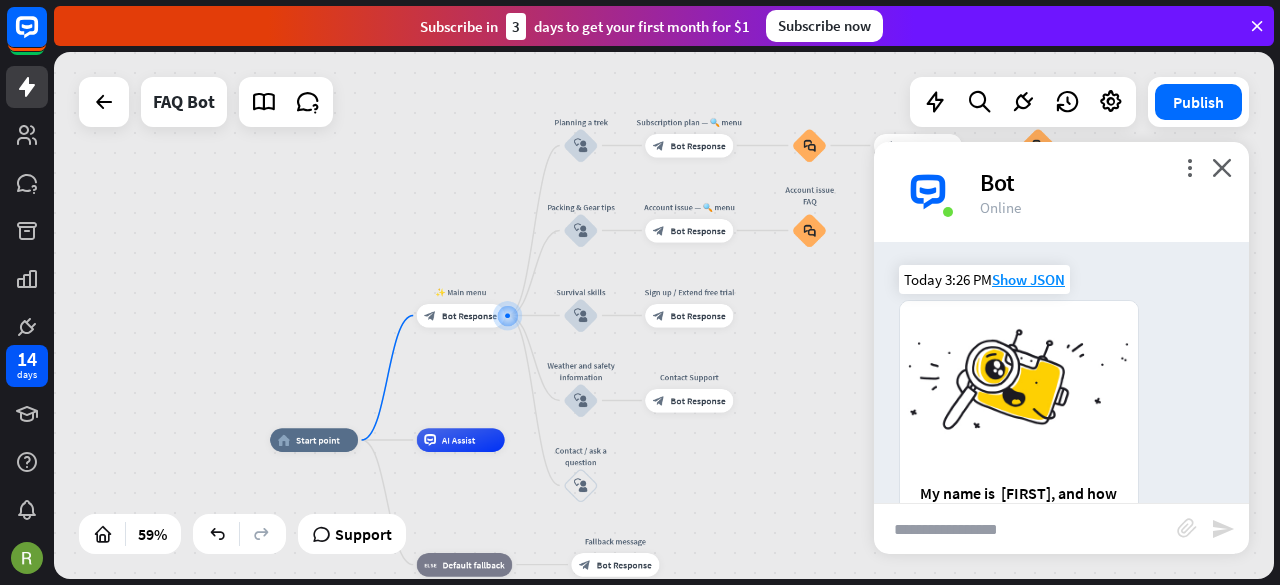 scroll, scrollTop: 229, scrollLeft: 0, axis: vertical 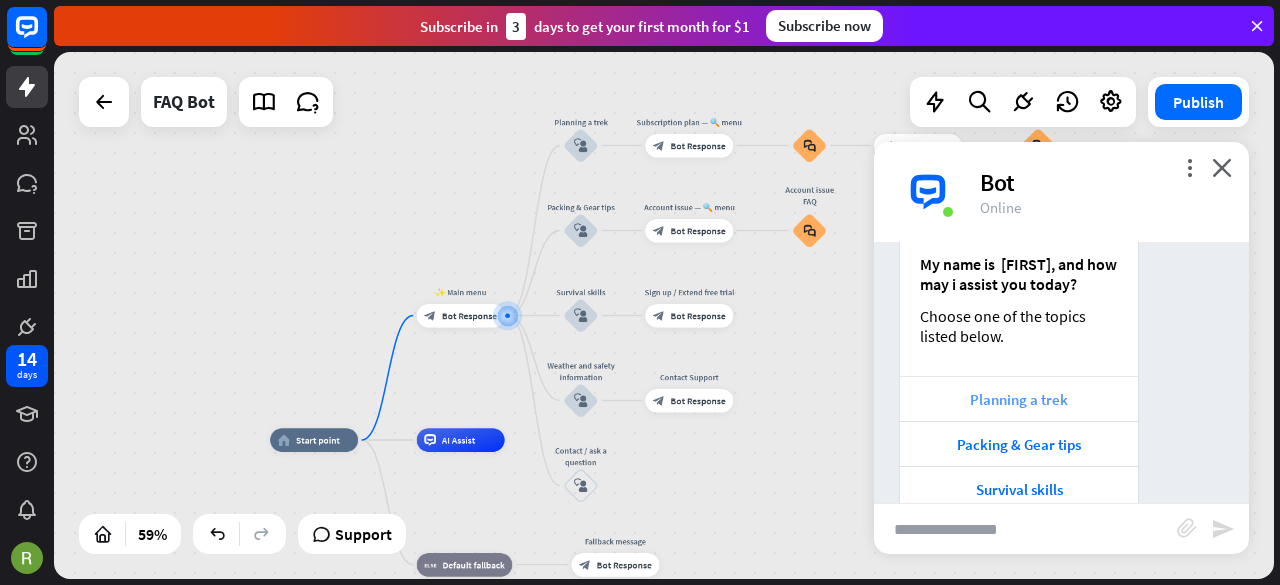 click on "Planning a trek" at bounding box center [1019, 399] 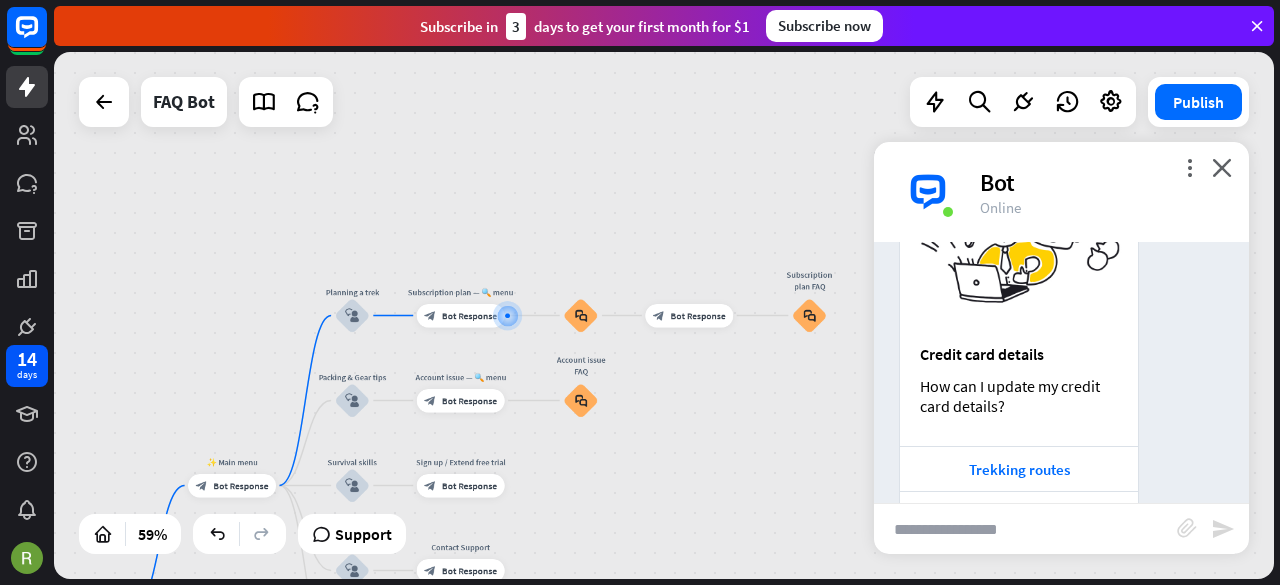 scroll, scrollTop: 968, scrollLeft: 0, axis: vertical 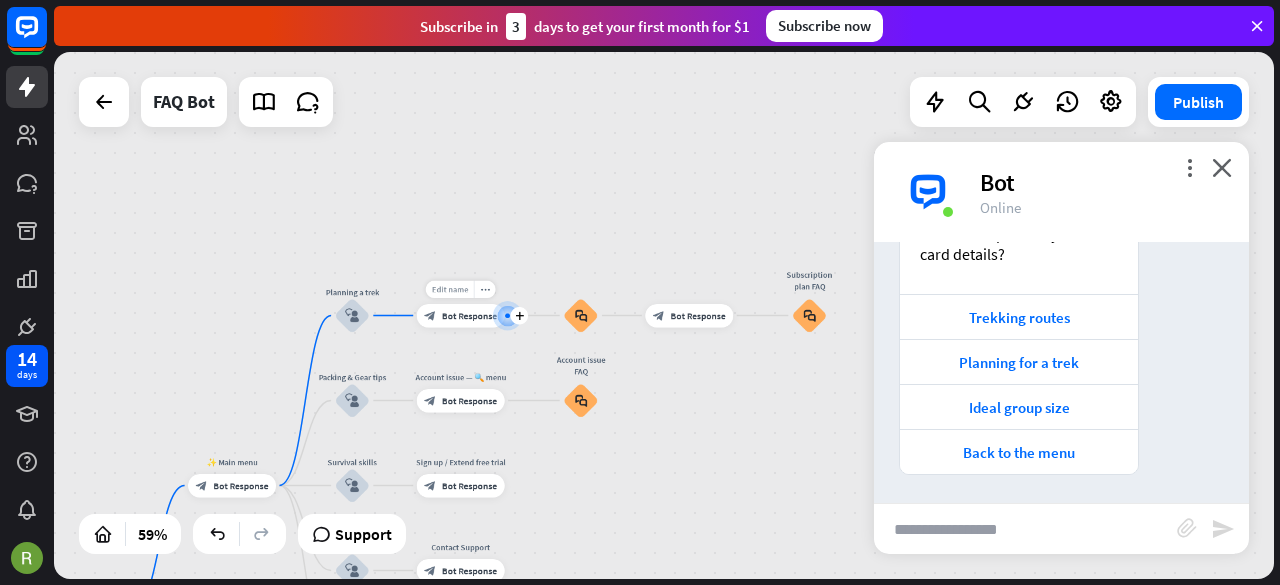 click on "Edit name" at bounding box center [450, 289] 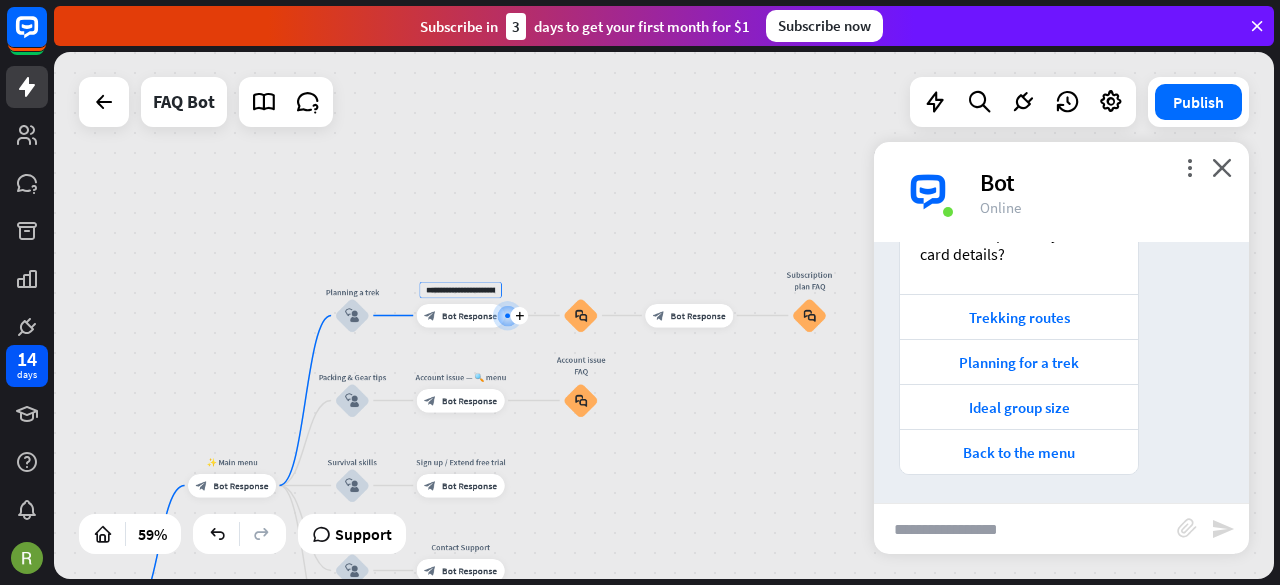 scroll, scrollTop: 0, scrollLeft: 60, axis: horizontal 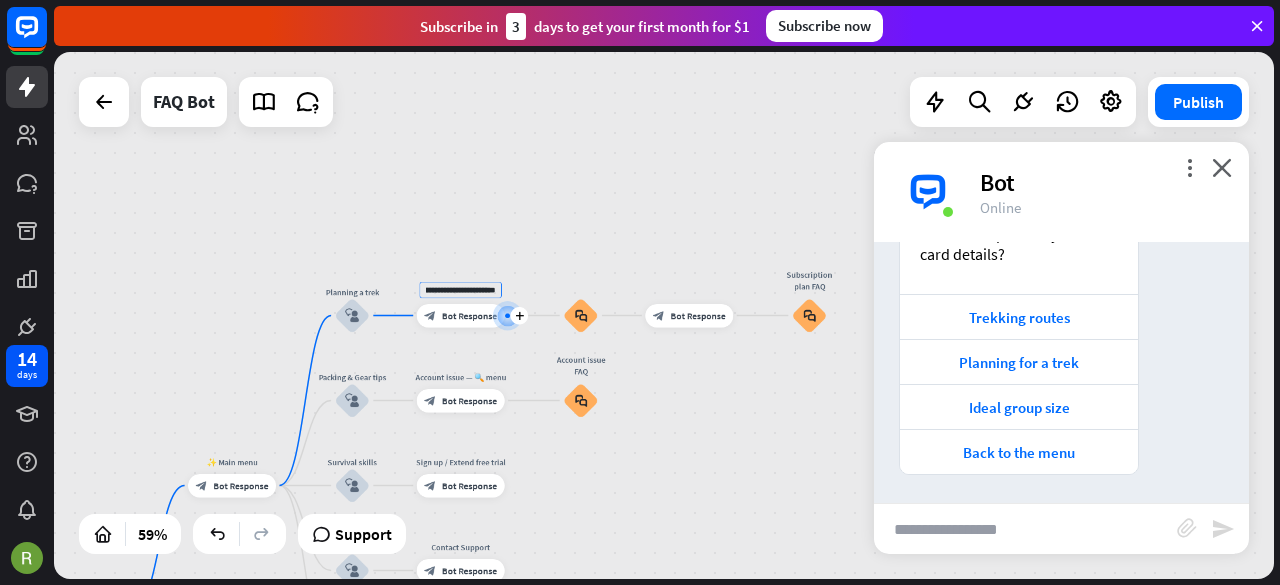 click on "Bot Response" at bounding box center [469, 316] 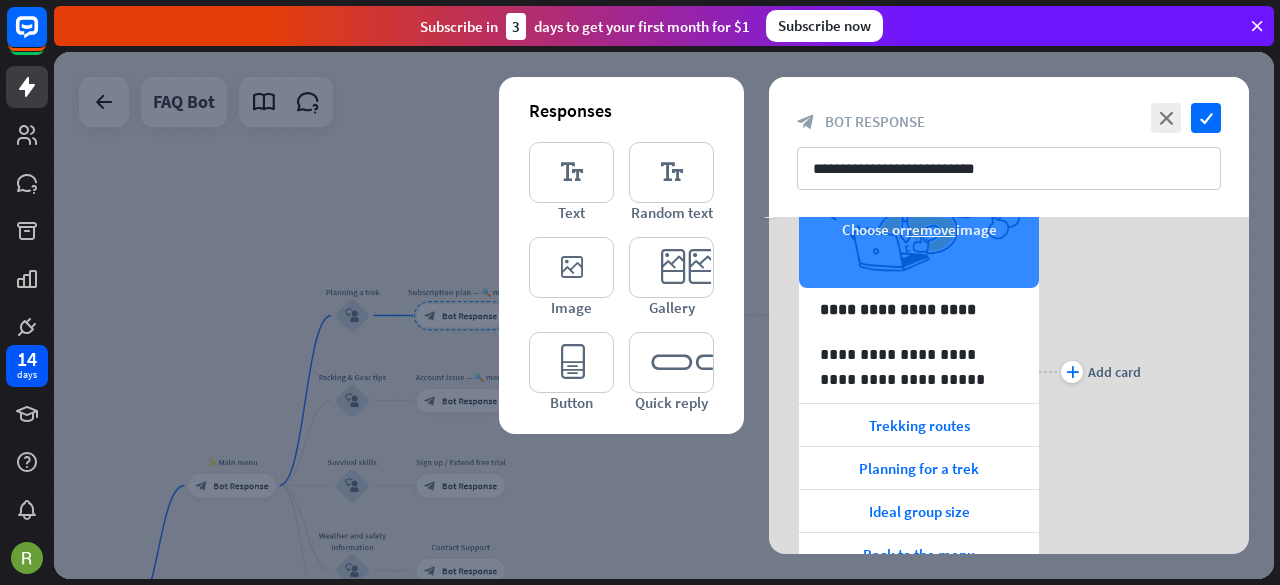scroll, scrollTop: 164, scrollLeft: 0, axis: vertical 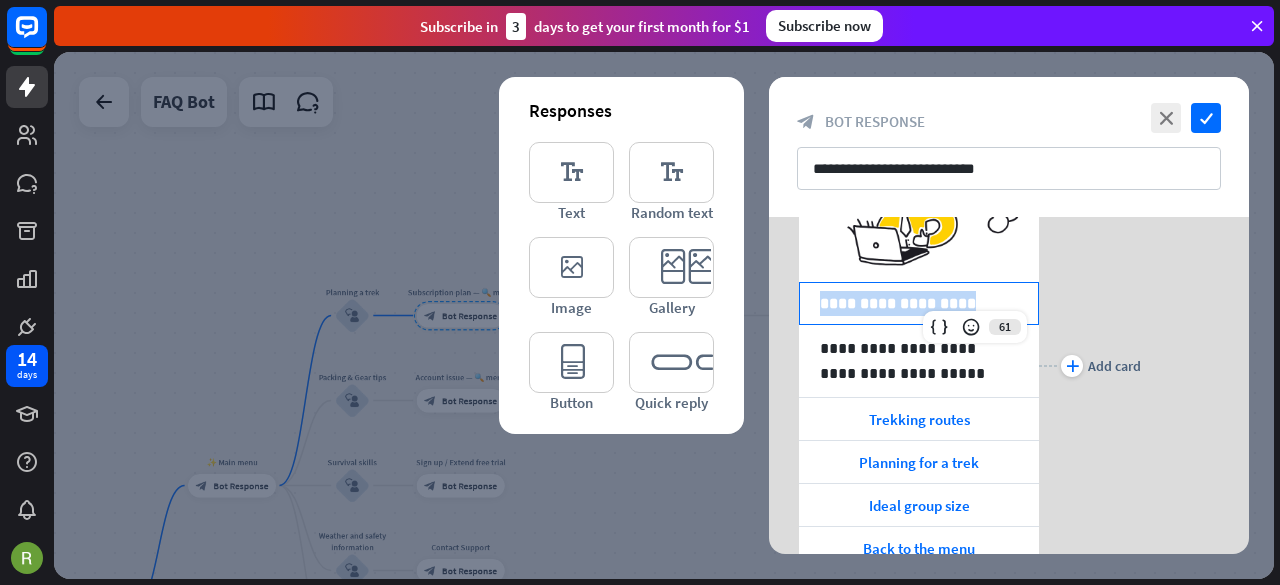 drag, startPoint x: 953, startPoint y: 308, endPoint x: 805, endPoint y: 308, distance: 148 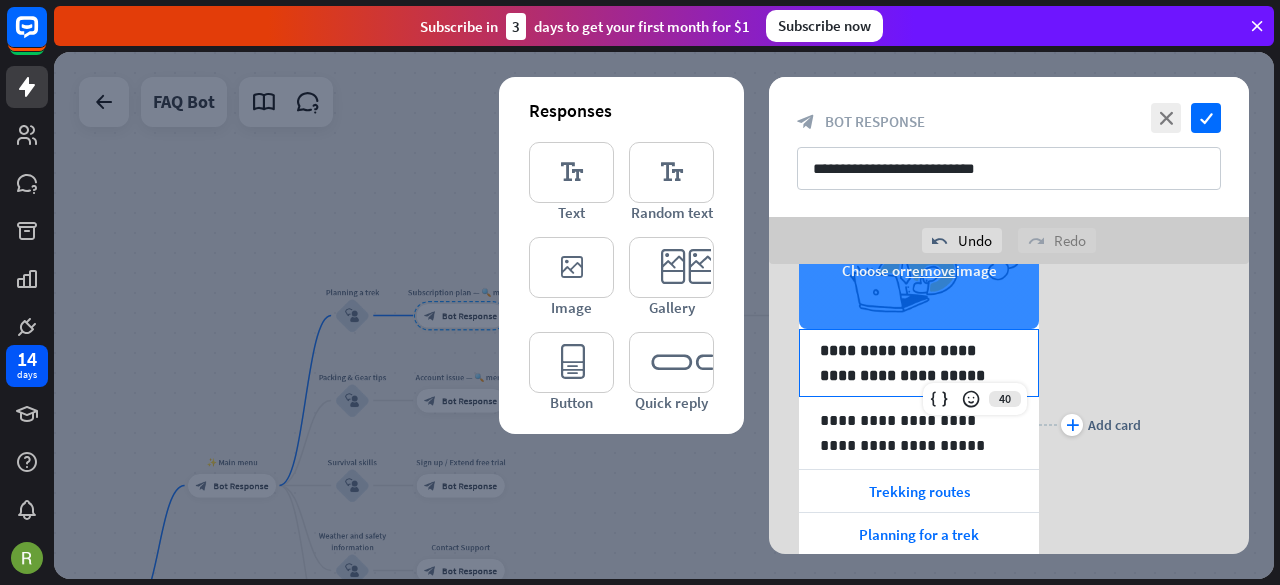 scroll, scrollTop: 123, scrollLeft: 0, axis: vertical 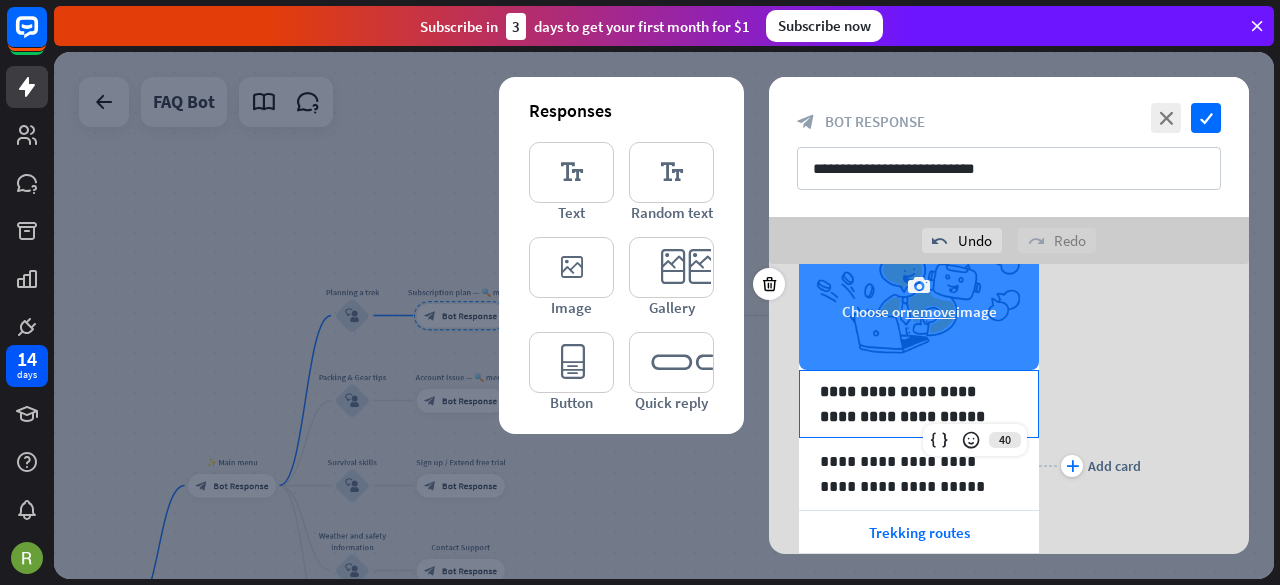click on "camera
Choose or
remove
image" at bounding box center (919, 297) 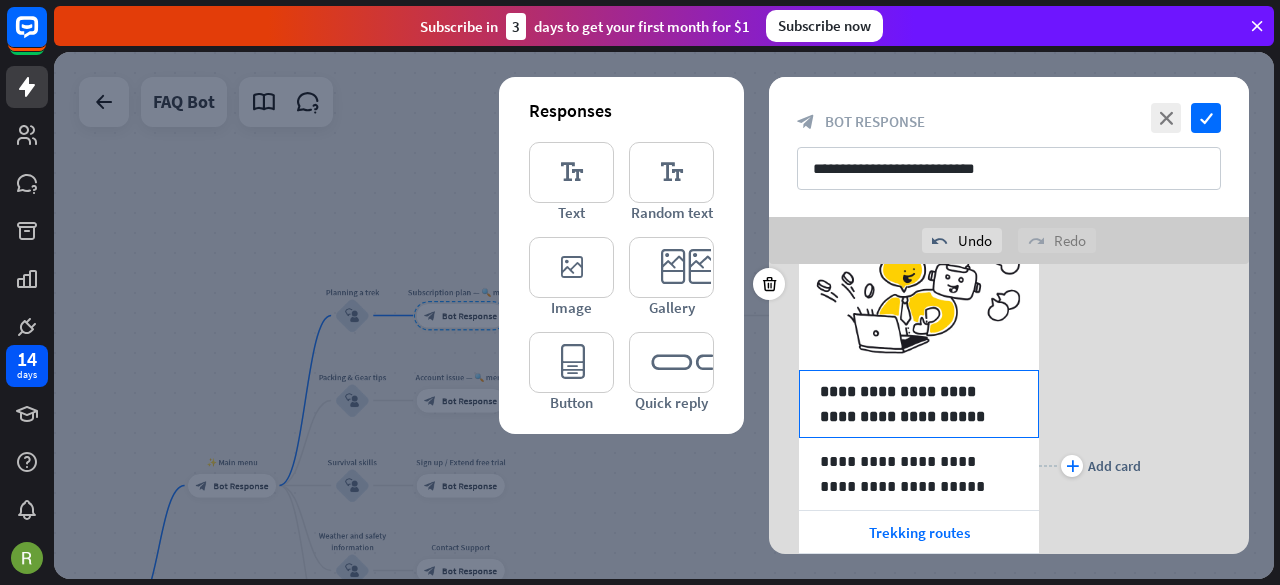 scroll, scrollTop: 36, scrollLeft: 0, axis: vertical 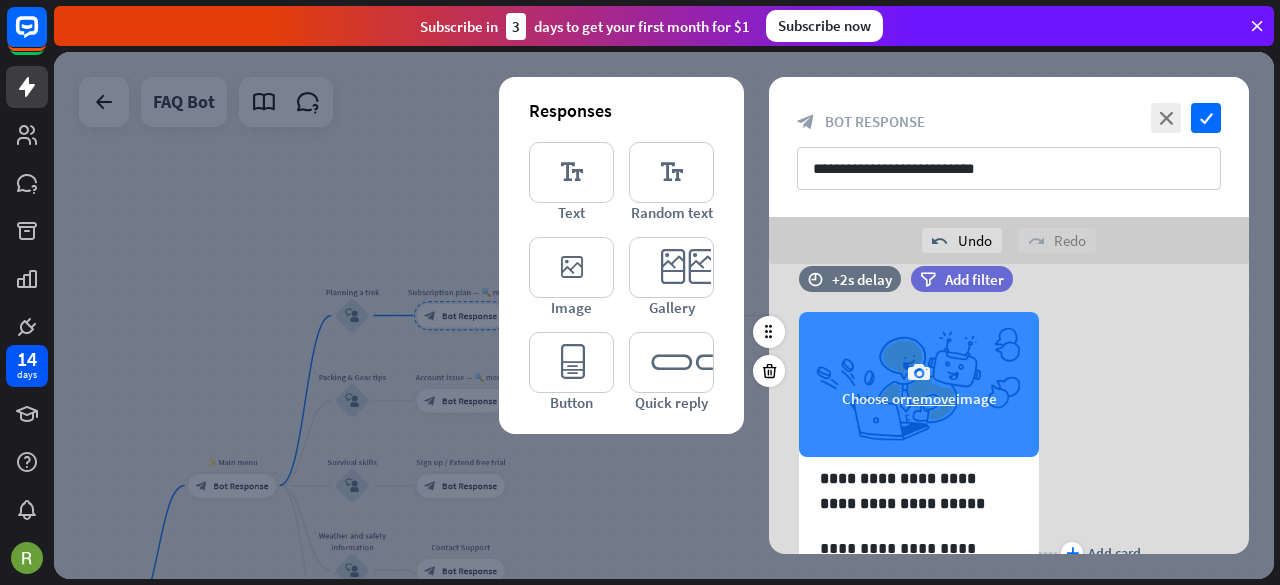 click on "camera
Choose or
remove
image" at bounding box center (919, 384) 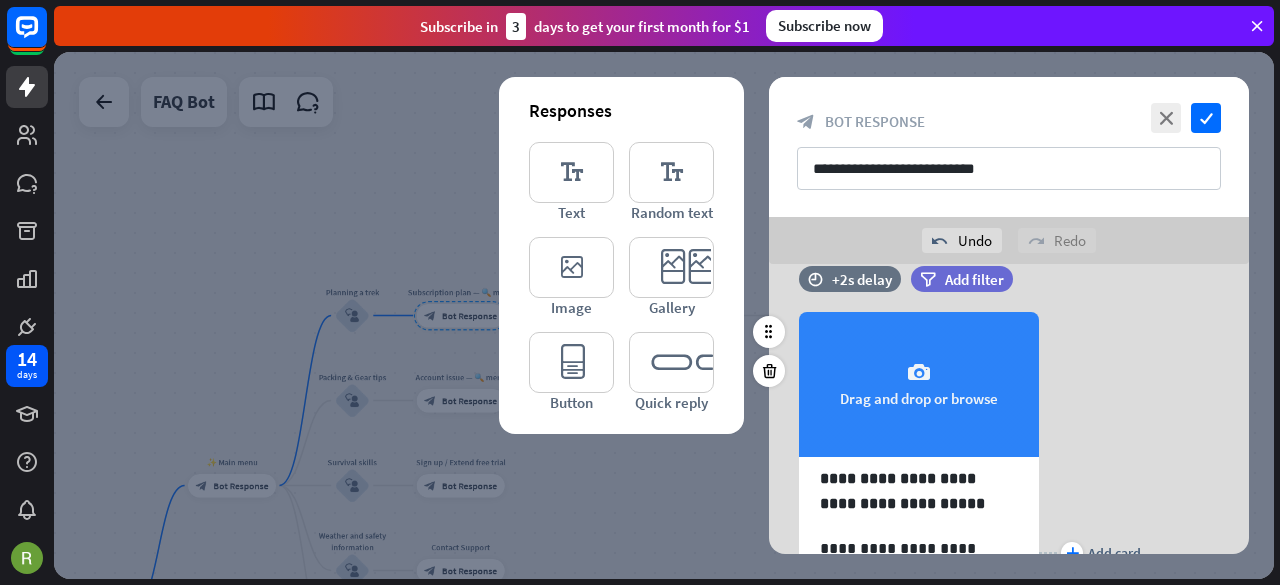 click on "plus   Add card" at bounding box center (1090, 553) 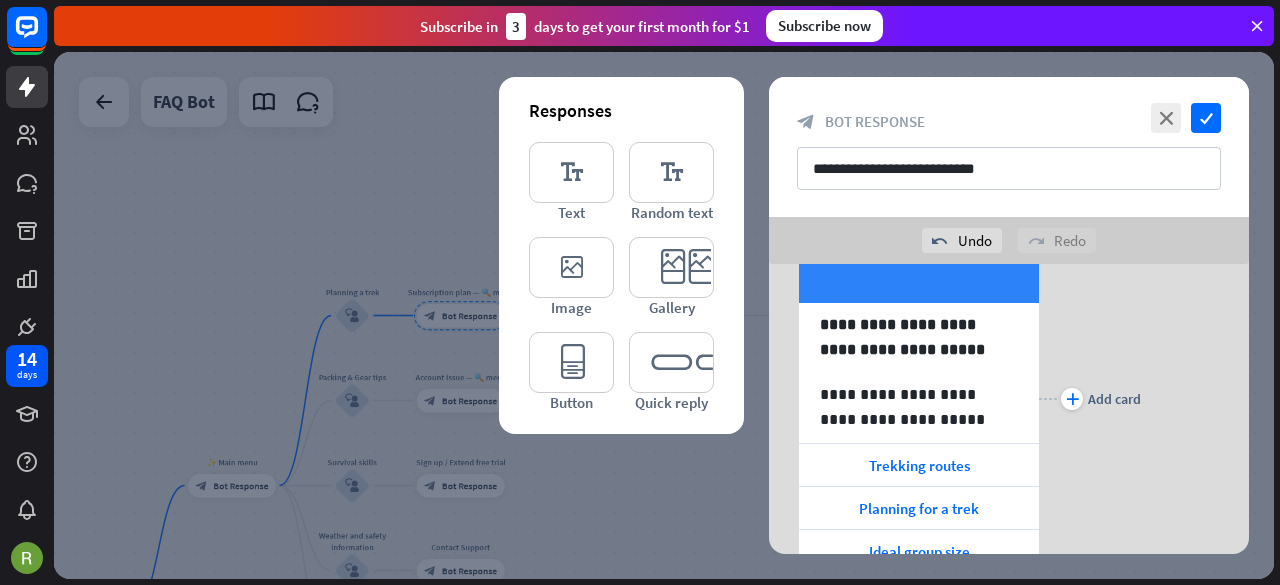 scroll, scrollTop: 193, scrollLeft: 0, axis: vertical 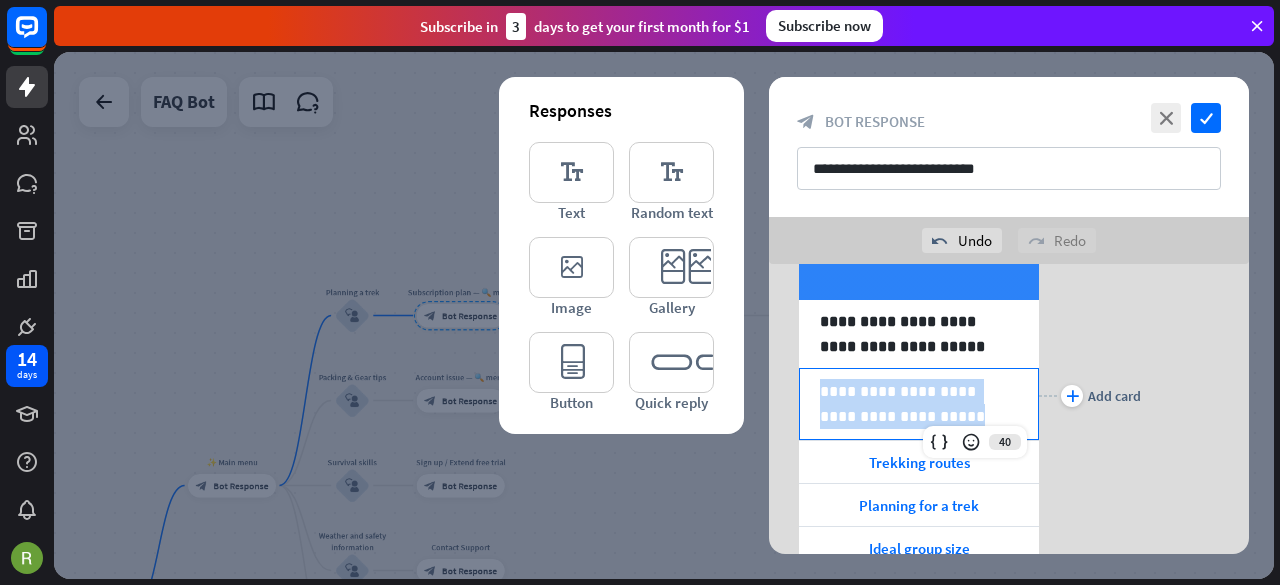 drag, startPoint x: 936, startPoint y: 413, endPoint x: 814, endPoint y: 393, distance: 123.62848 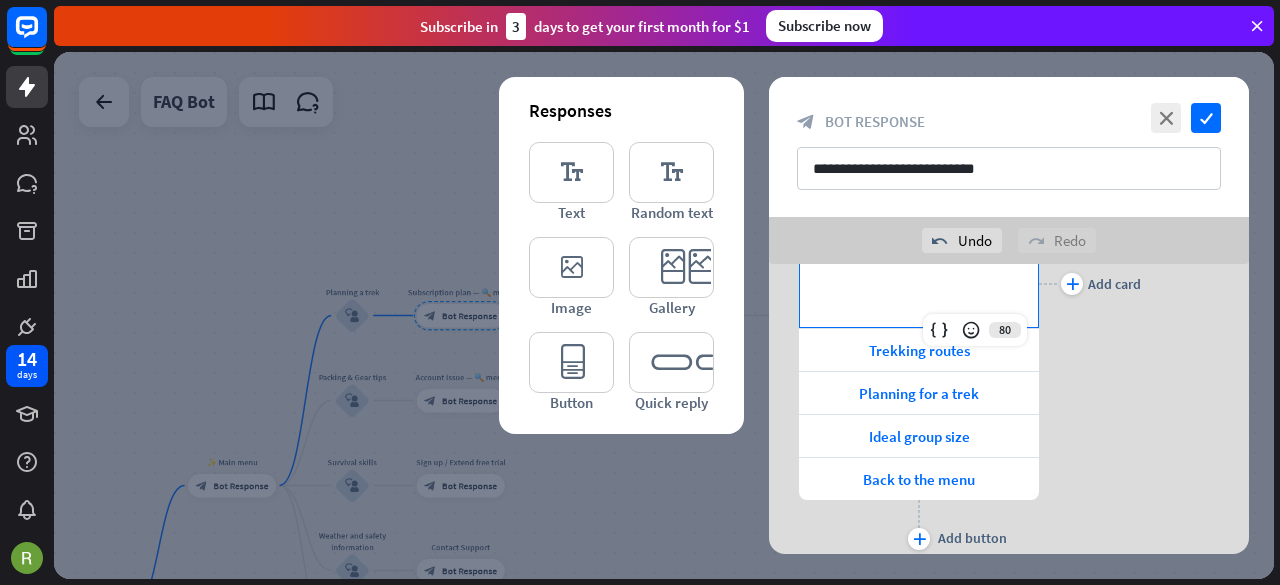 scroll, scrollTop: 305, scrollLeft: 0, axis: vertical 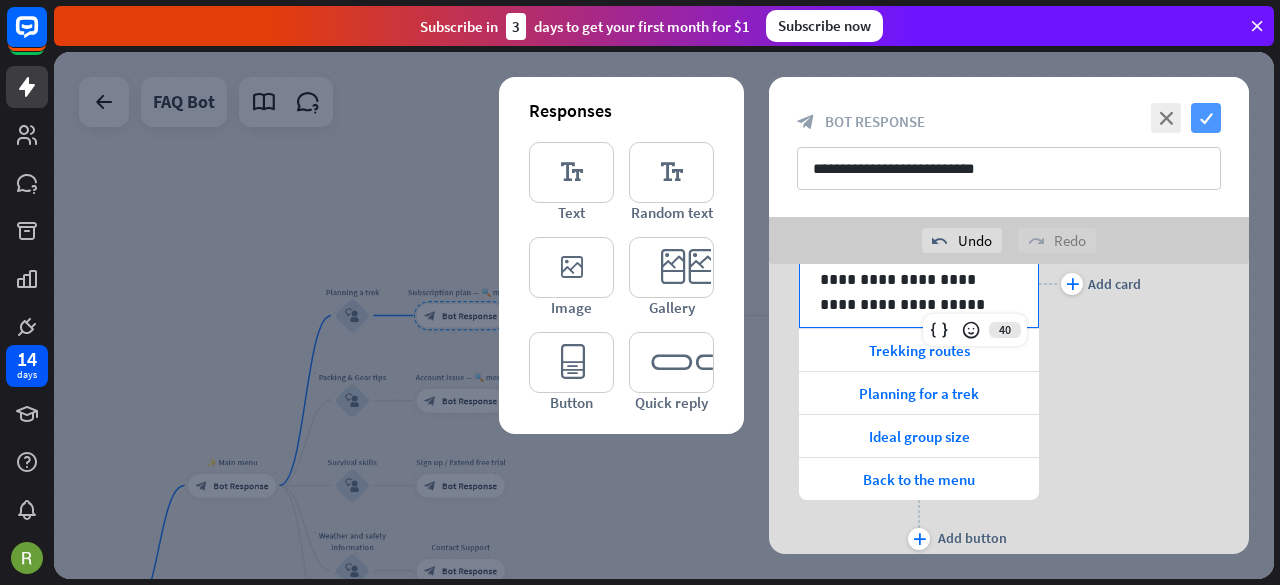 click on "check" at bounding box center (1206, 118) 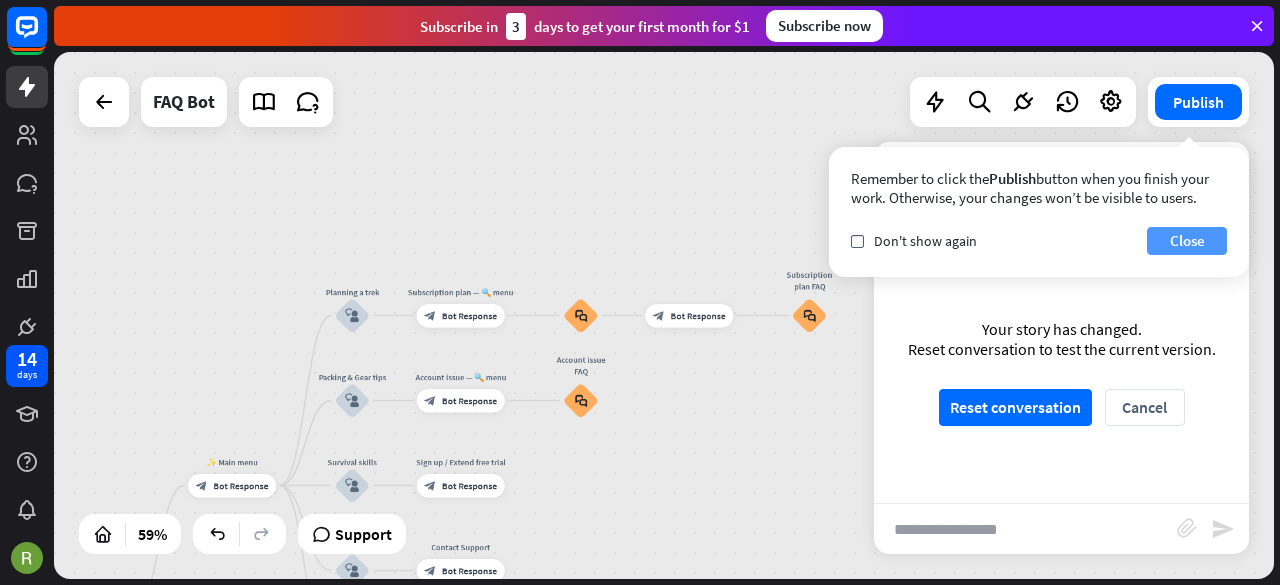 click on "Close" at bounding box center [1187, 241] 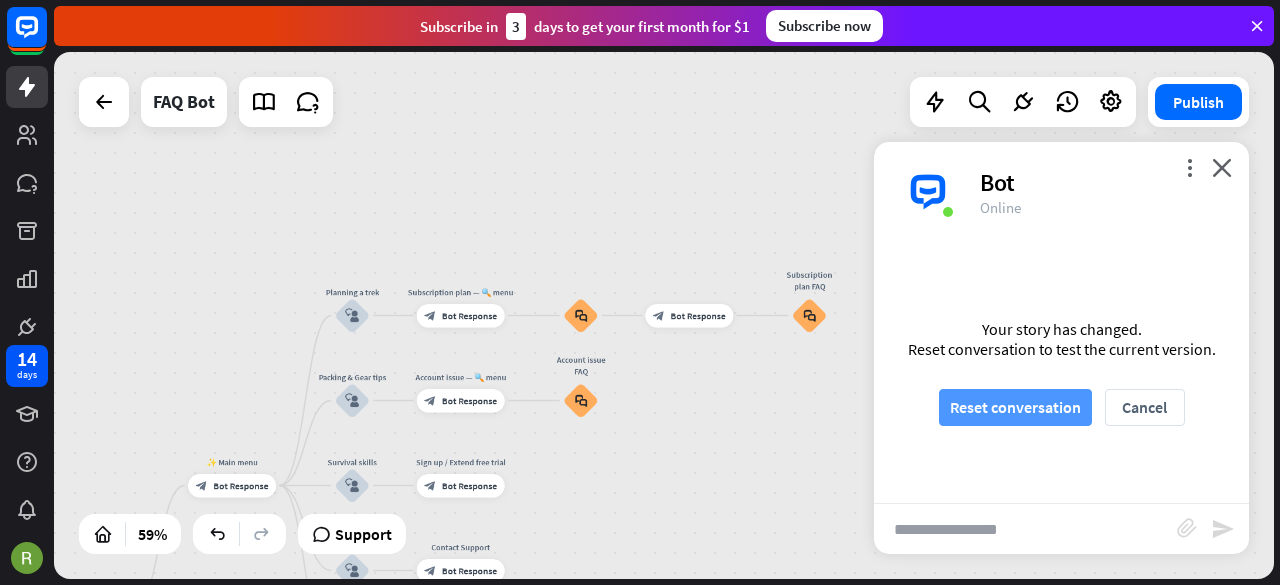 click on "Reset conversation" at bounding box center (1015, 407) 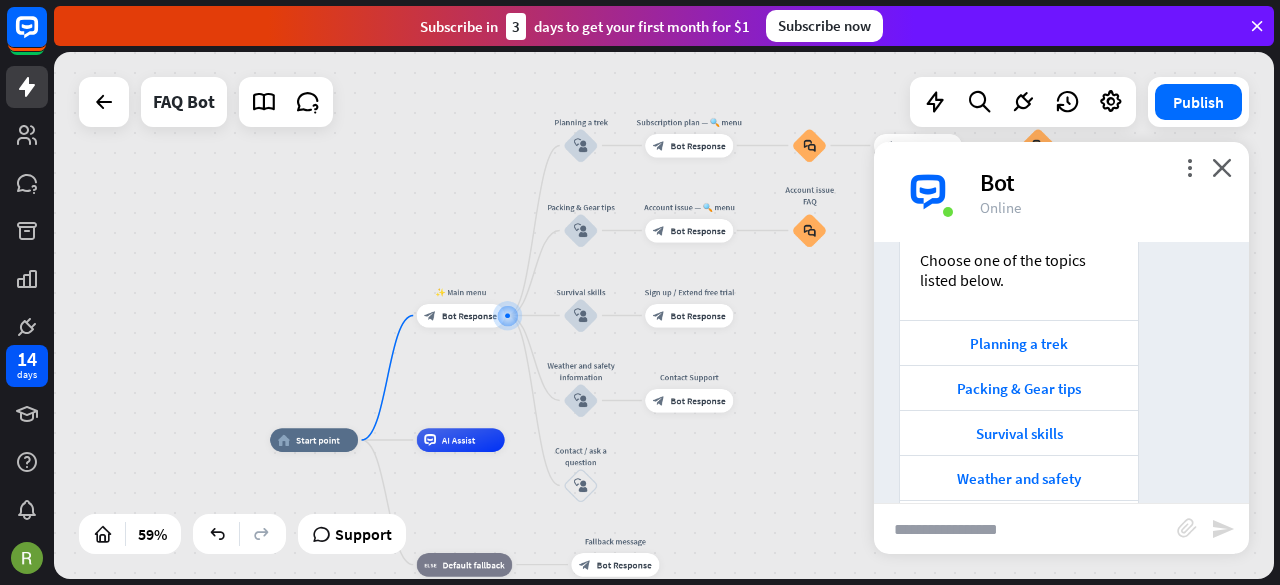 scroll, scrollTop: 356, scrollLeft: 0, axis: vertical 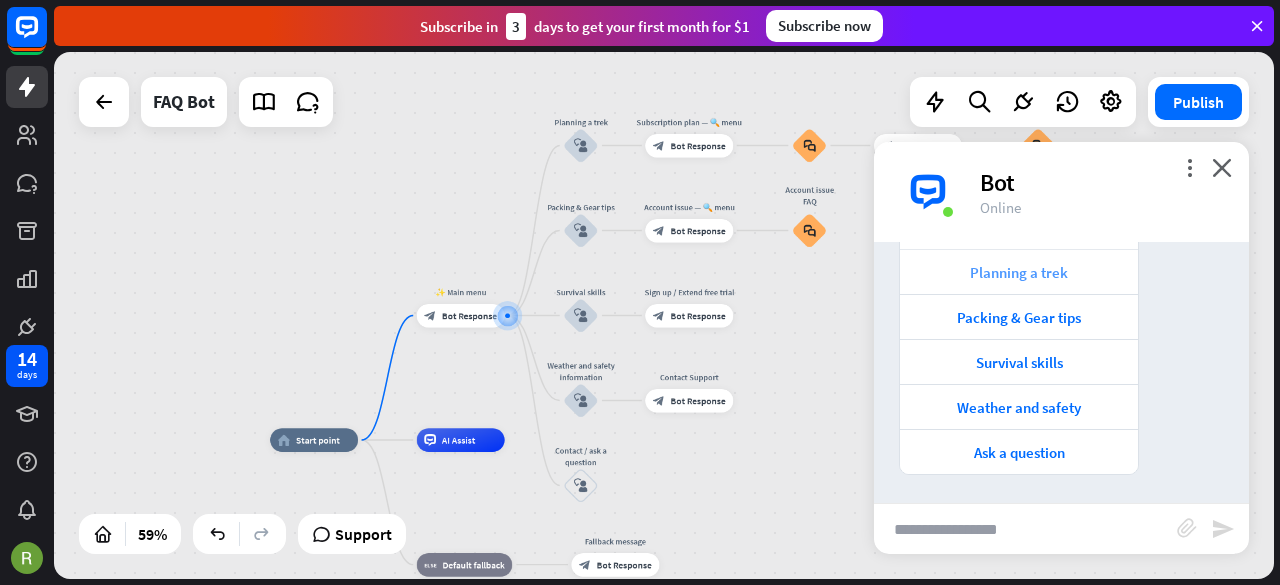 click on "Planning a trek" at bounding box center (1019, 272) 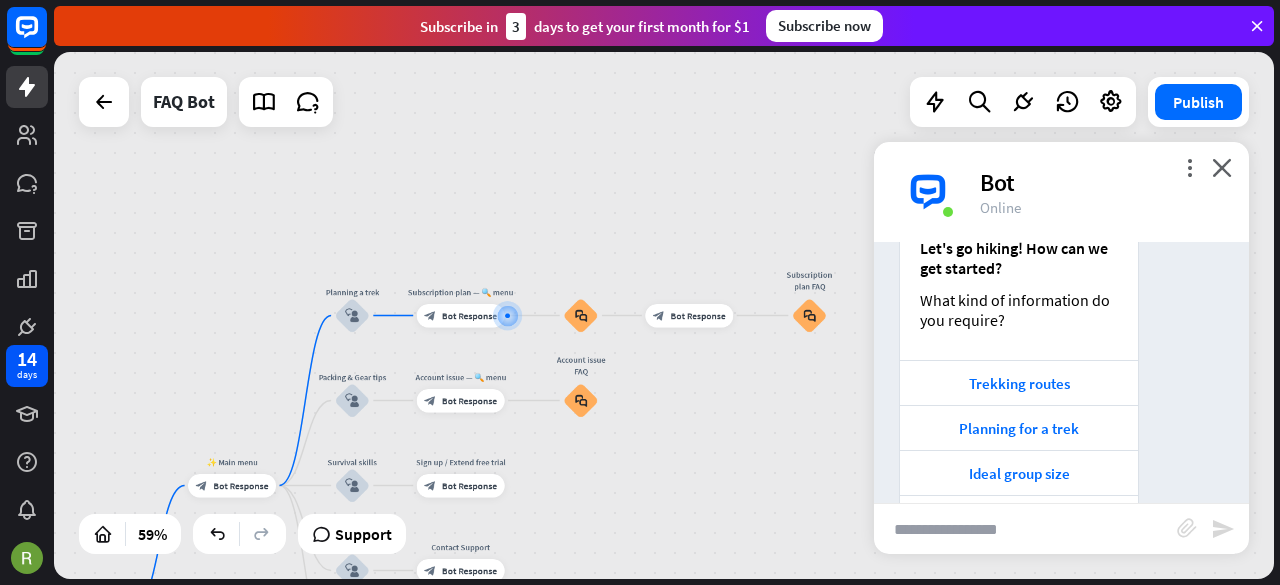 scroll, scrollTop: 818, scrollLeft: 0, axis: vertical 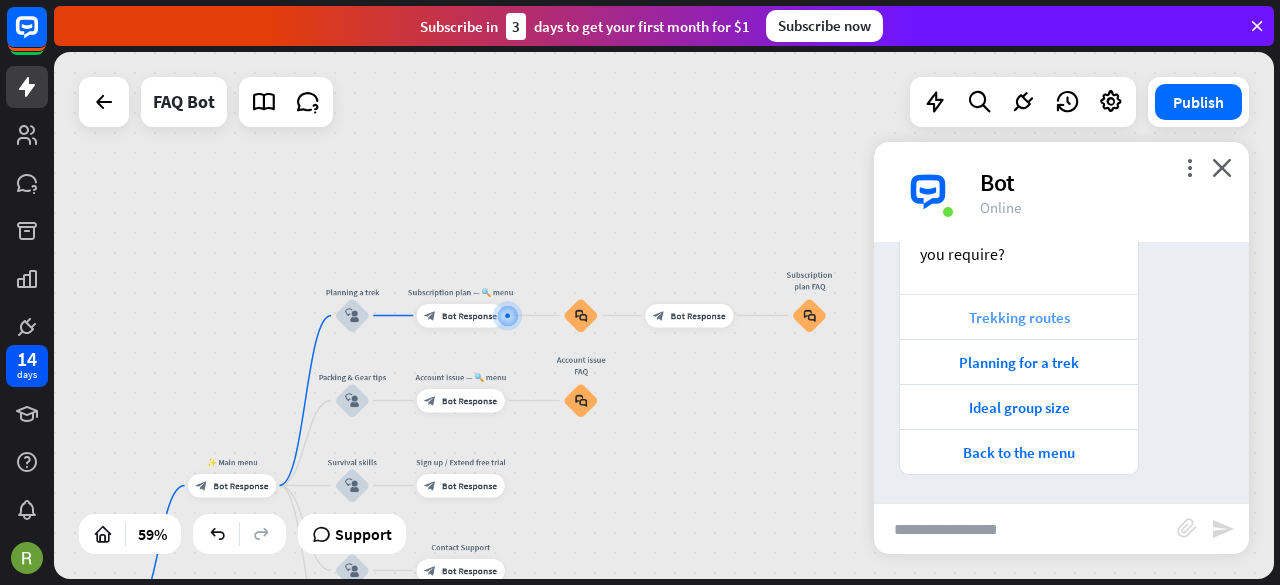 click on "Trekking routes" at bounding box center (1019, 317) 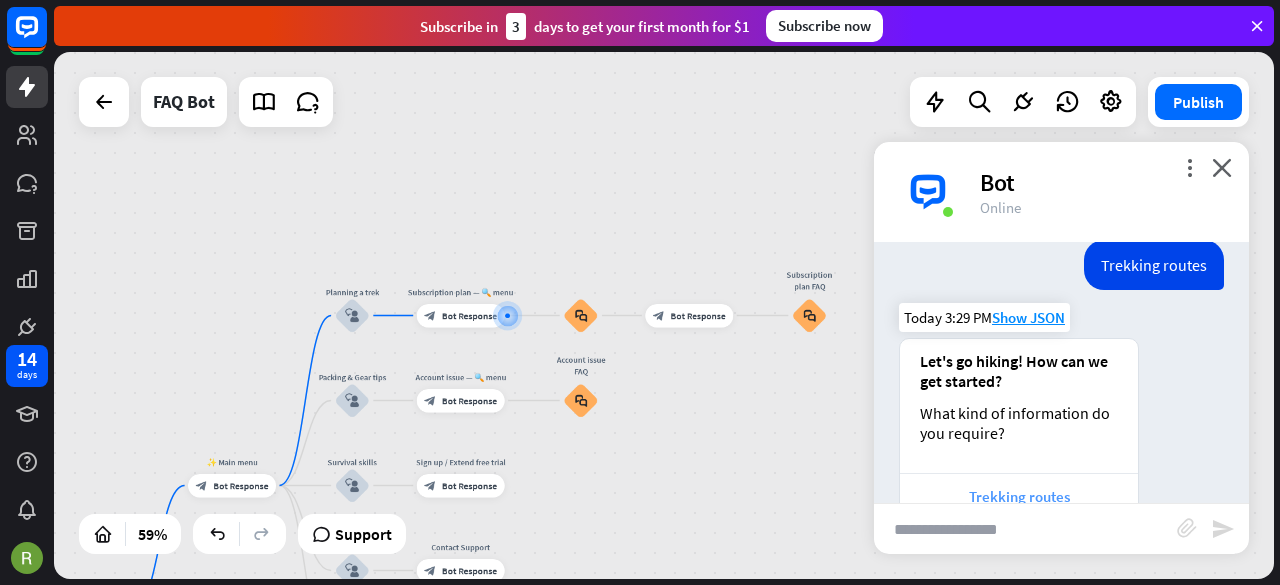 scroll, scrollTop: 1111, scrollLeft: 0, axis: vertical 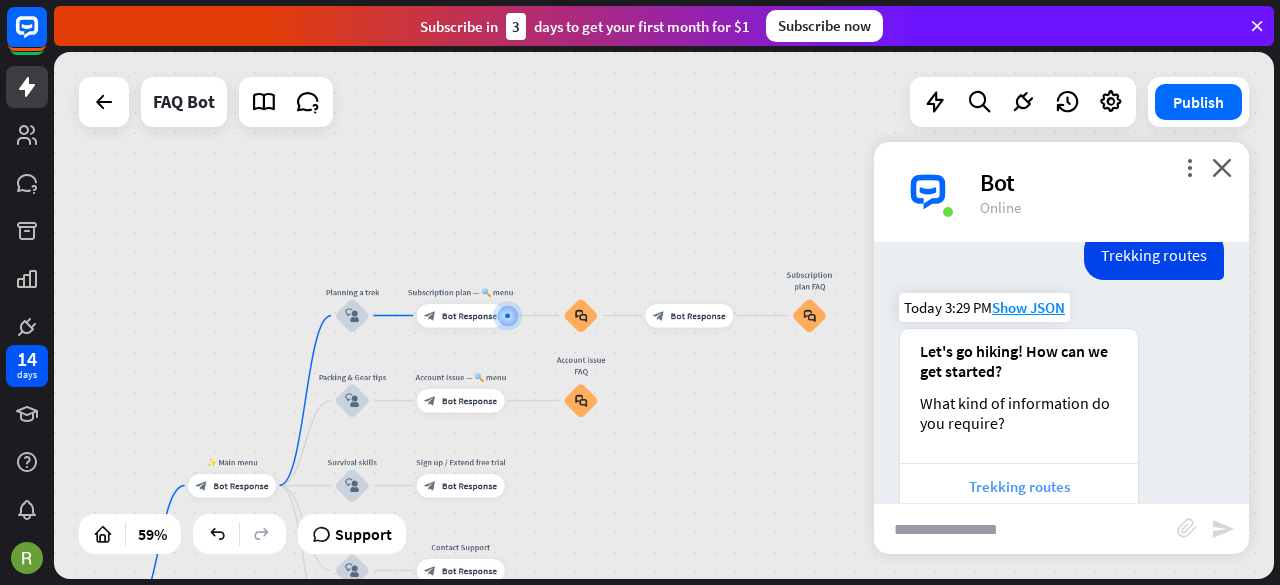 click on "Trekking routes" at bounding box center (1019, 486) 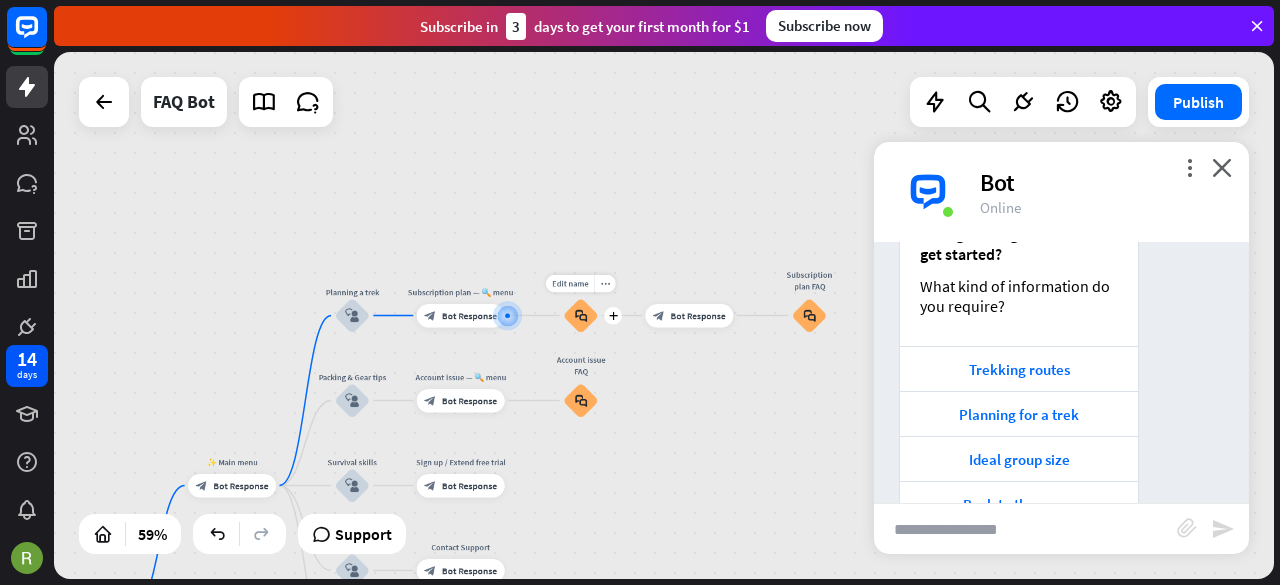 scroll, scrollTop: 1740, scrollLeft: 0, axis: vertical 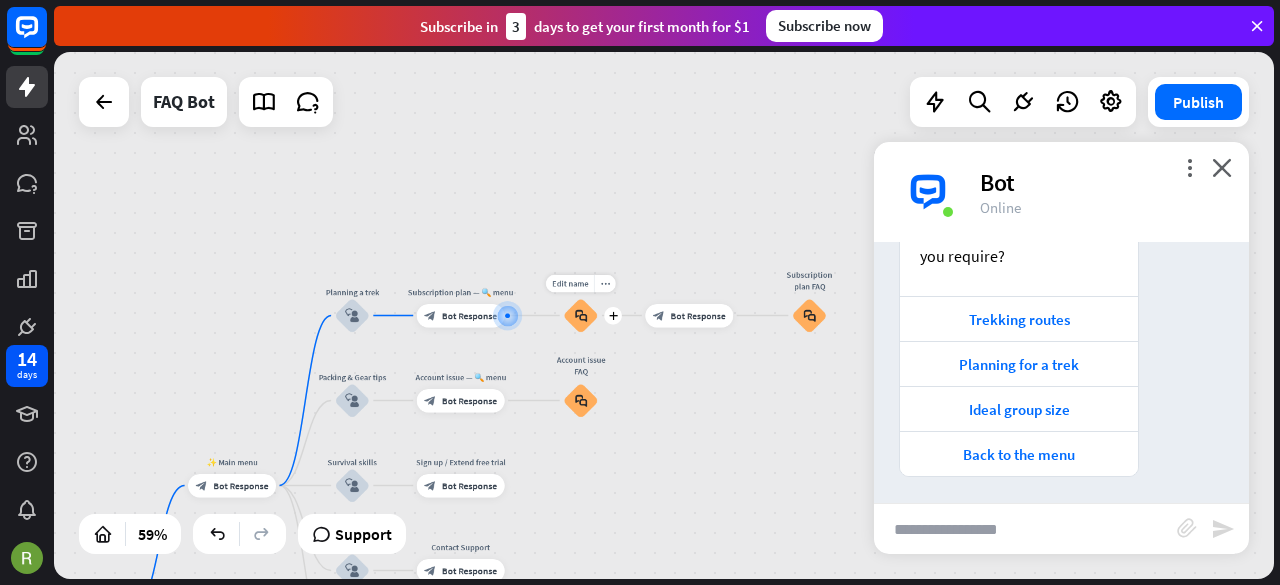 click on "block_faq" at bounding box center [581, 315] 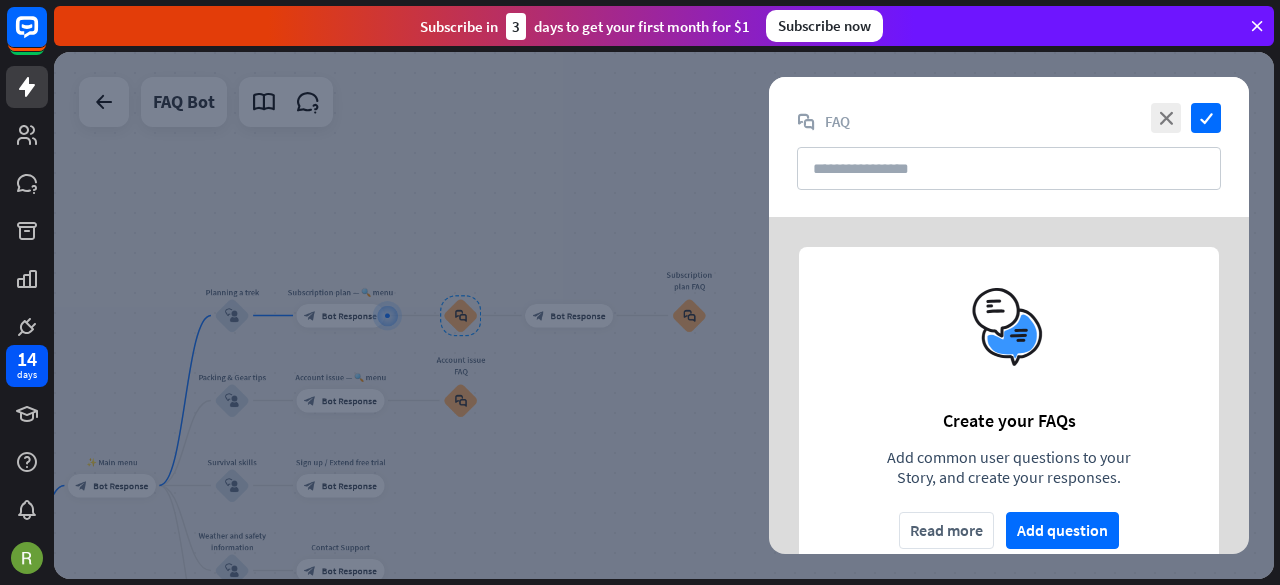 scroll, scrollTop: 64, scrollLeft: 0, axis: vertical 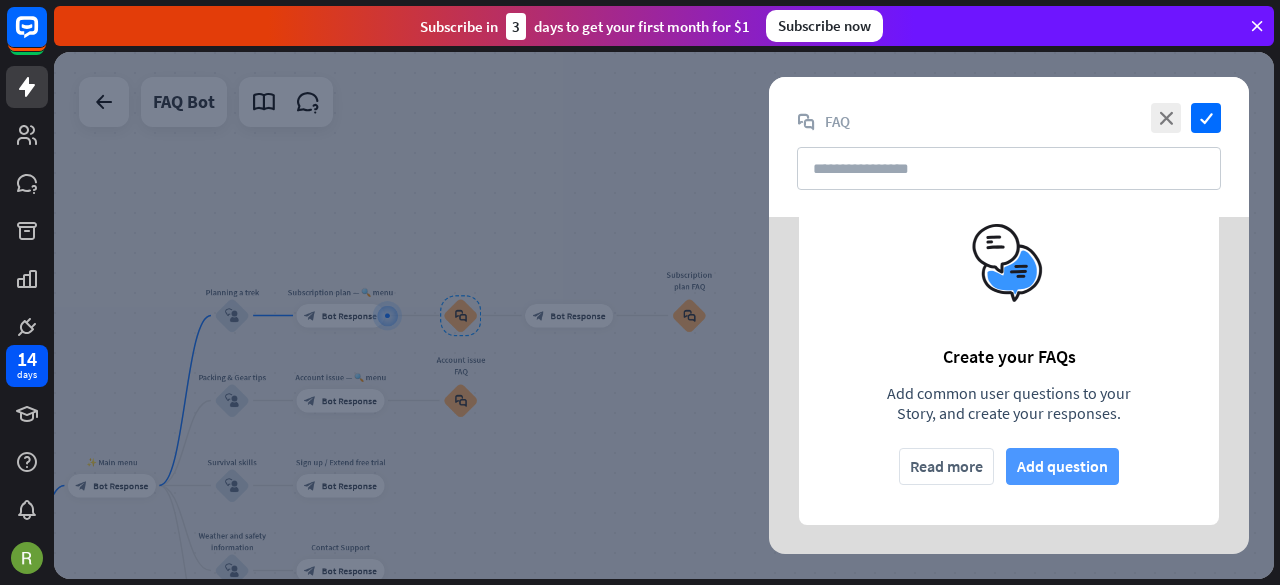 click on "Add question" at bounding box center (1062, 466) 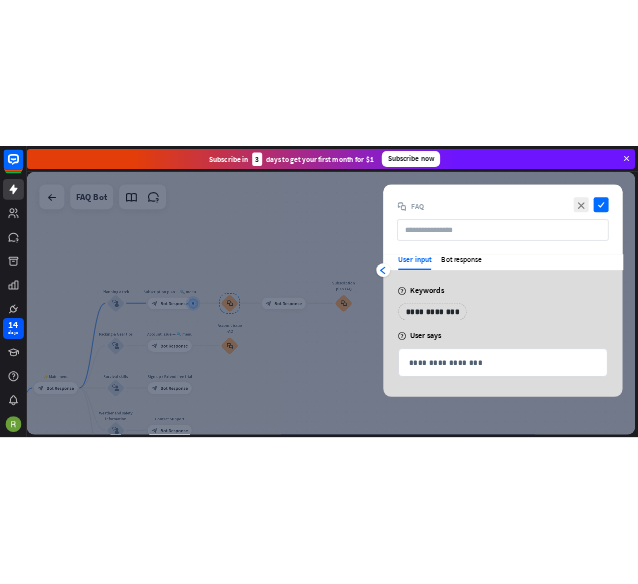 scroll, scrollTop: 0, scrollLeft: 0, axis: both 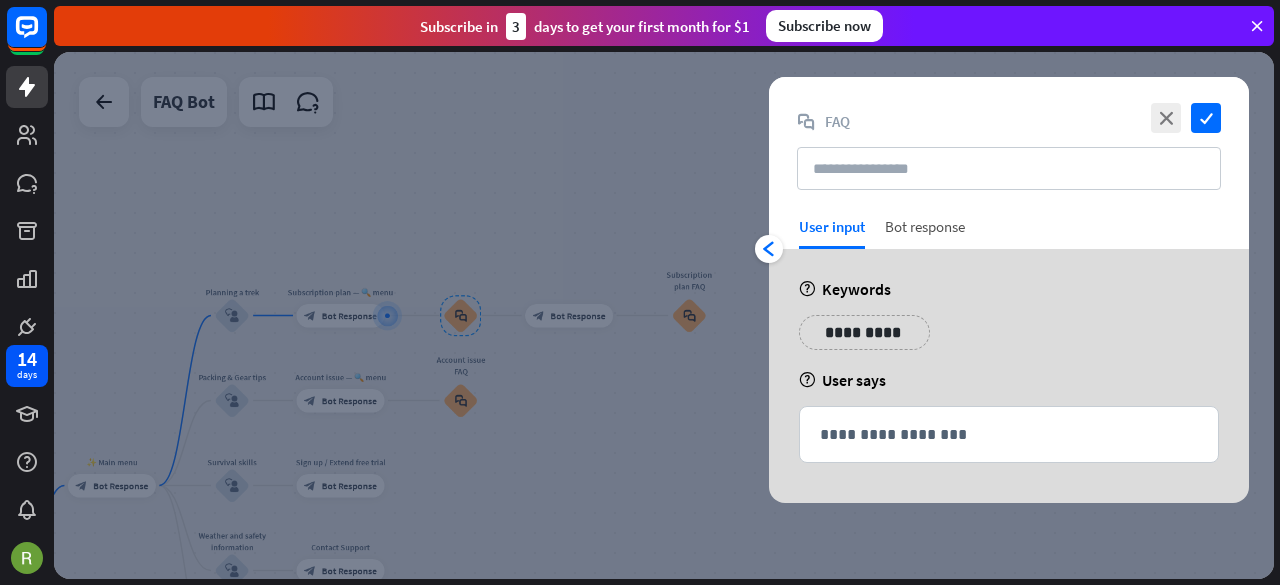 click on "Bot response" at bounding box center (925, 233) 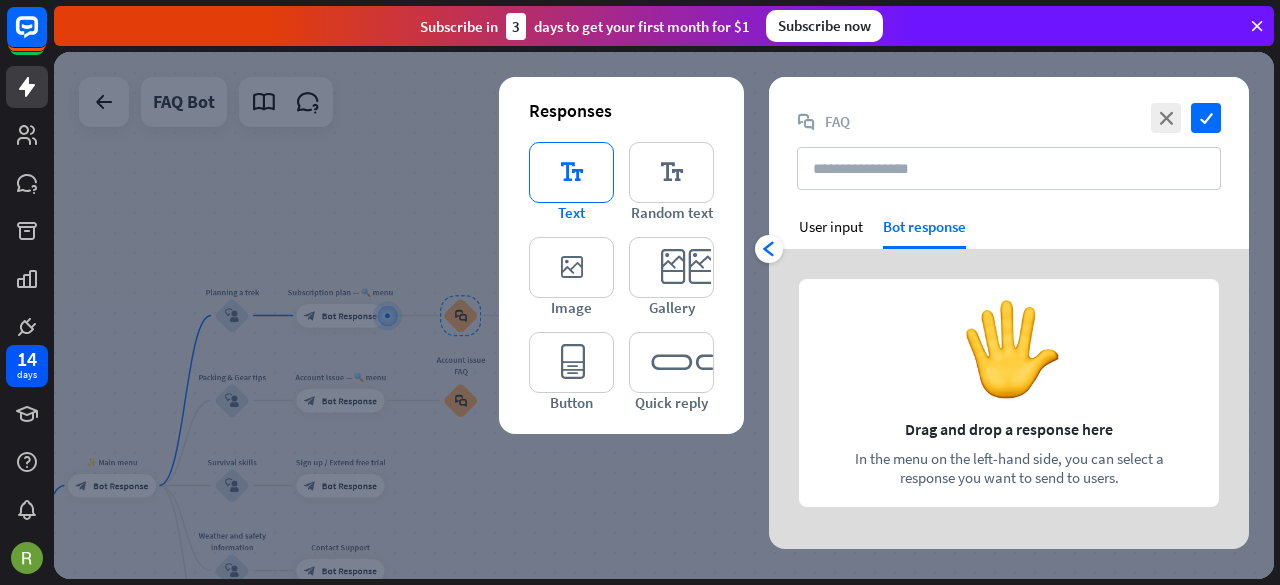 click on "editor_text" at bounding box center (571, 172) 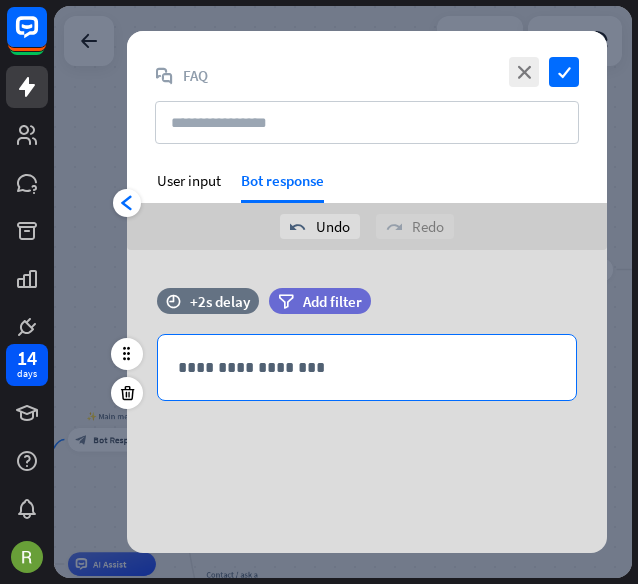 click on "**********" at bounding box center [367, 367] 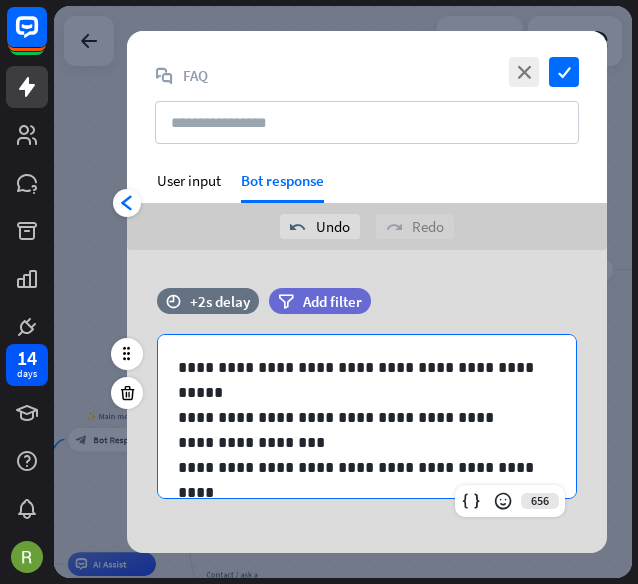 scroll, scrollTop: 84, scrollLeft: 0, axis: vertical 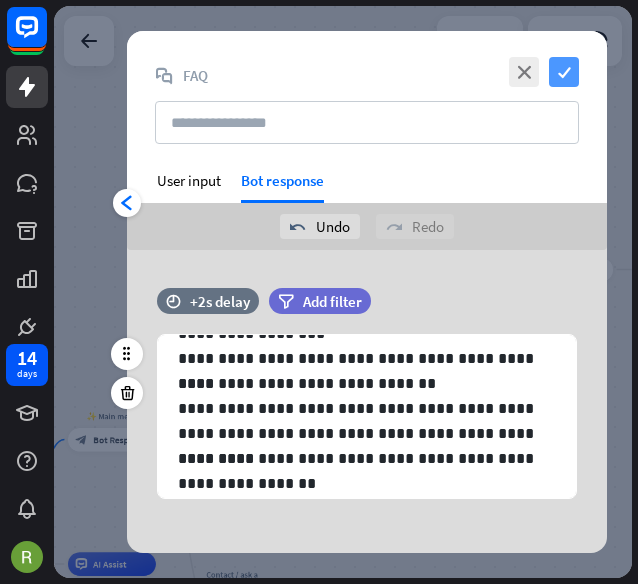 click on "check" at bounding box center [564, 72] 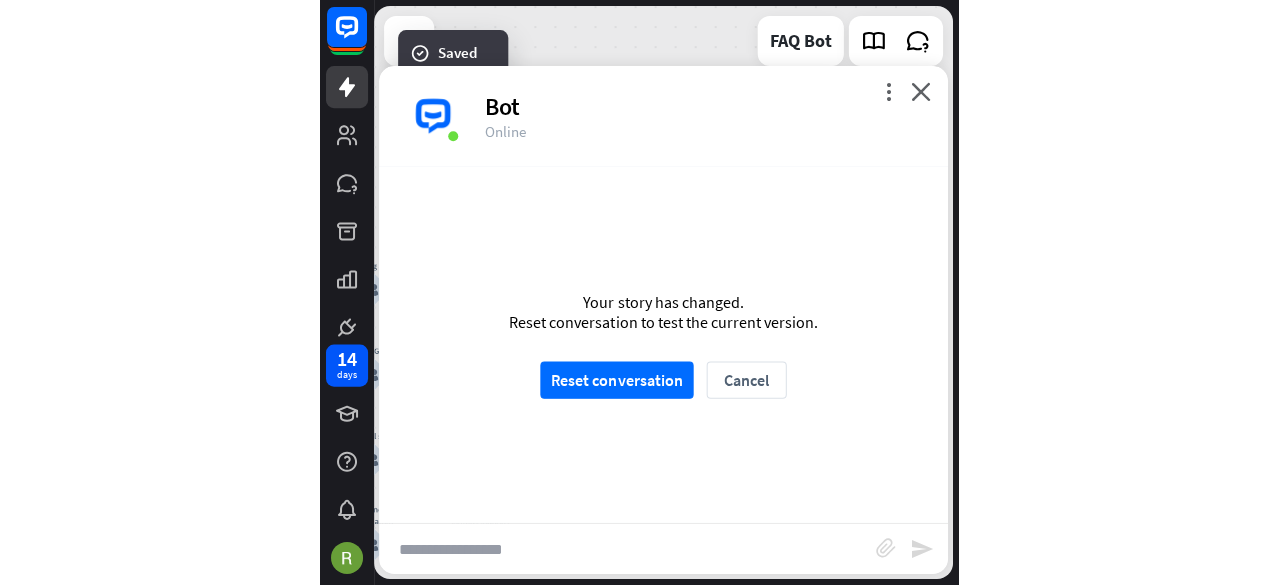 scroll, scrollTop: 1740, scrollLeft: 0, axis: vertical 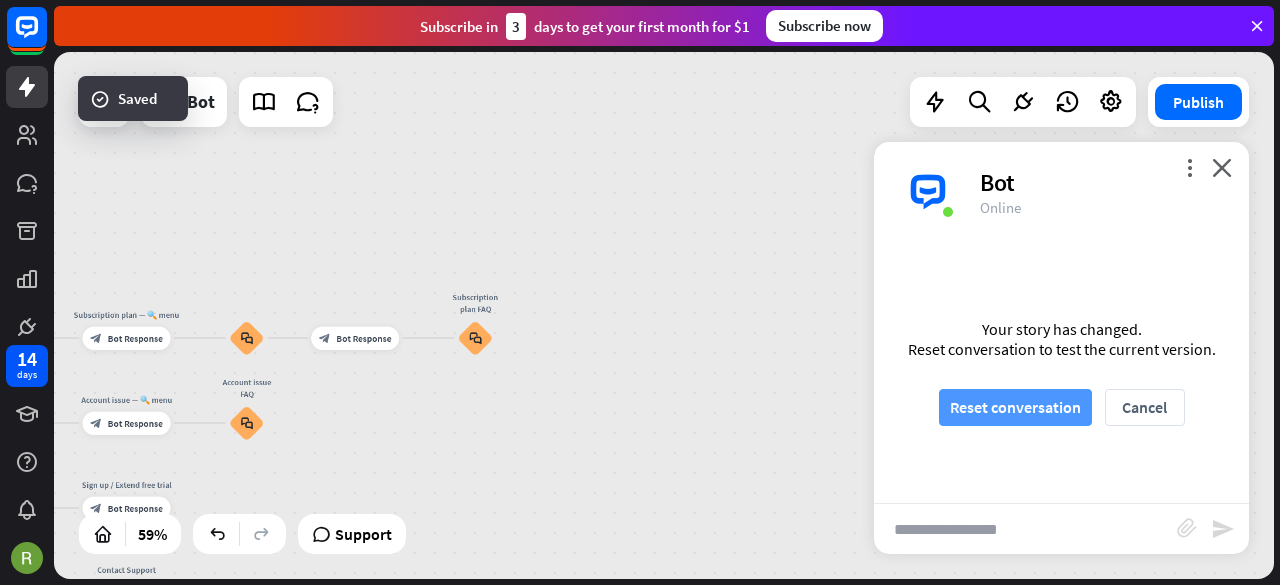 click on "Reset conversation" at bounding box center (1015, 407) 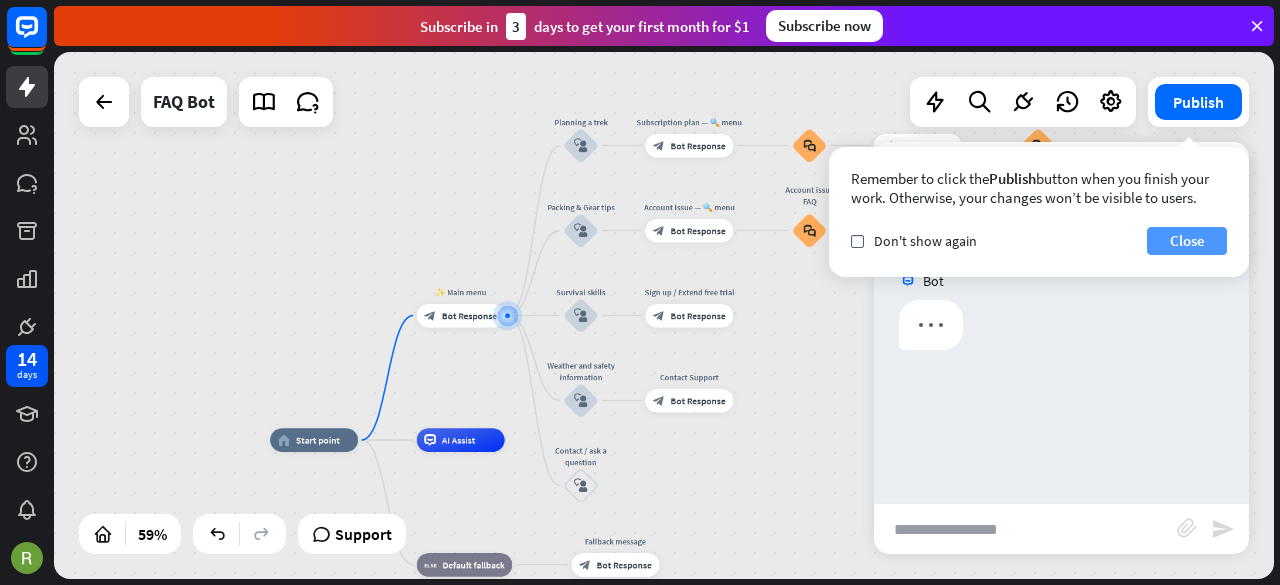 click on "Close" at bounding box center [1187, 241] 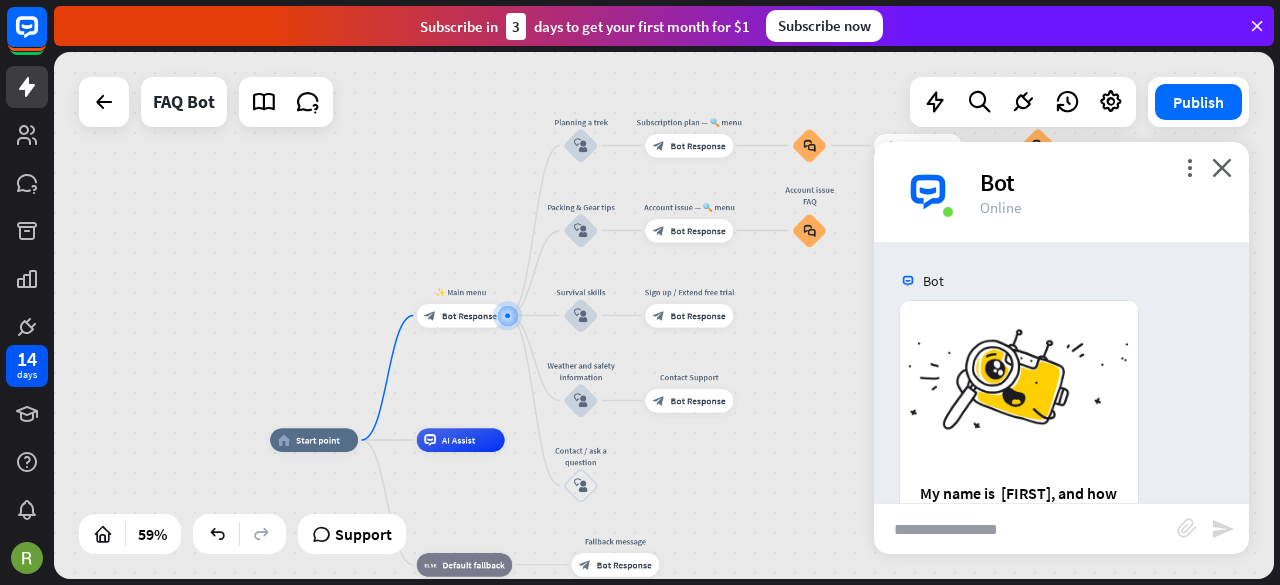 scroll, scrollTop: 356, scrollLeft: 0, axis: vertical 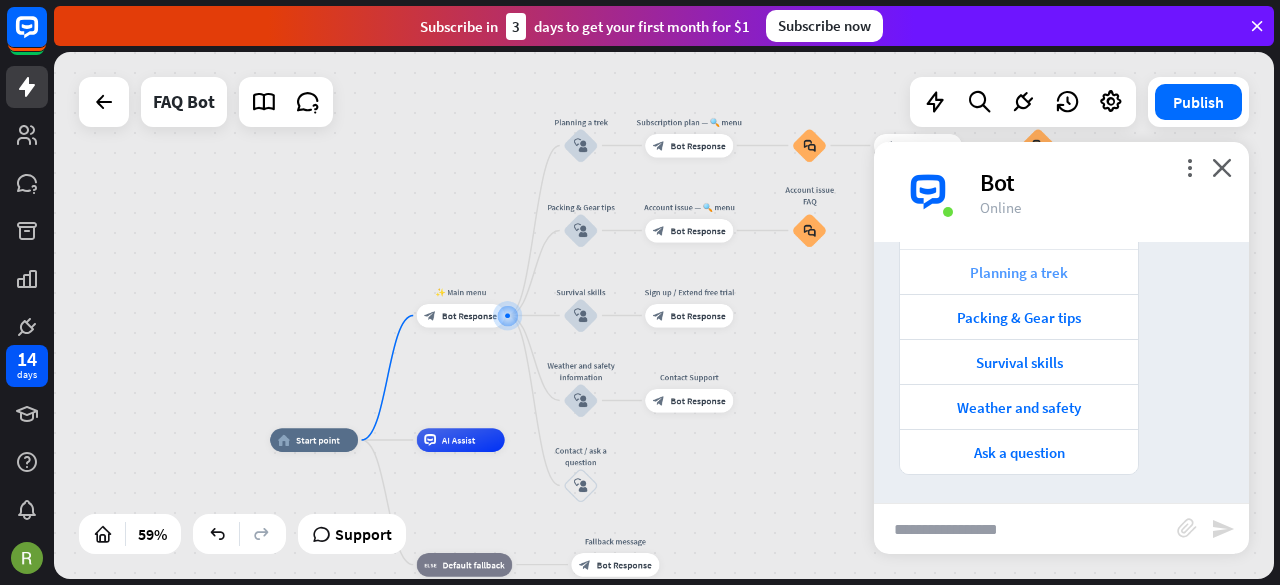 click on "Planning a trek" at bounding box center [1019, 272] 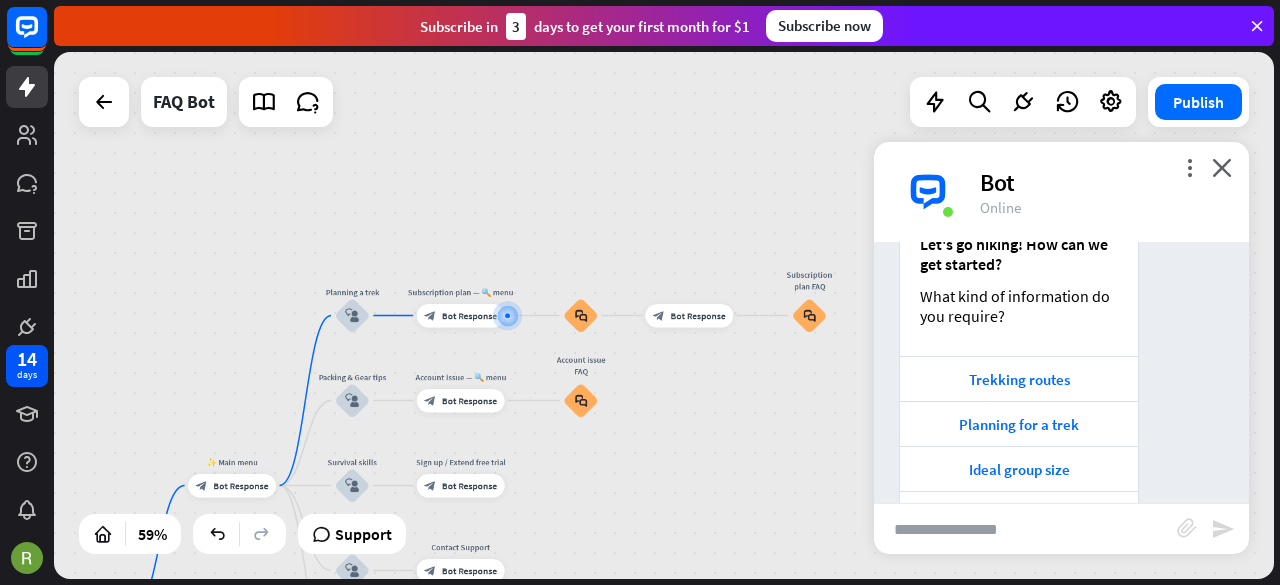 scroll, scrollTop: 818, scrollLeft: 0, axis: vertical 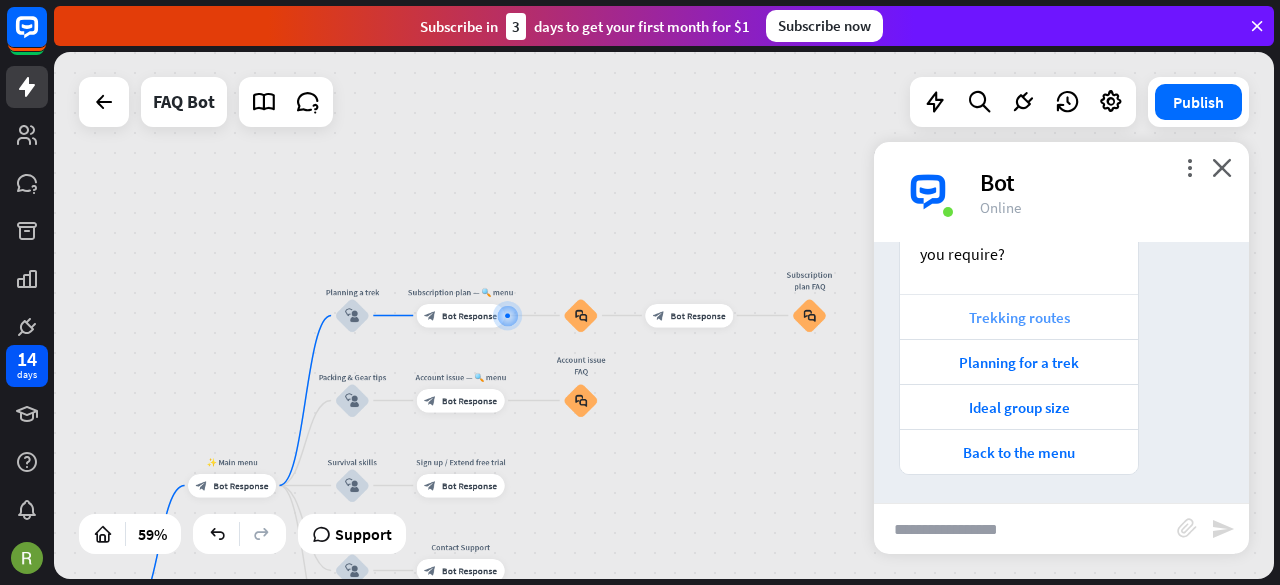 click on "Trekking routes" at bounding box center [1019, 317] 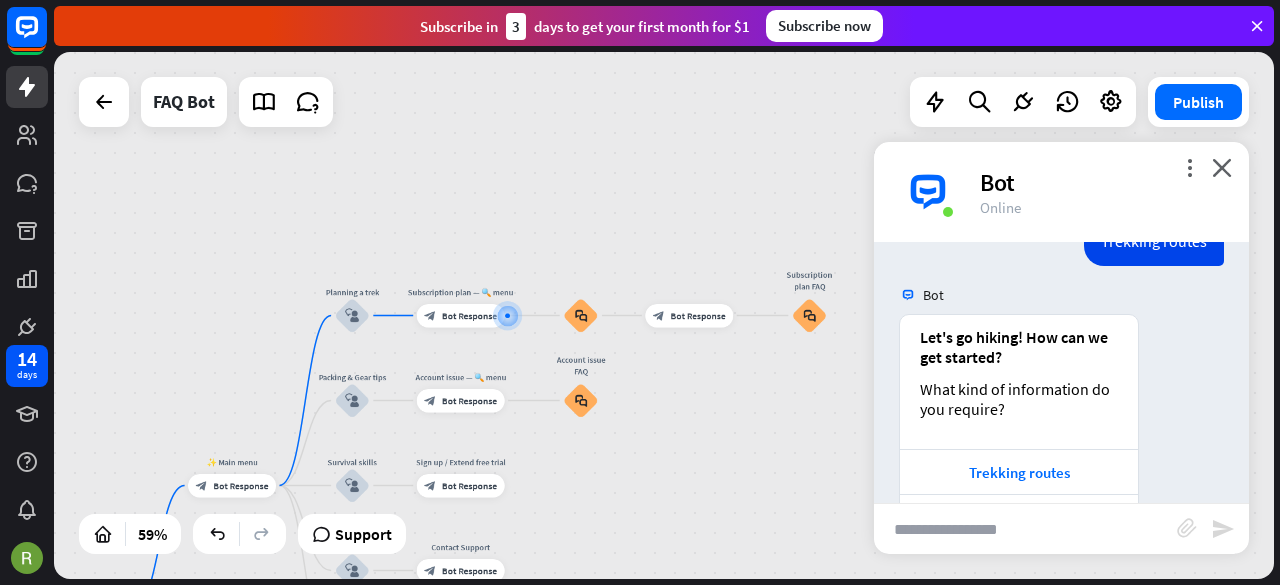 scroll, scrollTop: 1123, scrollLeft: 0, axis: vertical 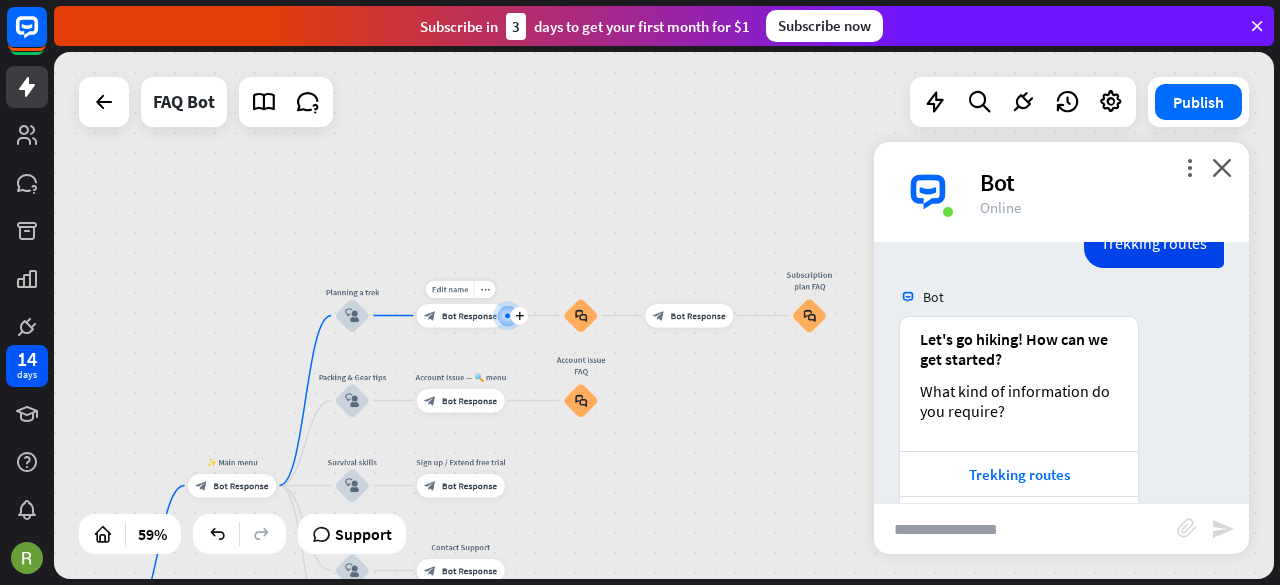 click at bounding box center [507, 315] 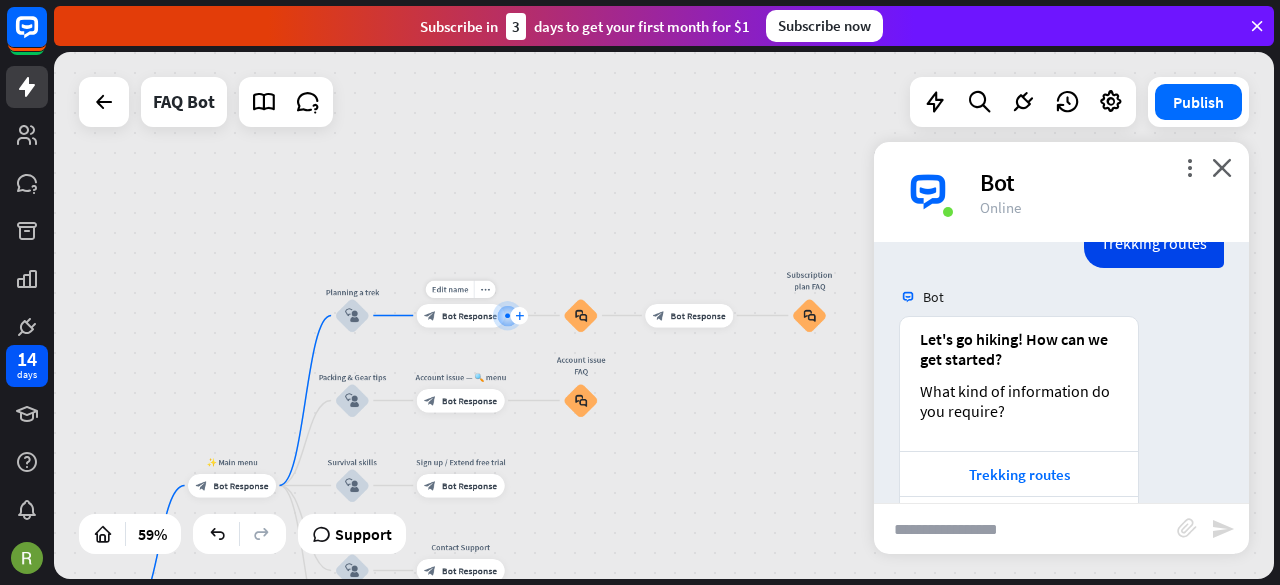 drag, startPoint x: 578, startPoint y: 317, endPoint x: 516, endPoint y: 316, distance: 62.008064 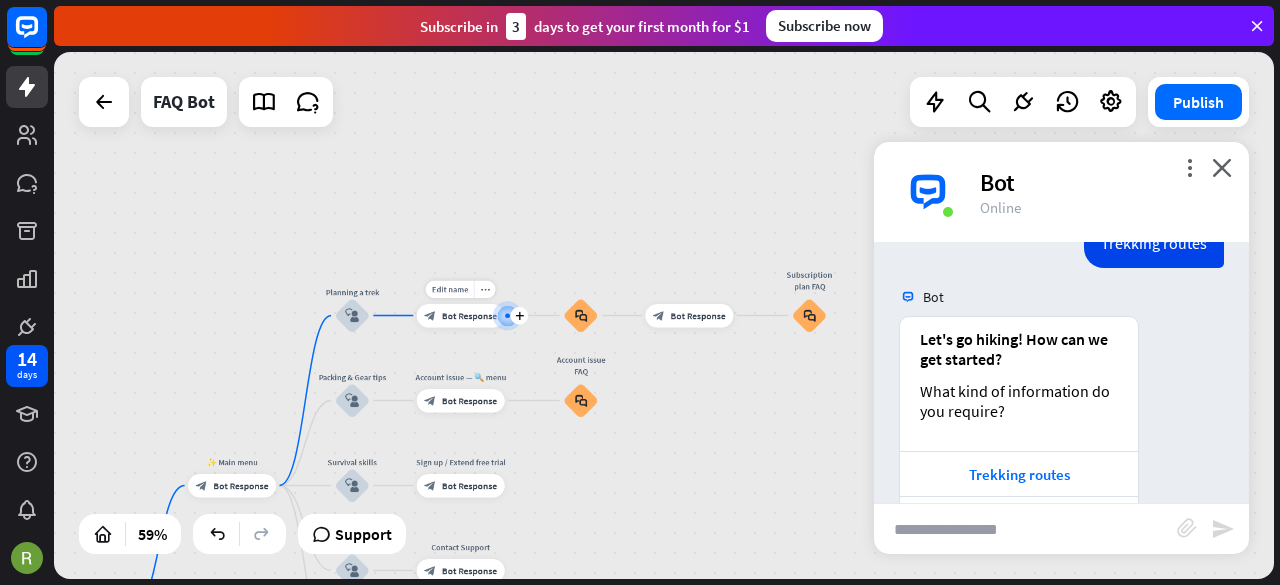 click at bounding box center [507, 315] 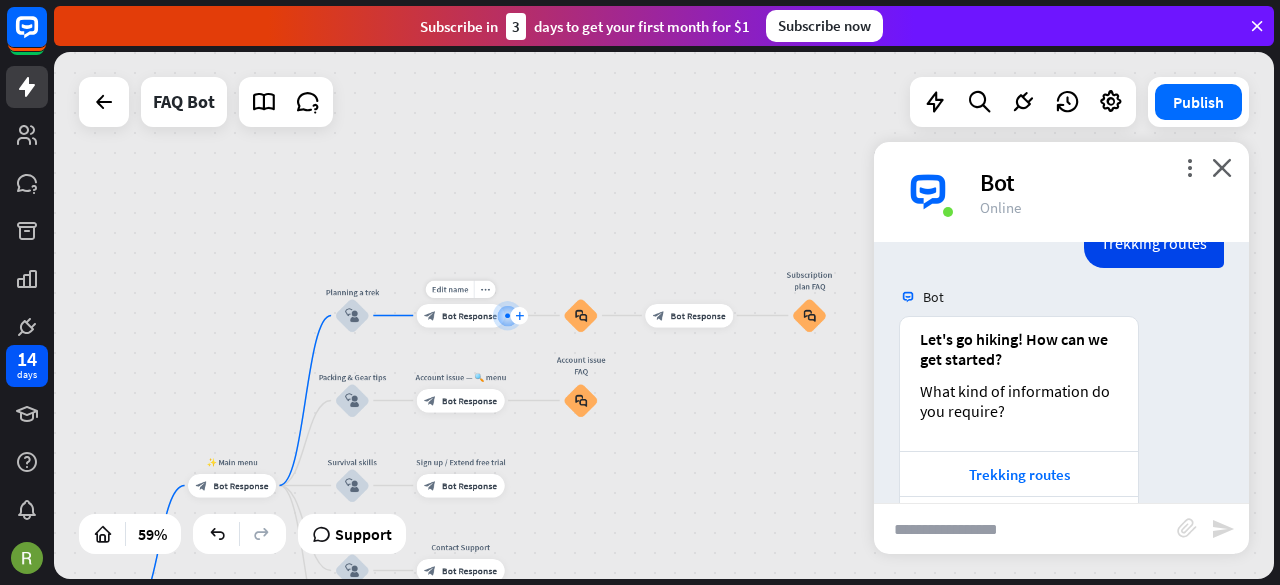 click on "plus" at bounding box center (519, 315) 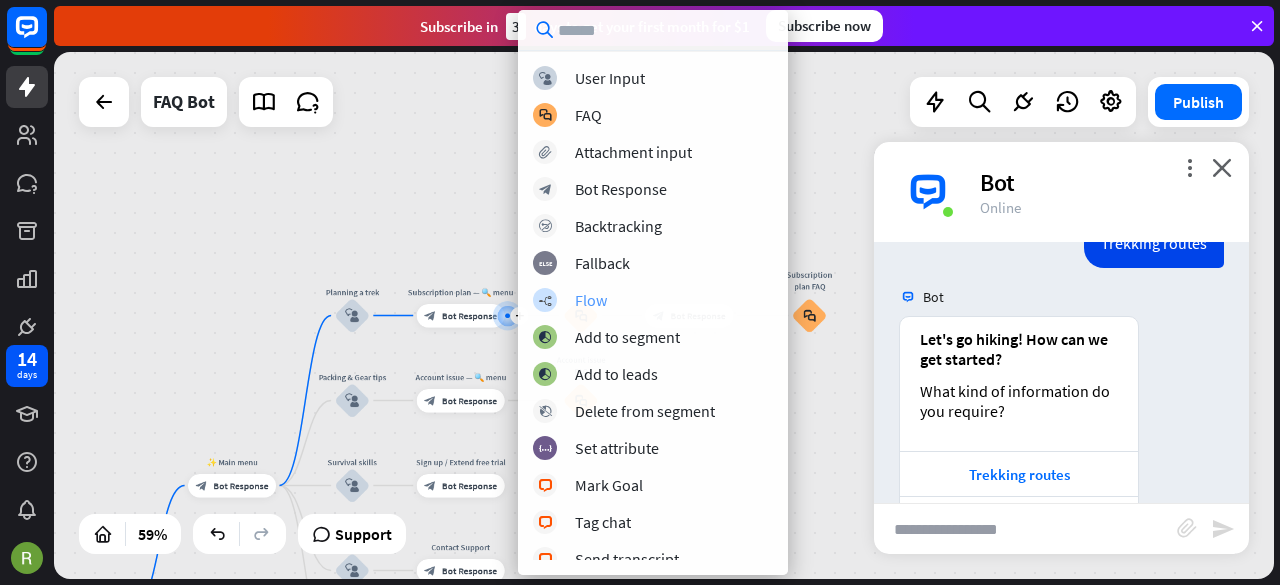 click on "builder_tree
Flow" at bounding box center (653, 300) 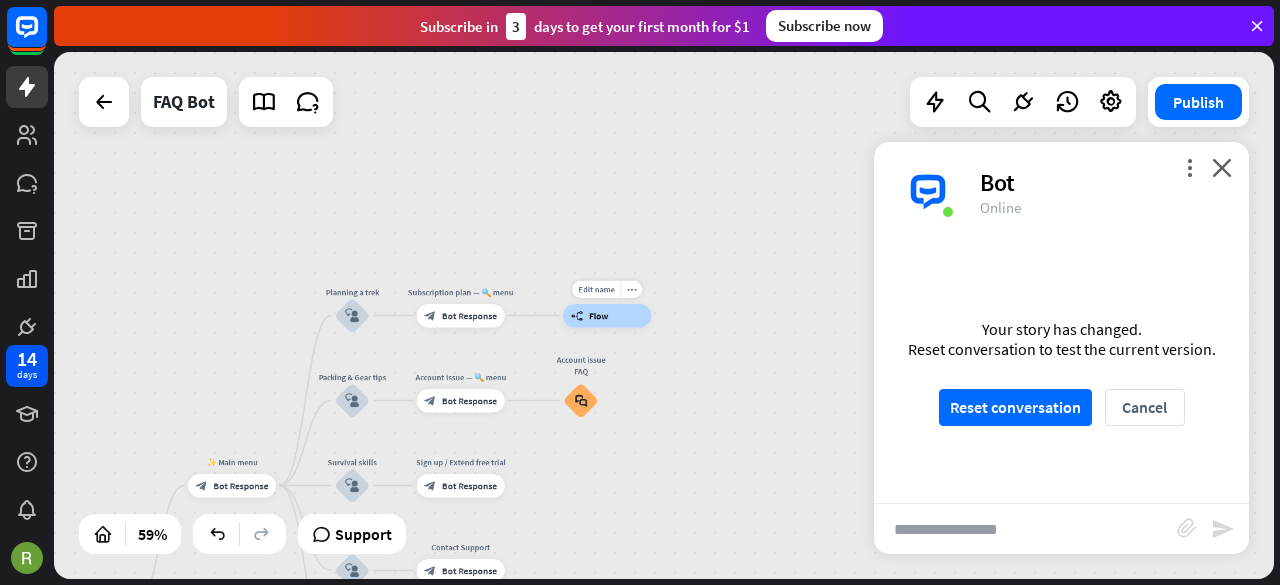 click on "builder_tree   Flow" at bounding box center (607, 315) 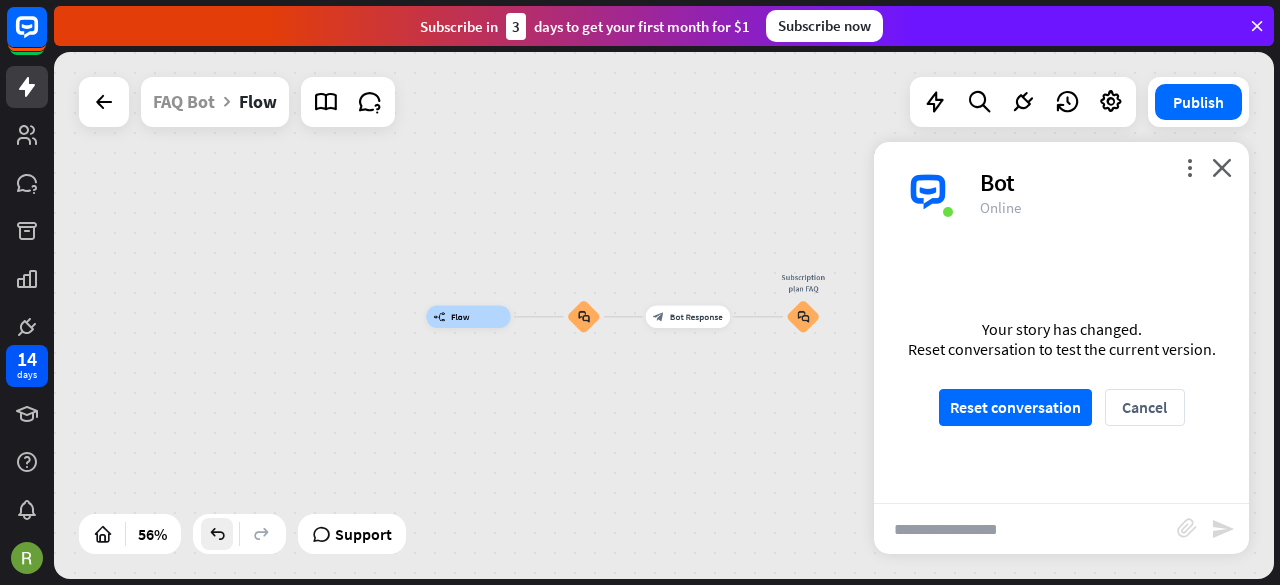 click at bounding box center [217, 534] 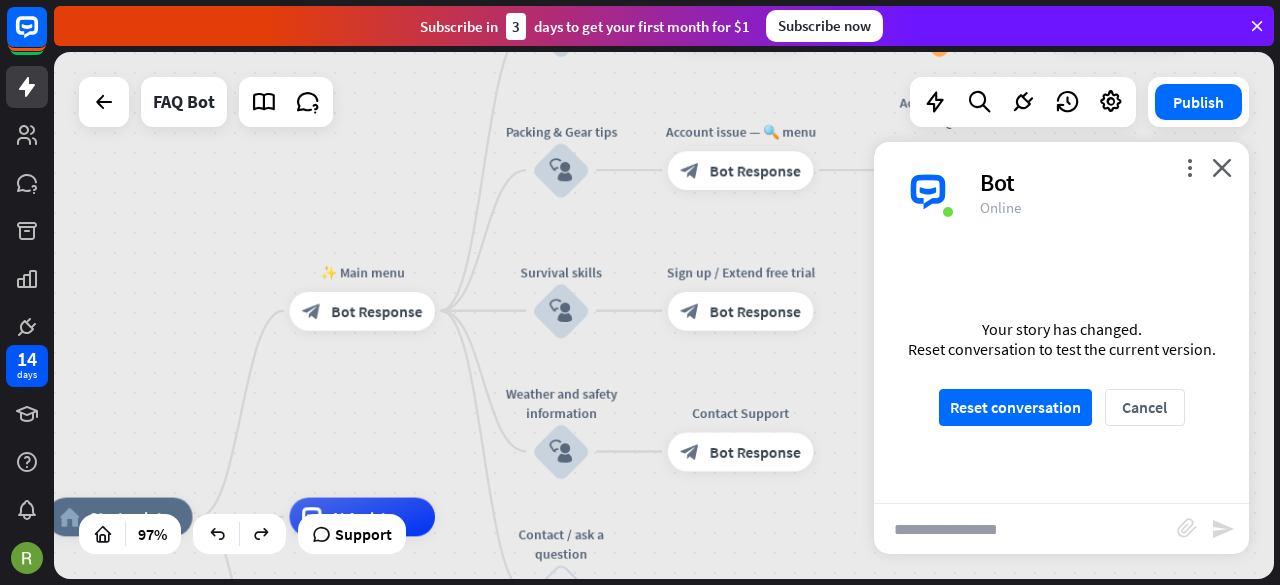 drag, startPoint x: 581, startPoint y: 219, endPoint x: 268, endPoint y: 444, distance: 385.4789 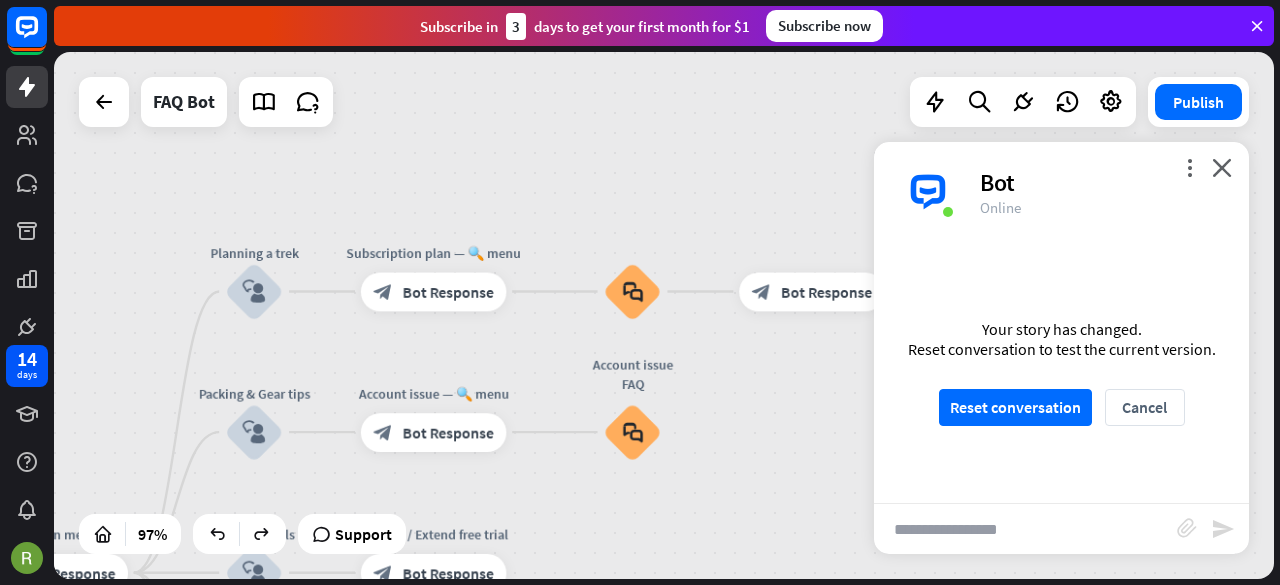 drag, startPoint x: 640, startPoint y: 295, endPoint x: 445, endPoint y: 496, distance: 280.04642 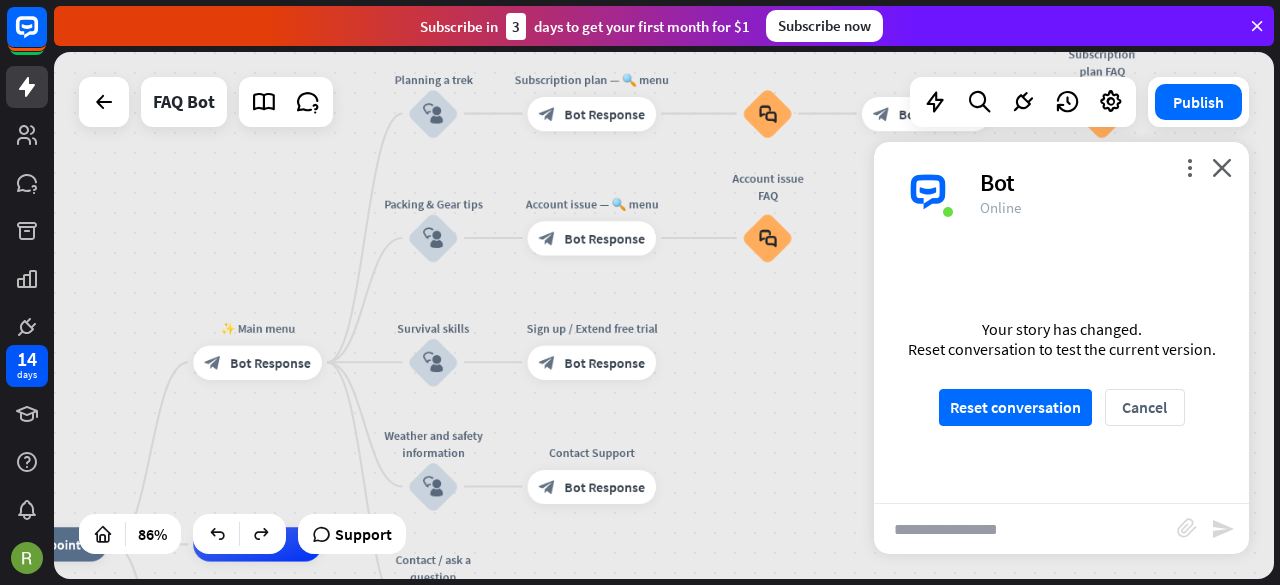 drag, startPoint x: 553, startPoint y: 355, endPoint x: 694, endPoint y: 170, distance: 232.60696 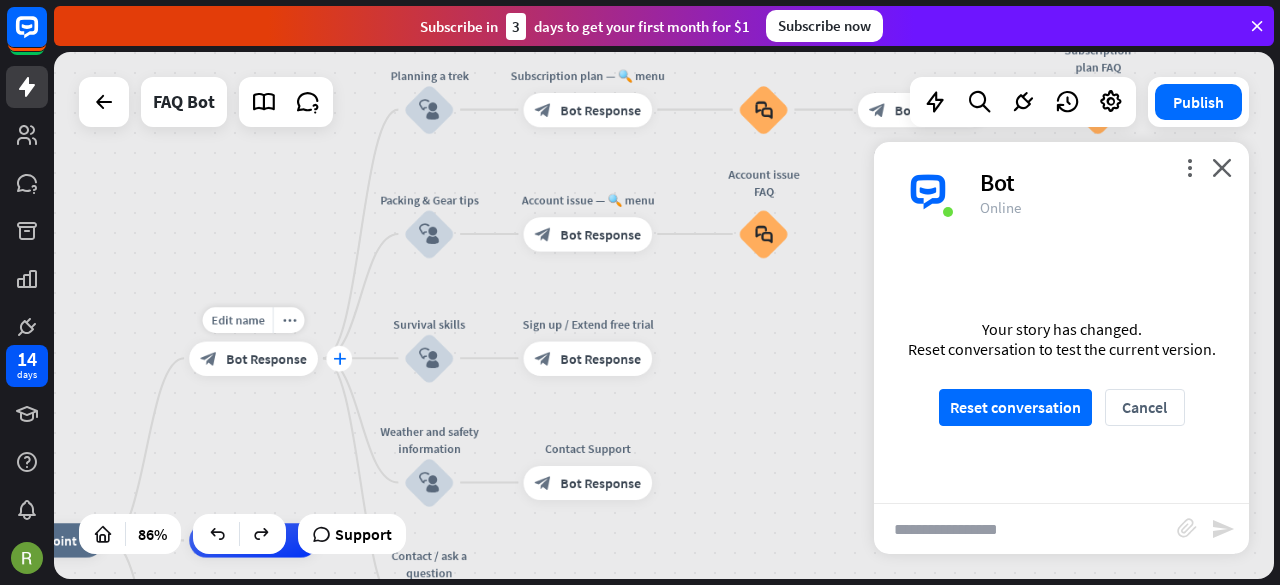 click on "plus" at bounding box center [339, 358] 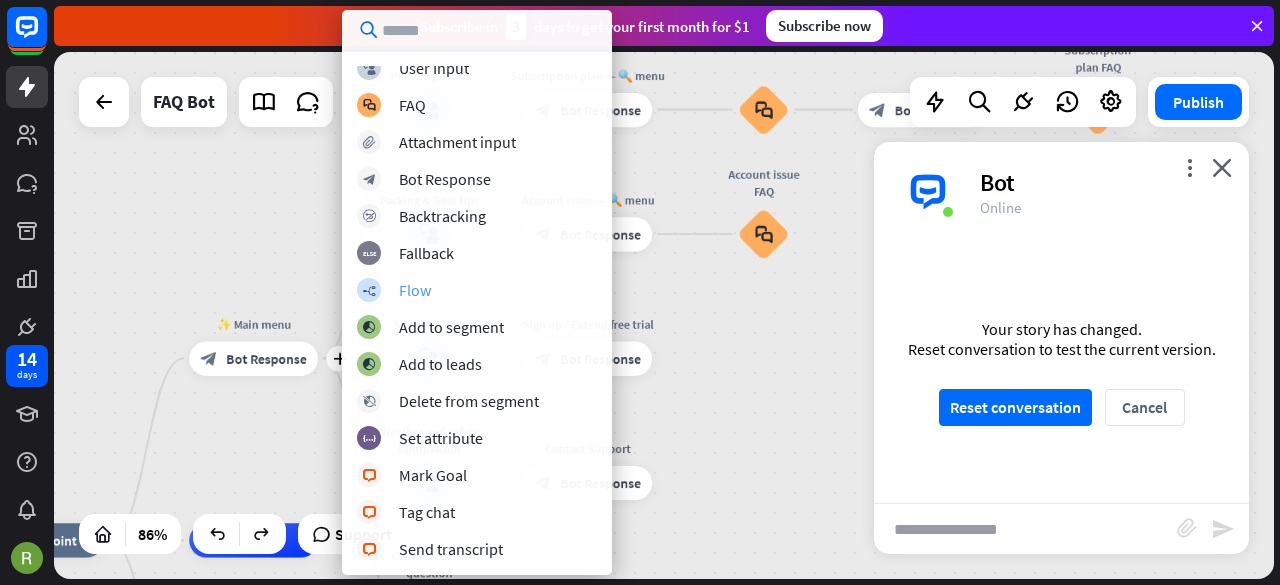scroll, scrollTop: 10, scrollLeft: 0, axis: vertical 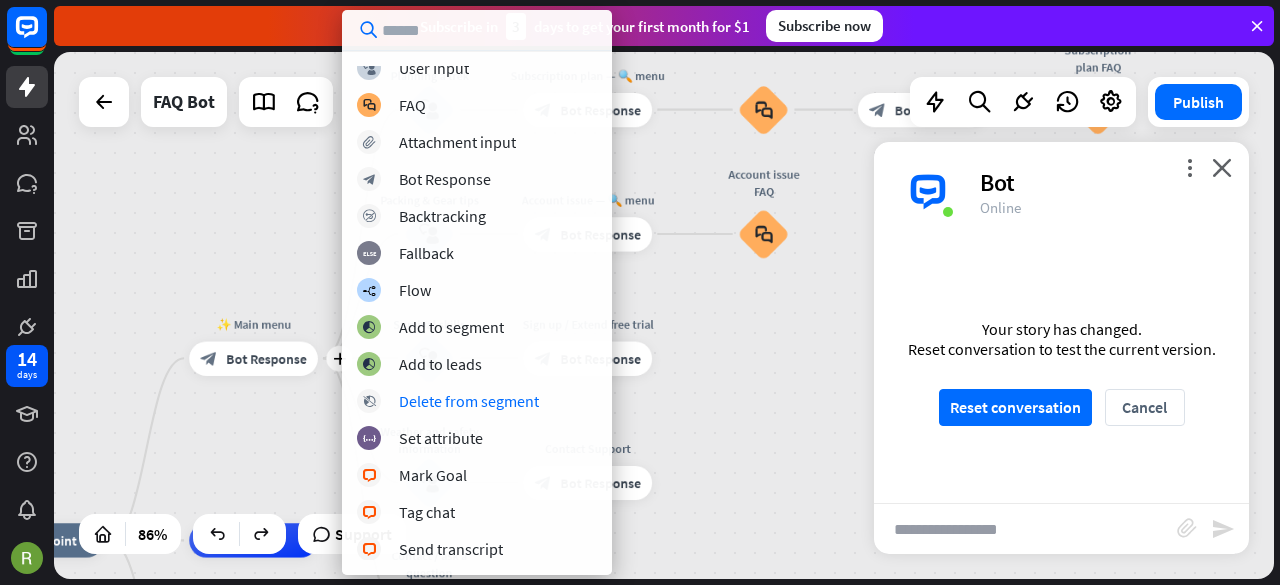 click on "home_2   Start point               plus   ✨ Main menu   block_bot_response   Bot Response                 Planning a trek   block_user_input                 Subscription plan — 🔍 menu   block_bot_response   Bot Response                   block_faq                   block_bot_response   Bot Response                 Subscription plan FAQ   block_faq                 Packing & Gear tips   block_user_input                 Account issue — 🔍 menu   block_bot_response   Bot Response                 Account issue FAQ   block_faq                 Survival skills   block_user_input                 Sign up / Extend free trial   block_bot_response   Bot Response                 Weather and safety information   block_user_input                 Contact Support   block_bot_response   Bot Response                 Contact / ask a question   block_user_input                     AI Assist                   block_fallback   Default fallback                 Fallback message   block_bot_response" at bounding box center [664, 315] 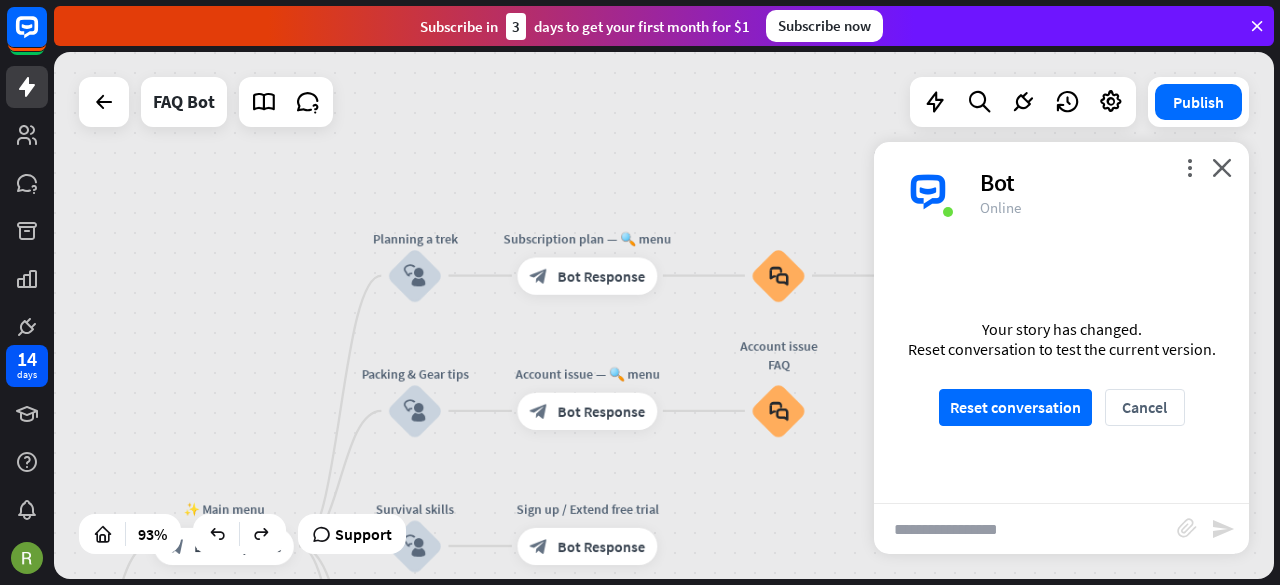 drag, startPoint x: 719, startPoint y: 350, endPoint x: 727, endPoint y: 545, distance: 195.16403 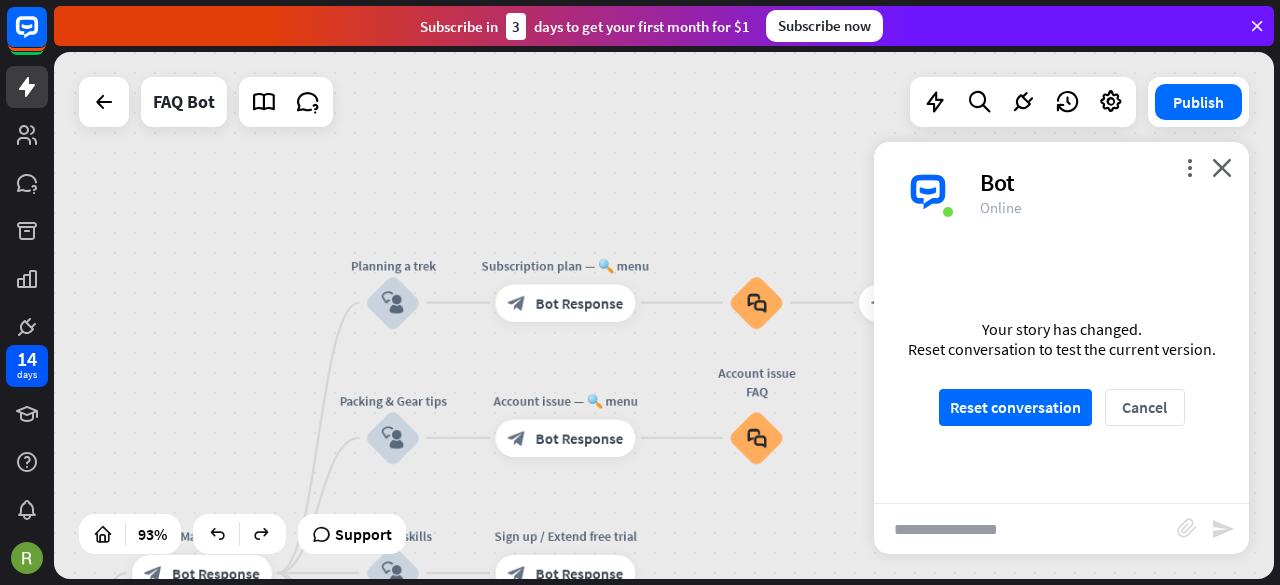 drag, startPoint x: 684, startPoint y: 337, endPoint x: 644, endPoint y: 380, distance: 58.728188 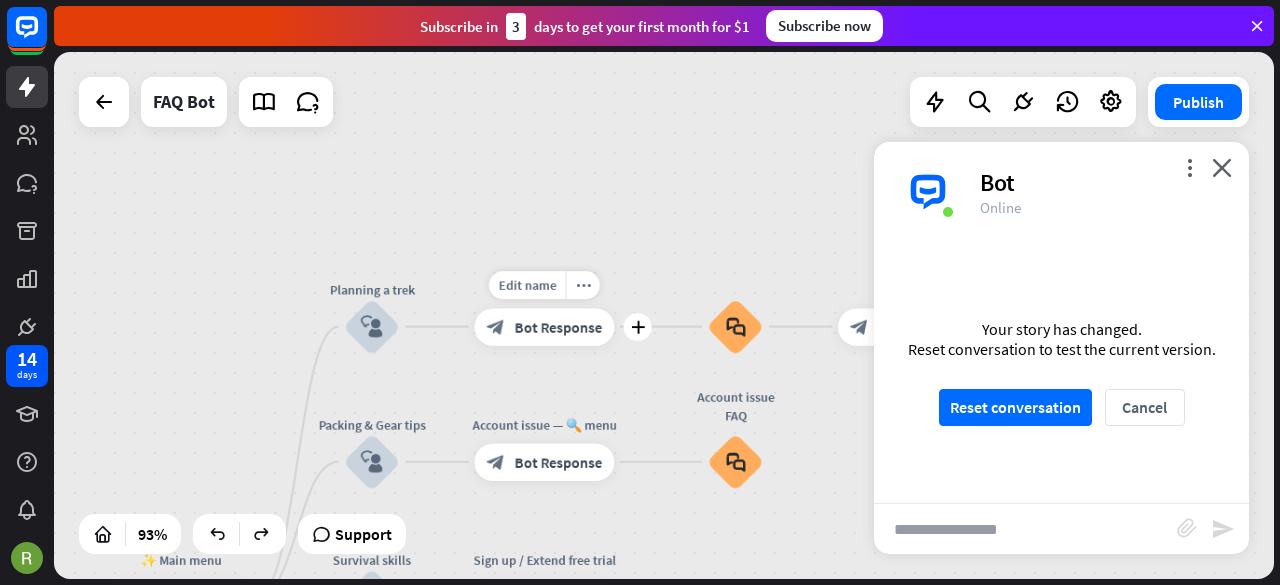 click on "Edit name   more_horiz         plus   Subscription plan — 🔍 menu   block_bot_response   Bot Response" at bounding box center [544, 326] 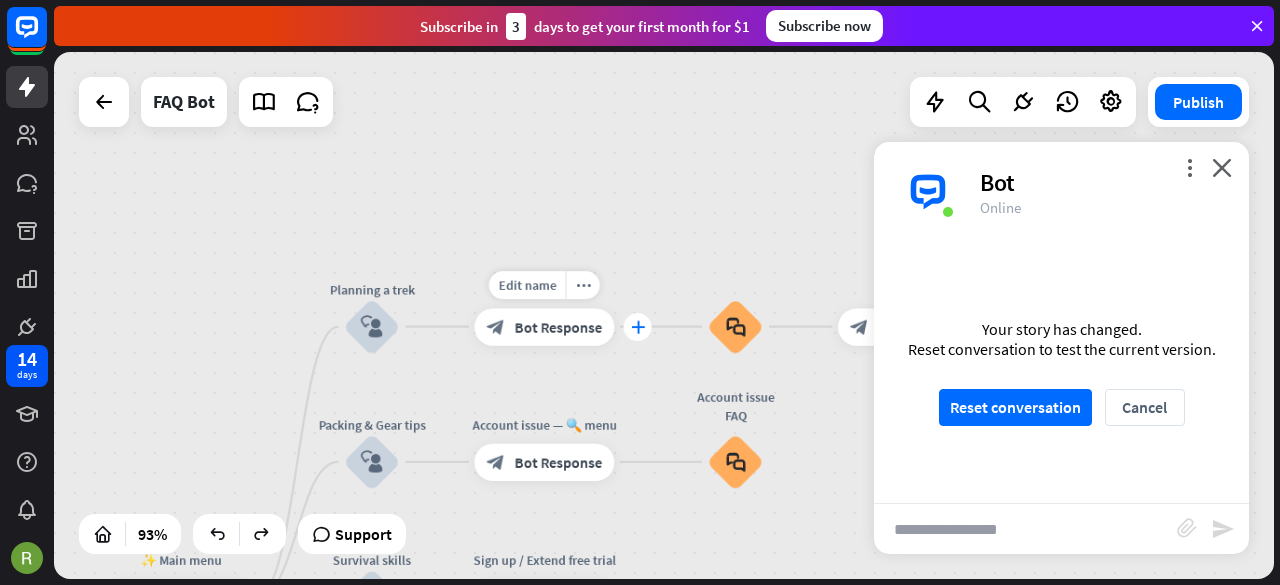 click on "plus" at bounding box center [638, 327] 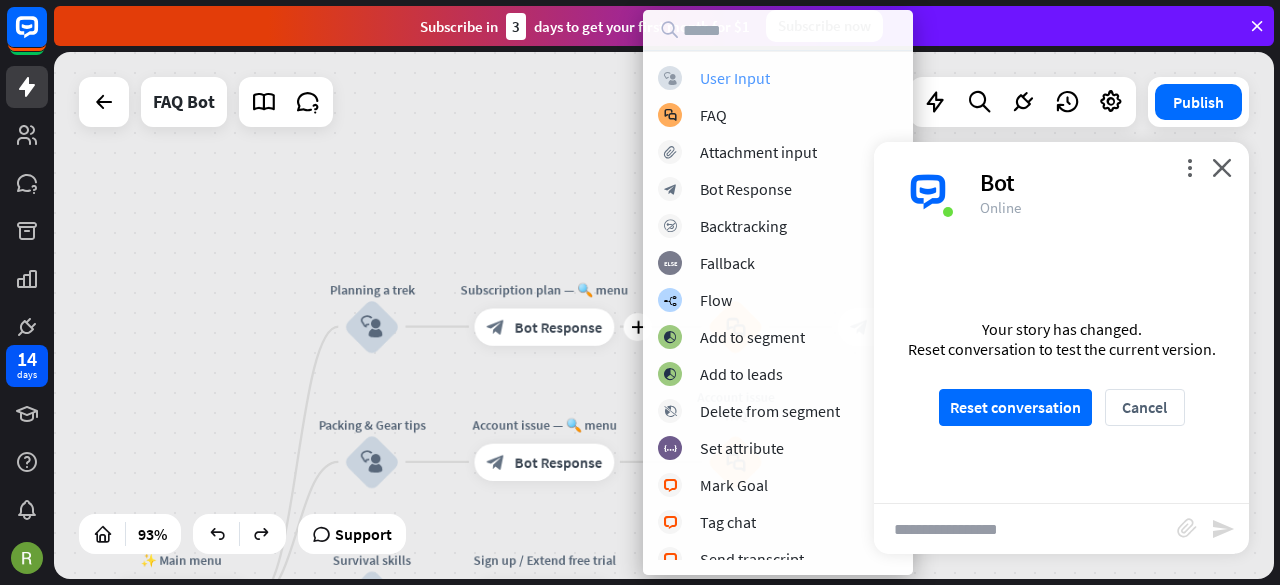 click on "User Input" at bounding box center (735, 78) 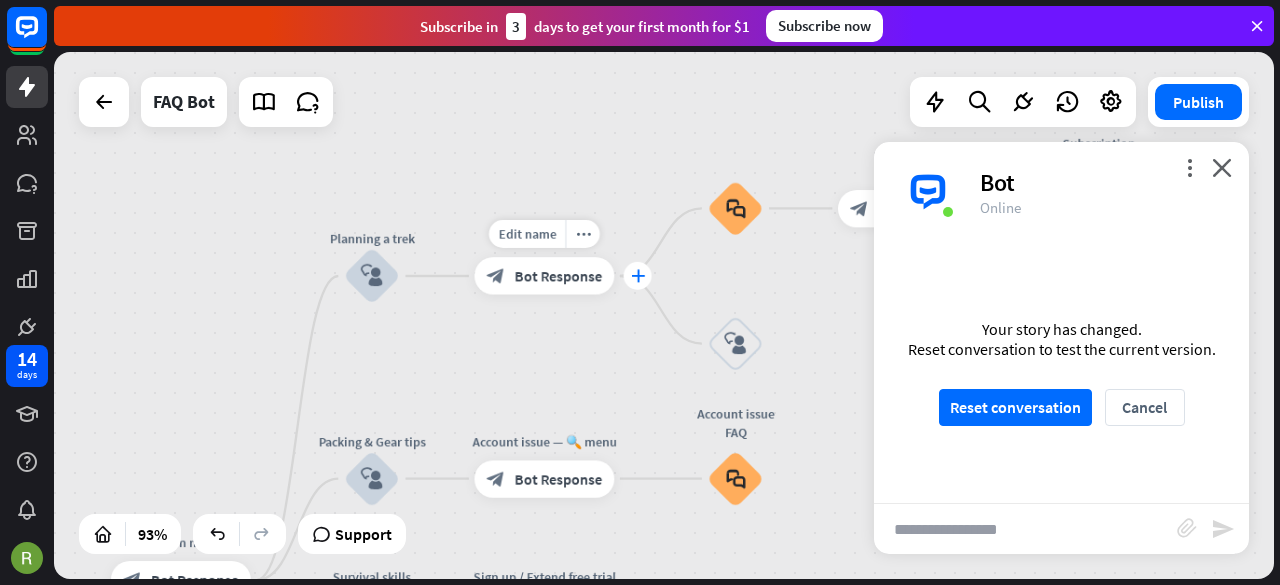 click on "plus" at bounding box center (638, 275) 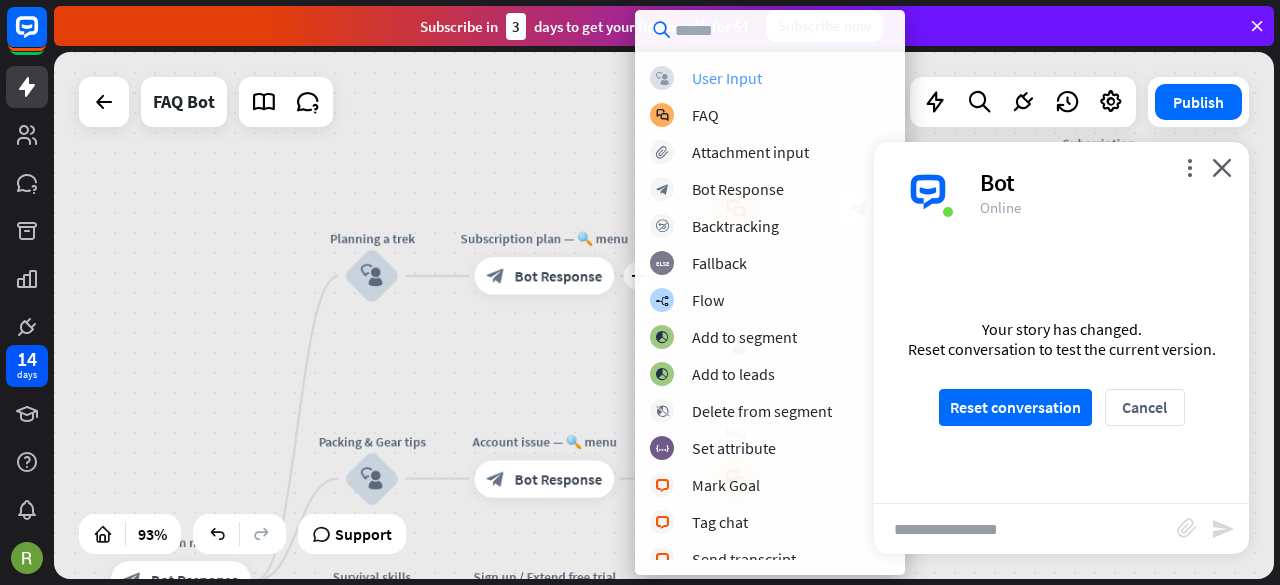 click on "User Input" at bounding box center (727, 78) 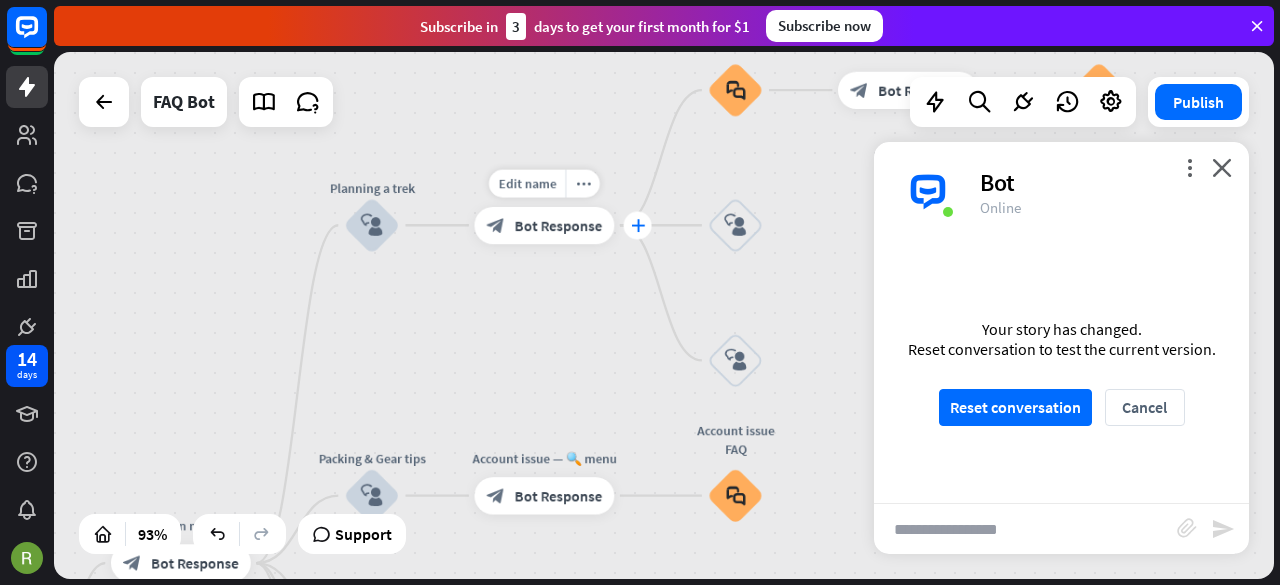 click on "plus" at bounding box center [638, 225] 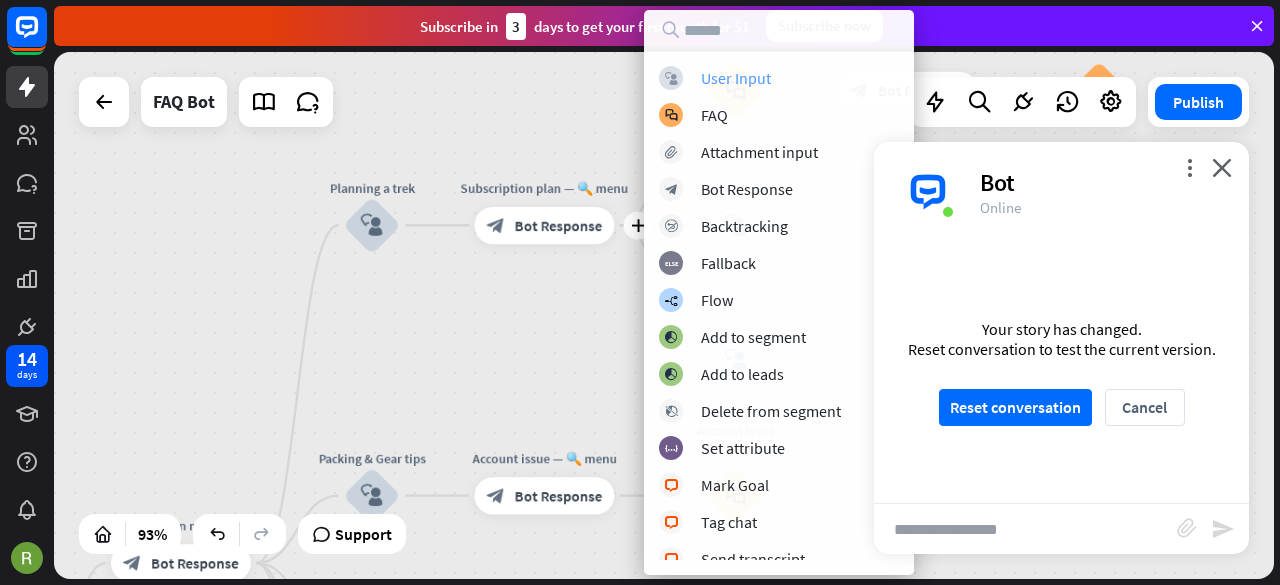 click on "User Input" at bounding box center (736, 78) 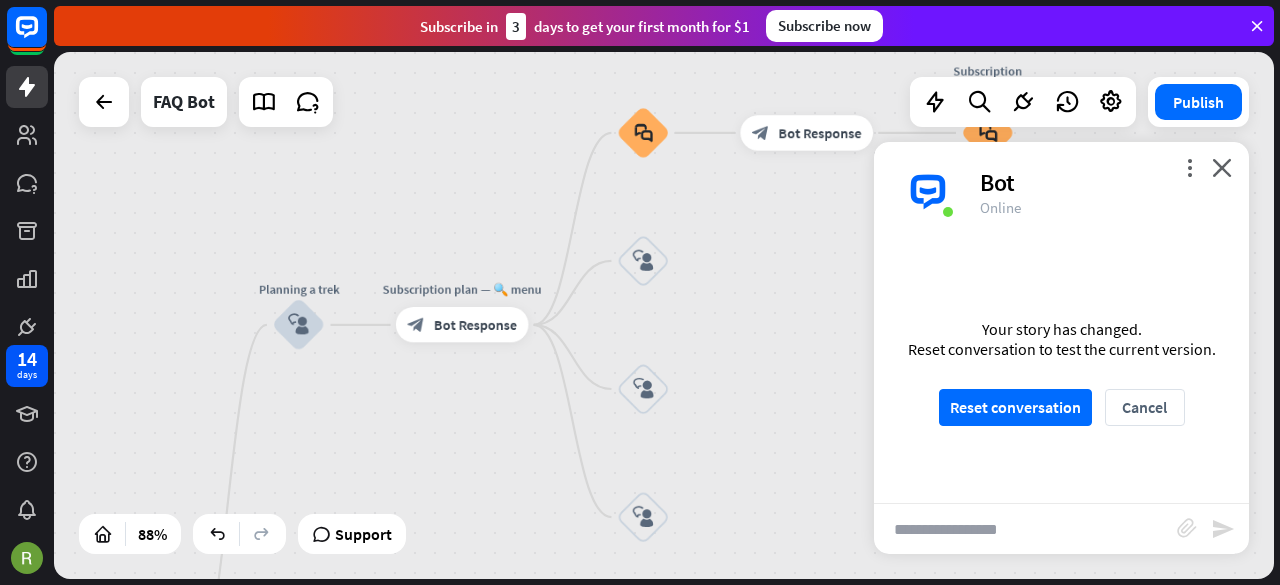 drag, startPoint x: 668, startPoint y: 240, endPoint x: 578, endPoint y: 389, distance: 174.07182 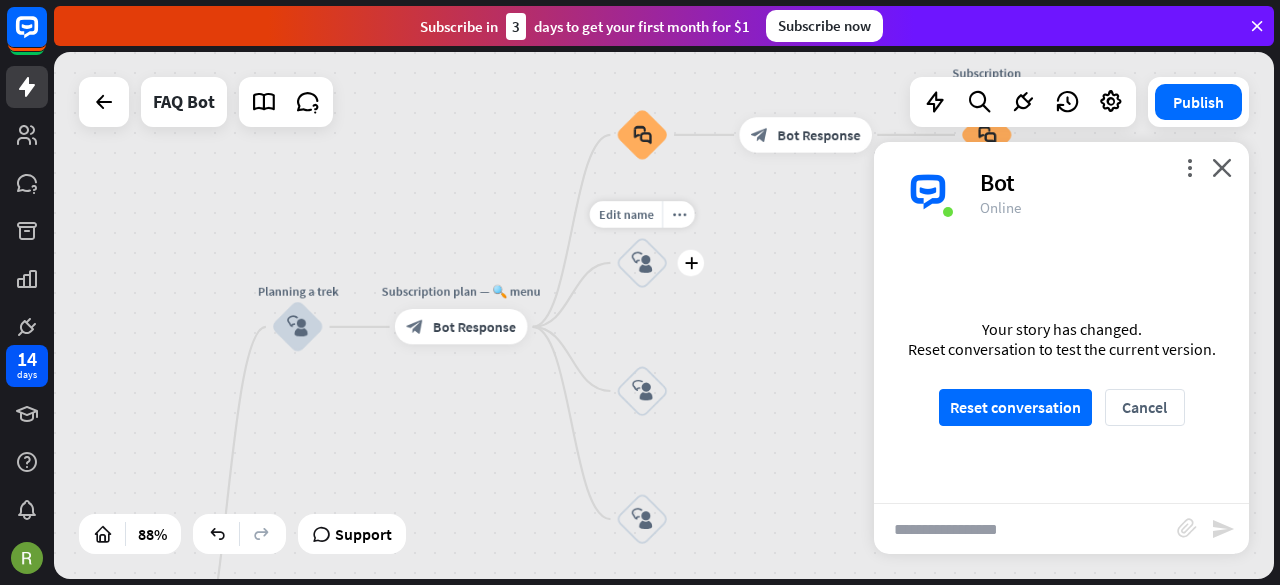 click on "block_user_input" at bounding box center [642, 262] 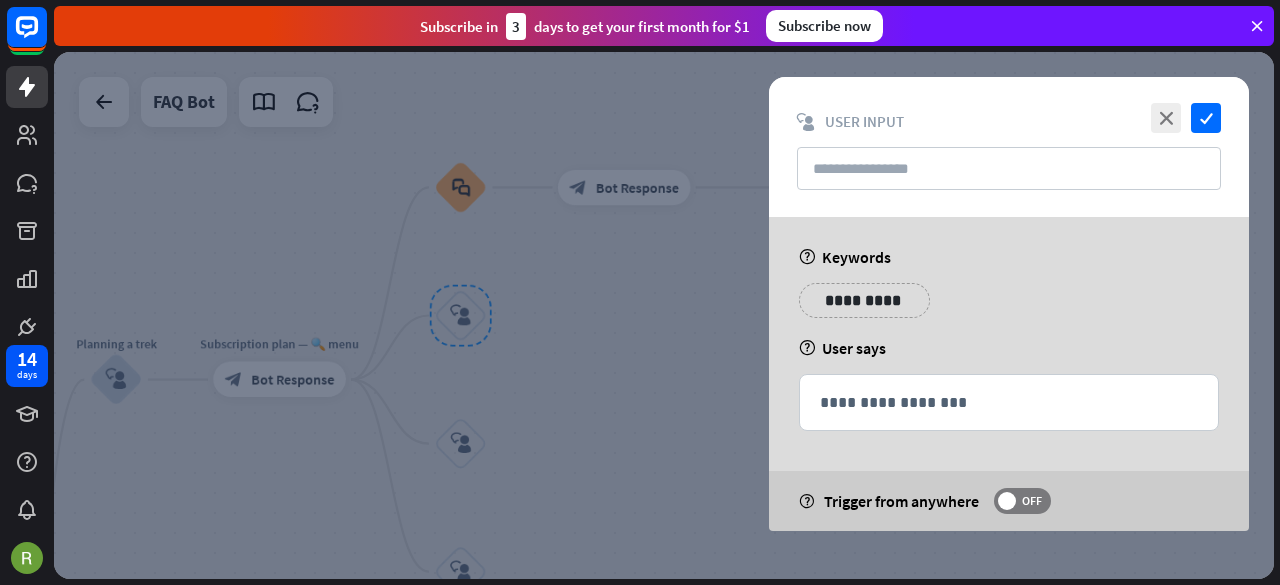 click on "close
check
block_user_input   User Input" at bounding box center (1009, 147) 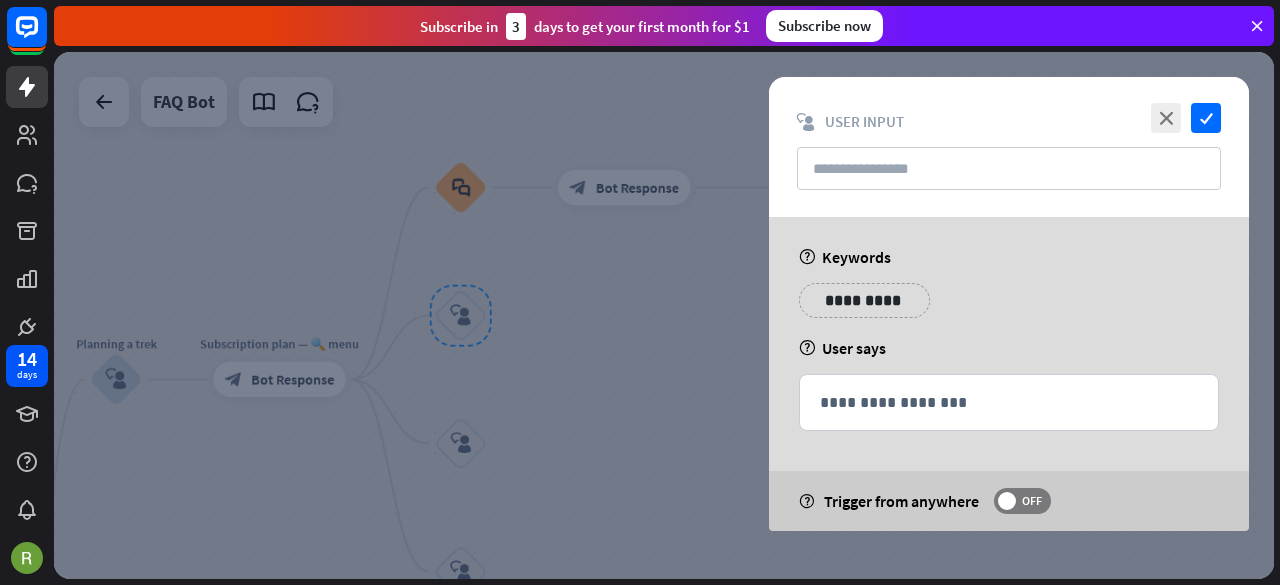 click on "close
check
block_user_input   User Input" at bounding box center (1009, 147) 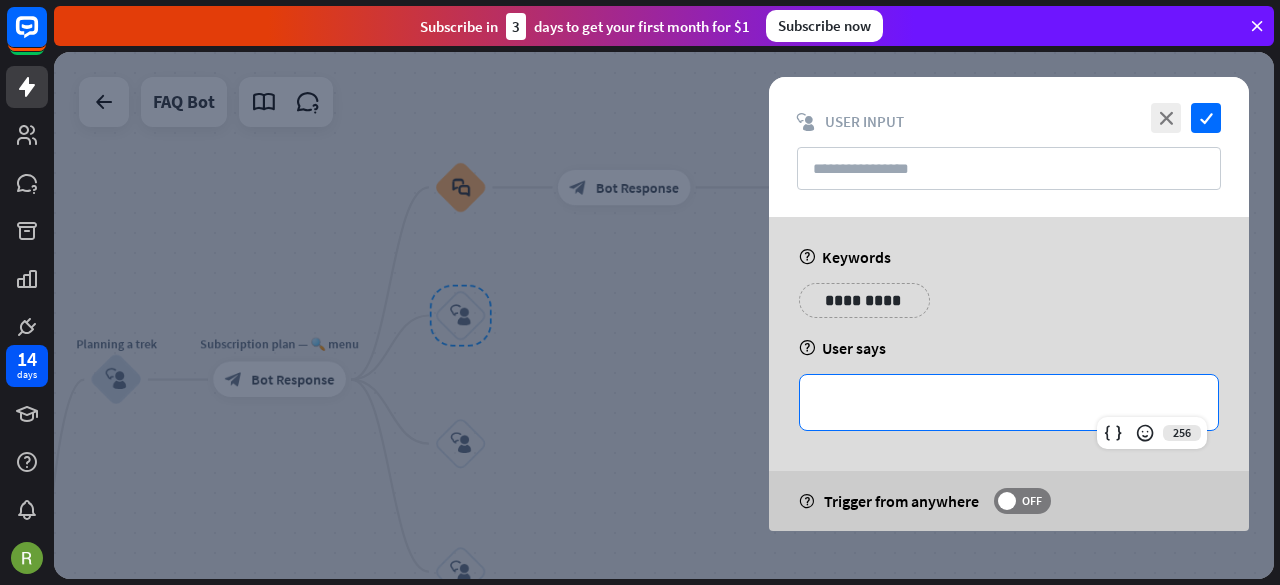 click on "**********" at bounding box center (1009, 402) 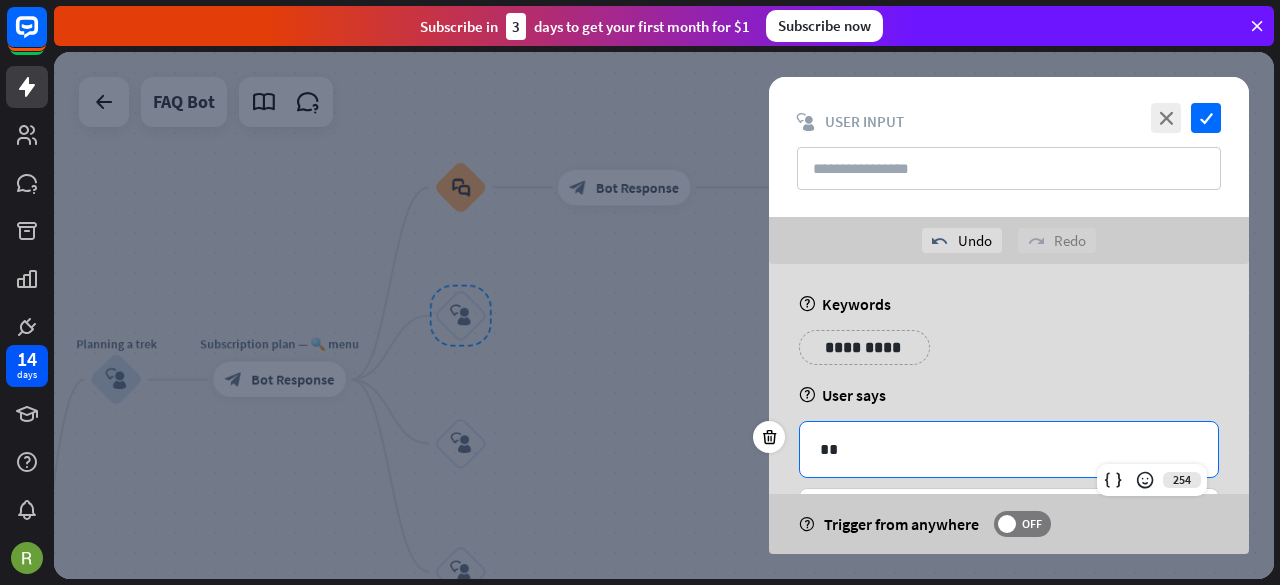 scroll, scrollTop: 88, scrollLeft: 0, axis: vertical 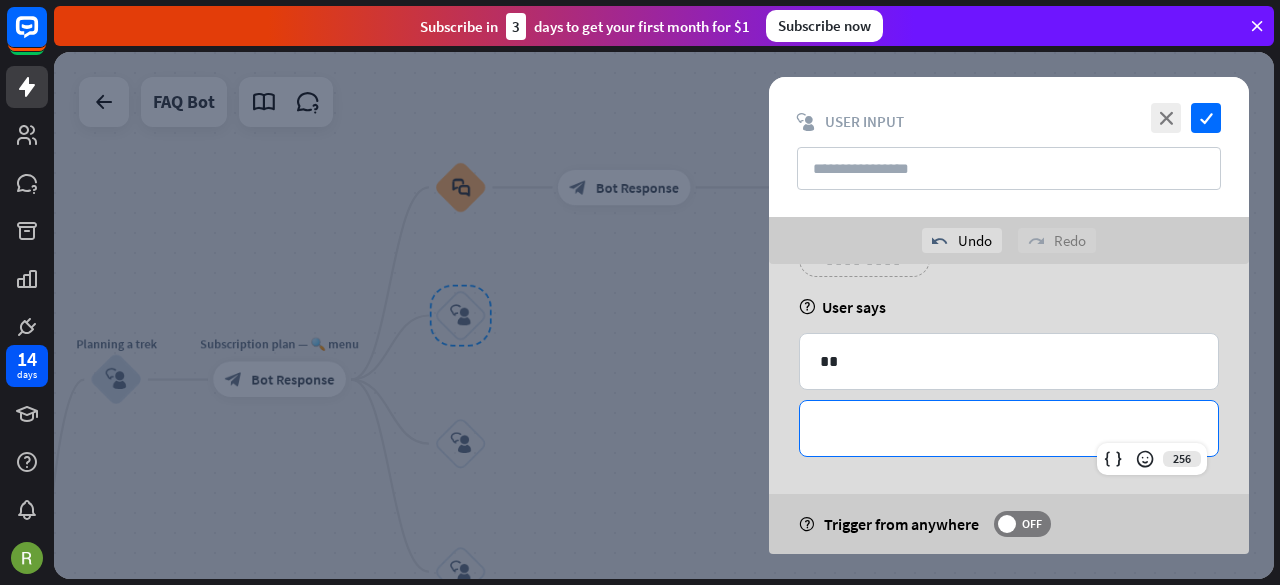 click on "**********" at bounding box center (1009, 428) 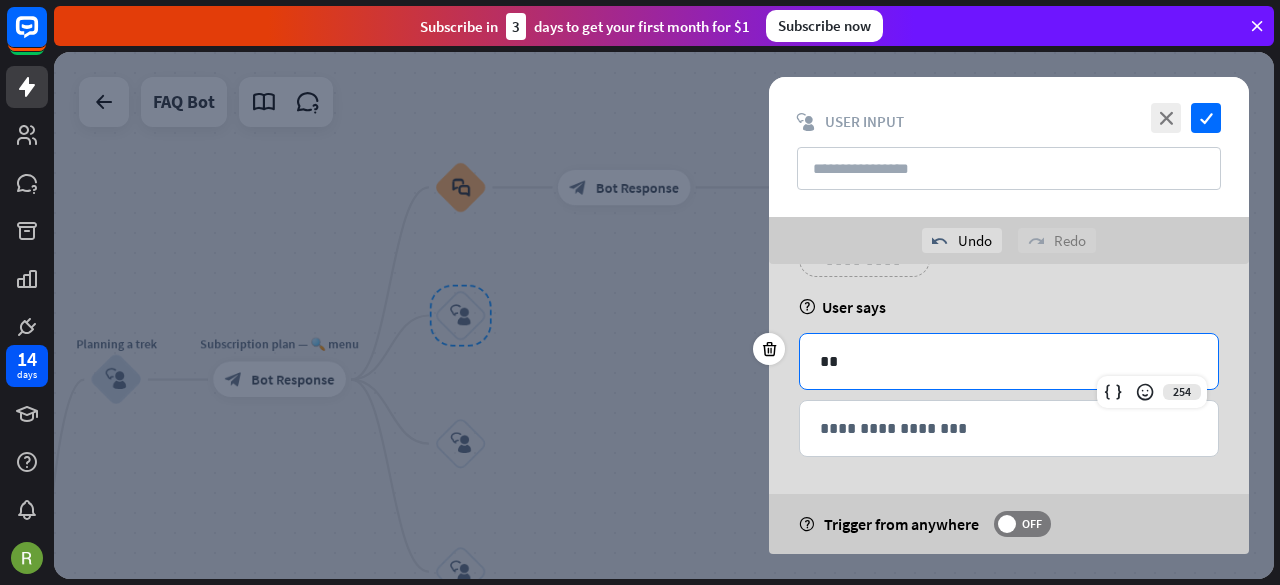 click on "**" at bounding box center [1009, 361] 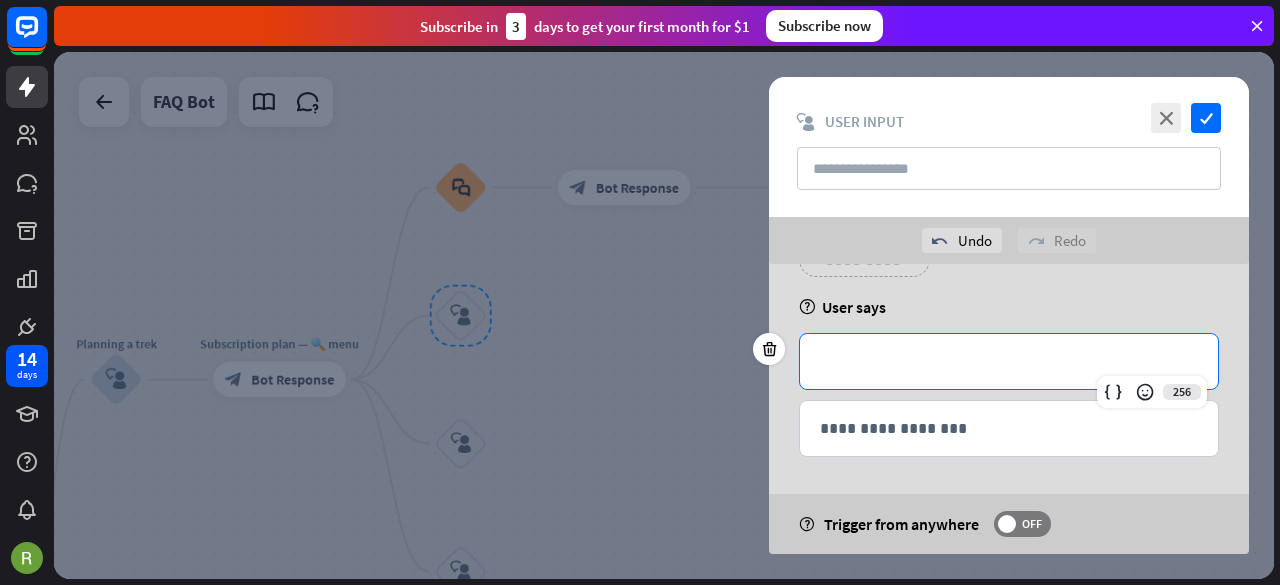 scroll, scrollTop: 0, scrollLeft: 0, axis: both 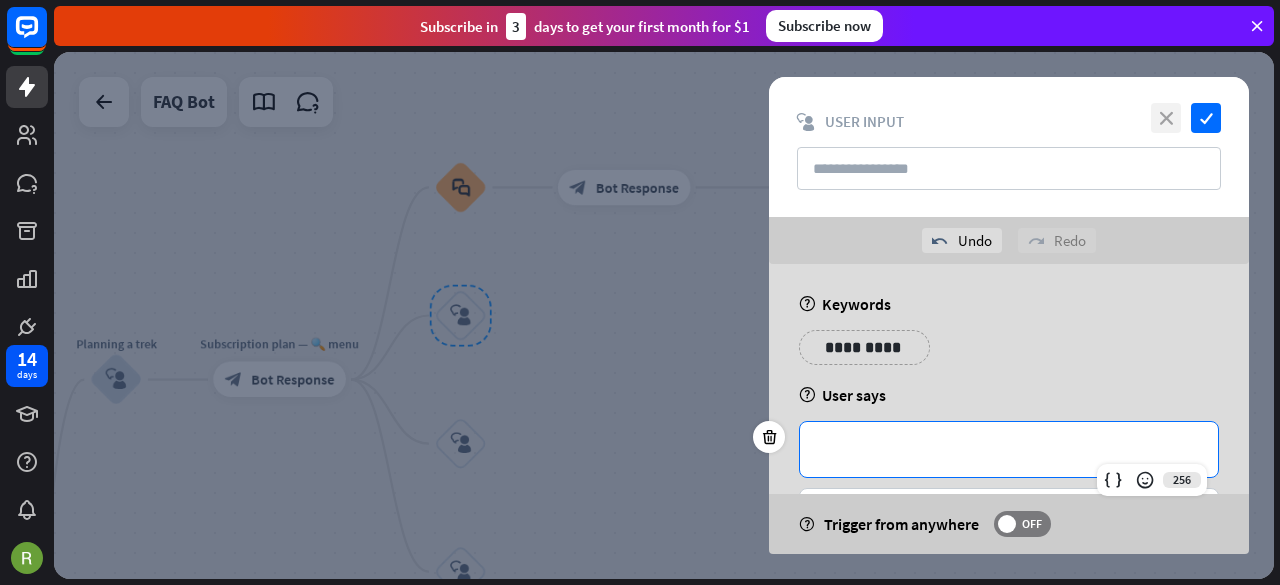 click on "close" at bounding box center [1166, 118] 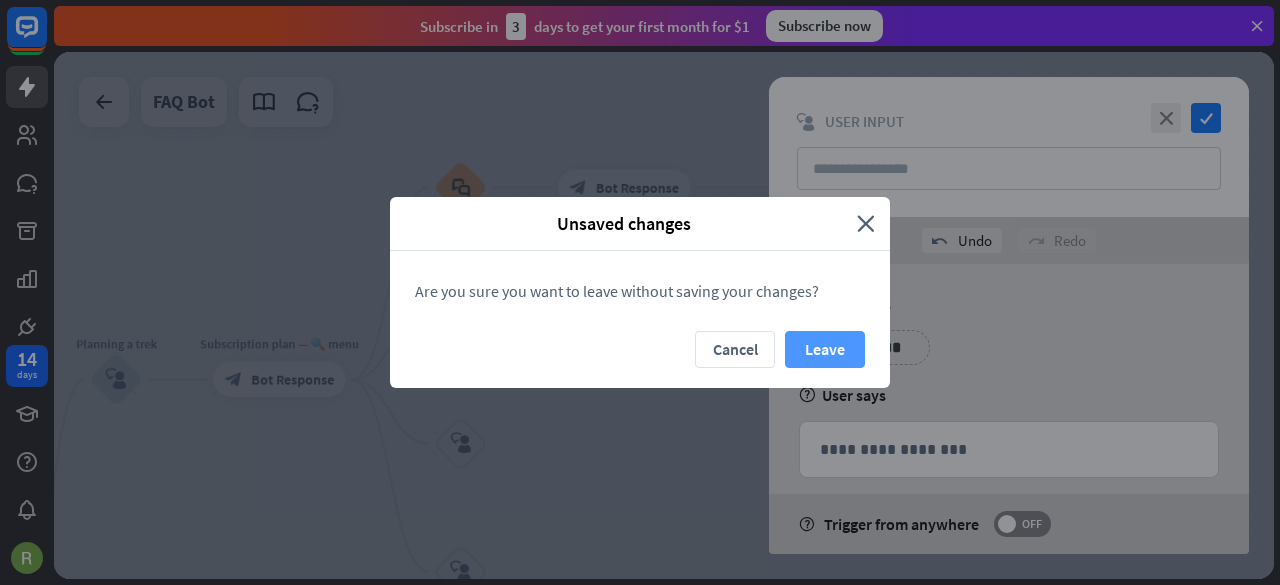 click on "Leave" at bounding box center [825, 349] 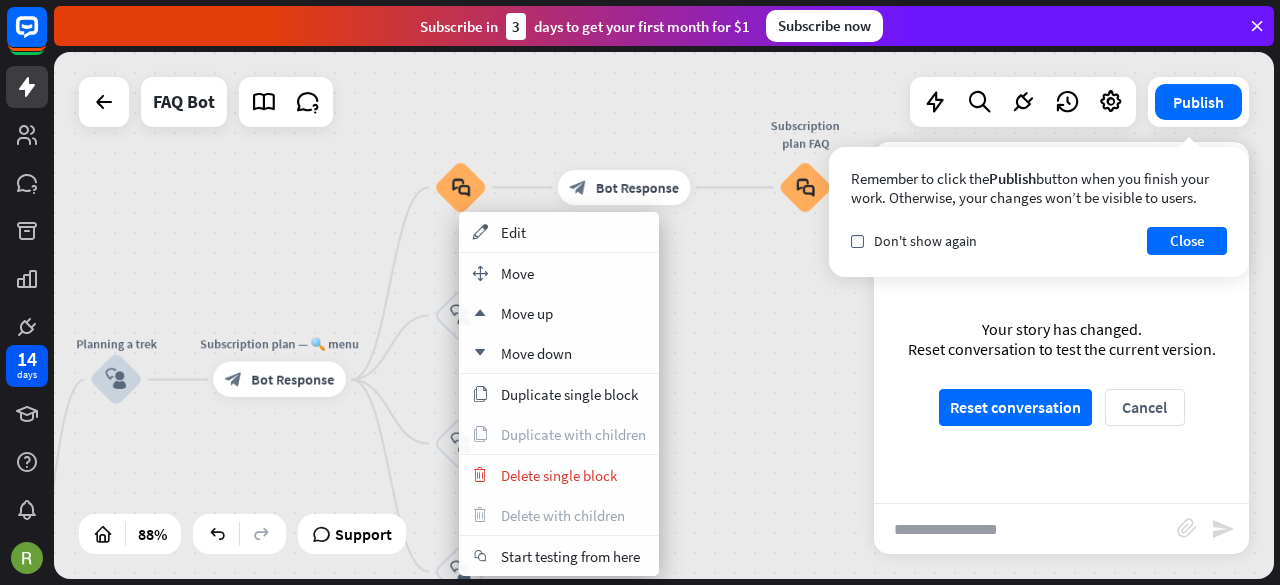 click on "home_2   Start point                 ✨ Main menu   block_bot_response   Bot Response                 Planning a trek   block_user_input                 Subscription plan — 🔍 menu   block_bot_response   Bot Response                   block_faq                   block_bot_response   Bot Response                 Subscription plan FAQ   block_faq                   block_user_input                   block_user_input                   block_user_input                 Packing & Gear tips   block_user_input                 Account issue — 🔍 menu   block_bot_response   Bot Response                 Account issue FAQ   block_faq                 Survival skills   block_user_input                 Sign up / Extend free trial   block_bot_response   Bot Response                 Weather and safety information   block_user_input                 Contact Support   block_bot_response   Bot Response                 Contact / ask a question   block_user_input                     AI Assist" at bounding box center (664, 315) 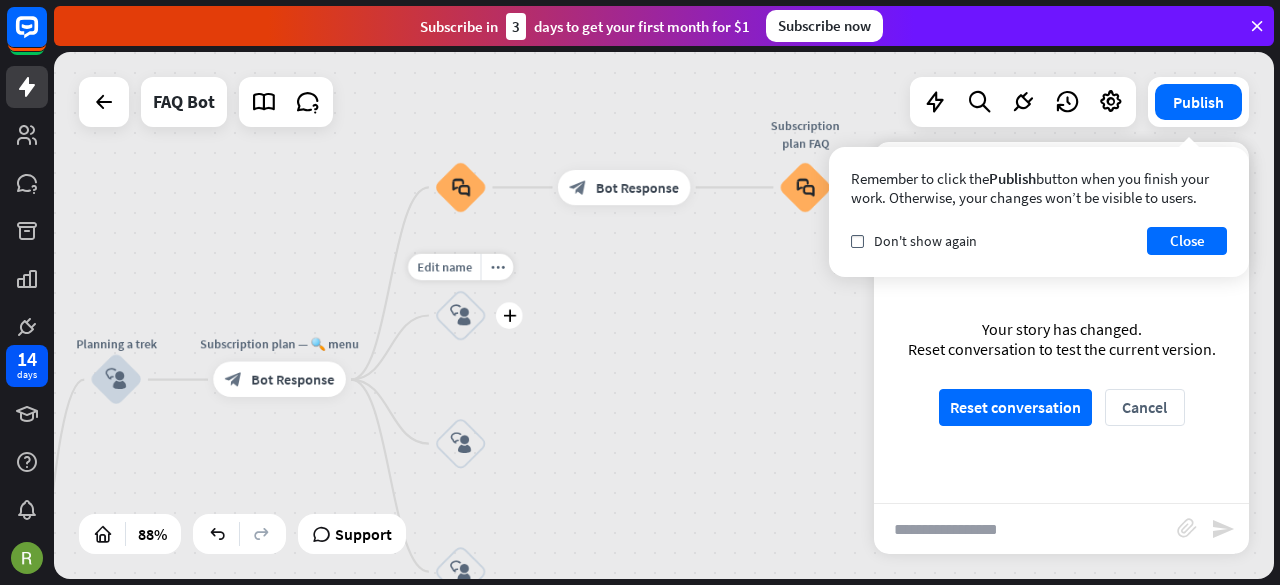 click on "block_user_input" at bounding box center [460, 315] 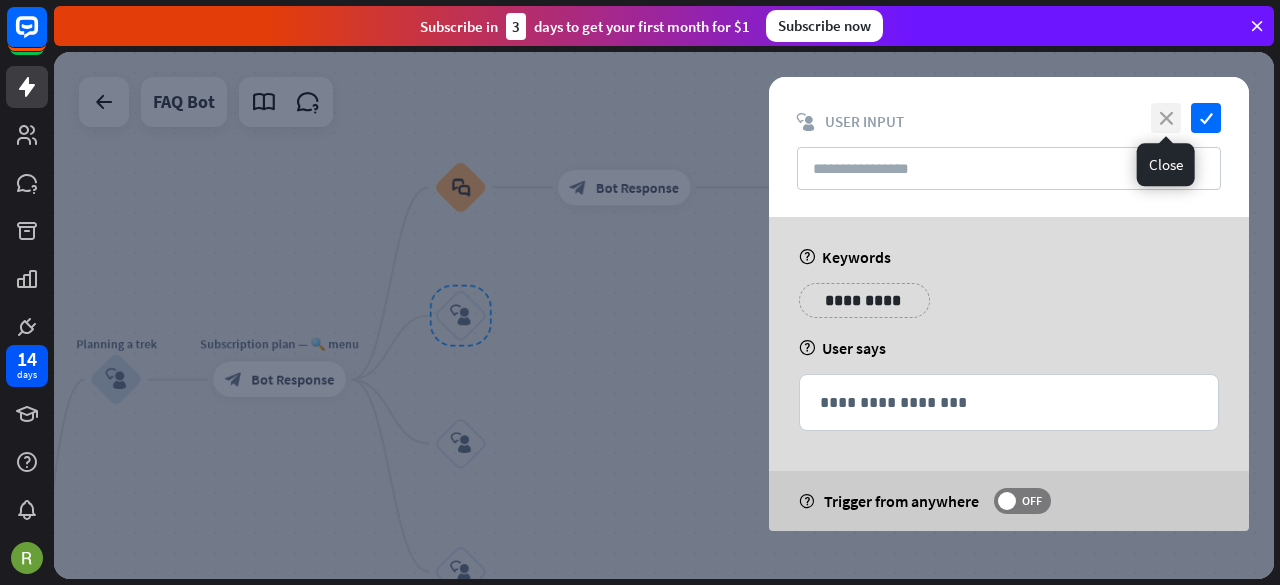 click on "close" at bounding box center [1166, 118] 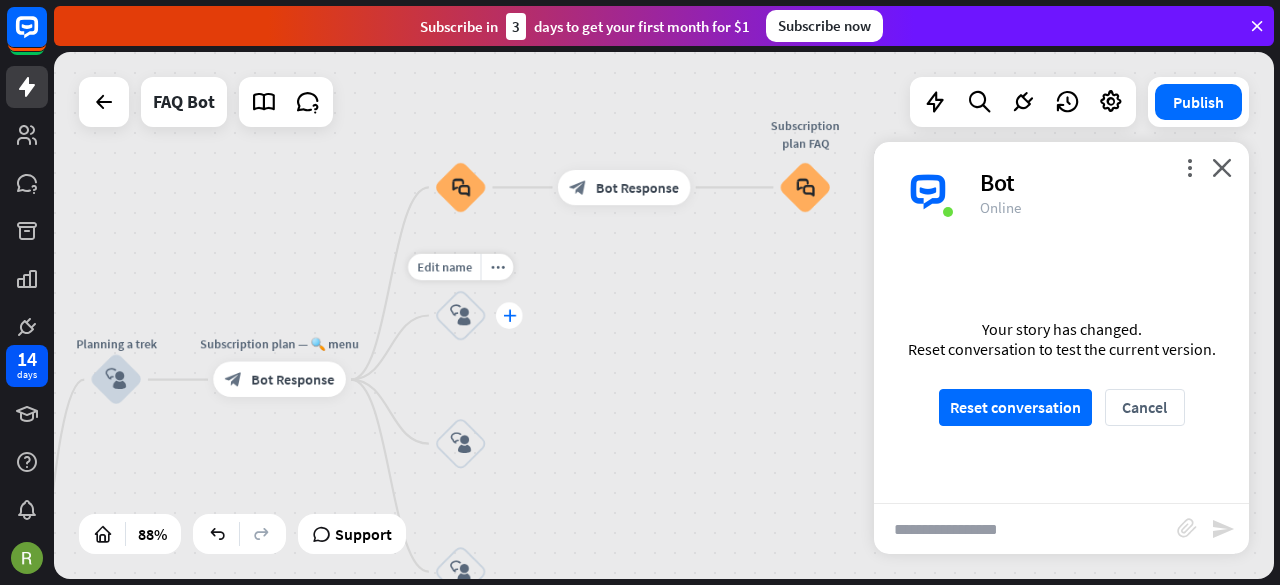 click on "plus" at bounding box center (509, 315) 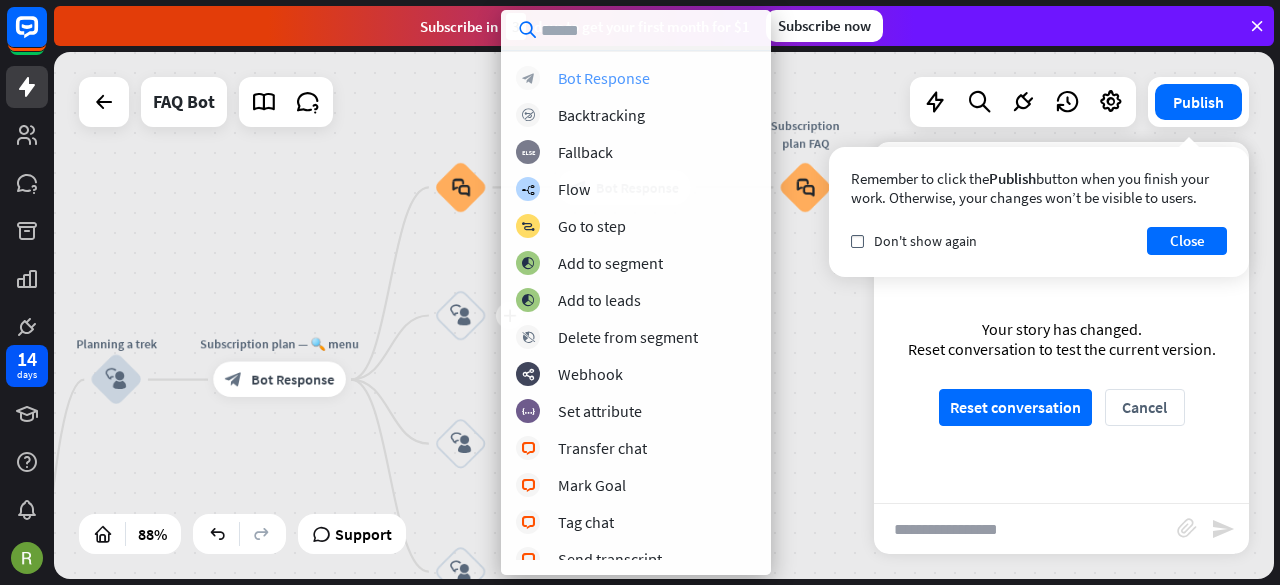 click on "Bot Response" at bounding box center (604, 78) 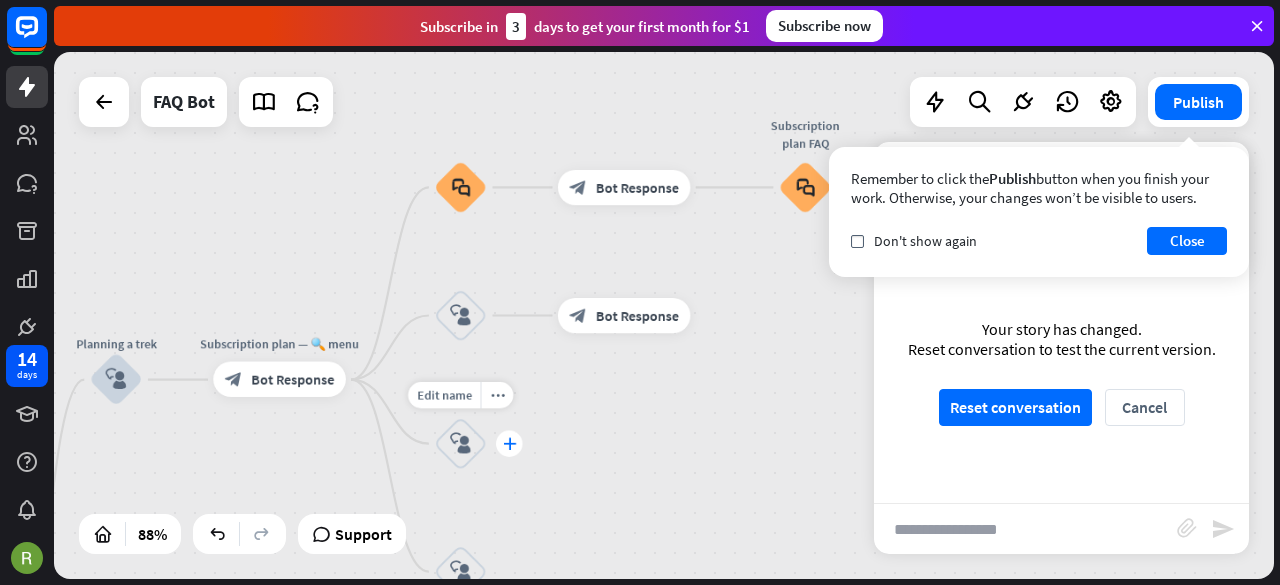 click on "plus" at bounding box center [509, 443] 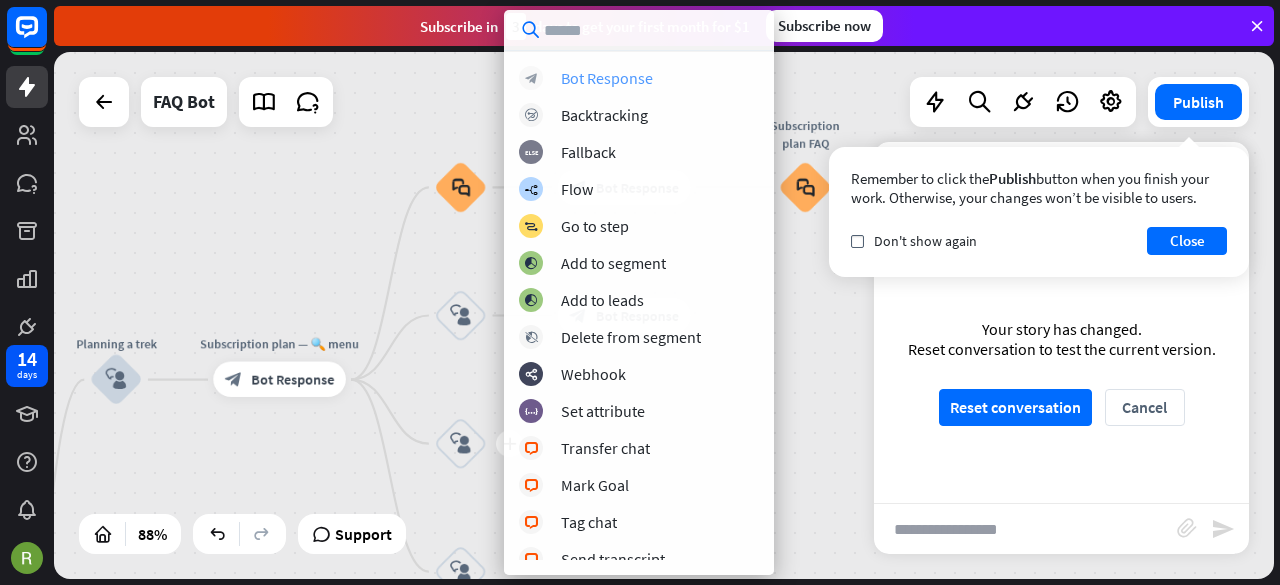 click on "Bot Response" at bounding box center (607, 78) 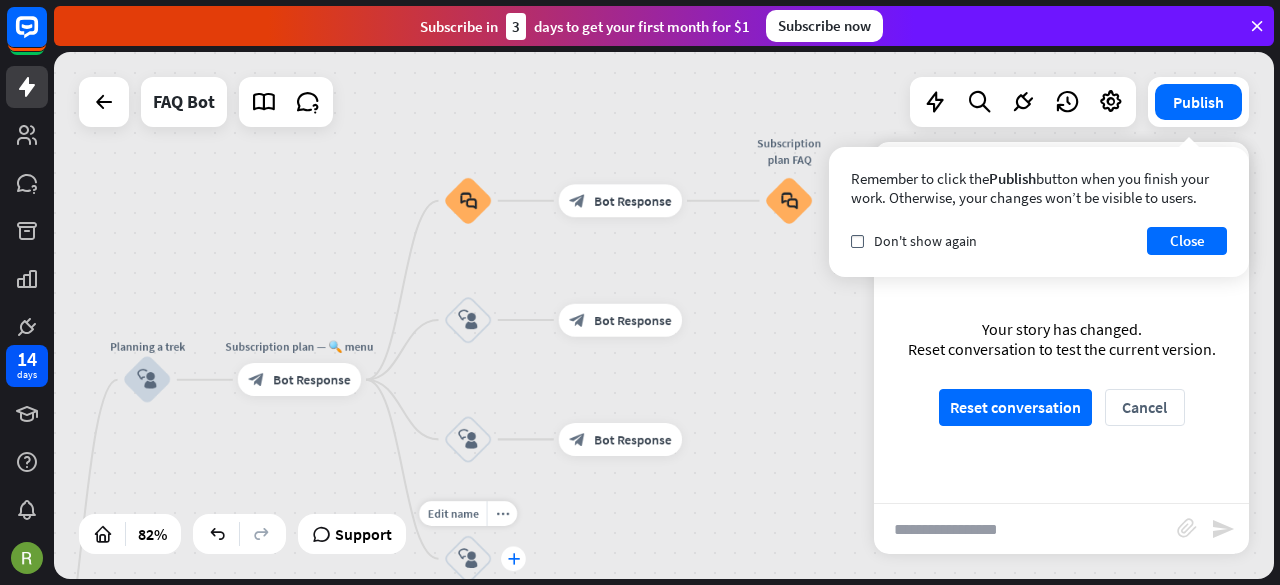 click on "plus" at bounding box center (513, 559) 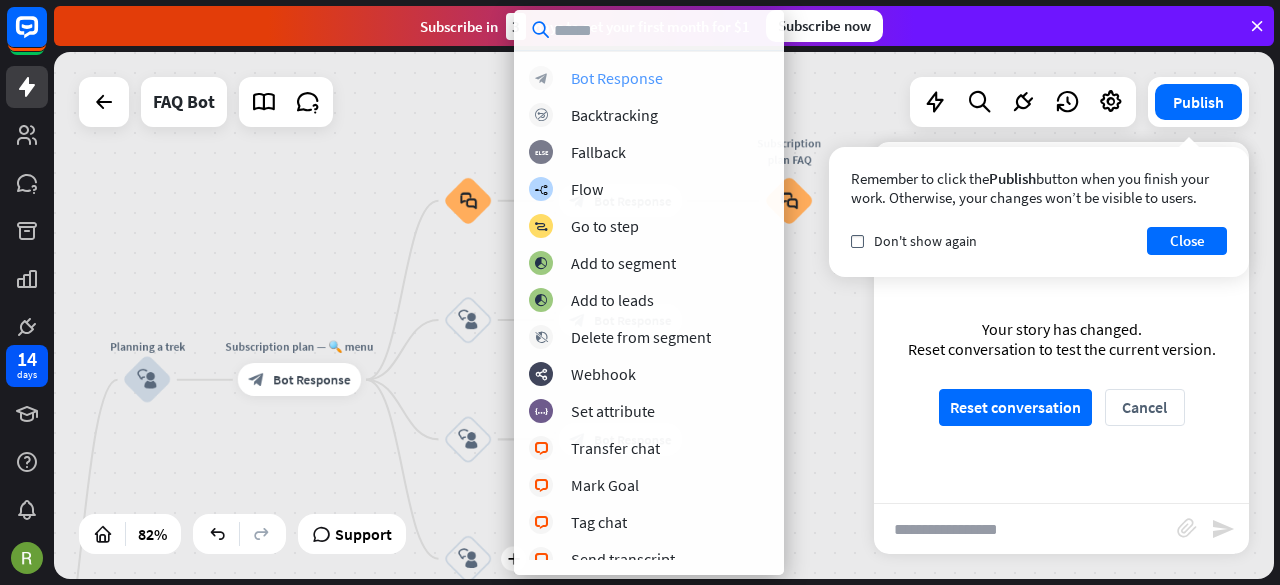 click on "block_bot_response
Bot Response" at bounding box center [649, 78] 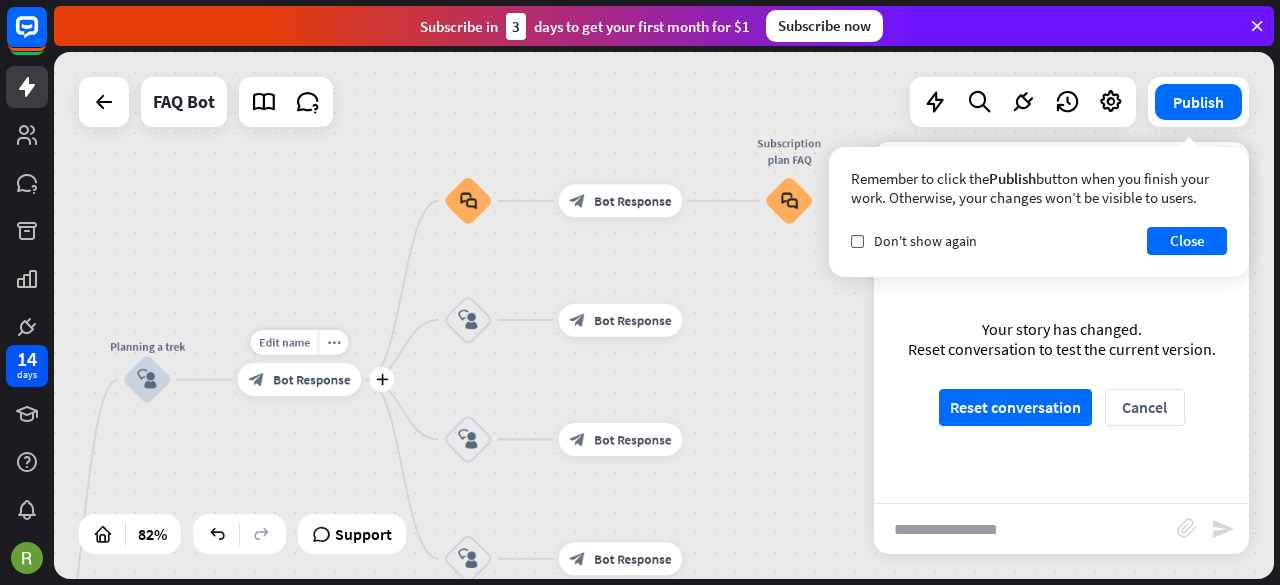 click on "Bot Response" at bounding box center [311, 379] 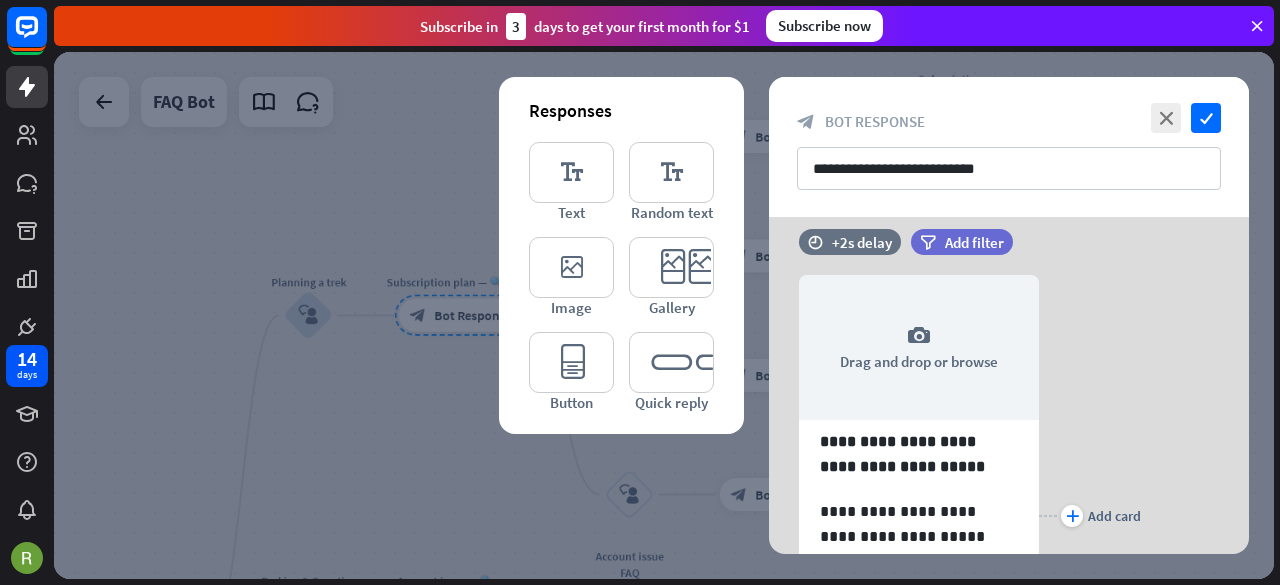 scroll, scrollTop: 4, scrollLeft: 0, axis: vertical 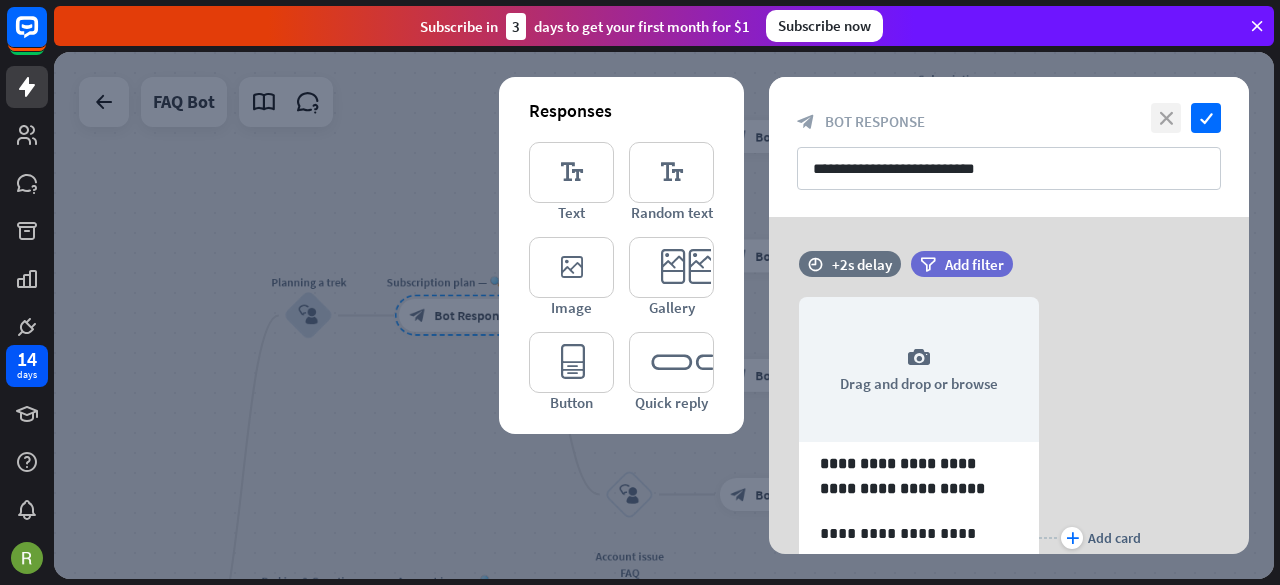 click on "close" at bounding box center (1166, 118) 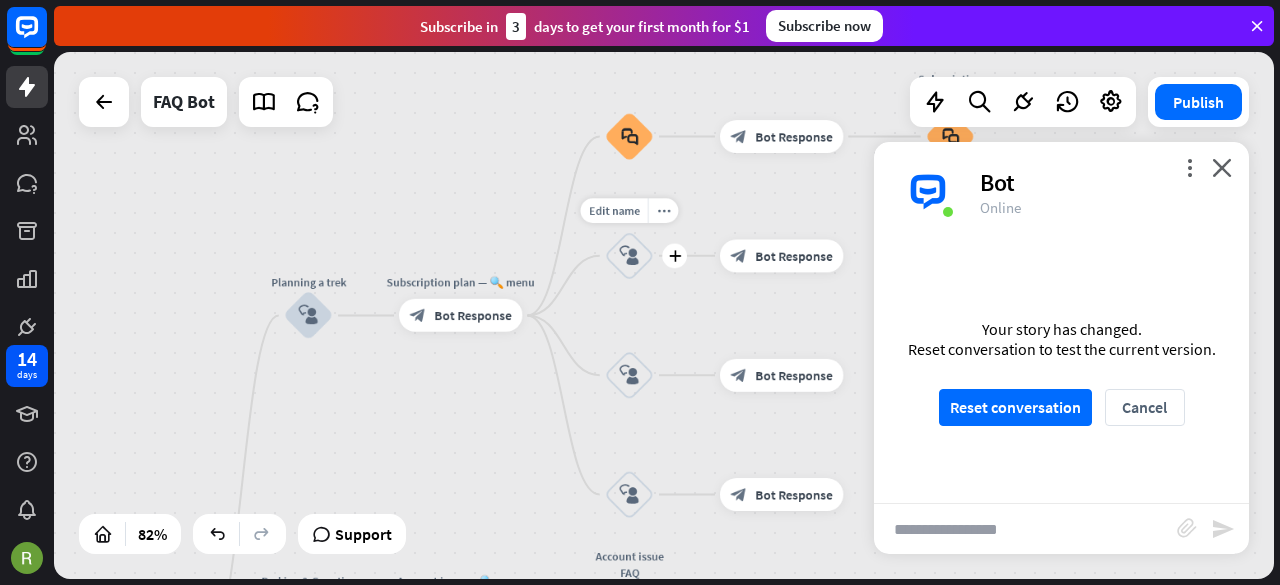click on "block_user_input" at bounding box center (629, 256) 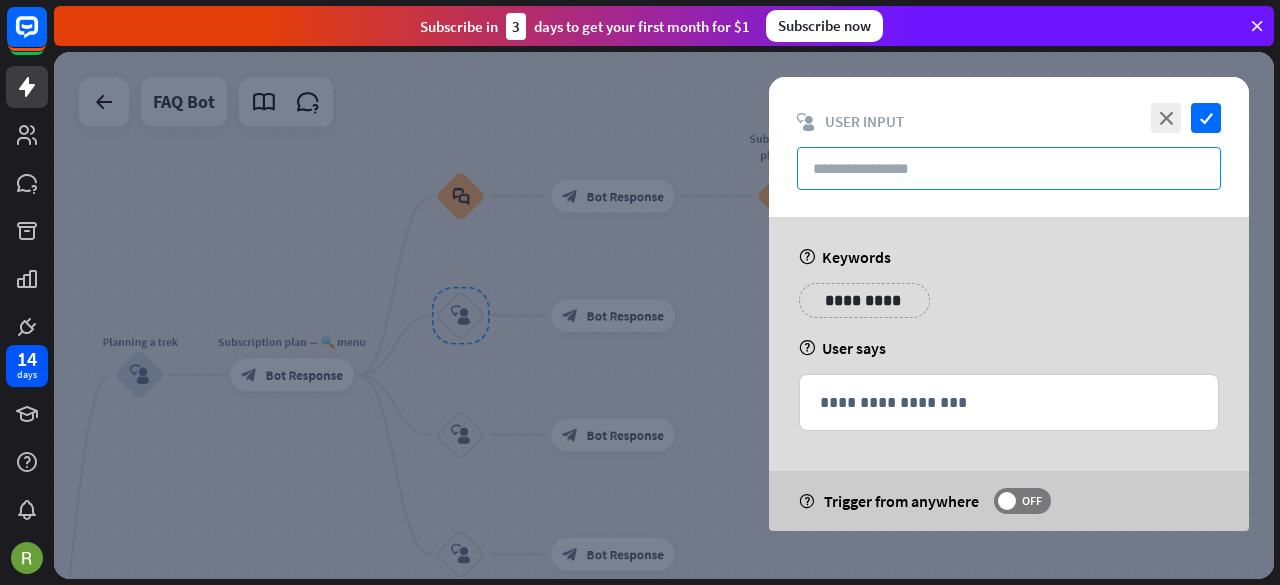click at bounding box center (1009, 168) 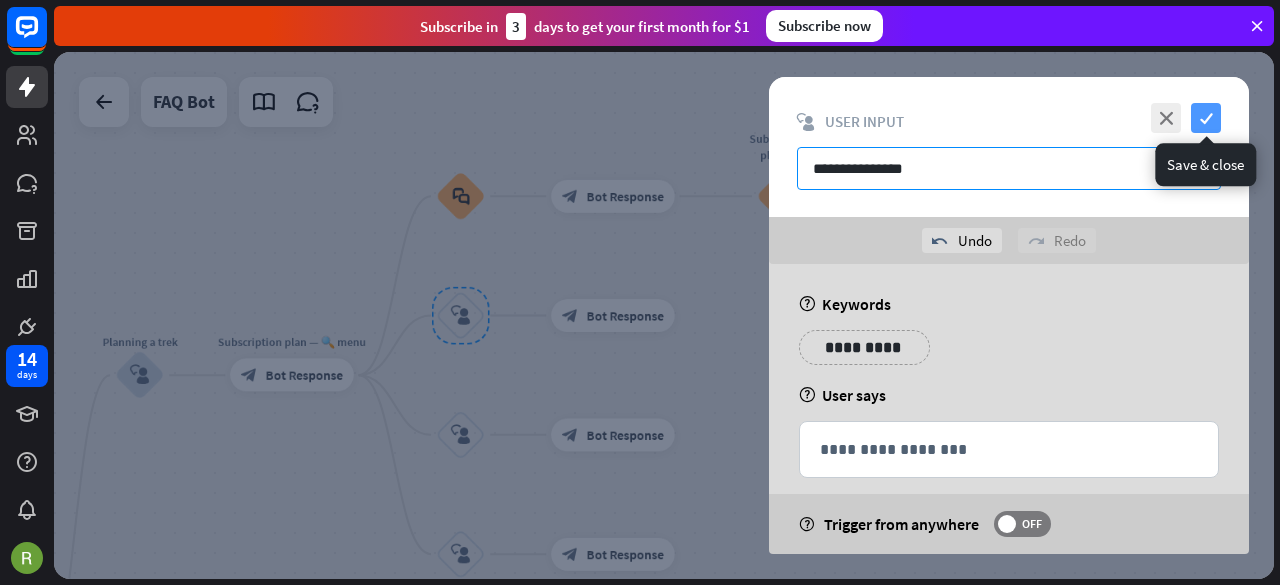 type on "**********" 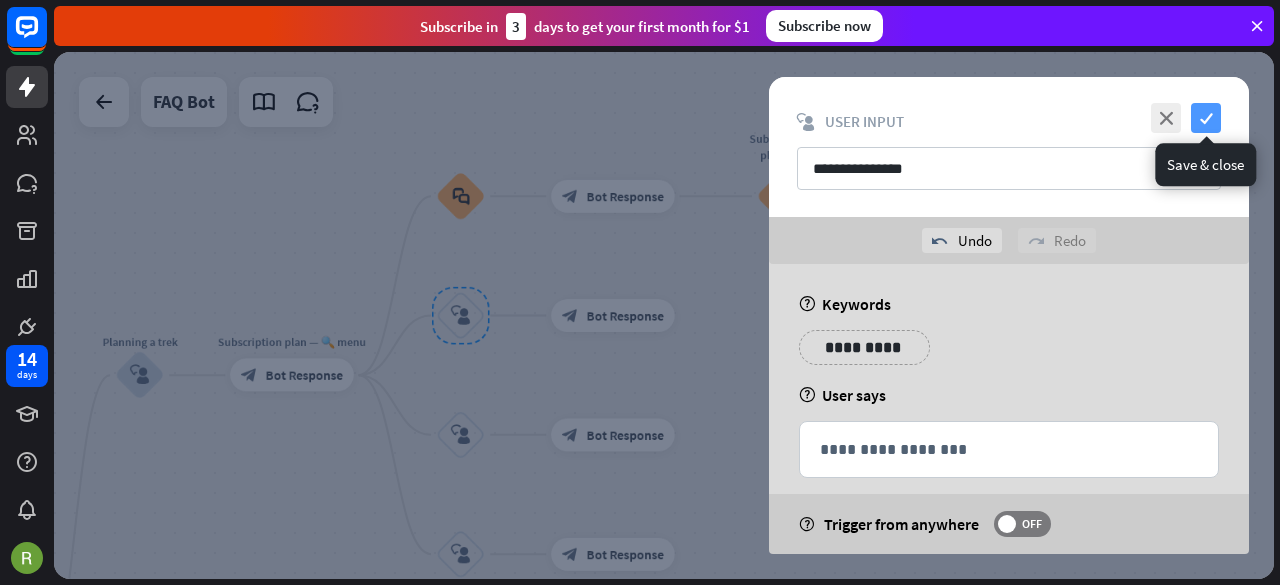 click on "check" at bounding box center (1206, 118) 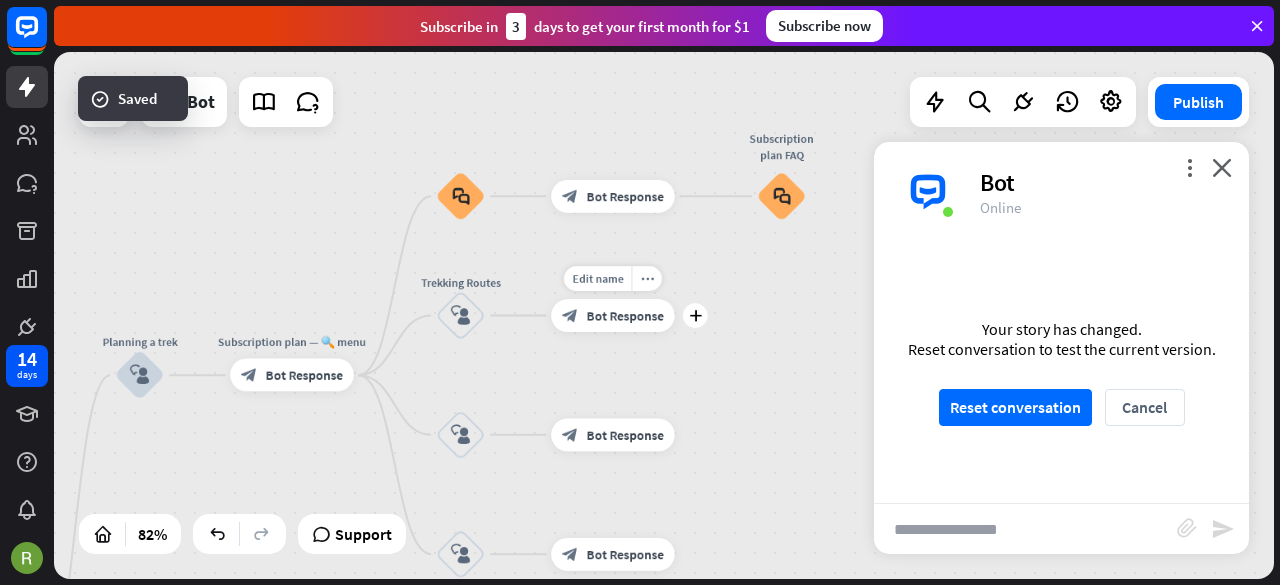click on "Bot Response" at bounding box center (625, 315) 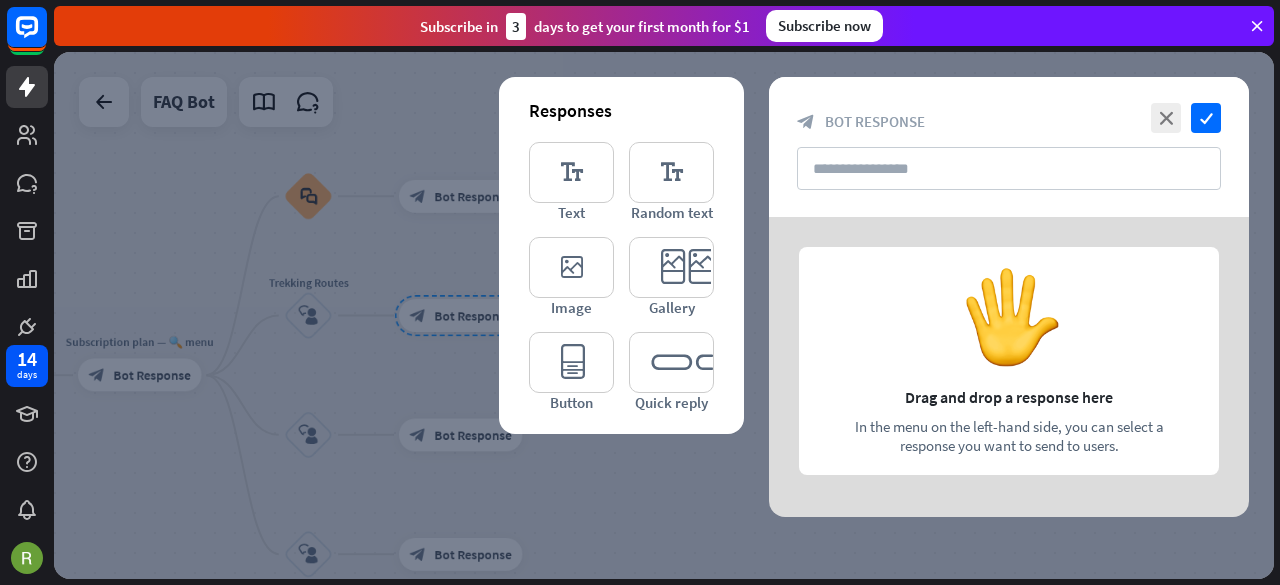 click at bounding box center (1009, 367) 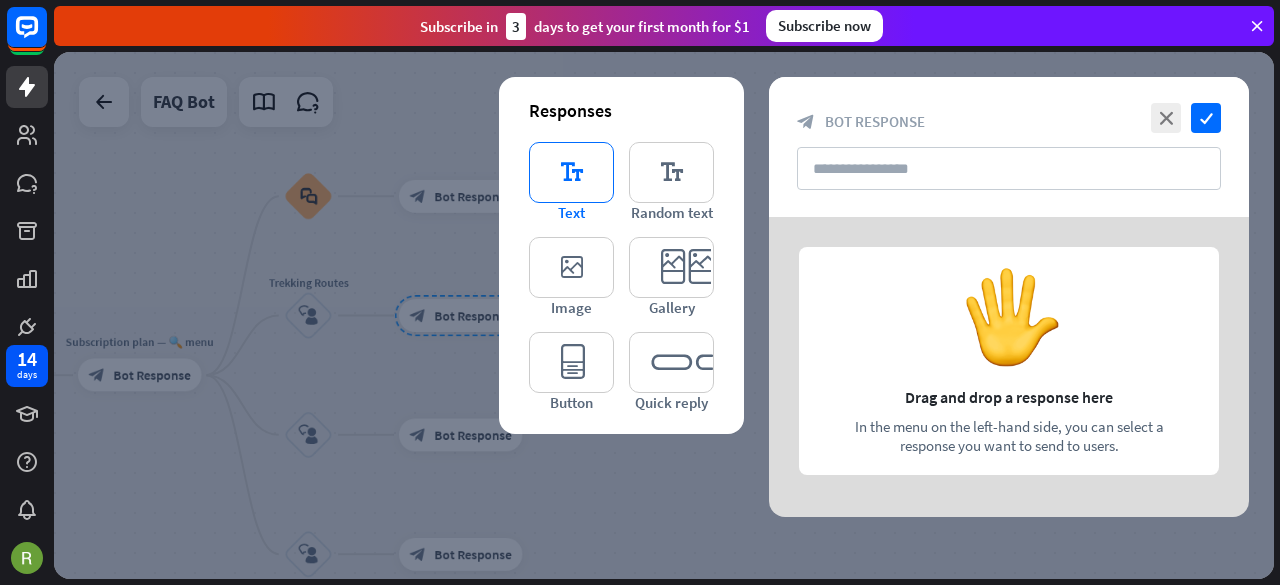 click on "editor_text" at bounding box center (571, 172) 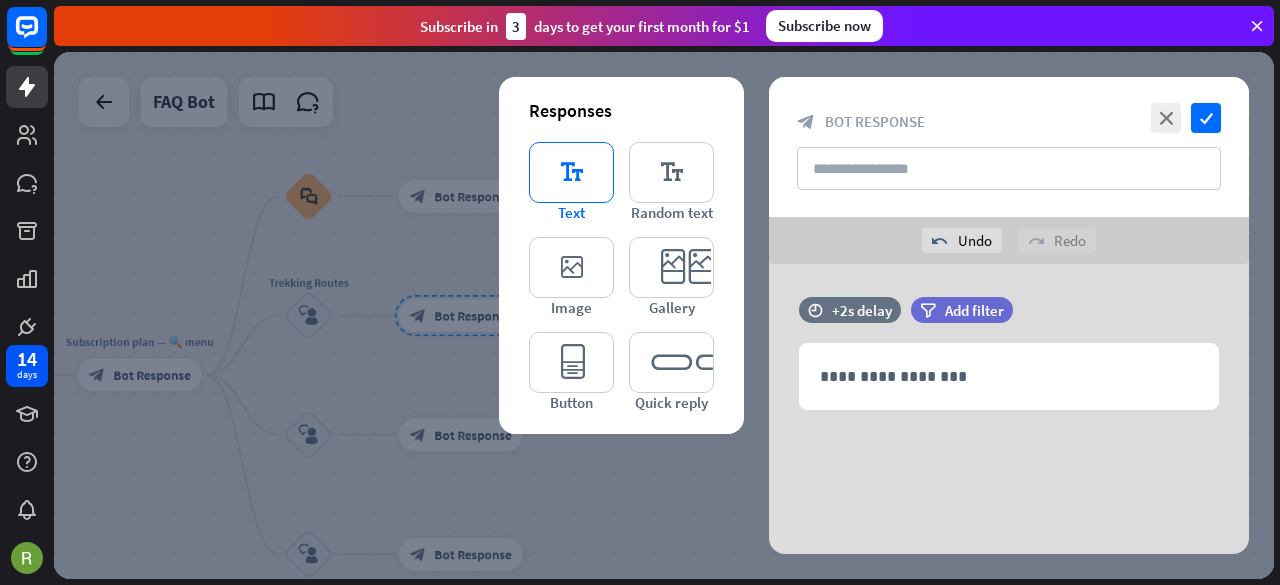 scroll, scrollTop: 9, scrollLeft: 0, axis: vertical 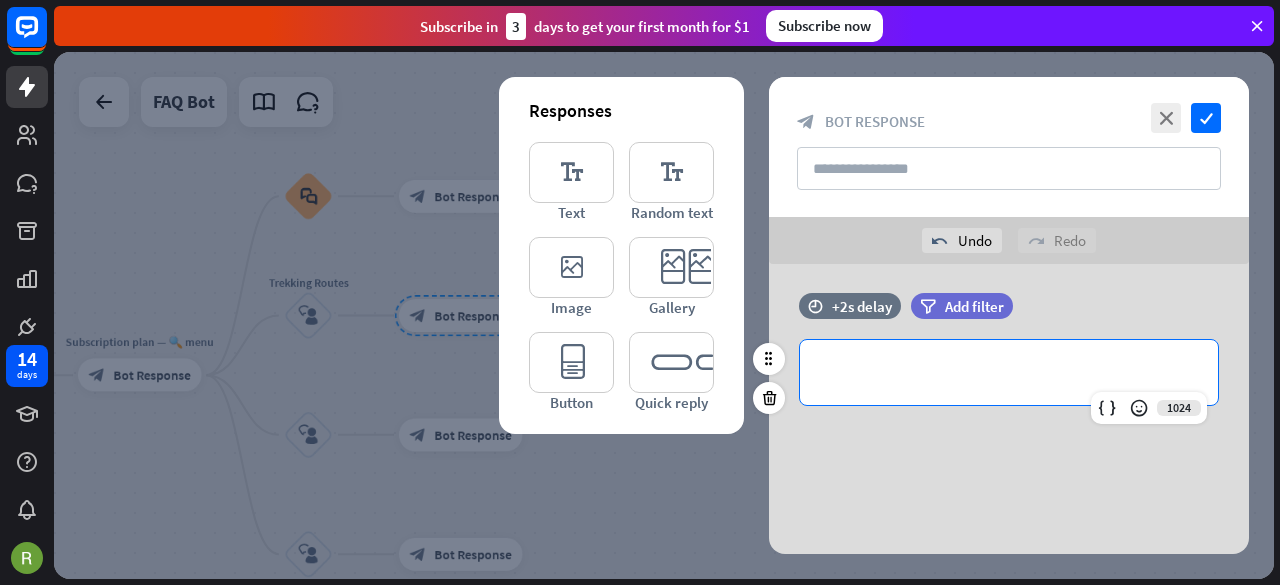 click on "**********" at bounding box center [1009, 372] 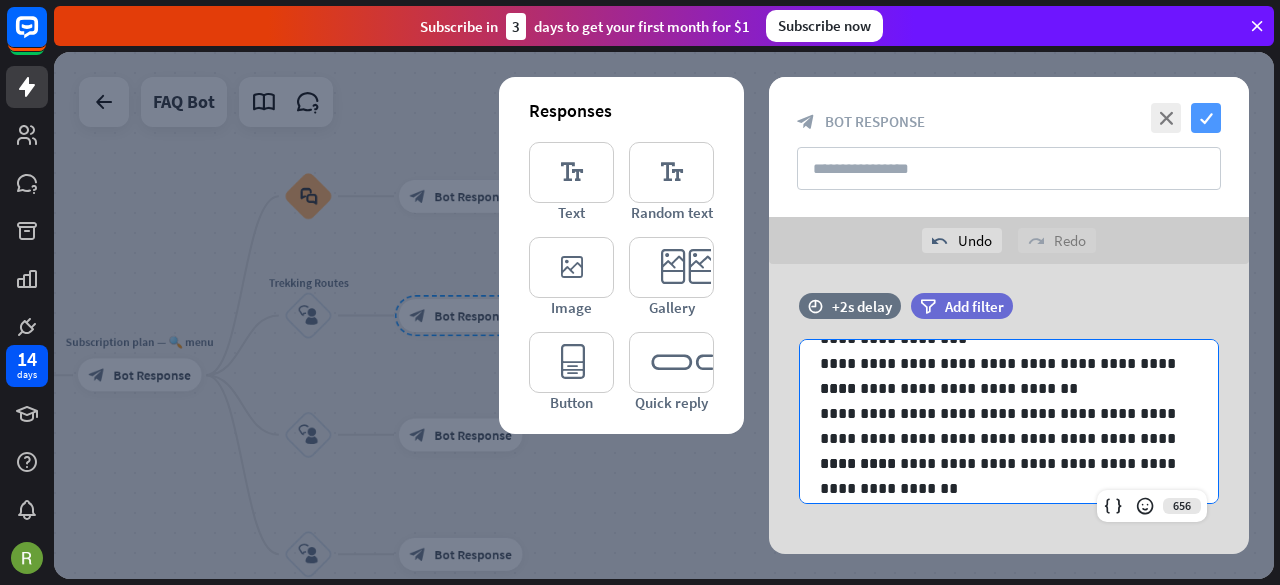 click on "check" at bounding box center (1206, 118) 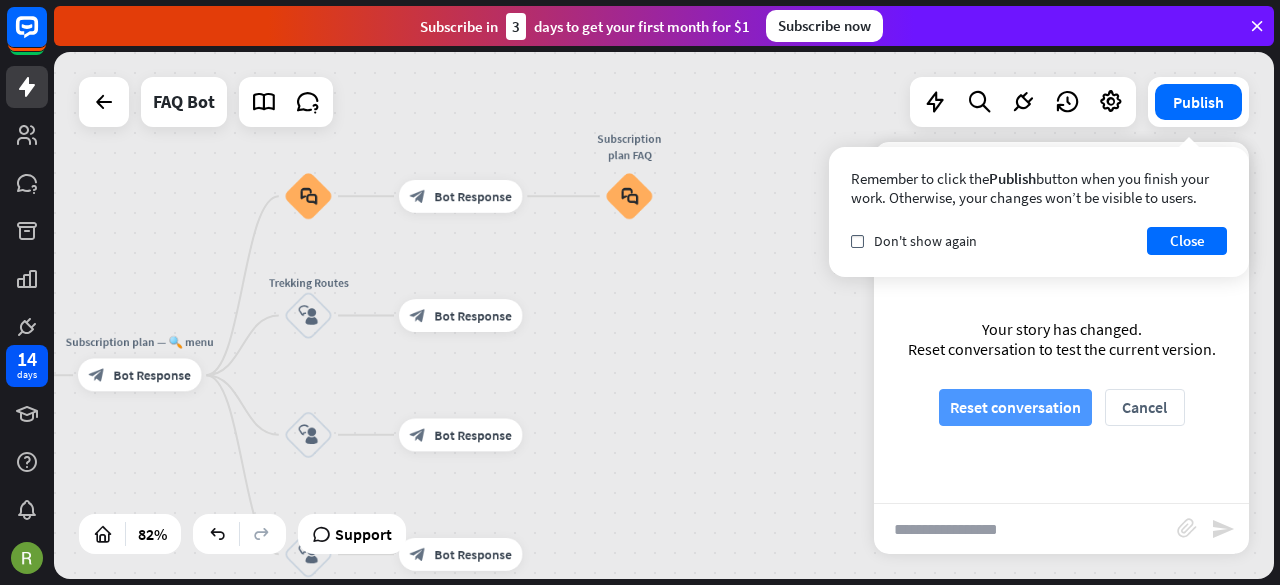 click on "Reset conversation" at bounding box center (1015, 407) 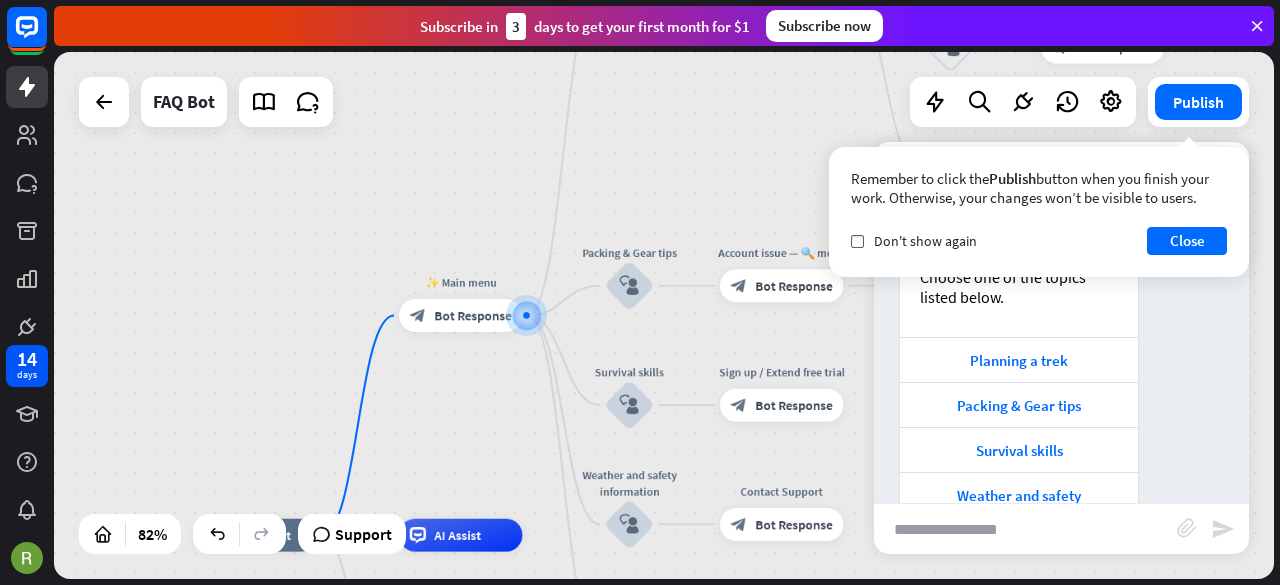 scroll, scrollTop: 356, scrollLeft: 0, axis: vertical 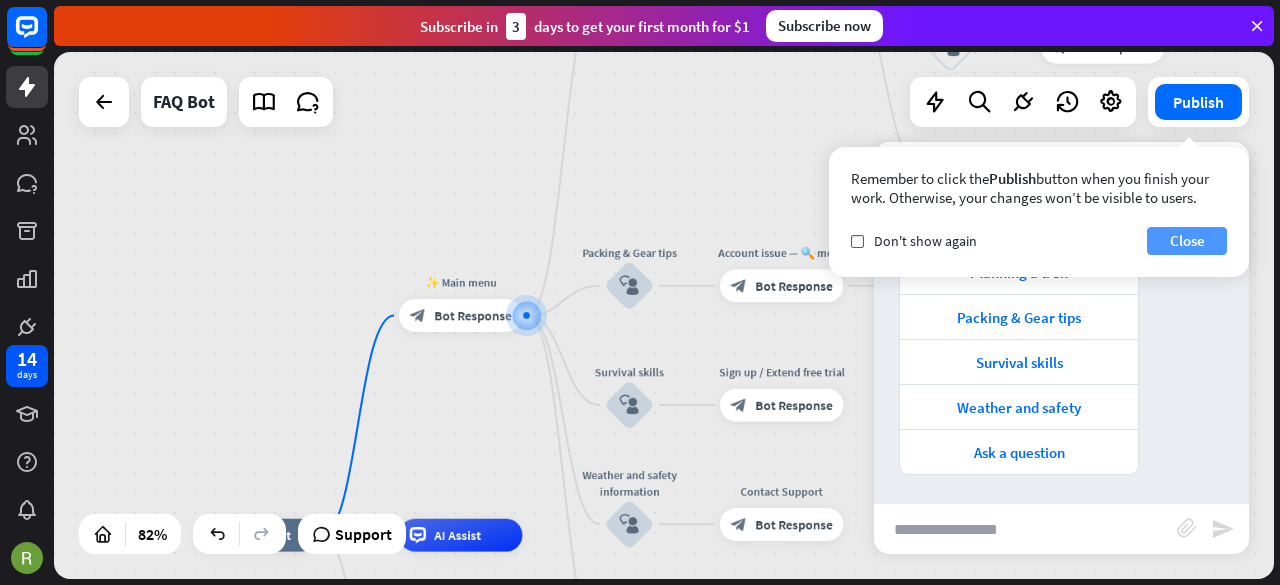 click on "Close" at bounding box center [1187, 241] 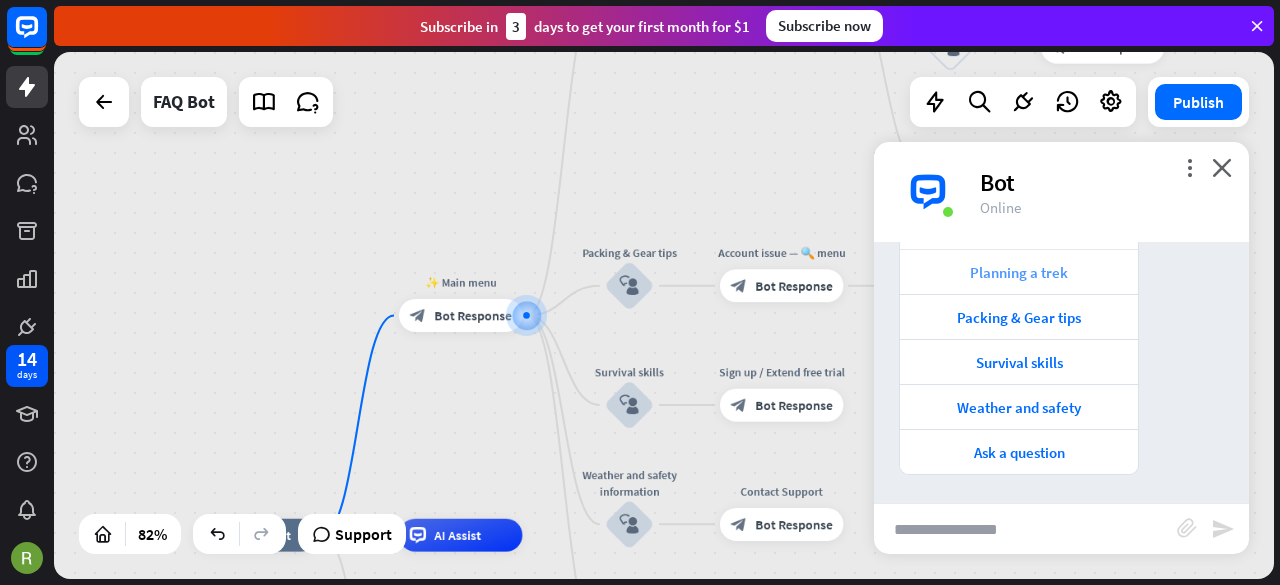click on "Planning a trek" at bounding box center (1019, 272) 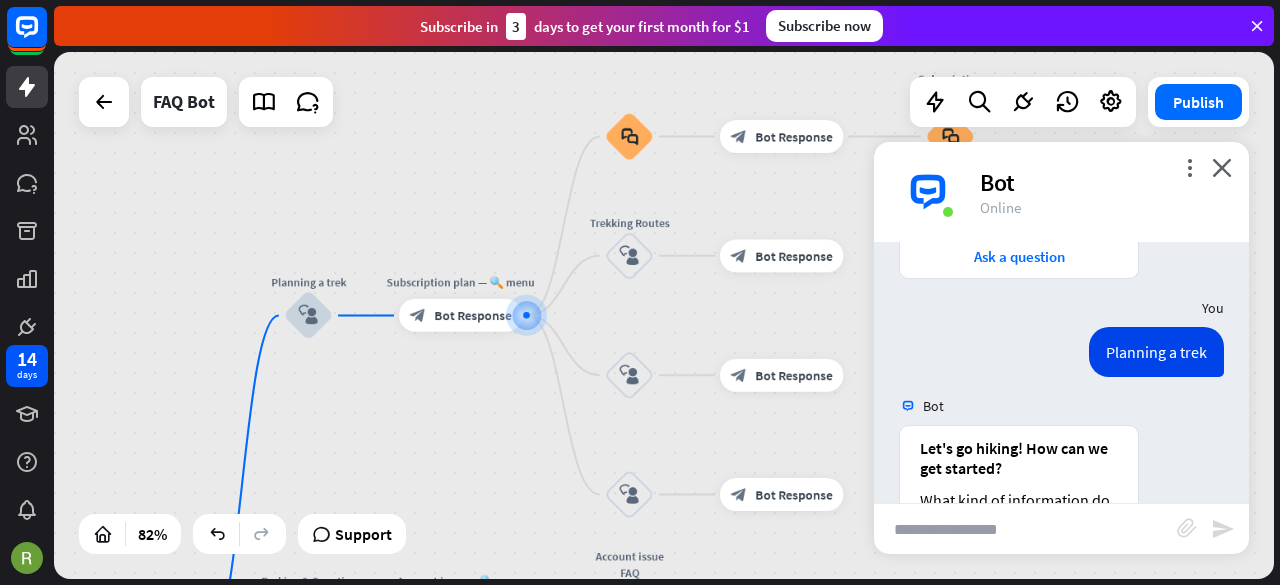 scroll, scrollTop: 818, scrollLeft: 0, axis: vertical 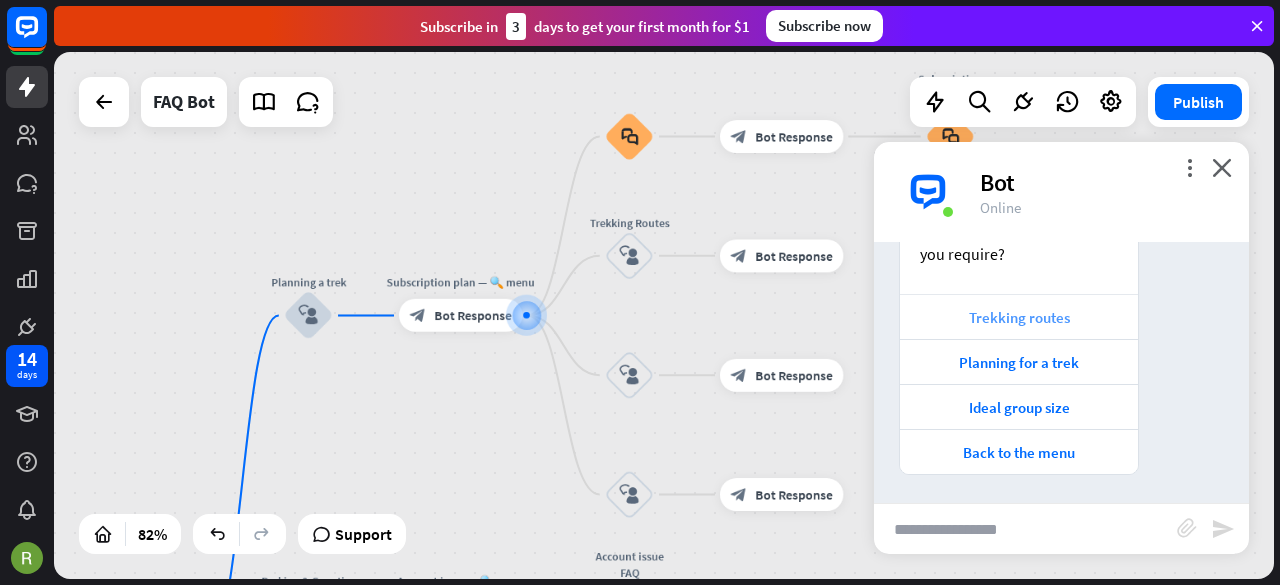 click on "Trekking routes" at bounding box center [1019, 317] 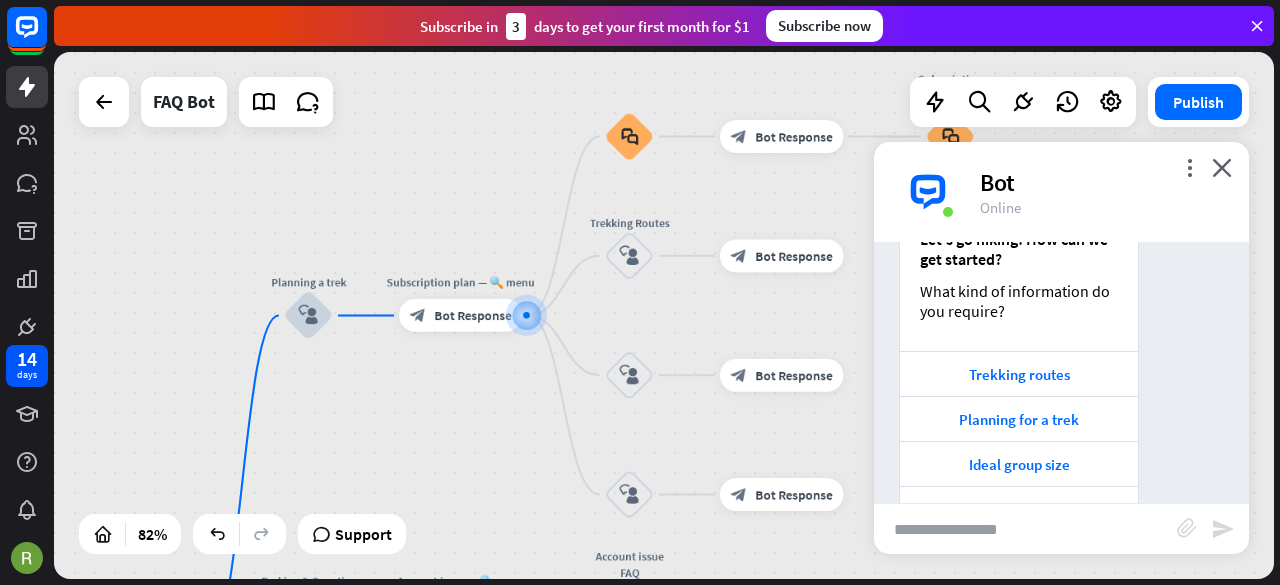 scroll, scrollTop: 1279, scrollLeft: 0, axis: vertical 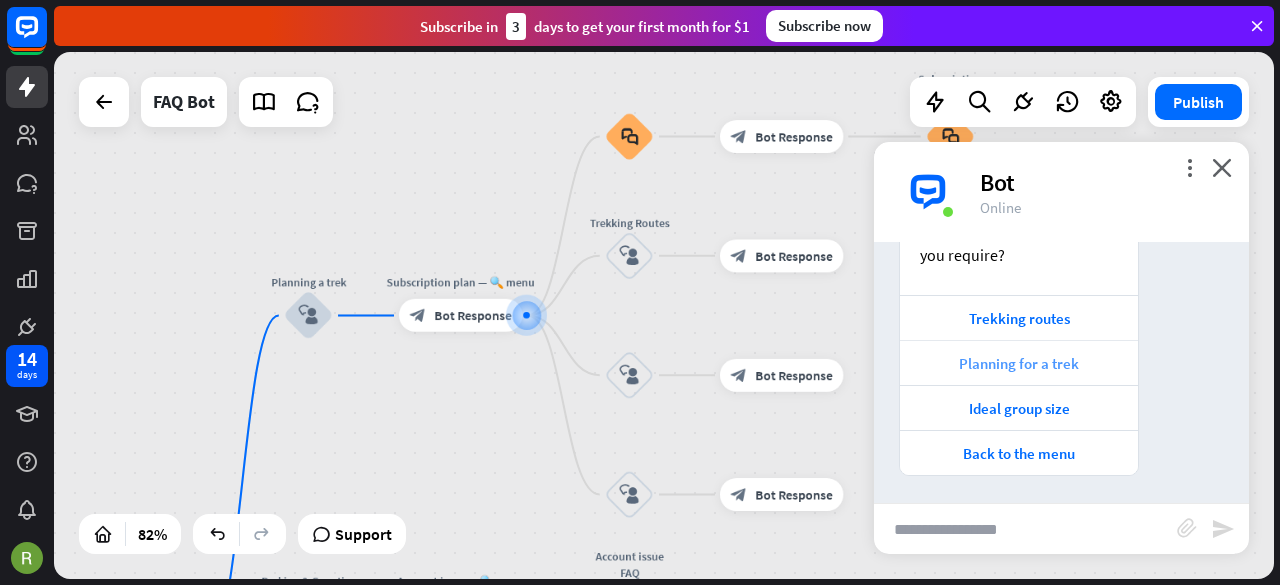click on "Planning for a trek" at bounding box center (1019, 363) 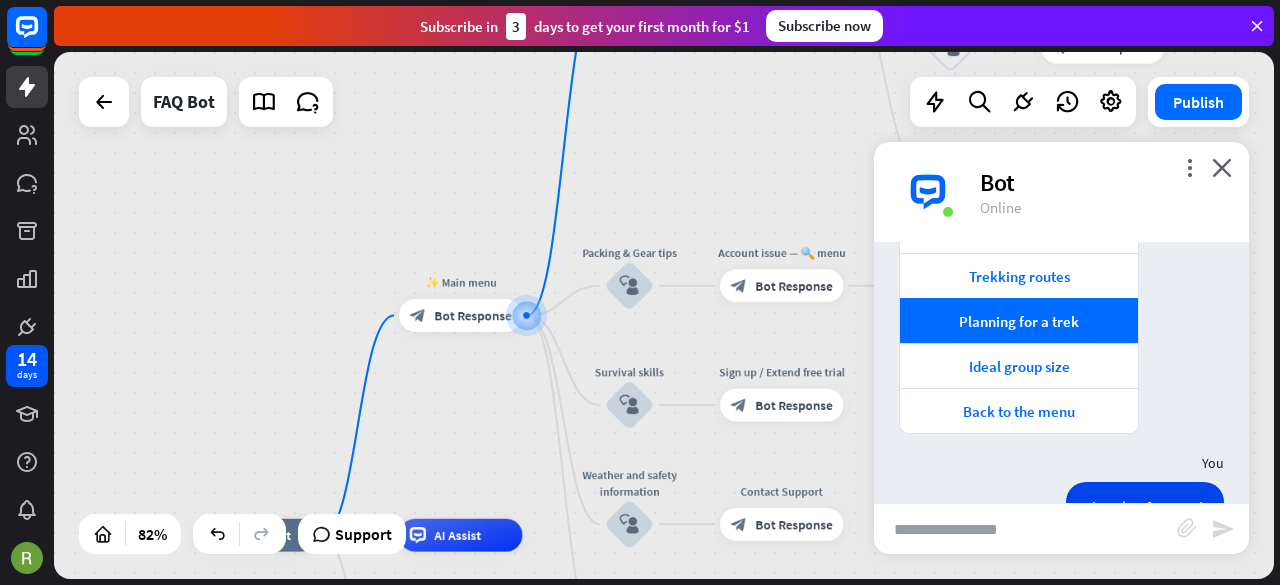 scroll, scrollTop: 1251, scrollLeft: 0, axis: vertical 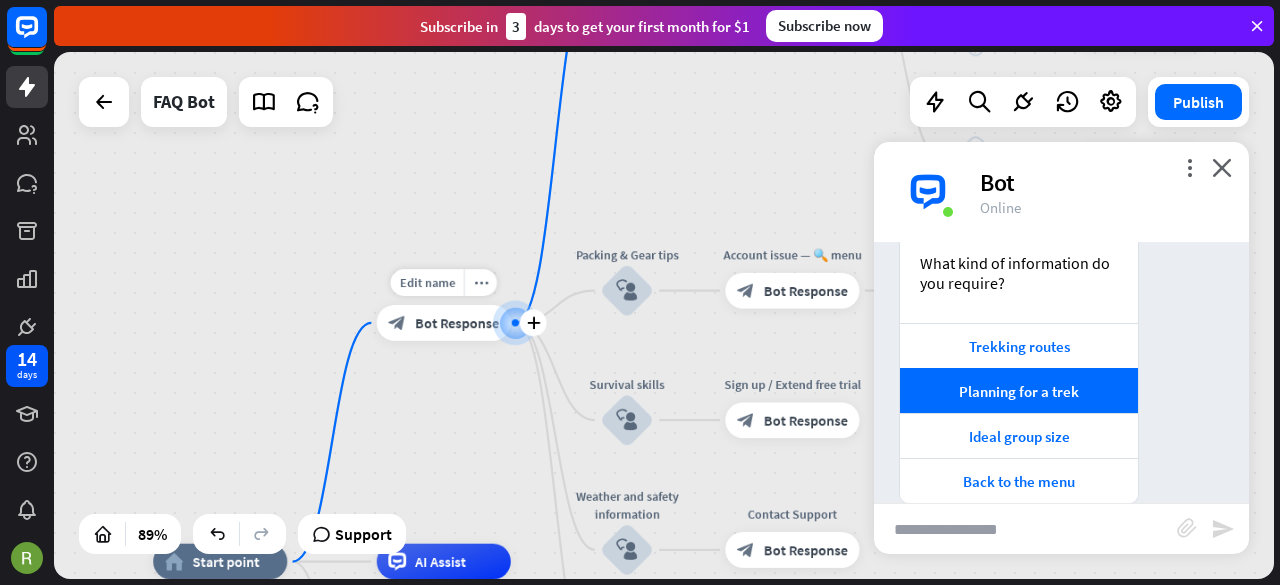 click on "Bot Response" at bounding box center (457, 323) 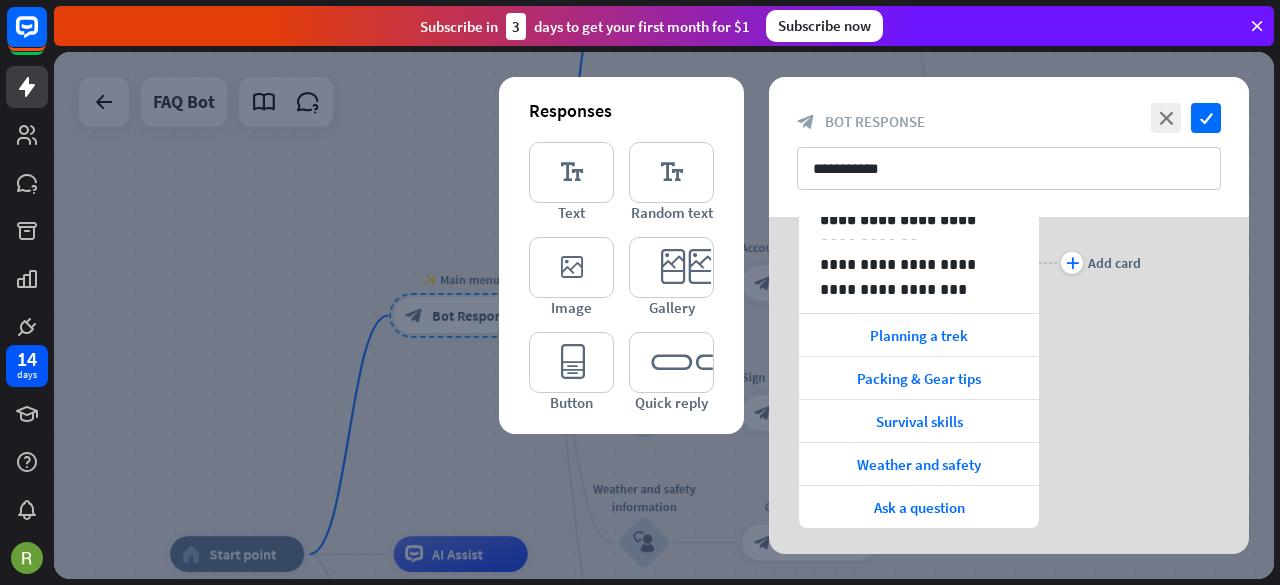 scroll, scrollTop: 313, scrollLeft: 0, axis: vertical 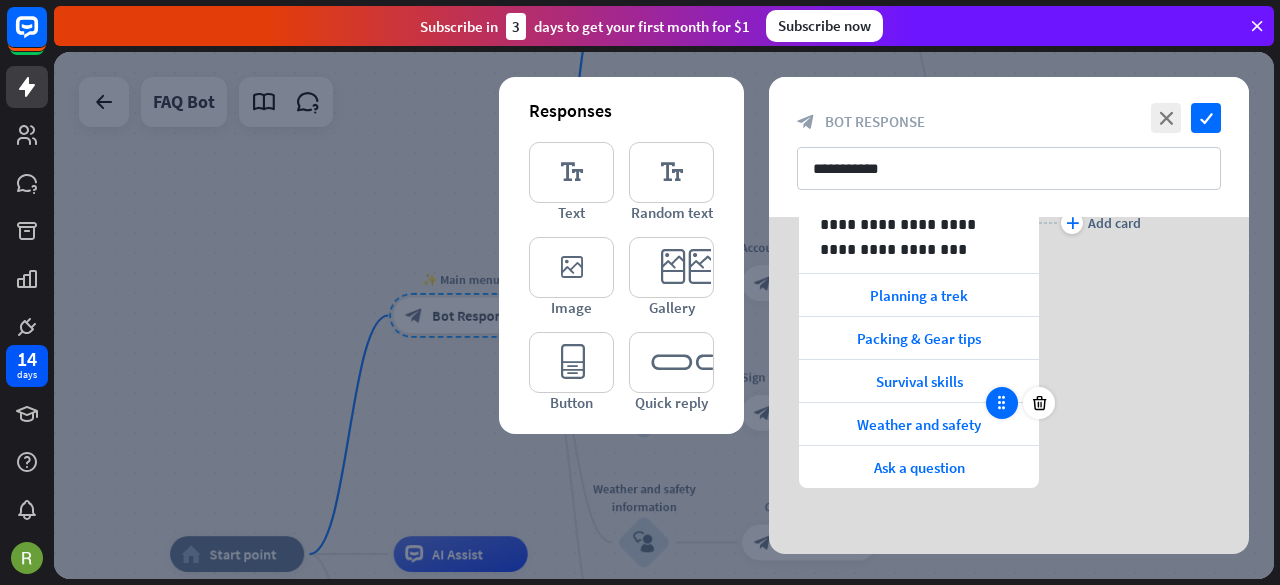 click at bounding box center [1002, 403] 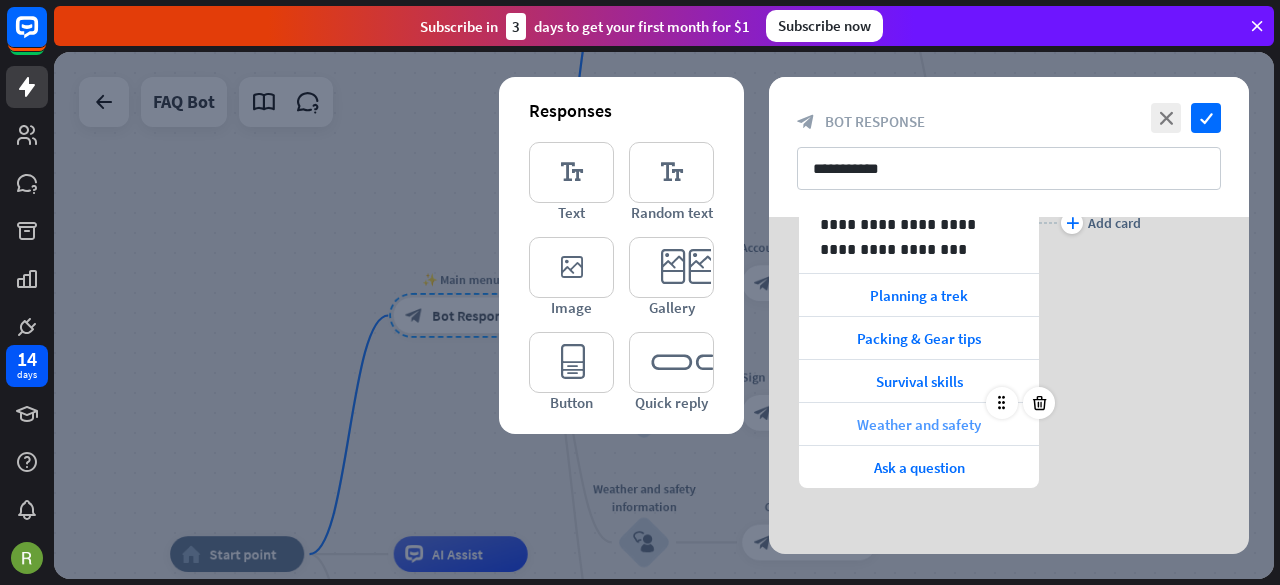 click on "Weather and safety" at bounding box center [919, 424] 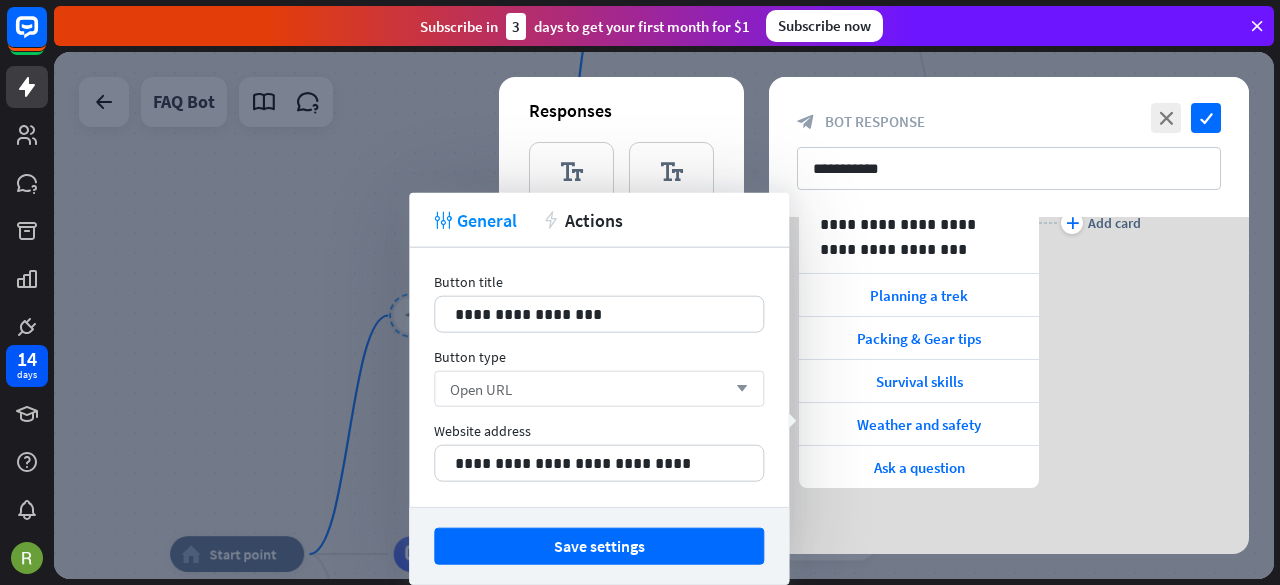click on "Open URL
arrow_down" at bounding box center (599, 389) 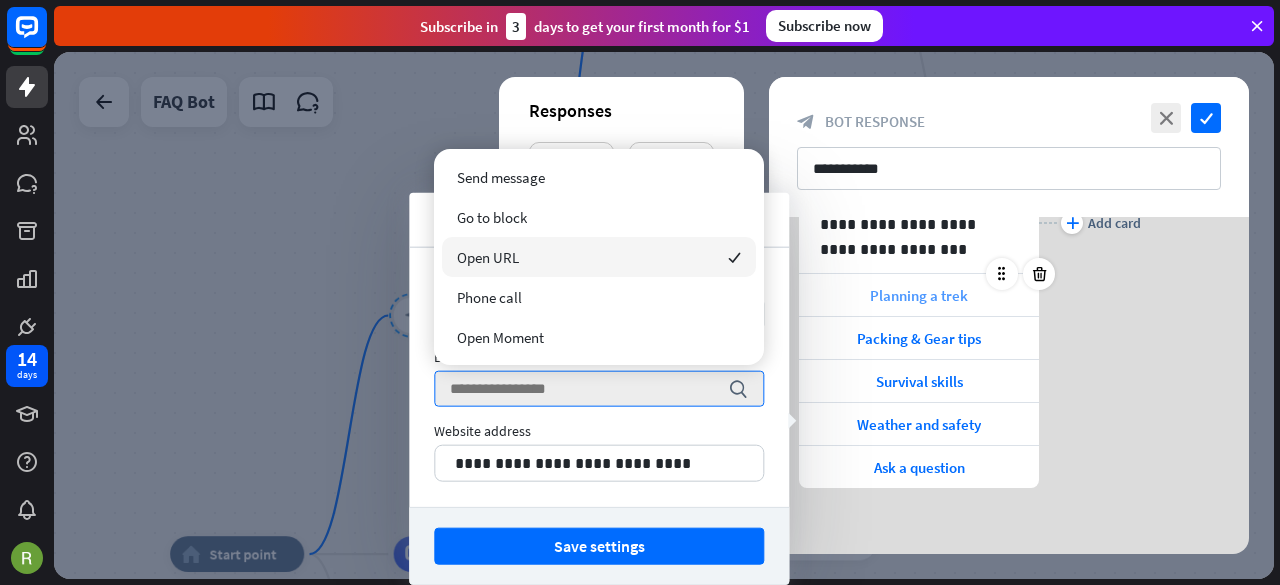 click on "Planning a trek" at bounding box center (919, 295) 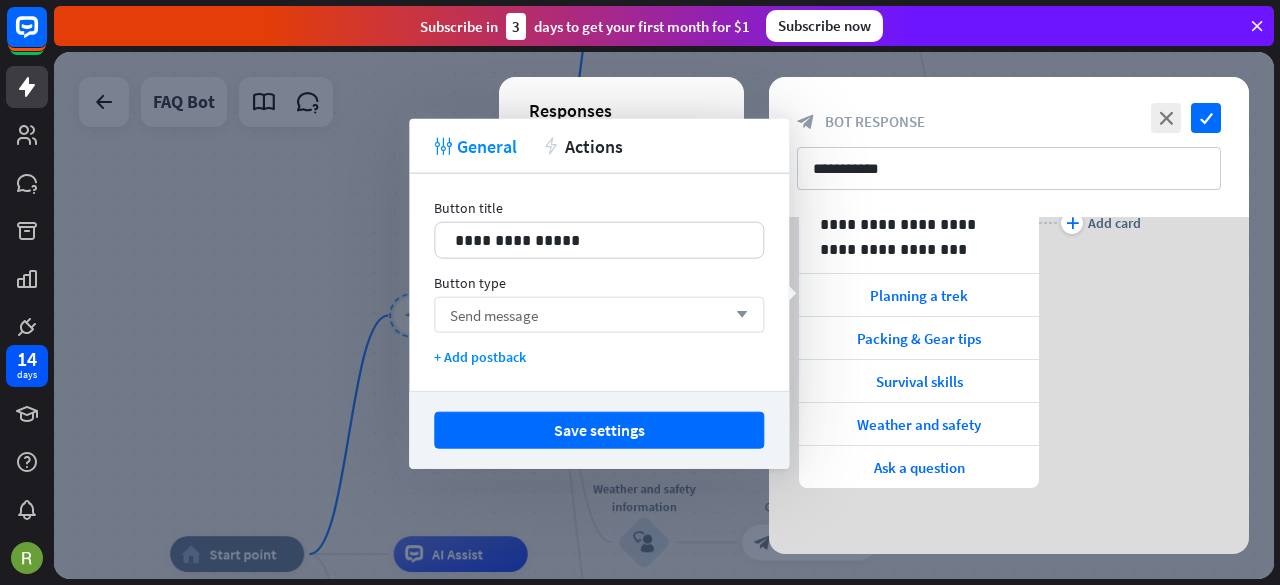 click on "Send message
arrow_down" at bounding box center [599, 315] 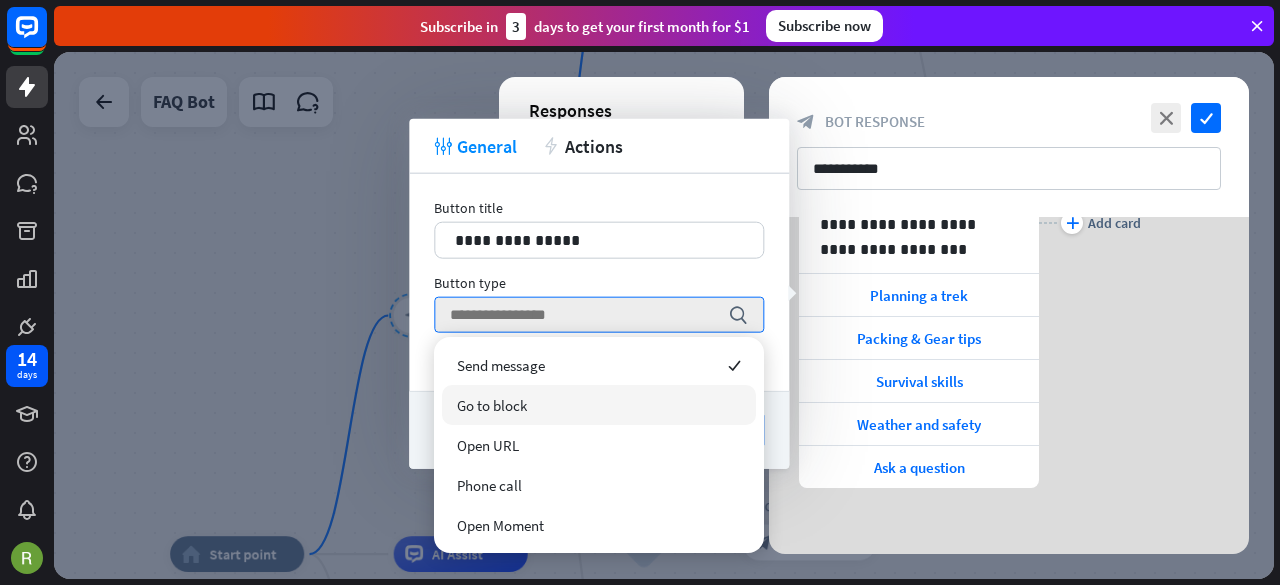 click on "Go to block" at bounding box center [599, 405] 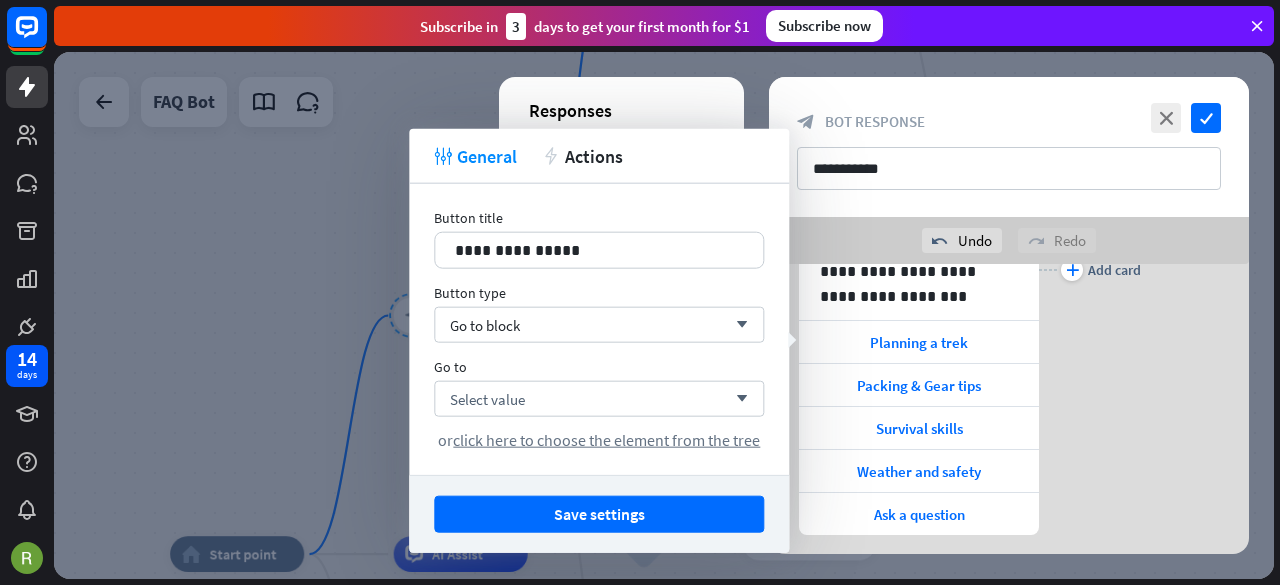 click on "Select value
arrow_down" at bounding box center (599, 399) 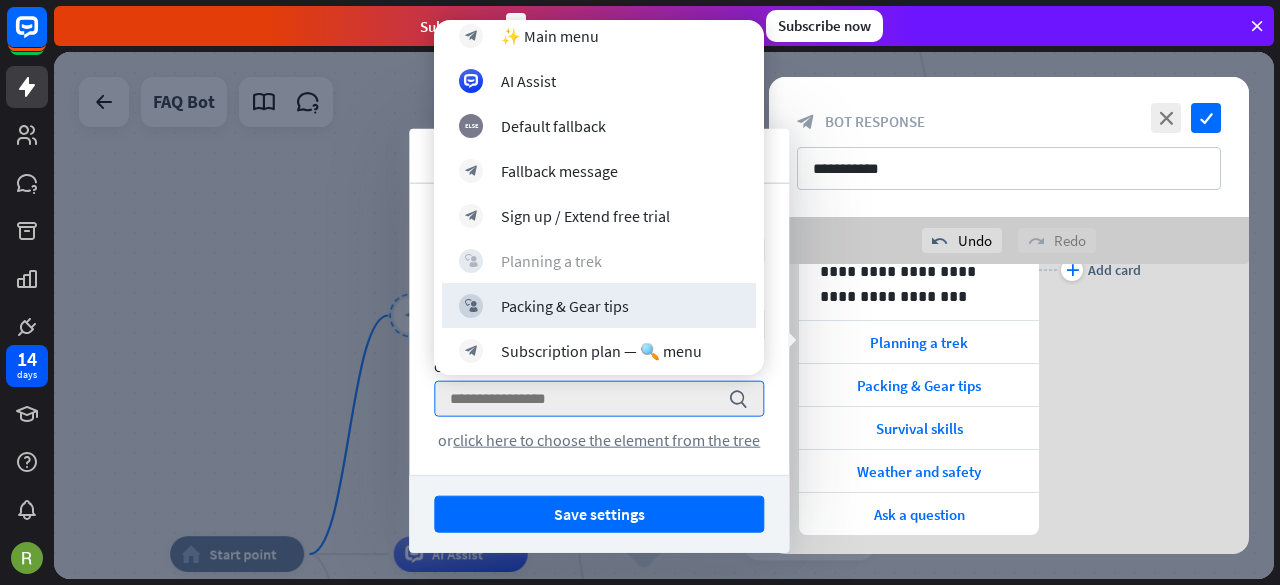 scroll, scrollTop: 61, scrollLeft: 0, axis: vertical 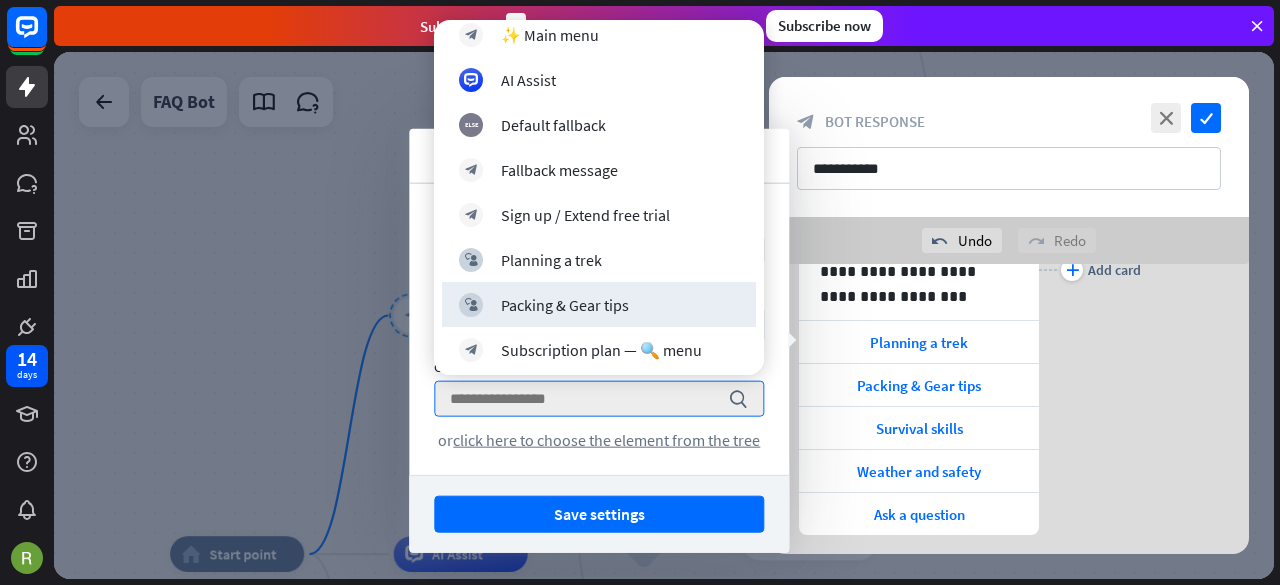 click at bounding box center [664, 315] 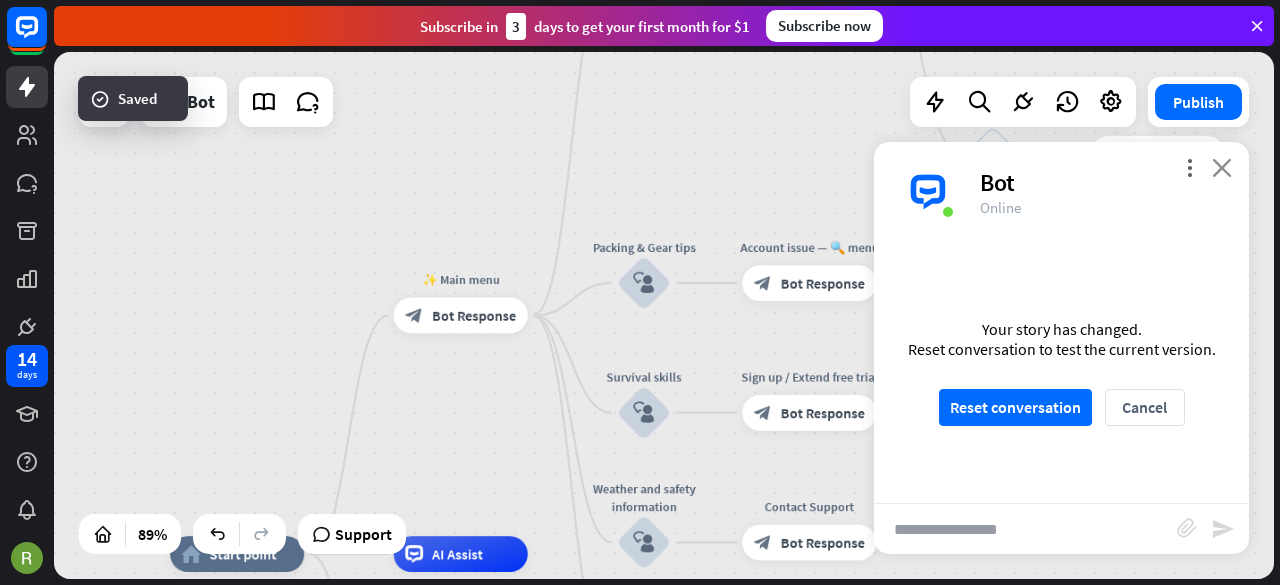 click on "close" at bounding box center (1222, 167) 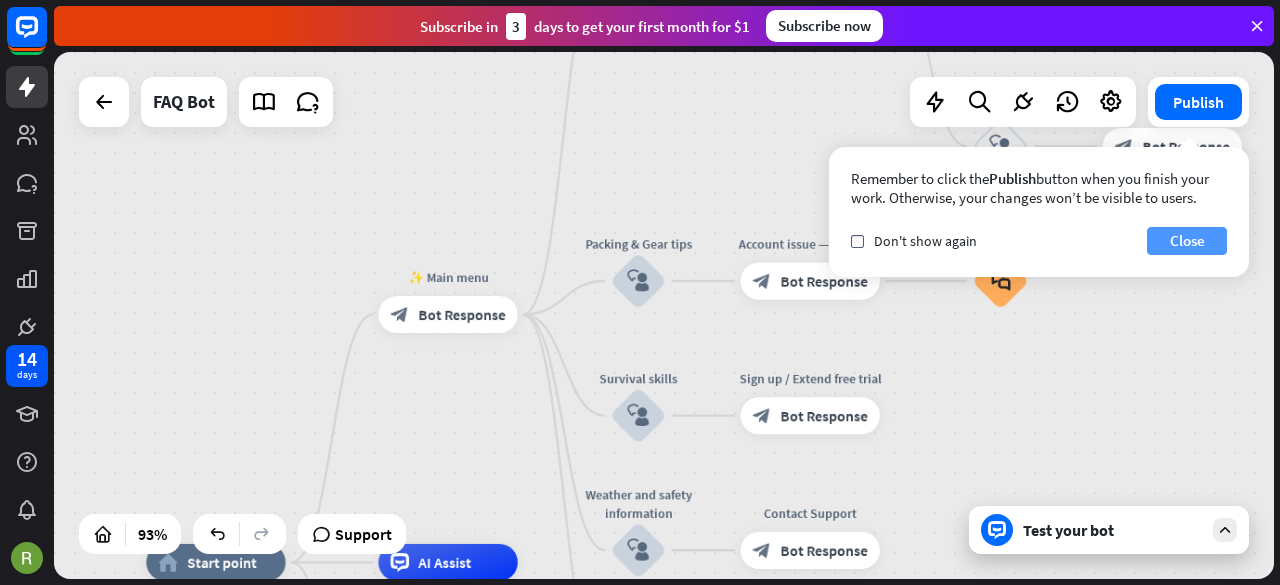 click on "Close" at bounding box center [1187, 241] 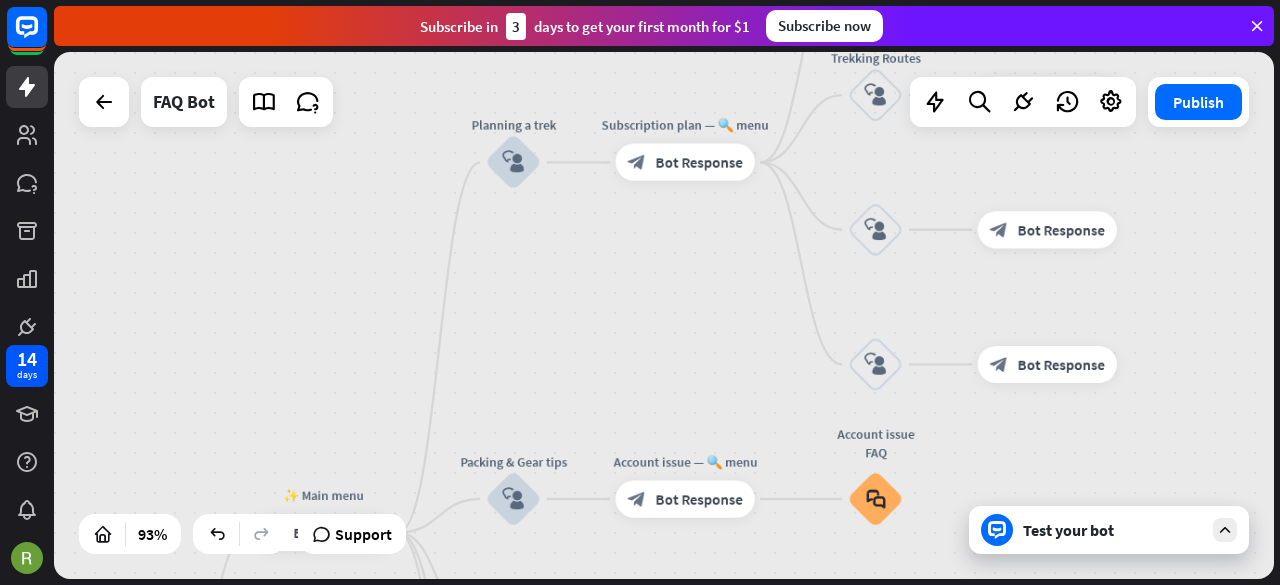 drag, startPoint x: 1052, startPoint y: 363, endPoint x: 923, endPoint y: 597, distance: 267.20218 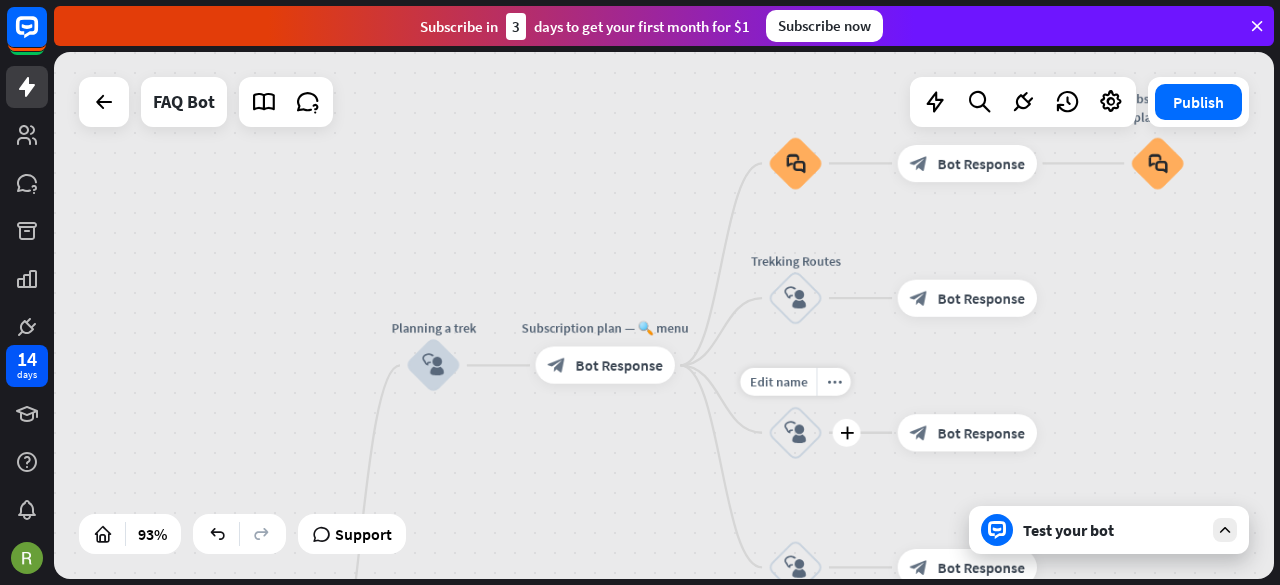 drag, startPoint x: 898, startPoint y: 282, endPoint x: 817, endPoint y: 479, distance: 213.00235 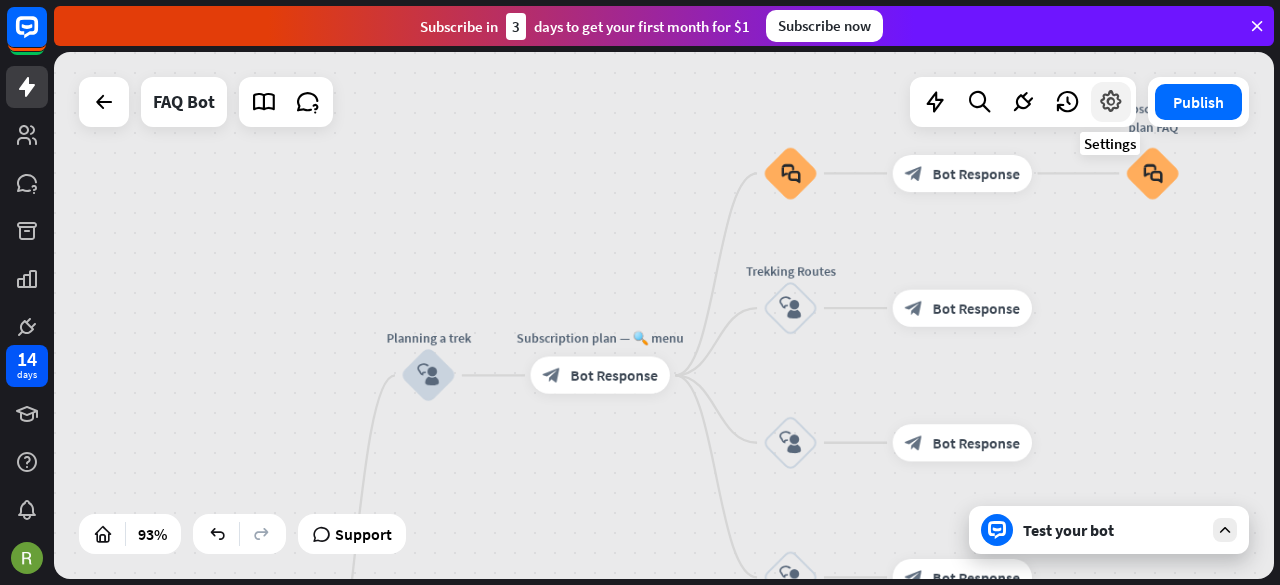 click at bounding box center (1111, 102) 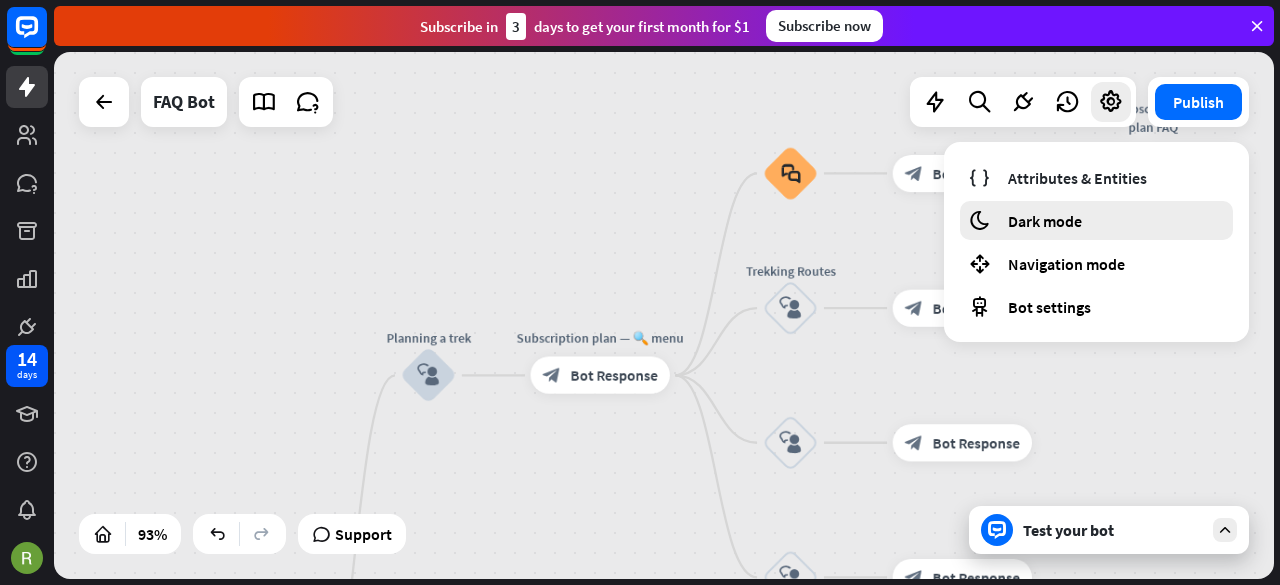 click on "Dark mode" at bounding box center [1045, 221] 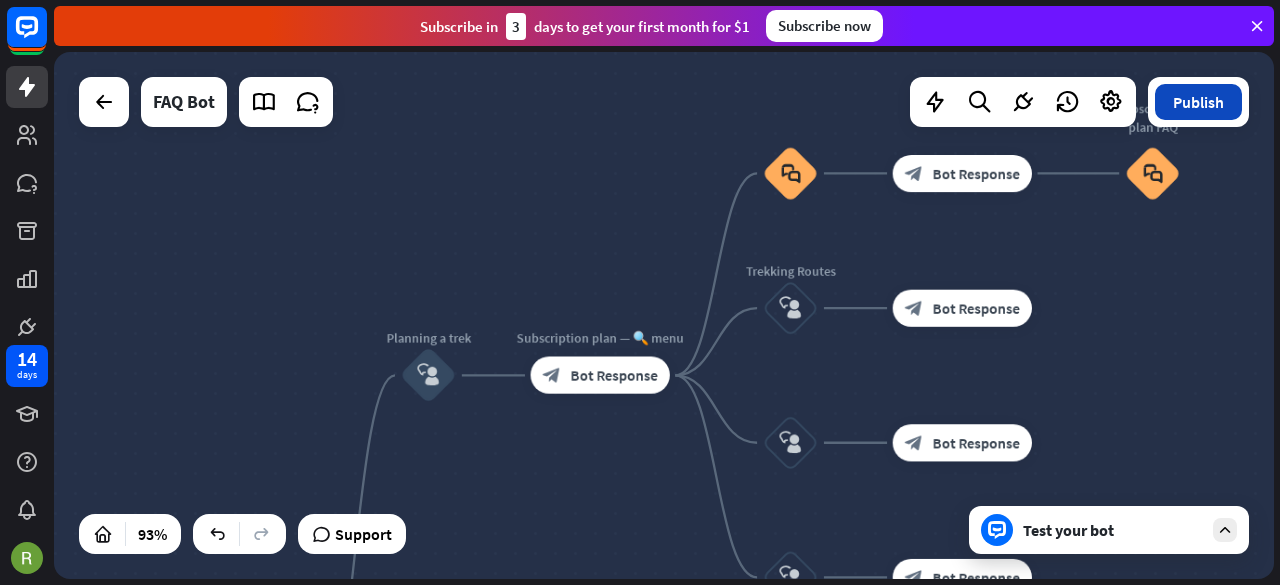 click on "Publish" at bounding box center (1198, 102) 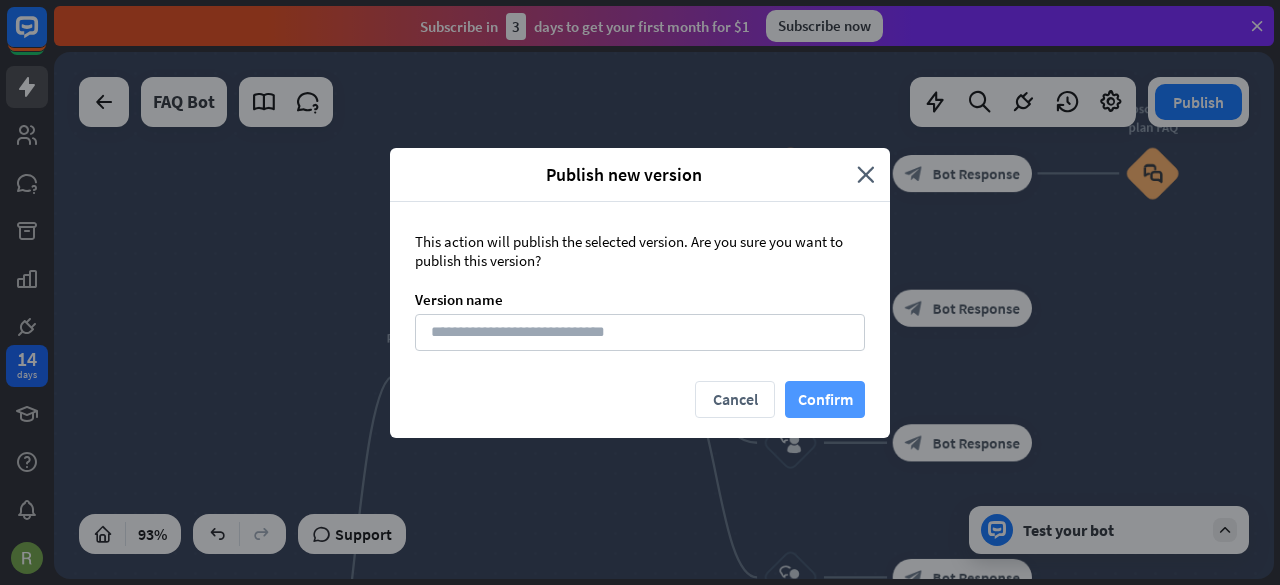 click on "Confirm" at bounding box center (825, 399) 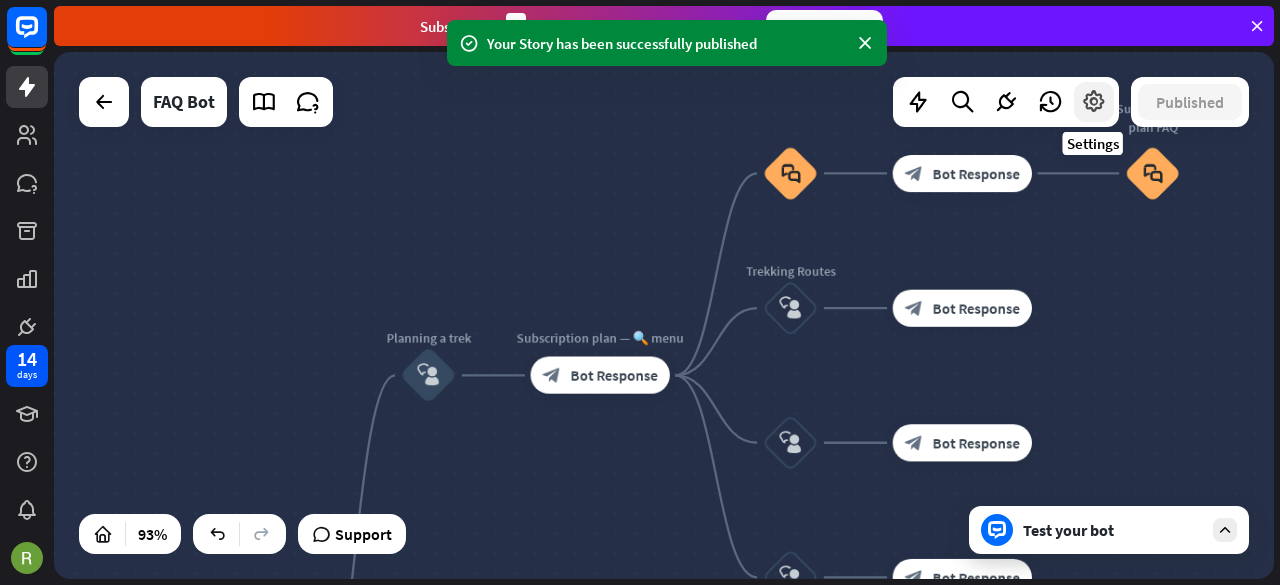 click at bounding box center (1094, 102) 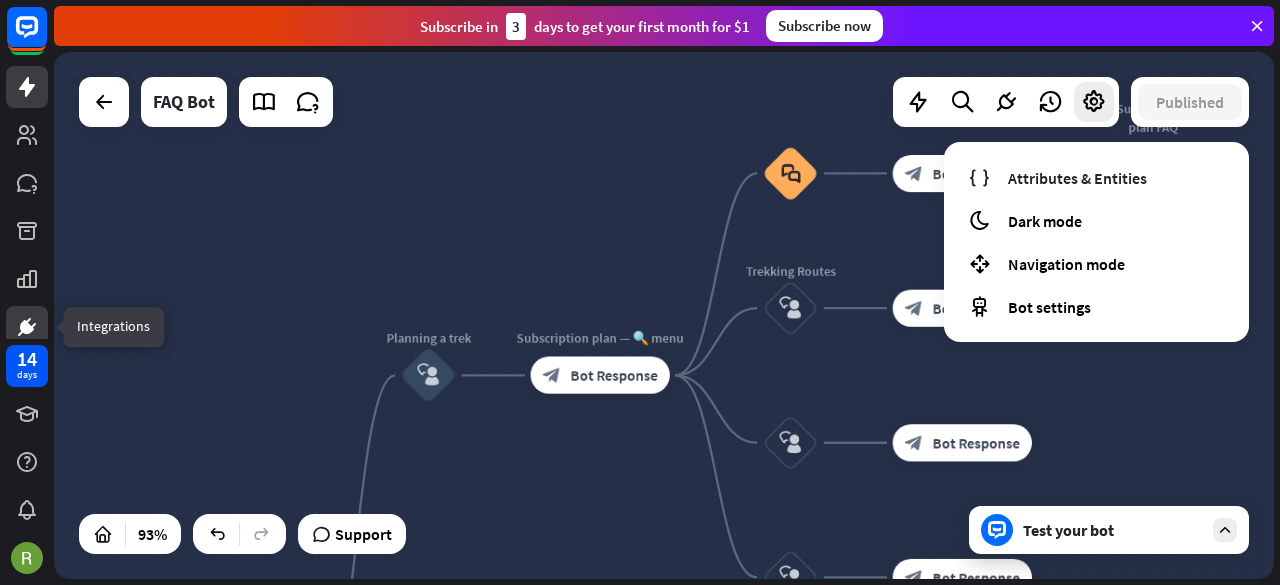 click at bounding box center (27, 327) 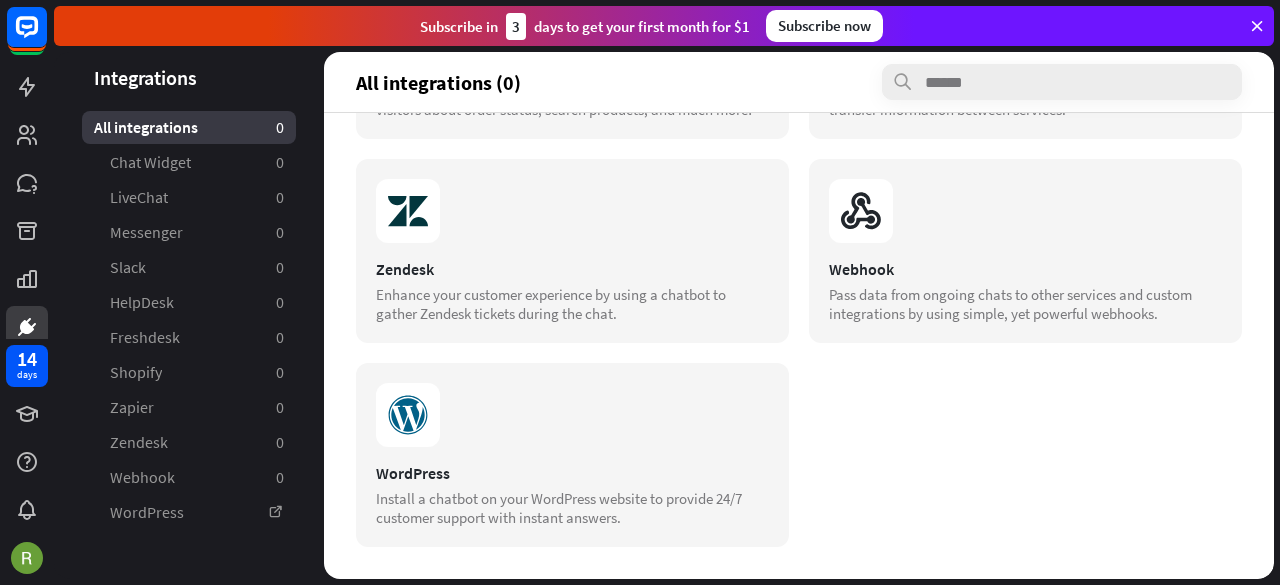 scroll, scrollTop: 915, scrollLeft: 0, axis: vertical 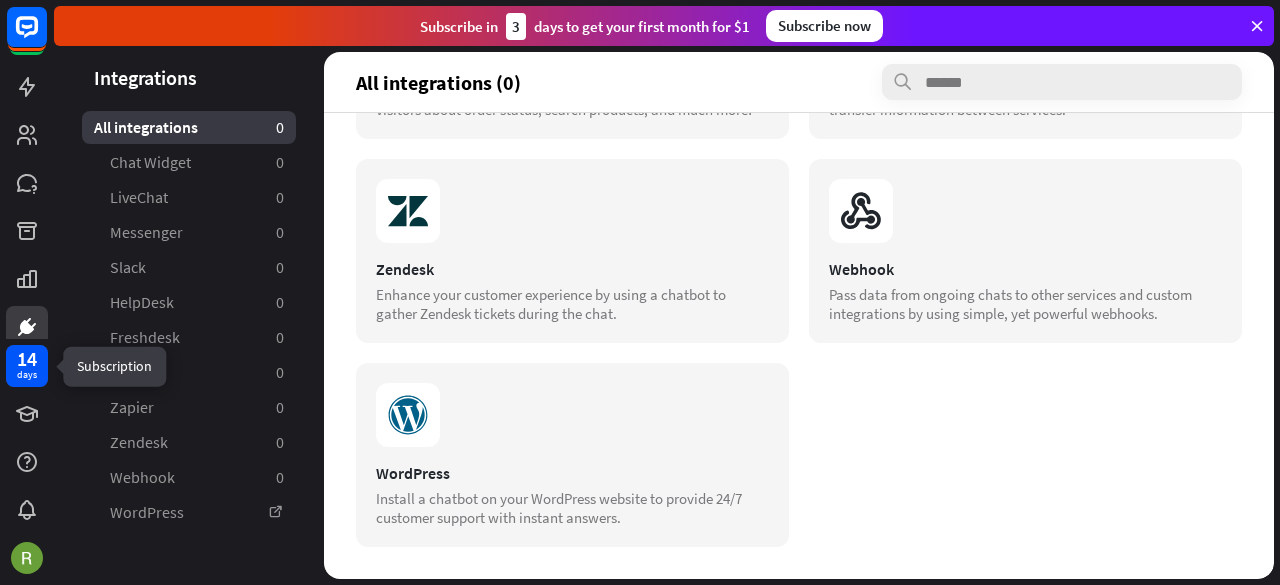 click on "14" at bounding box center [27, 359] 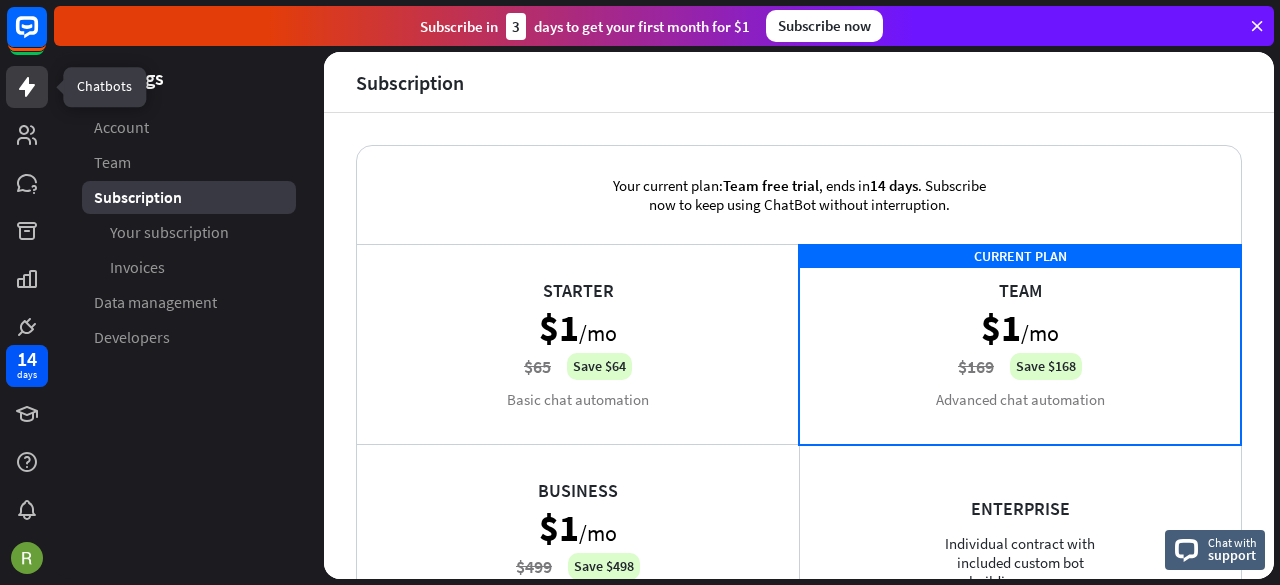 click at bounding box center [27, 87] 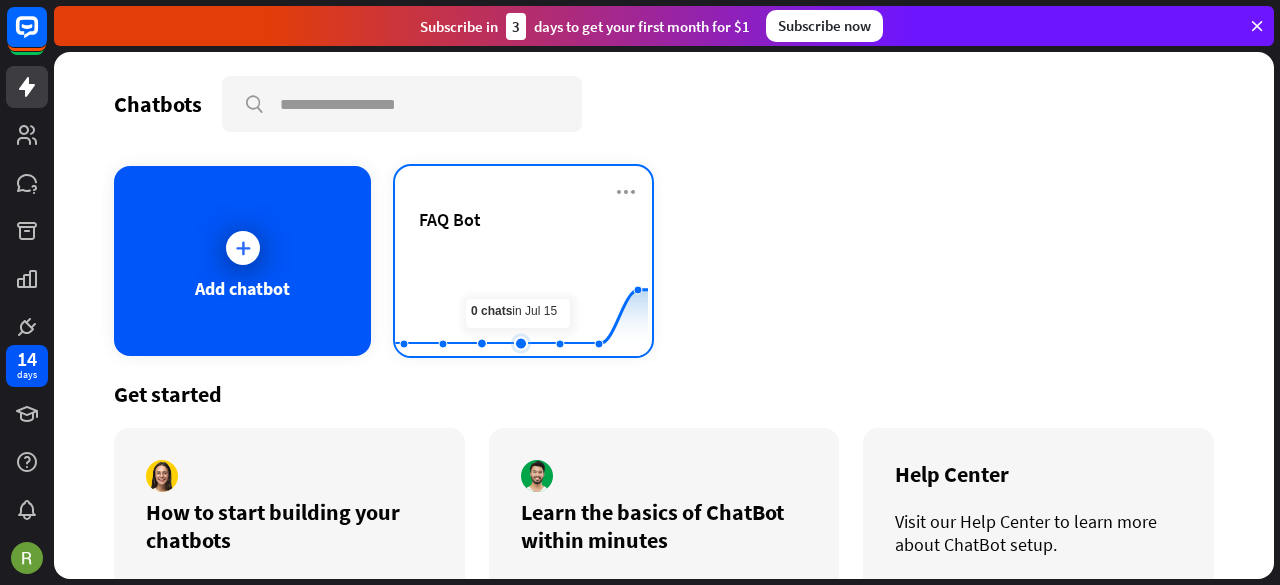click 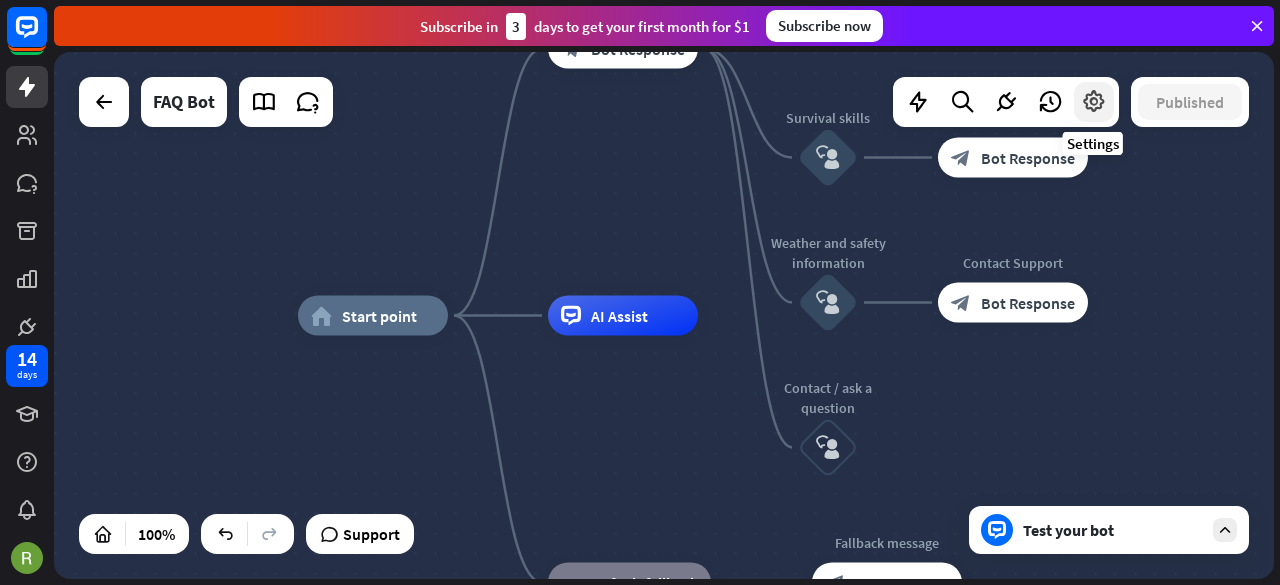 click at bounding box center [1094, 102] 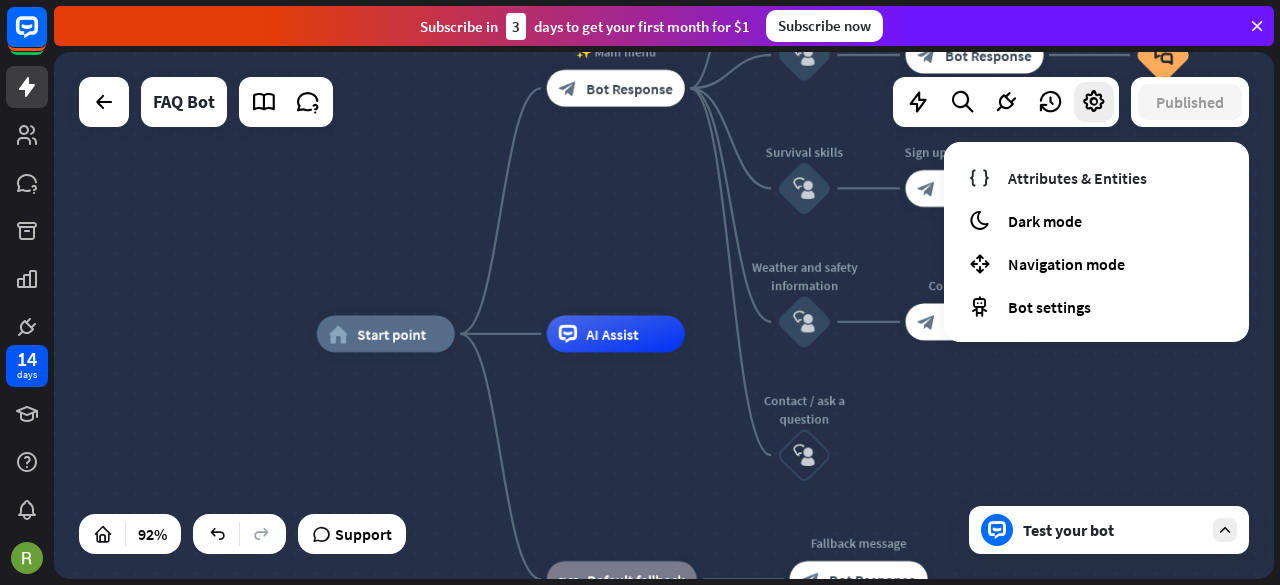click on "home_2   Start point                 ✨ Main menu   block_bot_response   Bot Response                 Planning a trek   block_user_input                 Subscription plan — 🔍 menu   block_bot_response   Bot Response                   block_faq                   block_bot_response   Bot Response                 Subscription plan FAQ   block_faq                 Trekking Routes   block_user_input                   block_bot_response   Bot Response                   block_user_input                   block_bot_response   Bot Response                   block_user_input                   block_bot_response   Bot Response                 Packing & Gear tips   block_user_input                 Account issue — 🔍 menu   block_bot_response   Bot Response                 Account issue FAQ   block_faq                 Survival skills   block_user_input                 Sign up / Extend free trial   block_bot_response   Bot Response                 Weather and safety information   block_user_input" at bounding box center (878, 576) 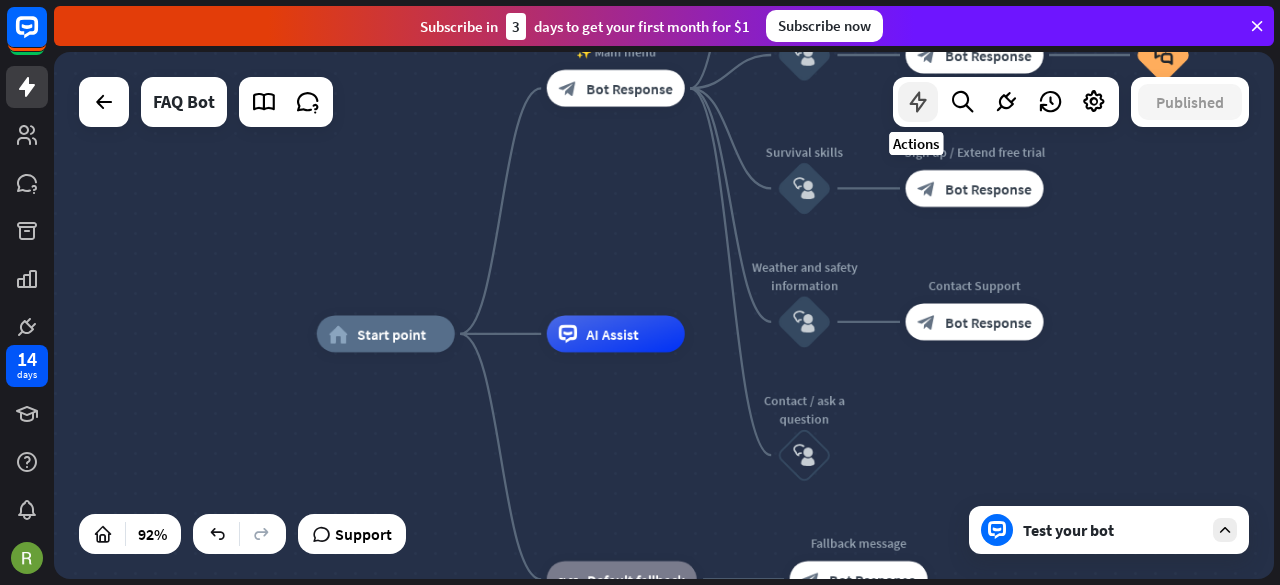 click at bounding box center [918, 102] 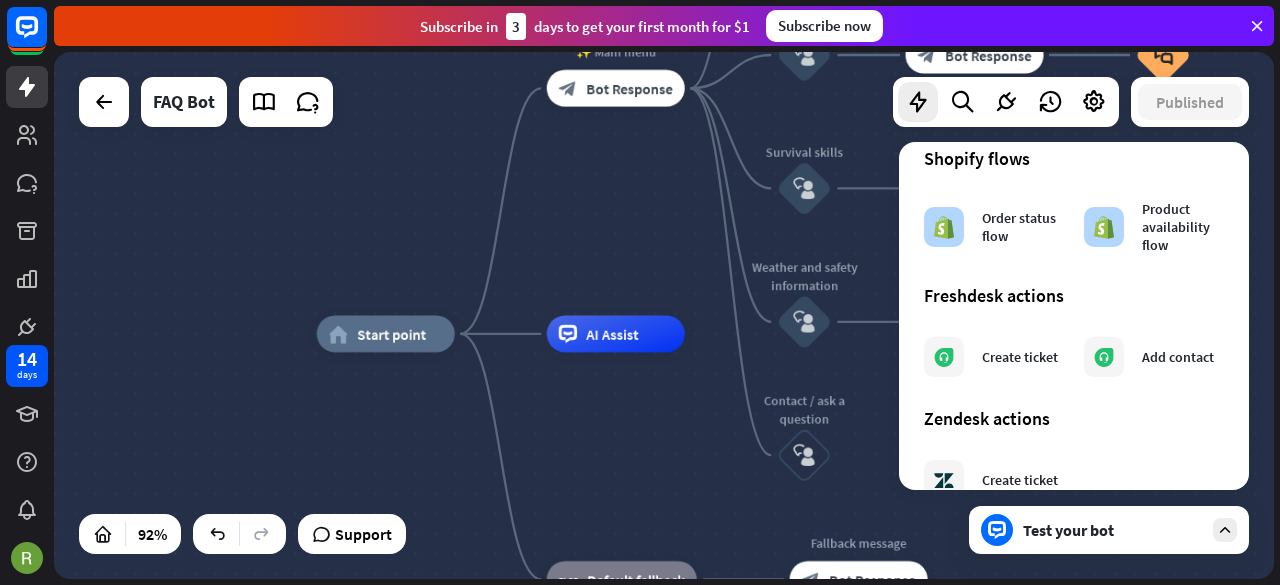scroll, scrollTop: 1264, scrollLeft: 0, axis: vertical 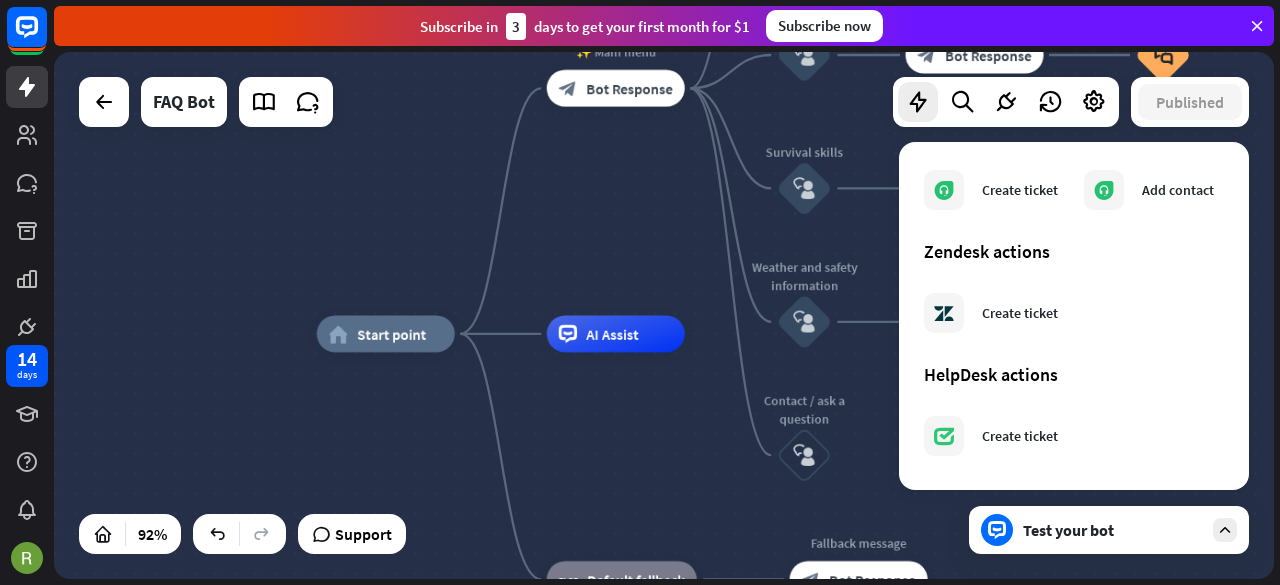 click on "home_2   Start point                 ✨ Main menu   block_bot_response   Bot Response                 Planning a trek   block_user_input                 Subscription plan — 🔍 menu   block_bot_response   Bot Response                   block_faq                   block_bot_response   Bot Response                 Subscription plan FAQ   block_faq                 Trekking Routes   block_user_input                   block_bot_response   Bot Response                   block_user_input                   block_bot_response   Bot Response                   block_user_input                   block_bot_response   Bot Response                 Packing & Gear tips   block_user_input                 Account issue — 🔍 menu   block_bot_response   Bot Response                 Account issue FAQ   block_faq                 Survival skills   block_user_input                 Sign up / Extend free trial   block_bot_response   Bot Response                 Weather and safety information   block_user_input" at bounding box center (664, 315) 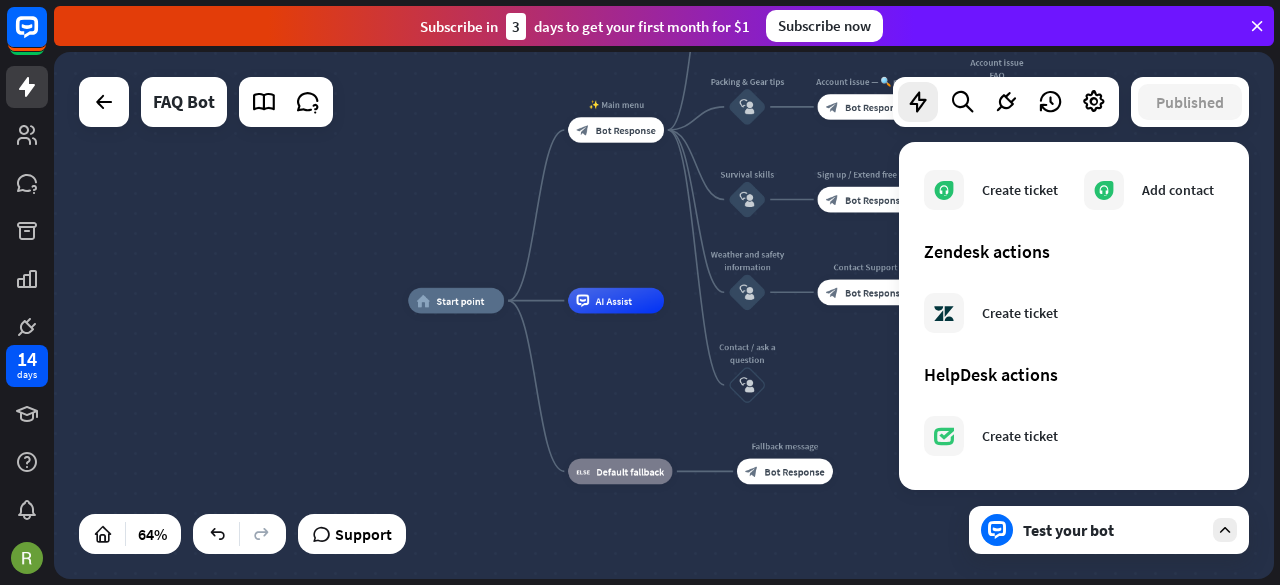 click at bounding box center (1257, 26) 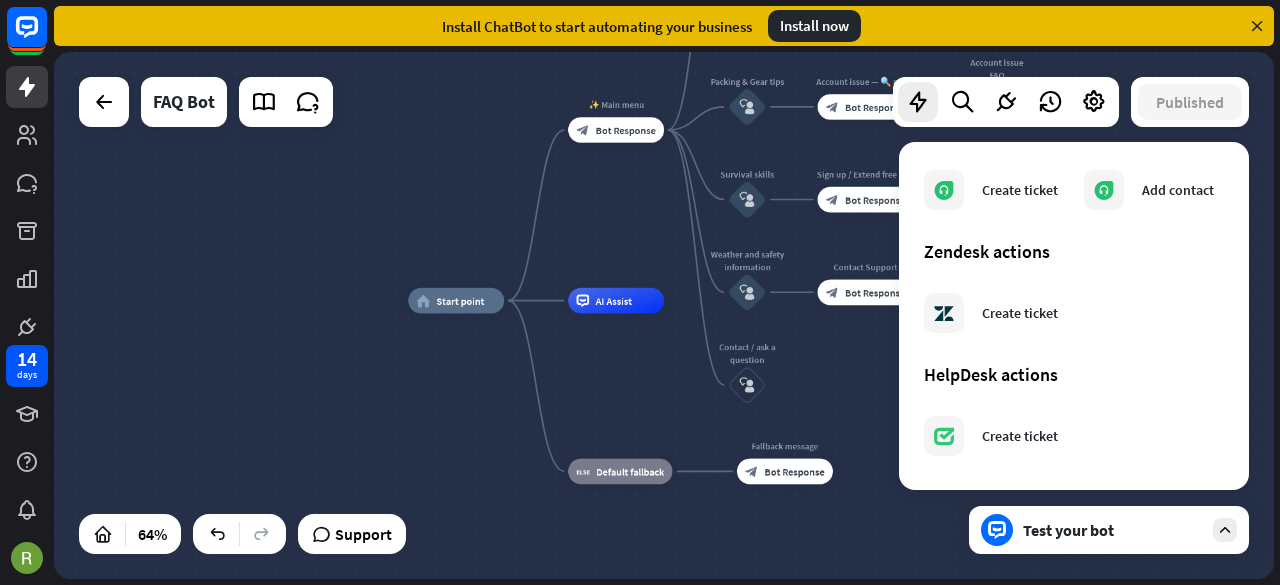 click on "home_2   Start point                 ✨ Main menu   block_bot_response   Bot Response                 Planning a trek   block_user_input                 Subscription plan — 🔍 menu   block_bot_response   Bot Response                   block_faq                   block_bot_response   Bot Response                 Subscription plan FAQ   block_faq                 Trekking Routes   block_user_input                   block_bot_response   Bot Response                   block_user_input                   block_bot_response   Bot Response                   block_user_input                   block_bot_response   Bot Response                 Packing & Gear tips   block_user_input                 Account issue — 🔍 menu   block_bot_response   Bot Response                 Account issue FAQ   block_faq                 Survival skills   block_user_input                 Sign up / Extend free trial   block_bot_response   Bot Response                 Weather and safety information" at bounding box center [667, 318] 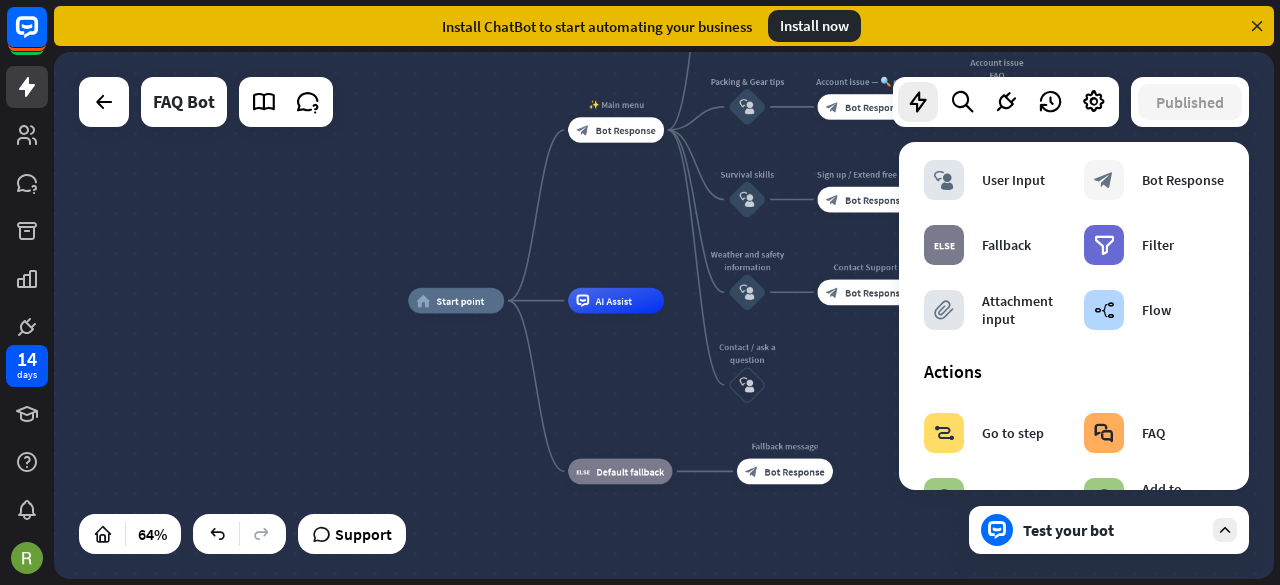 scroll, scrollTop: 0, scrollLeft: 0, axis: both 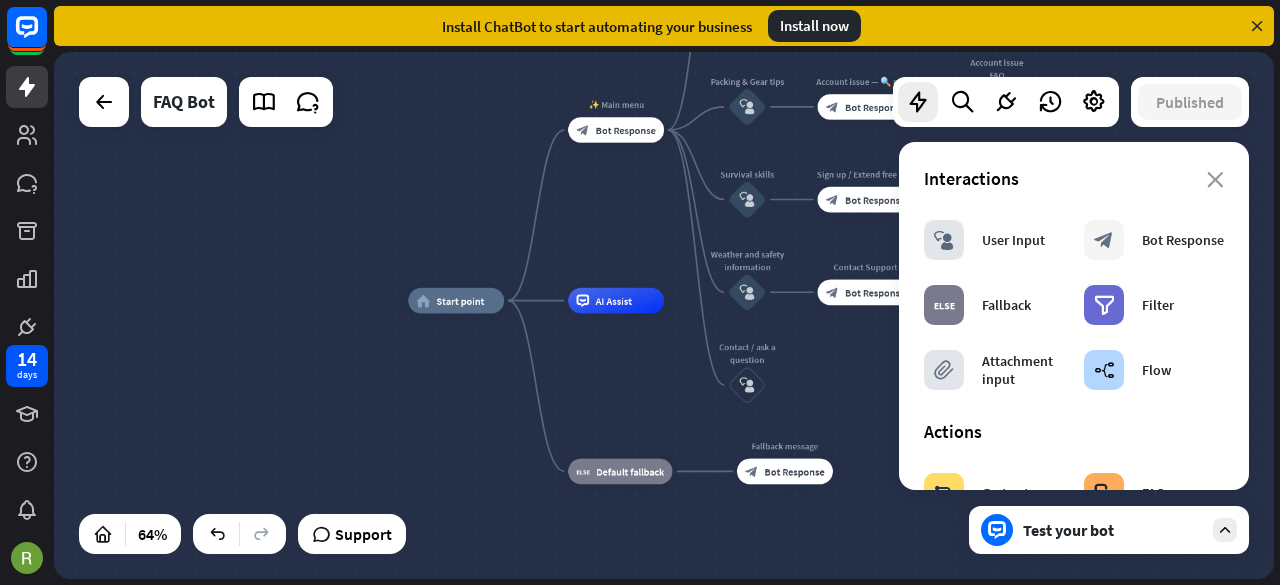 click on "home_2   Start point                 ✨ Main menu   block_bot_response   Bot Response                 Planning a trek   block_user_input                 Subscription plan — 🔍 menu   block_bot_response   Bot Response                   block_faq                   block_bot_response   Bot Response                 Subscription plan FAQ   block_faq                 Trekking Routes   block_user_input                   block_bot_response   Bot Response                   block_user_input                   block_bot_response   Bot Response                   block_user_input                   block_bot_response   Bot Response                 Packing & Gear tips   block_user_input                 Account issue — 🔍 menu   block_bot_response   Bot Response                 Account issue FAQ   block_faq                 Survival skills   block_user_input                 Sign up / Extend free trial   block_bot_response   Bot Response                 Weather and safety information   block_user_input" at bounding box center (664, 315) 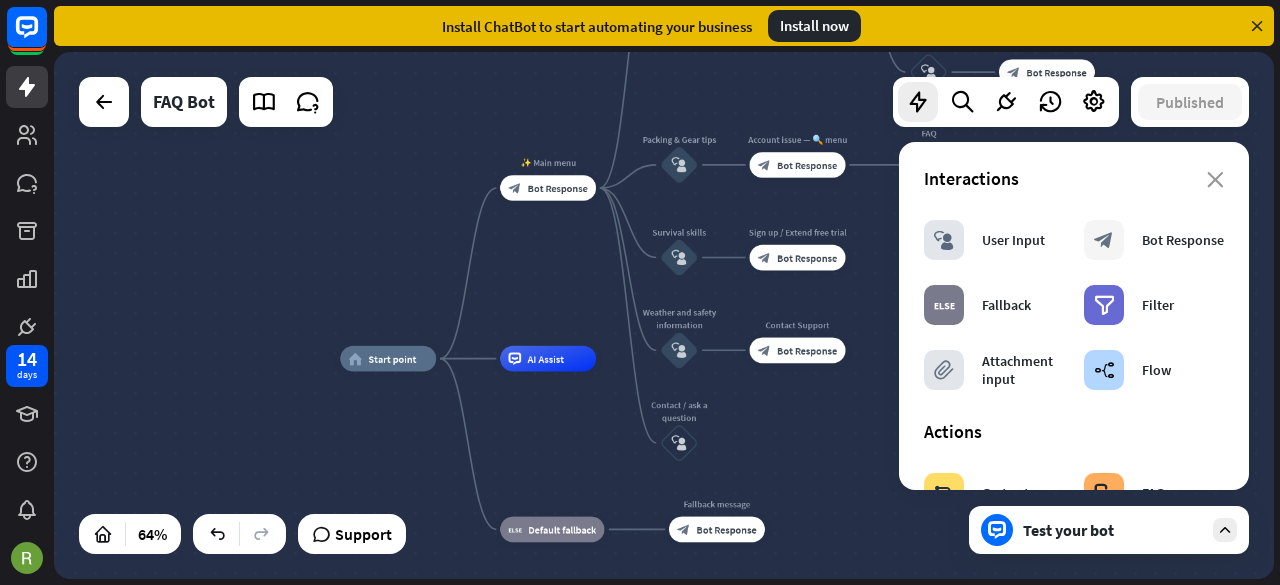 drag, startPoint x: 412, startPoint y: 370, endPoint x: 254, endPoint y: 491, distance: 199.01006 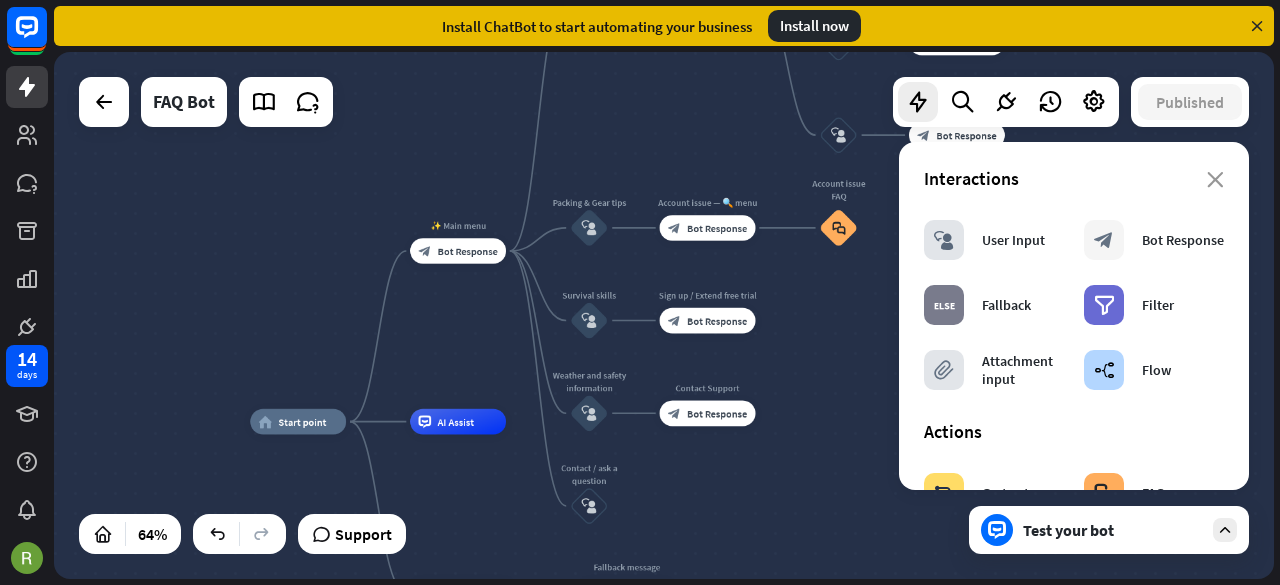 click on "close   Interactions   block_user_input   User Input block_bot_response   Bot Response block_fallback   Fallback filter   Filter block_attachment   Attachment input builder_tree   Flow Actions   block_goto   Go to step block_faq   FAQ block_add_to_segment   Add to leads block_add_to_segment   Add to segment block_delete_from_segment   Delete from segment webhooks   Webhook block_set_attribute   Set attribute block_ab_testing   A/B Test block_question   Question block_close_chat   Close chat block_backtracking   Backtracking LiveChat actions   block_livechat   Transfer chat block_livechat   Mark Goal block_livechat   Tag chat block_livechat   Send transcript Shopify actions     Show products   Product availability   Order status Shopify flows     Order status flow   Product availability flow Freshdesk actions           Create ticket         Add contact Zendesk actions         Create ticket HelpDesk actions         Create ticket" at bounding box center (1074, 316) 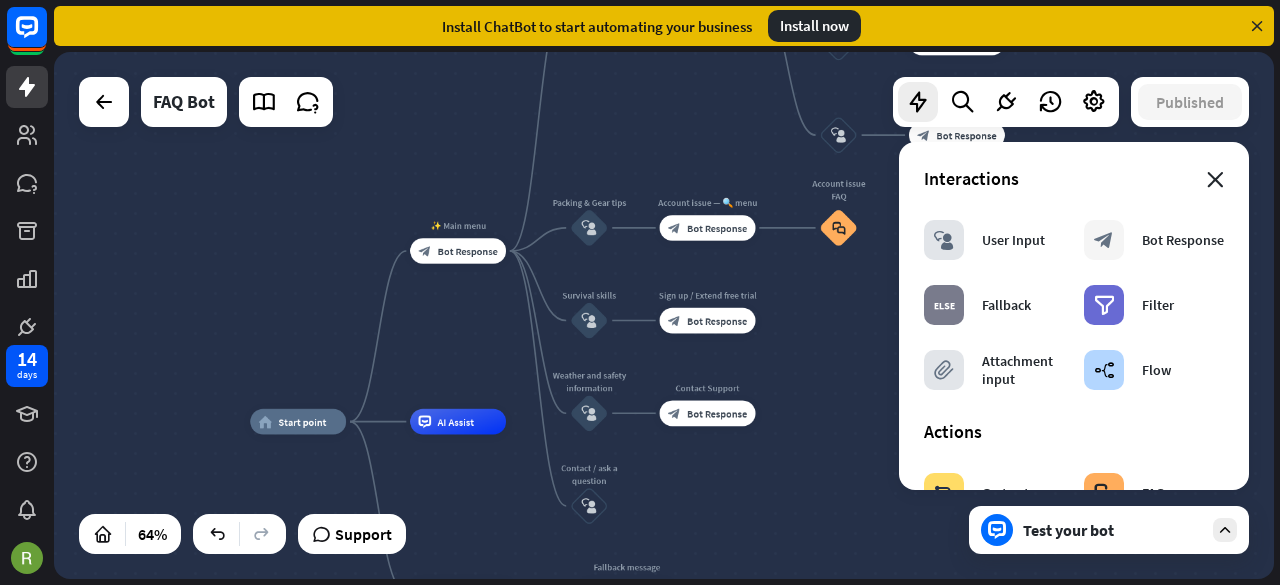 click on "close" at bounding box center [1215, 180] 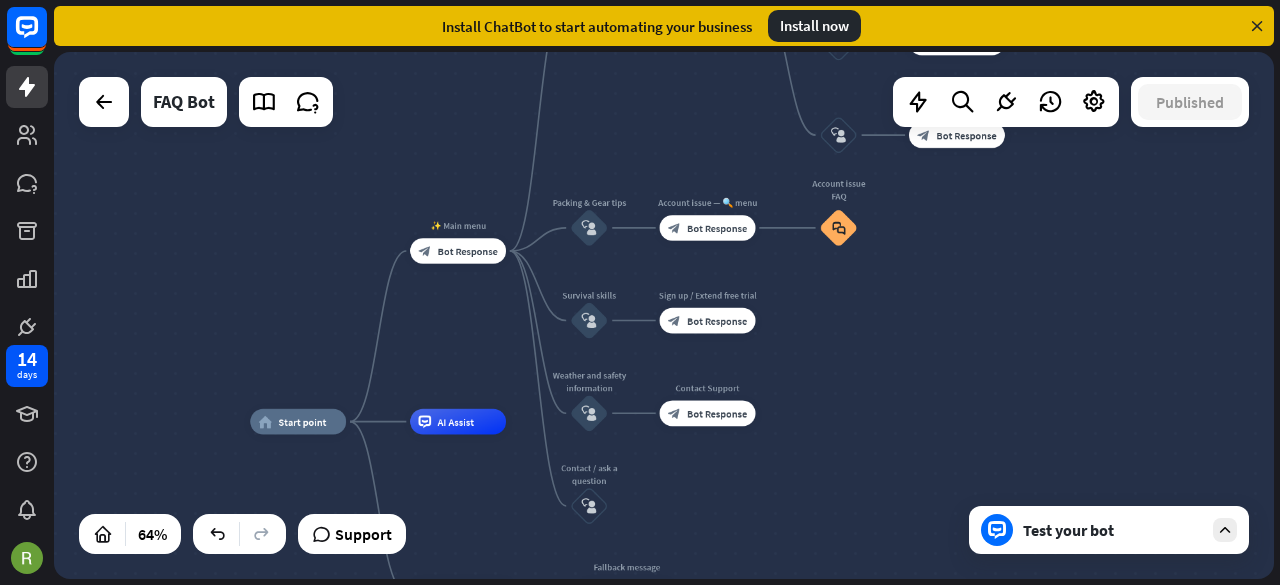 click on "Install now" at bounding box center (814, 26) 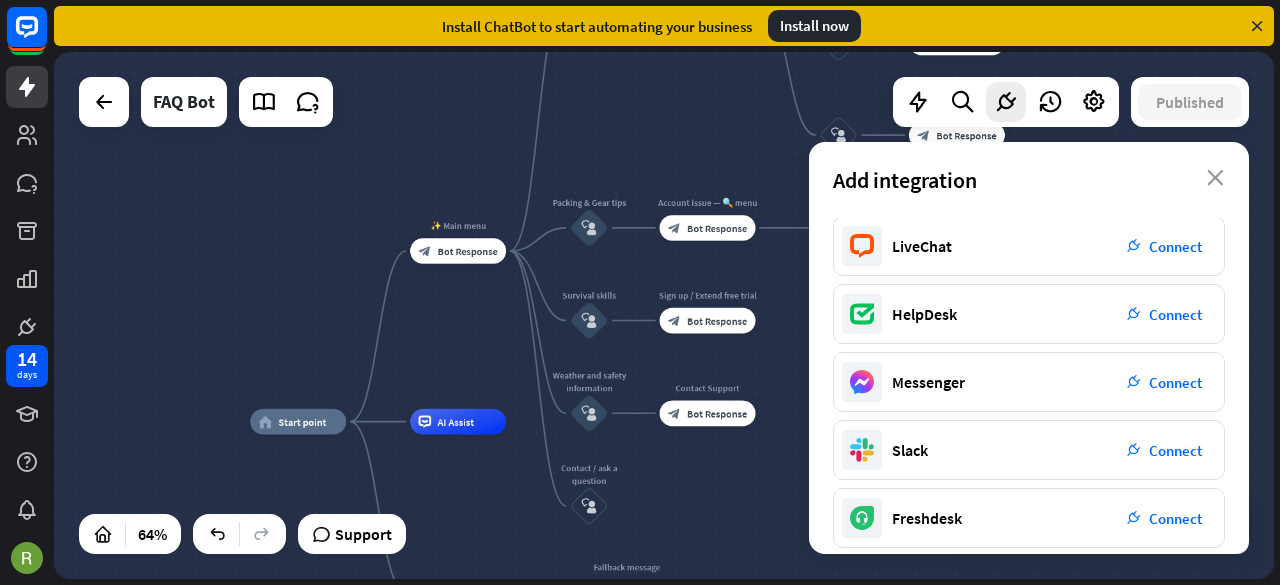 scroll, scrollTop: 0, scrollLeft: 0, axis: both 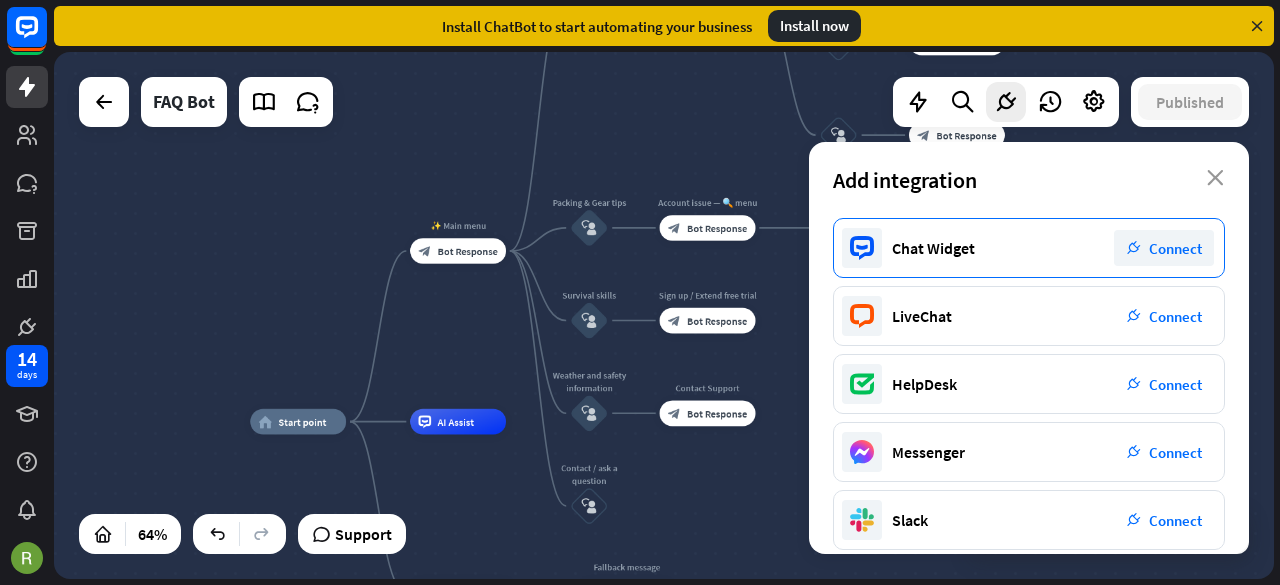 click on "Connect" at bounding box center (1175, 248) 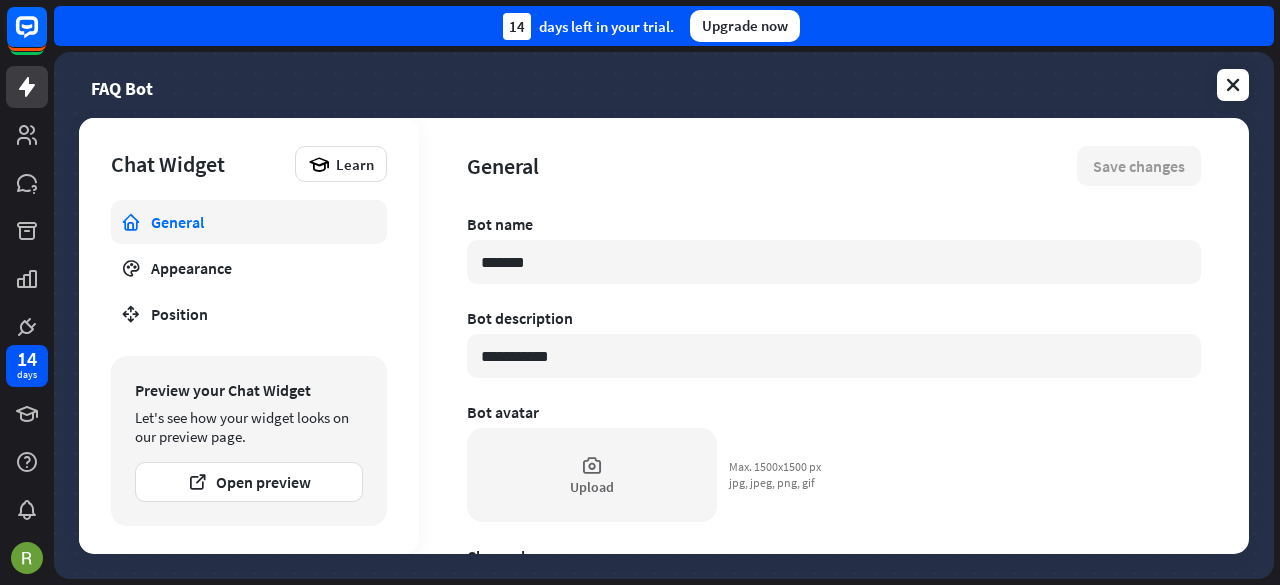 type on "*" 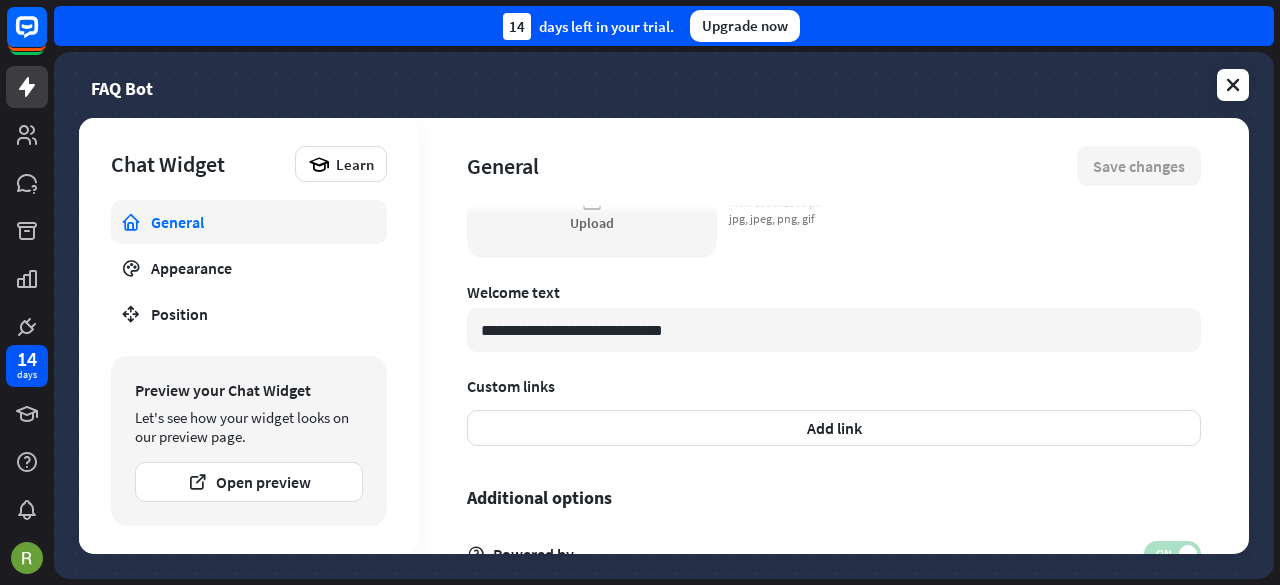 scroll, scrollTop: 731, scrollLeft: 0, axis: vertical 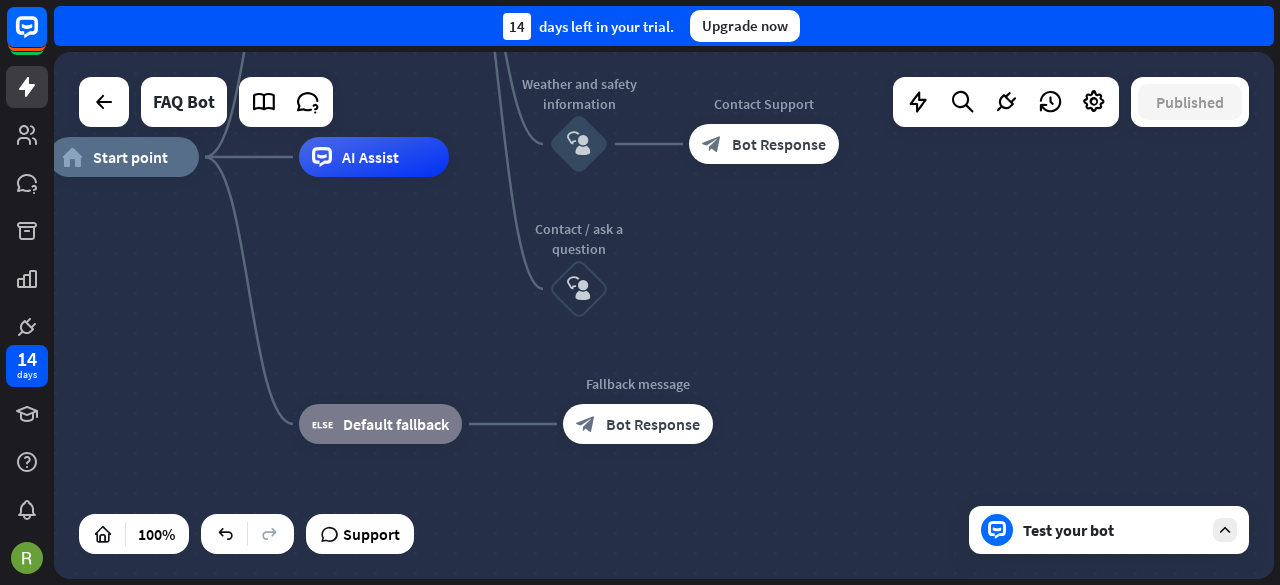 drag, startPoint x: 605, startPoint y: 436, endPoint x: 600, endPoint y: 545, distance: 109.11462 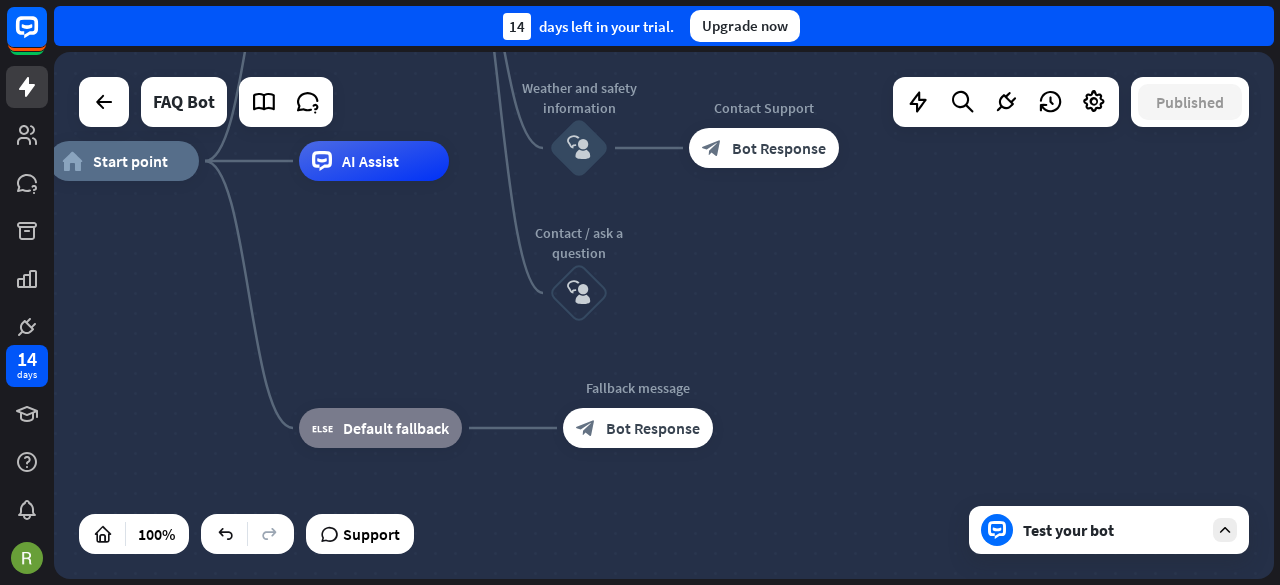 drag, startPoint x: 792, startPoint y: 271, endPoint x: 629, endPoint y: 561, distance: 332.6695 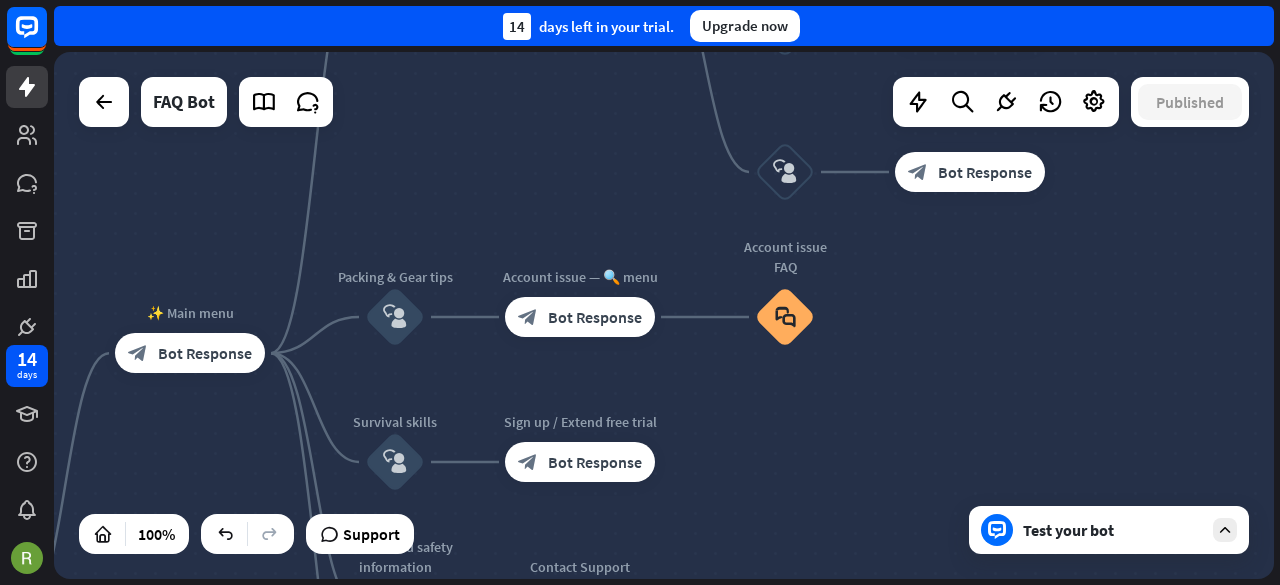 drag, startPoint x: 743, startPoint y: 292, endPoint x: 720, endPoint y: 561, distance: 269.98148 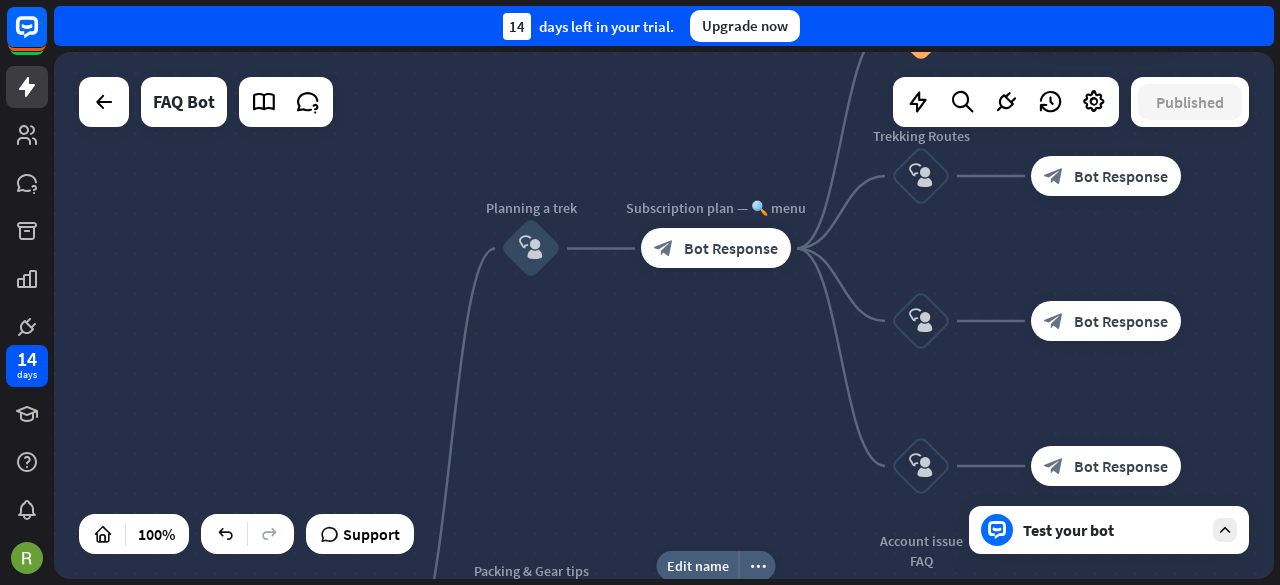 drag, startPoint x: 682, startPoint y: 501, endPoint x: 722, endPoint y: 585, distance: 93.03763 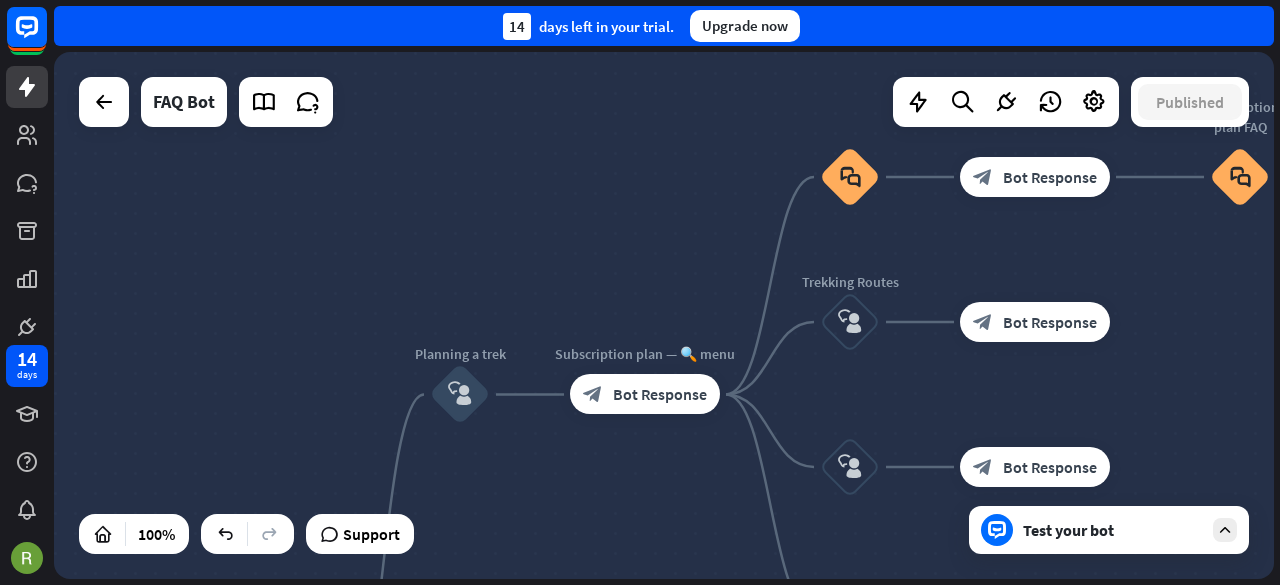 drag, startPoint x: 663, startPoint y: 105, endPoint x: 502, endPoint y: 353, distance: 295.6772 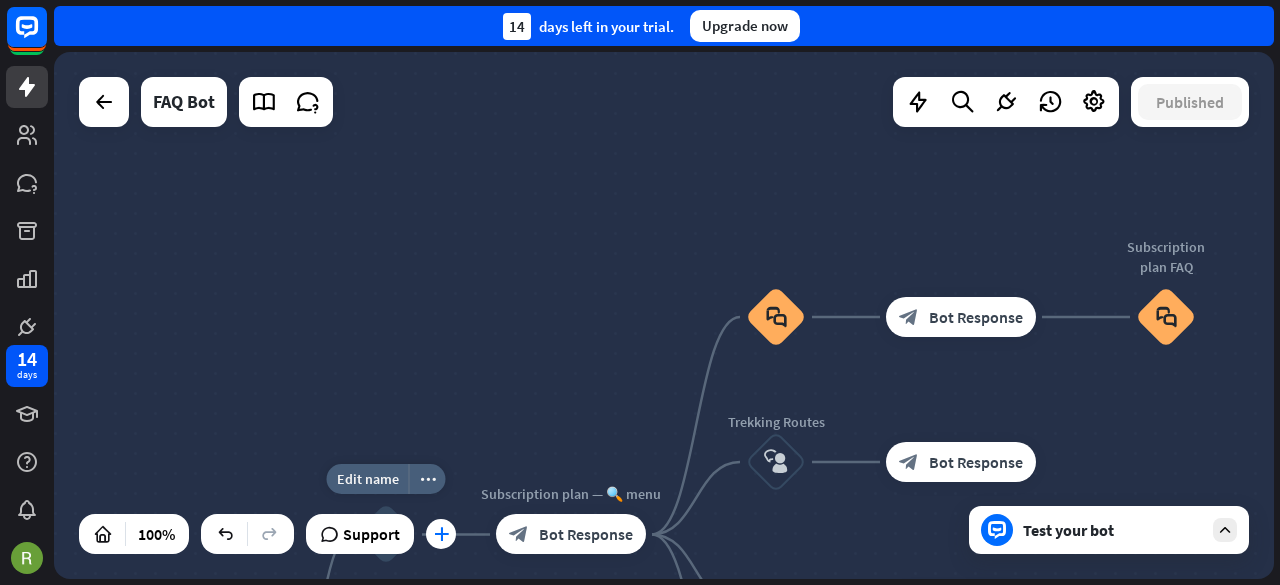 click on "plus" at bounding box center (441, 534) 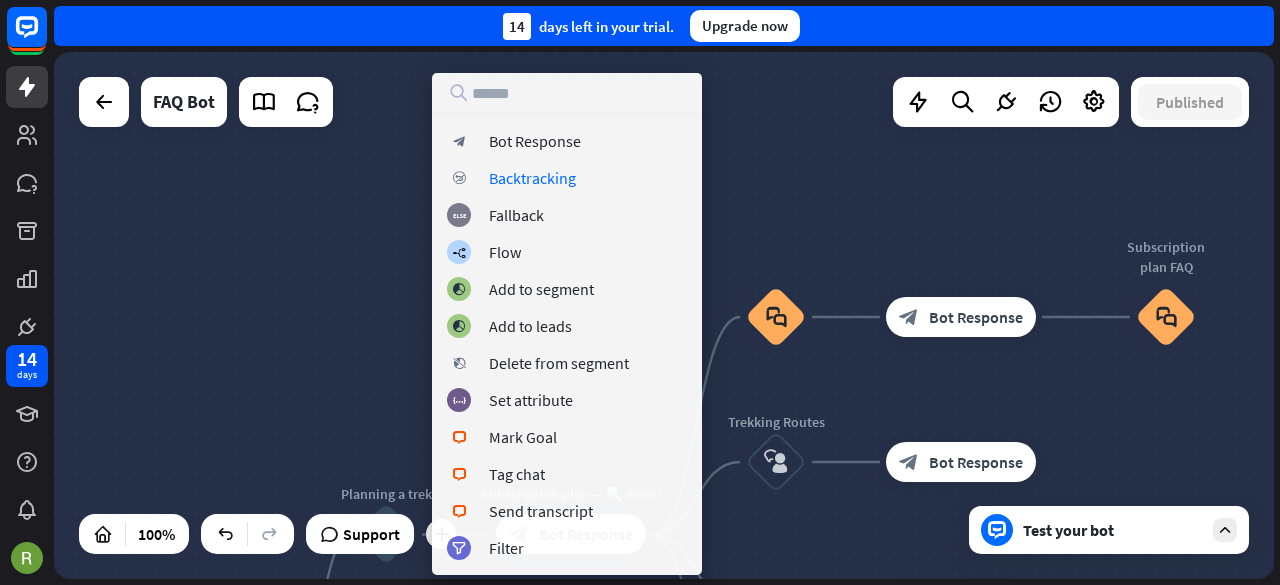 click on "home_2   Start point                 ✨ Main menu   block_bot_response   Bot Response               plus   Planning a trek   block_user_input                 Subscription plan — 🔍 menu   block_bot_response   Bot Response                   block_faq                   block_bot_response   Bot Response                 Subscription plan FAQ   block_faq                 Trekking Routes   block_user_input                   block_bot_response   Bot Response                   block_user_input                   block_bot_response   Bot Response                   block_user_input                   block_bot_response   Bot Response                 Packing & Gear tips   block_user_input                 Account issue — 🔍 menu   block_bot_response   Bot Response                 Account issue FAQ   block_faq                 Survival skills   block_user_input                 Sign up / Extend free trial   block_bot_response   Bot Response                 Weather and safety information" at bounding box center (664, 315) 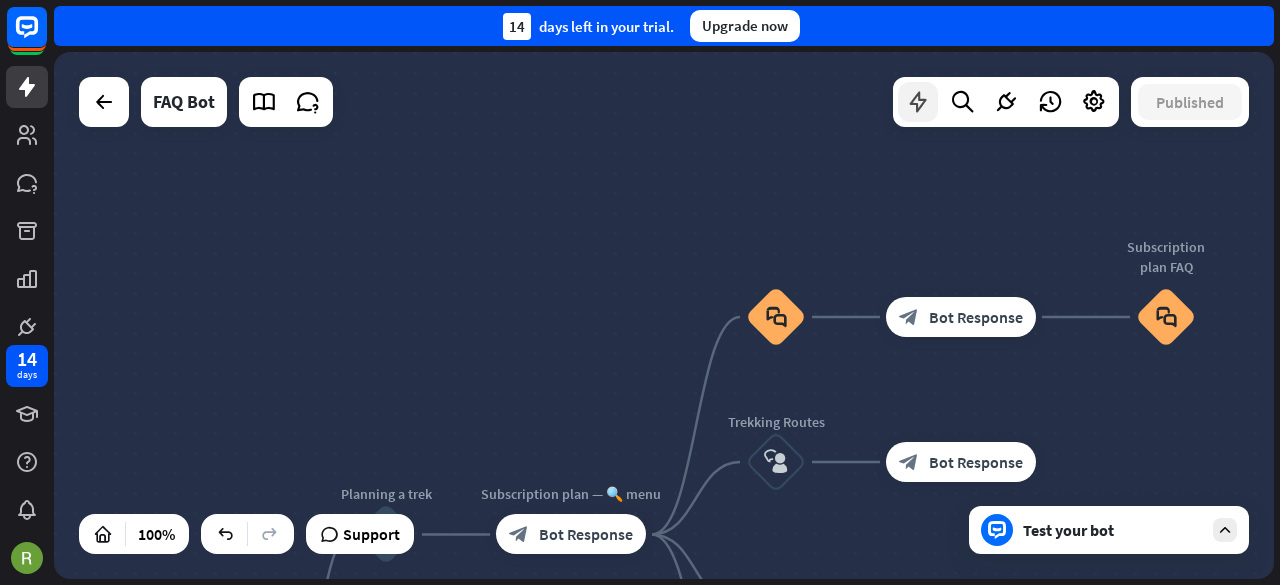 click at bounding box center (918, 102) 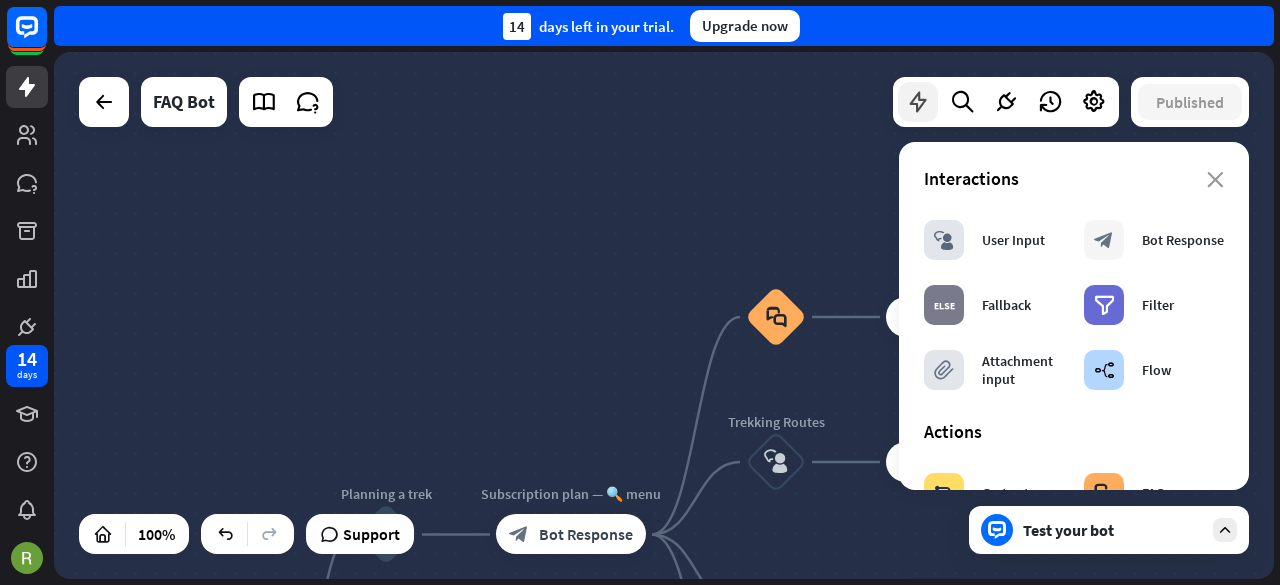 click at bounding box center [918, 102] 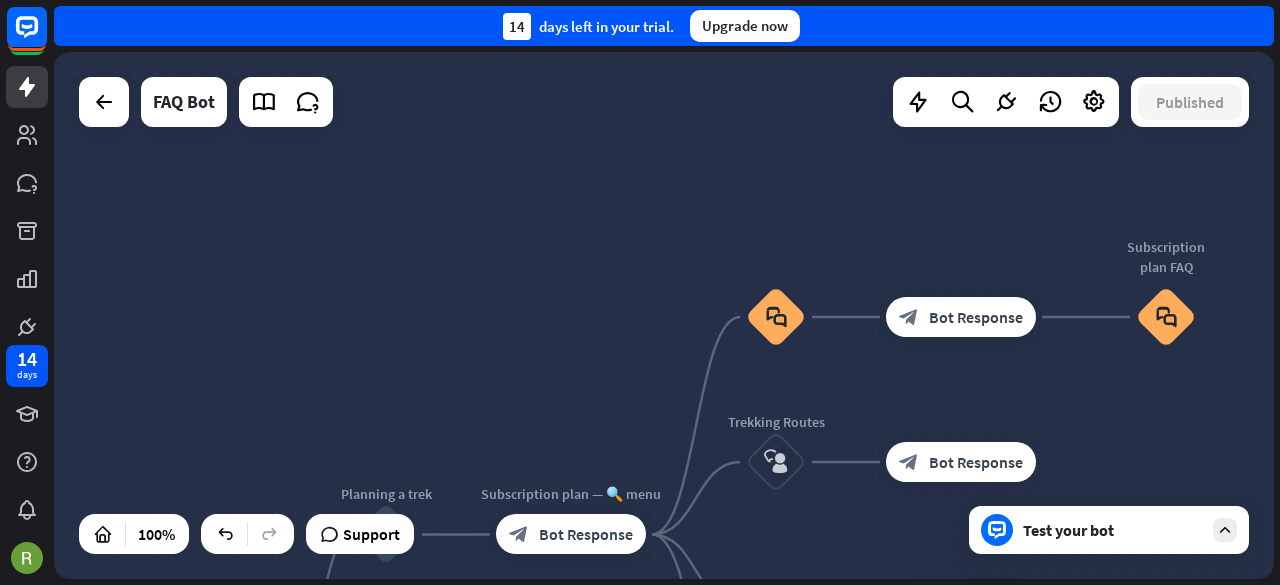 drag, startPoint x: 611, startPoint y: 258, endPoint x: 647, endPoint y: 4, distance: 256.53848 